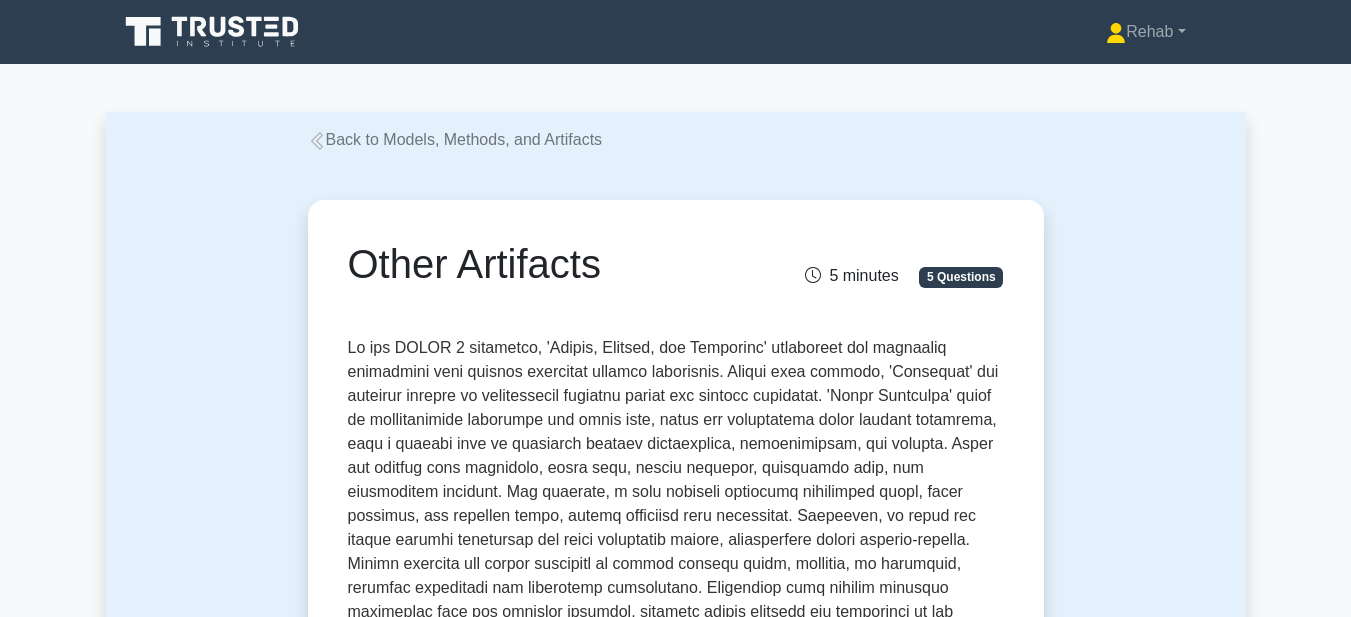 scroll, scrollTop: 2875, scrollLeft: 0, axis: vertical 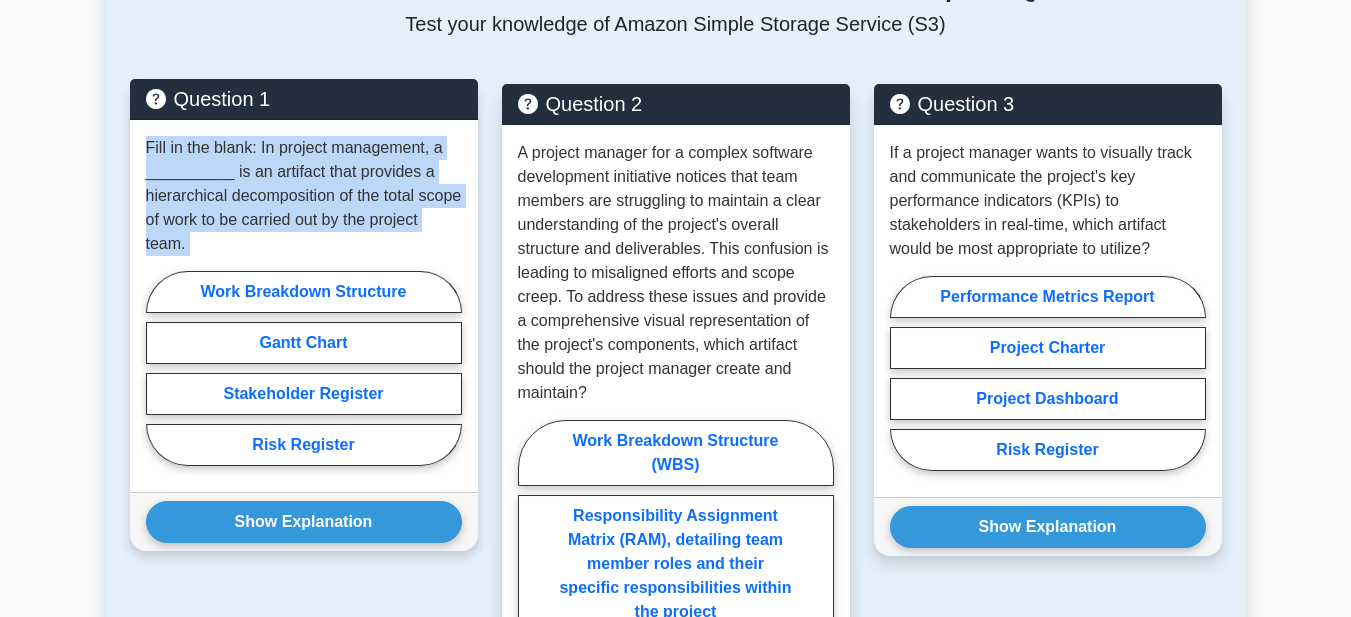 drag, startPoint x: 142, startPoint y: 166, endPoint x: 271, endPoint y: 294, distance: 181.72781 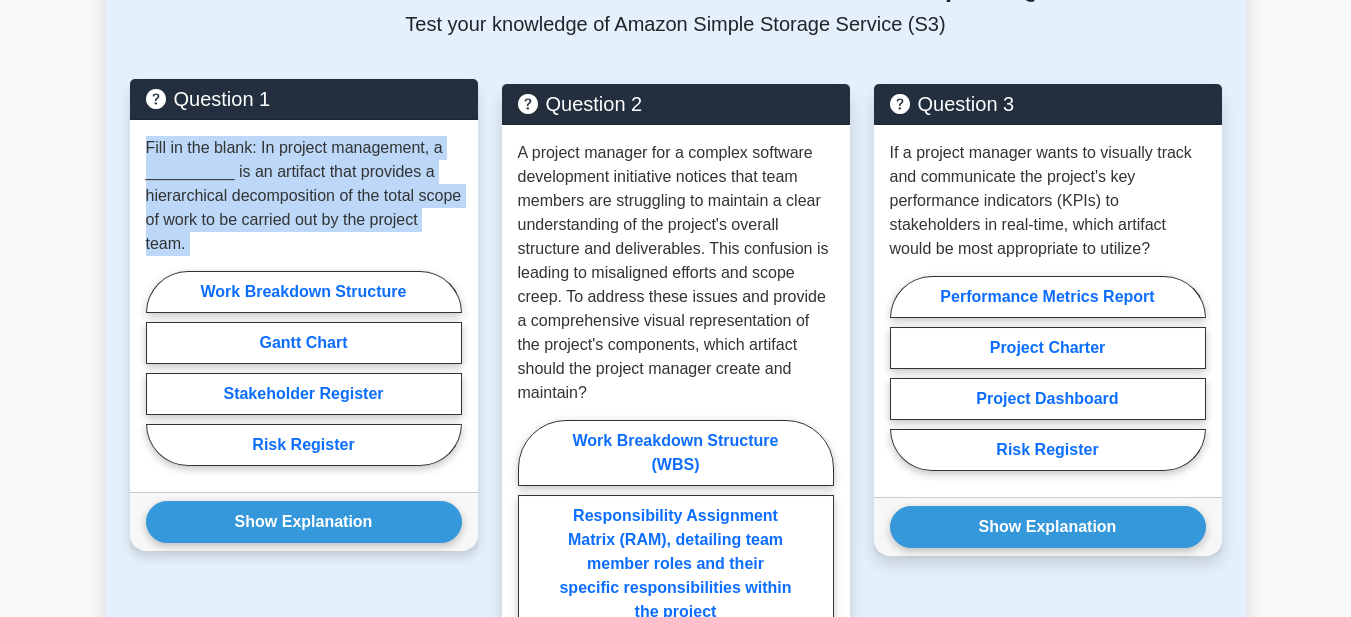 drag, startPoint x: 284, startPoint y: 226, endPoint x: 294, endPoint y: 227, distance: 10.049875 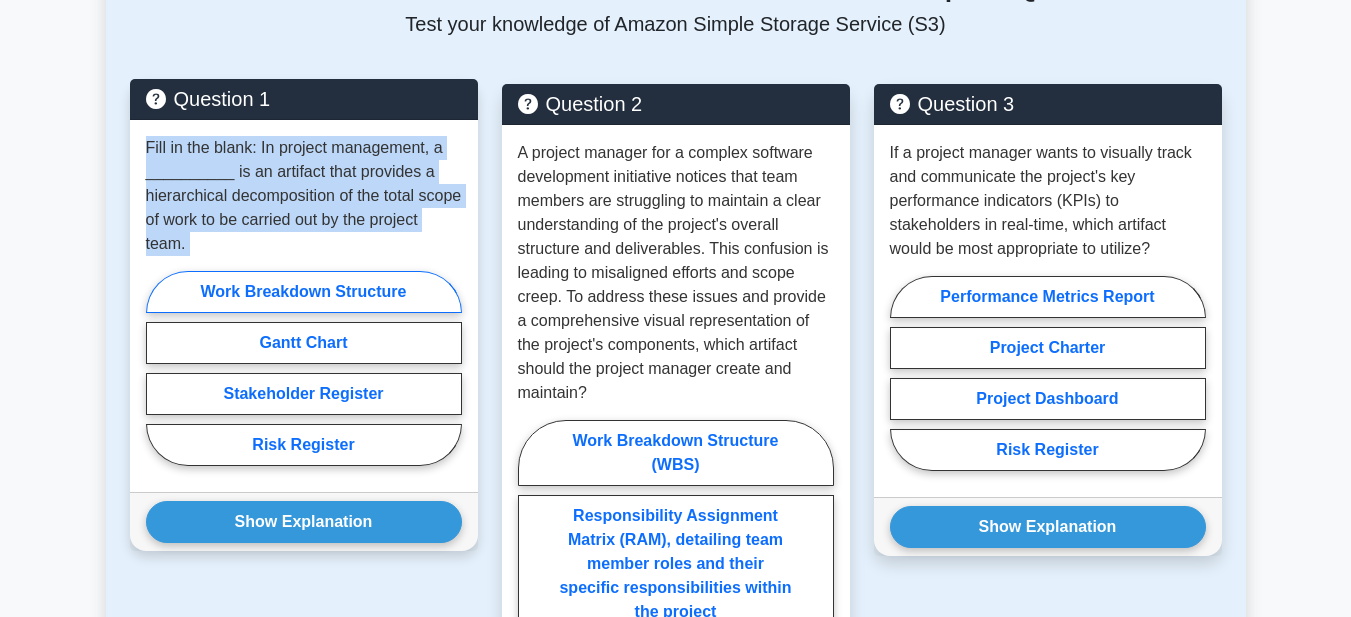 click on "Work Breakdown Structure" at bounding box center (304, 292) 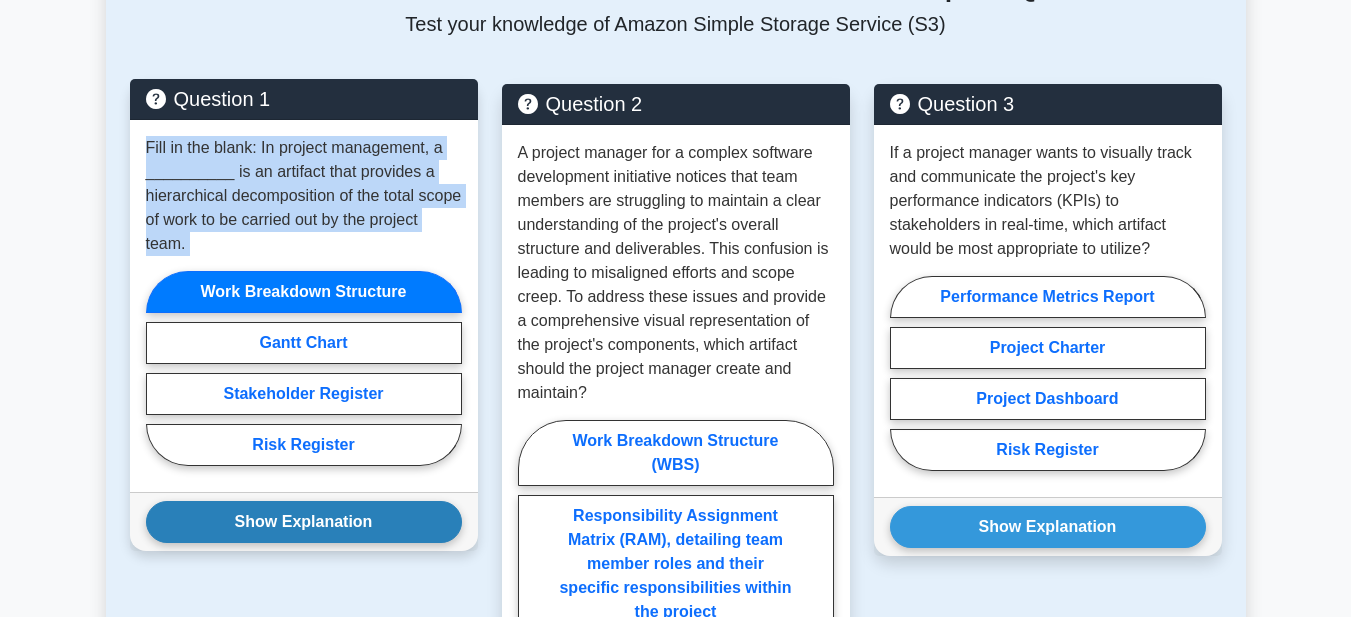 click on "Show Explanation" at bounding box center (304, 522) 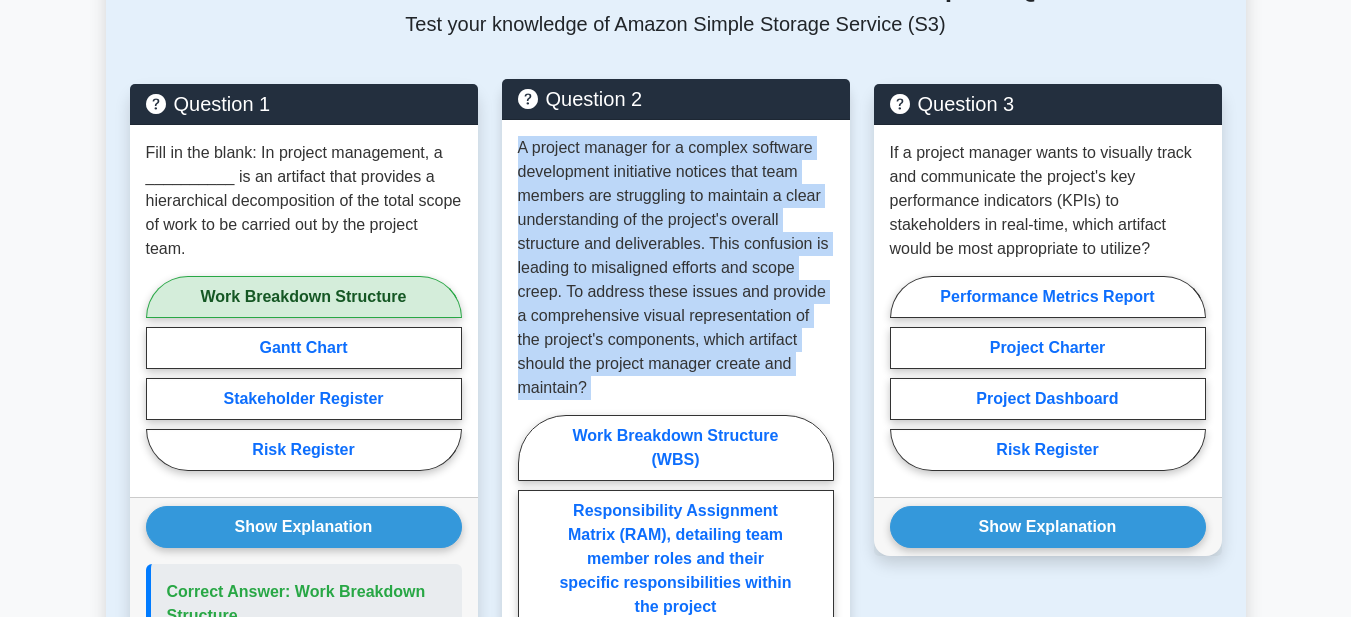 drag, startPoint x: 517, startPoint y: 172, endPoint x: 812, endPoint y: 415, distance: 382.1963 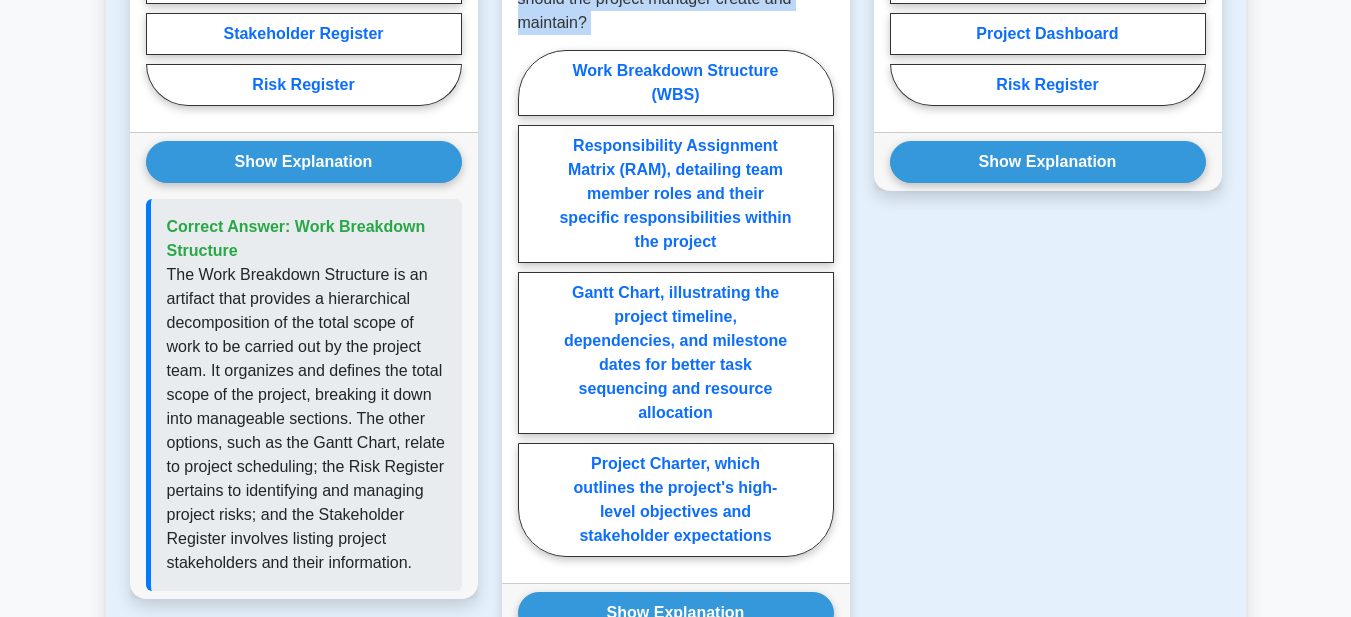 scroll, scrollTop: 3346, scrollLeft: 0, axis: vertical 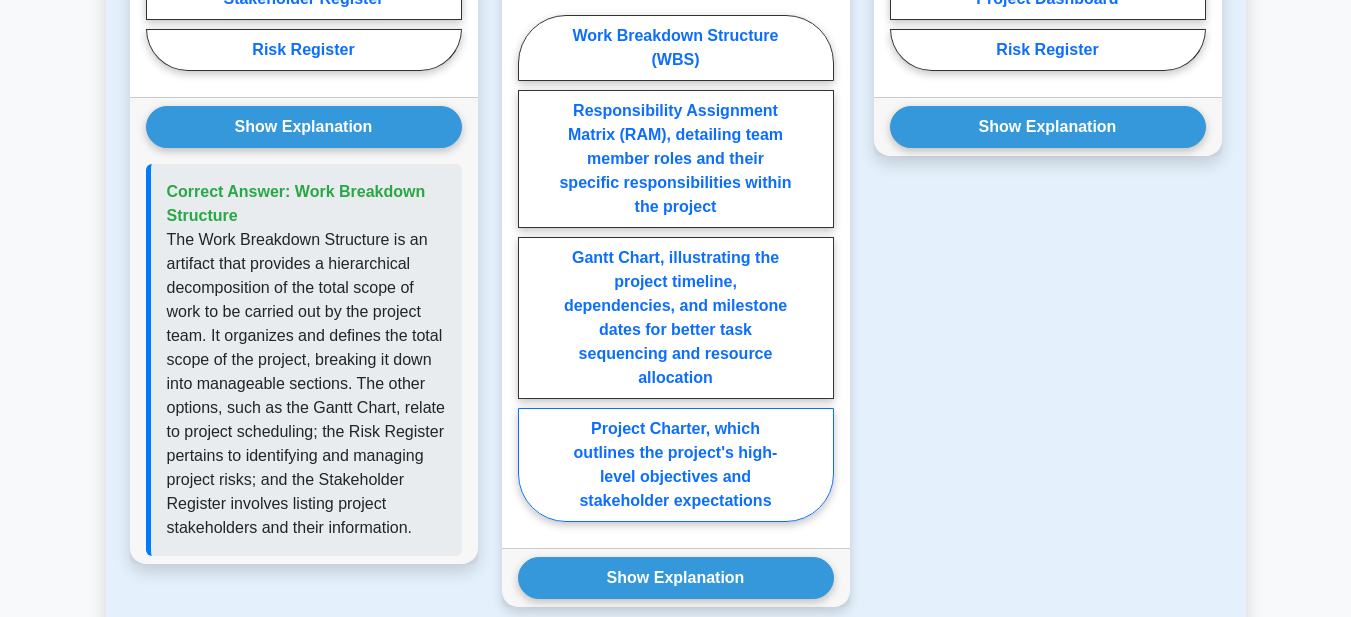 click on "Project Charter, which outlines the project's high-level objectives and stakeholder expectations" at bounding box center (676, 465) 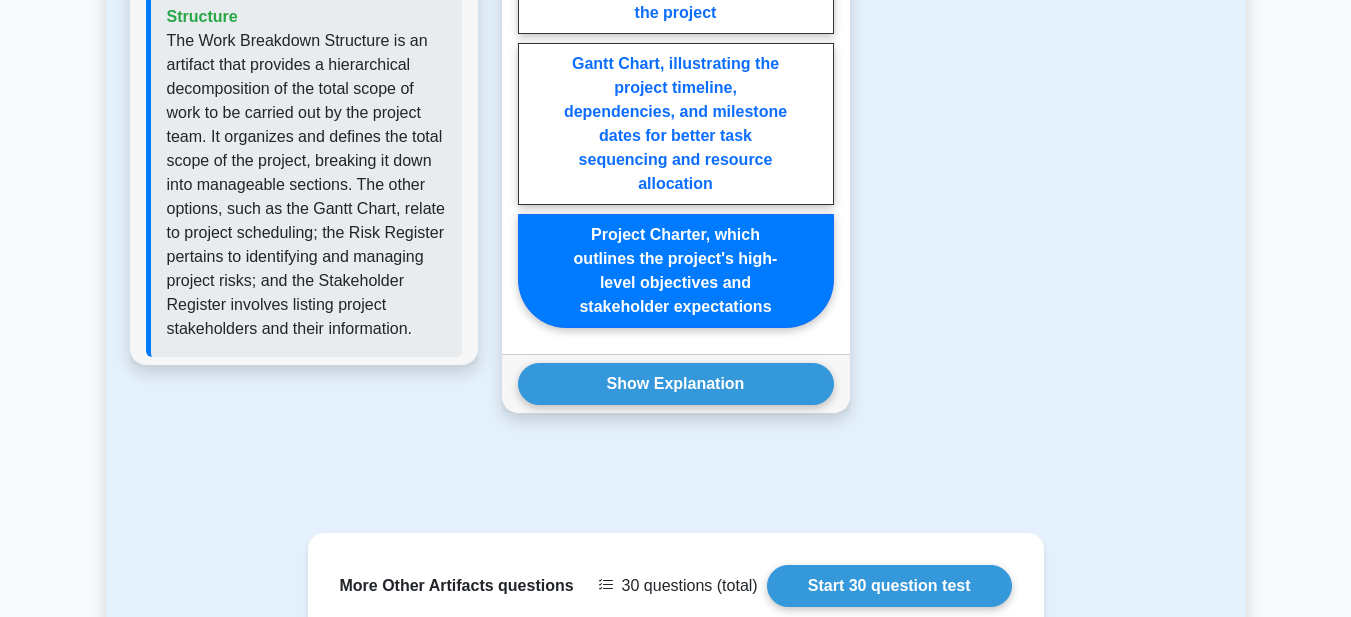 scroll, scrollTop: 3546, scrollLeft: 0, axis: vertical 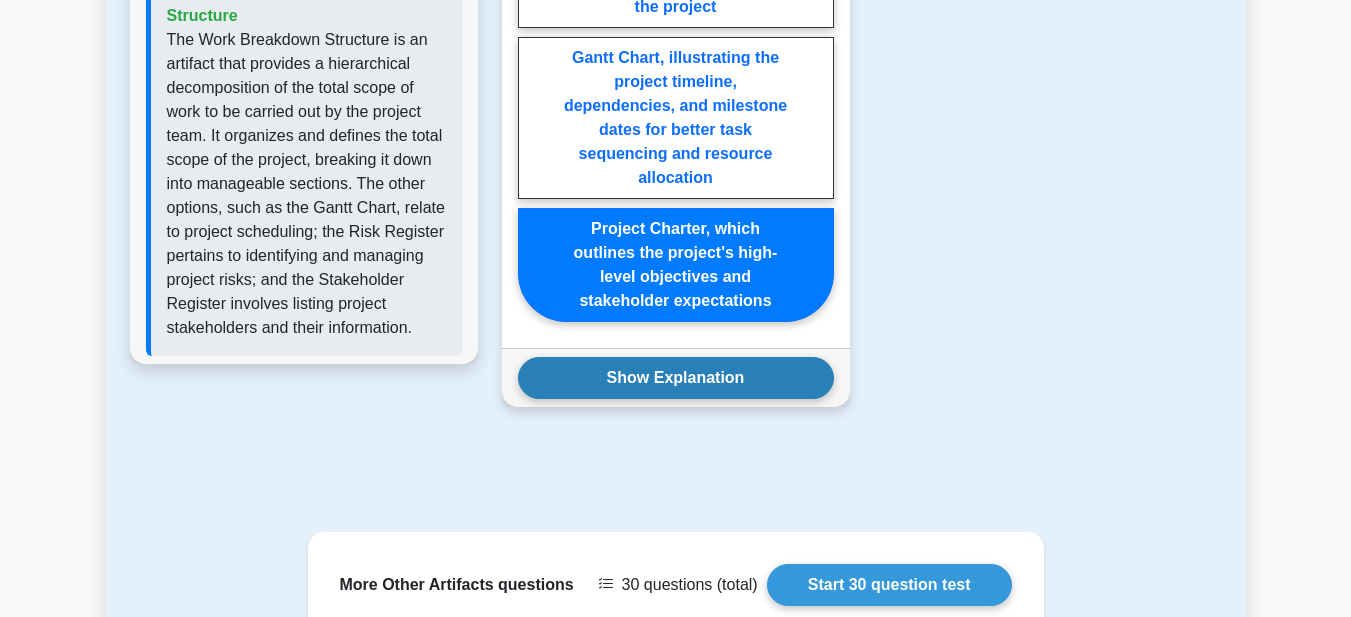 click on "Show Explanation" at bounding box center [676, 378] 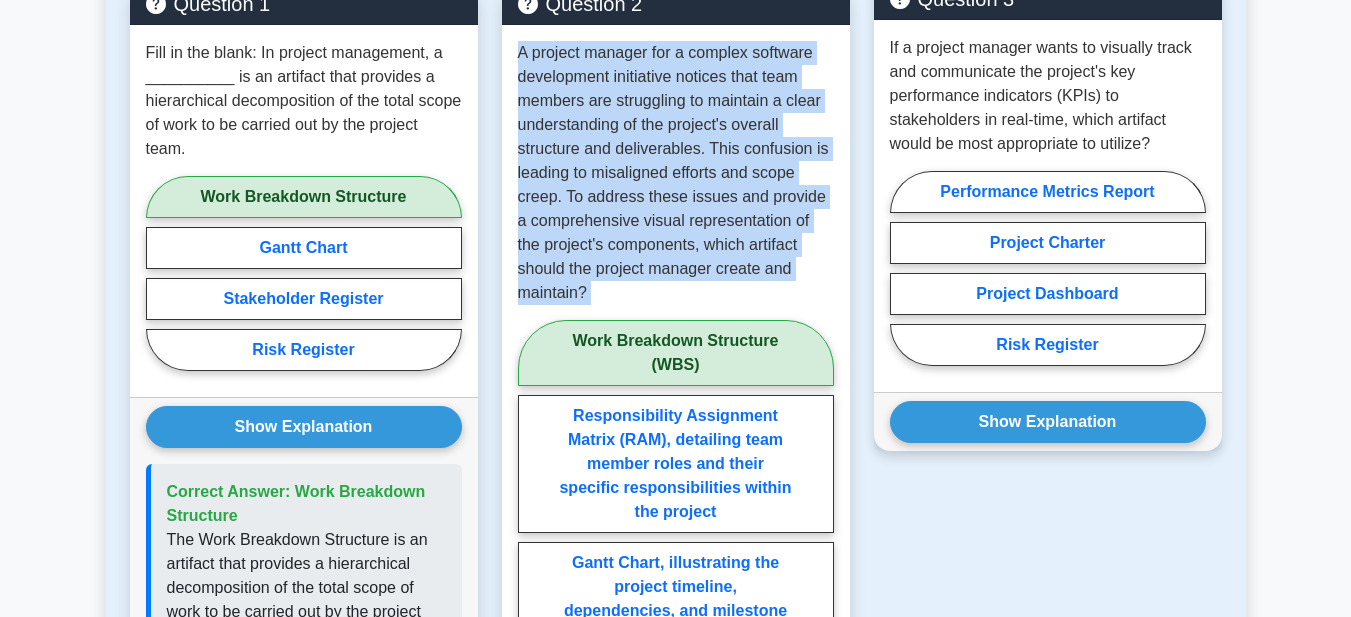 scroll, scrollTop: 2946, scrollLeft: 0, axis: vertical 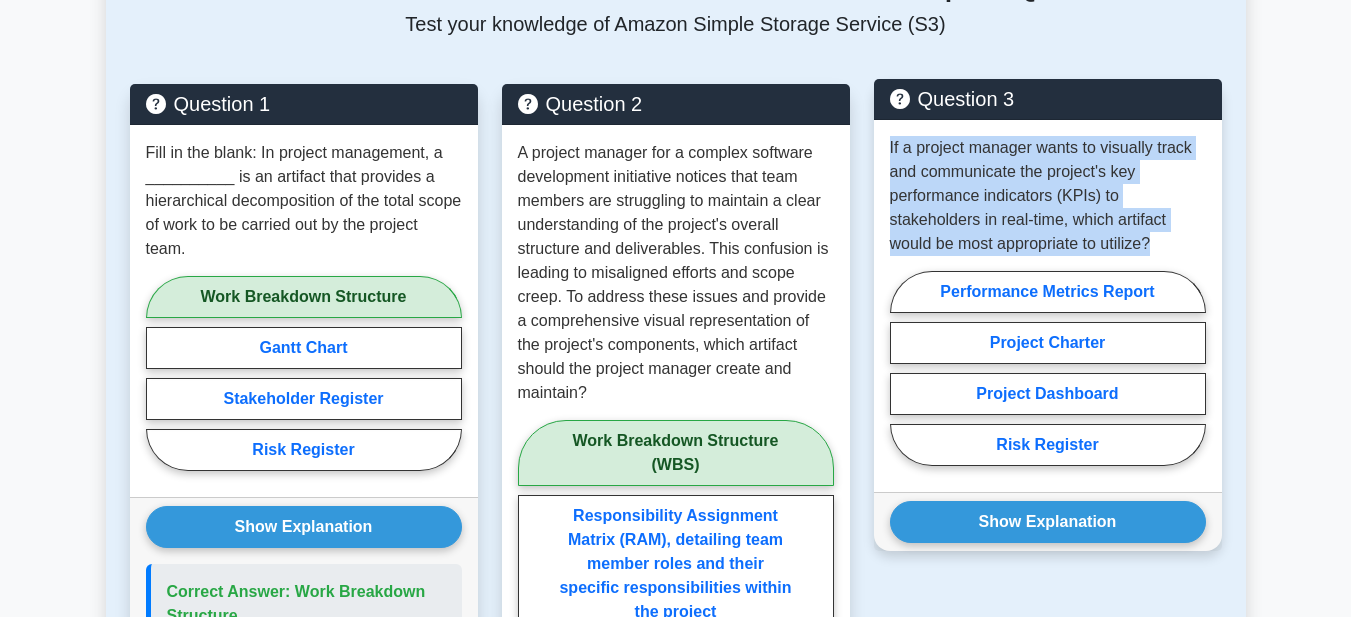 drag, startPoint x: 894, startPoint y: 166, endPoint x: 1108, endPoint y: 273, distance: 239.25928 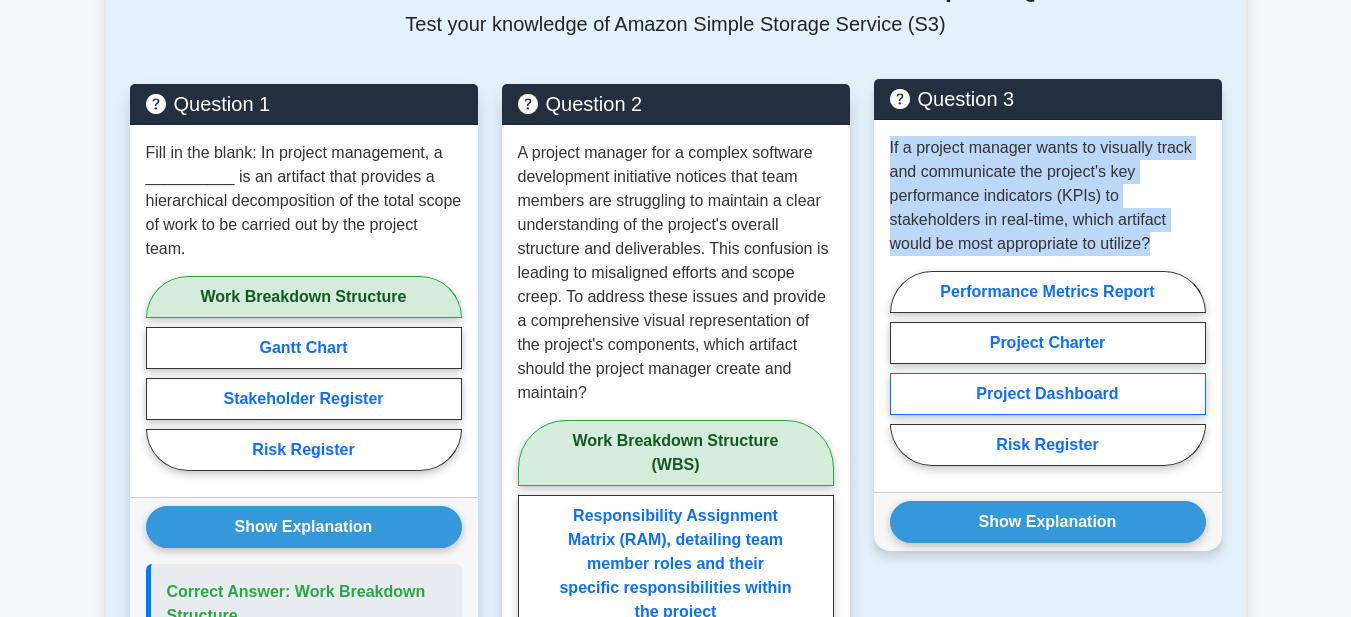 click on "Project Dashboard" at bounding box center (1048, 394) 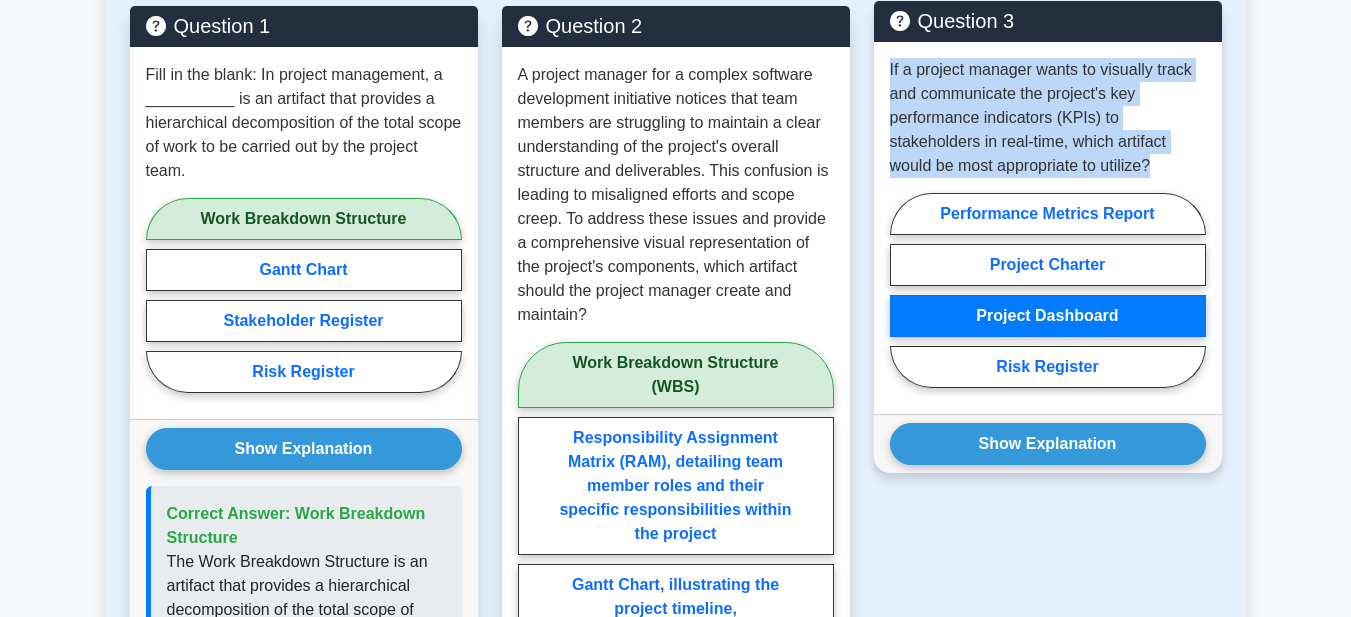 scroll, scrollTop: 3146, scrollLeft: 0, axis: vertical 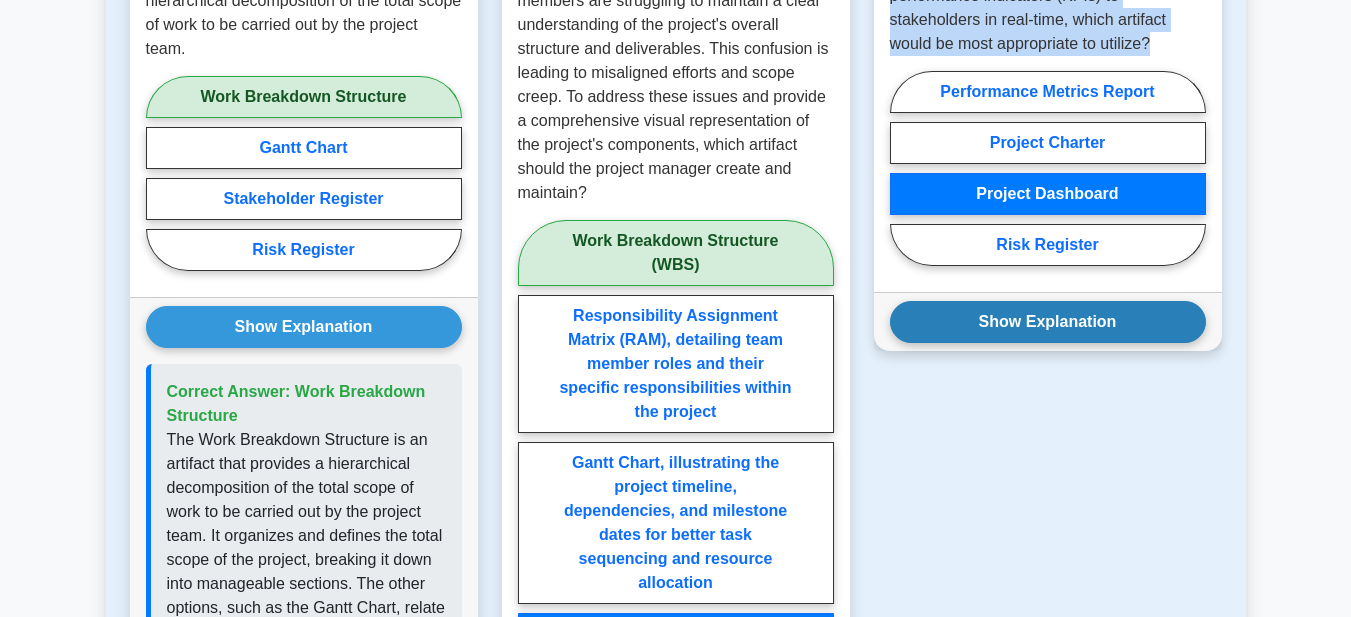 click on "Show Explanation" at bounding box center (1048, 322) 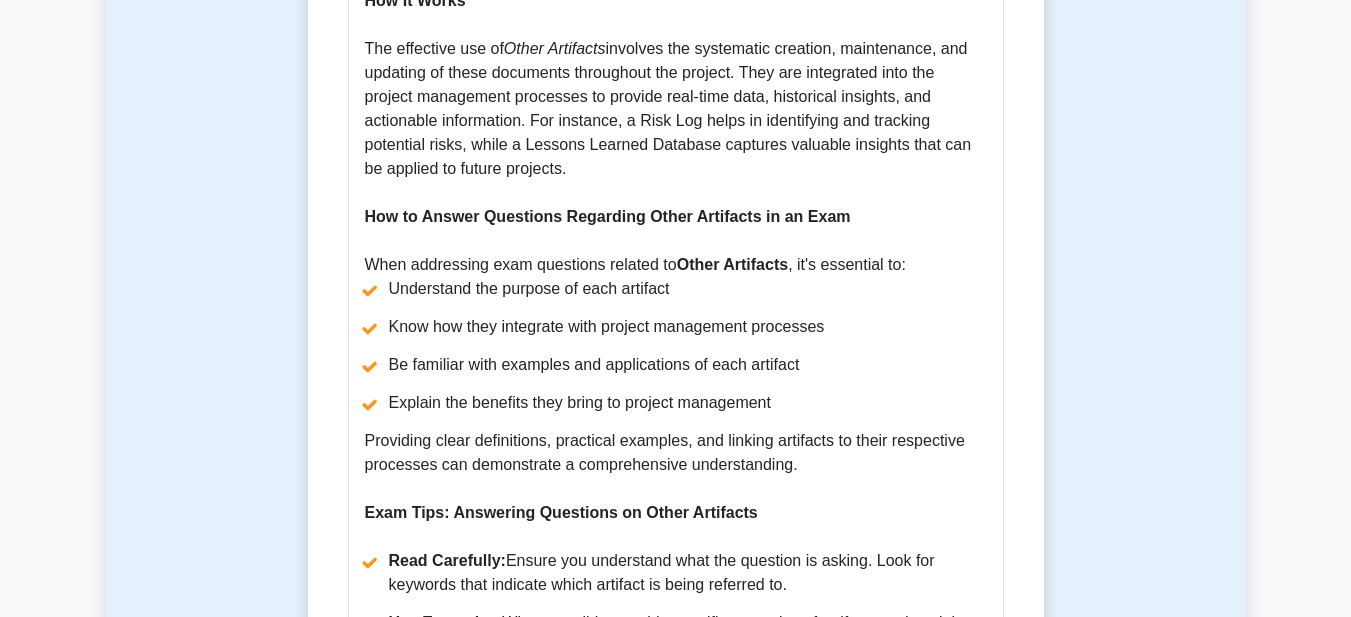 scroll, scrollTop: 2646, scrollLeft: 0, axis: vertical 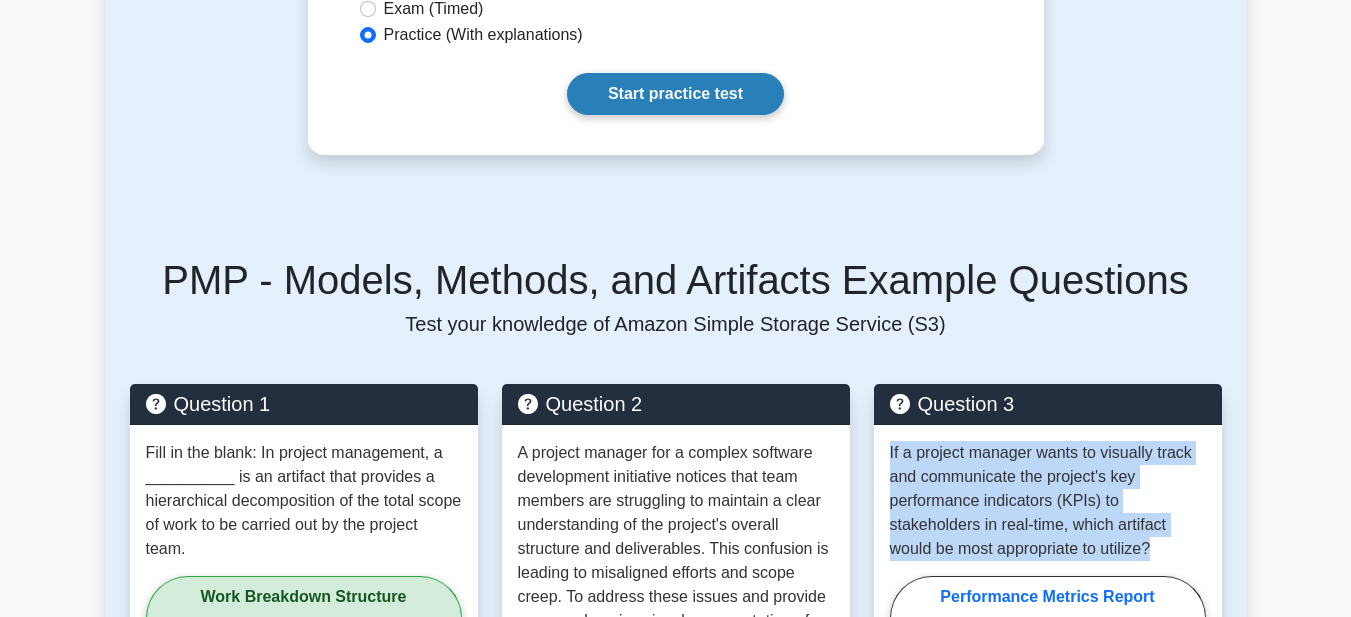 click on "Start practice test" at bounding box center (675, 94) 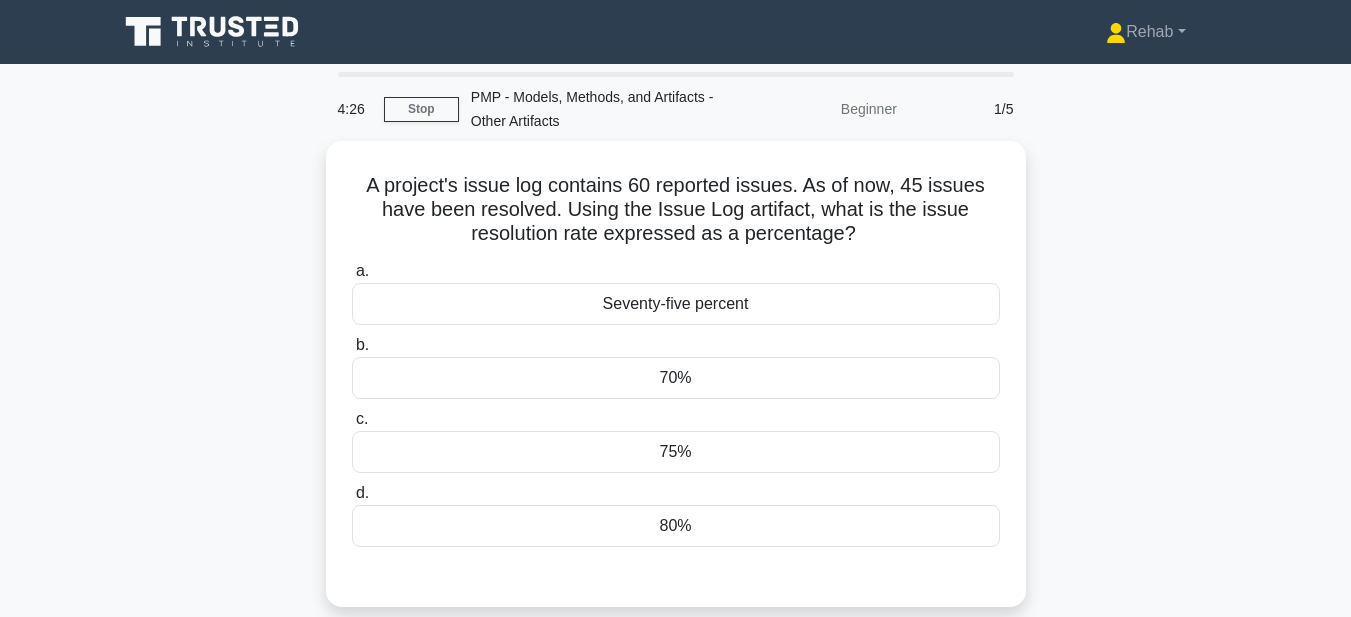 scroll, scrollTop: 0, scrollLeft: 0, axis: both 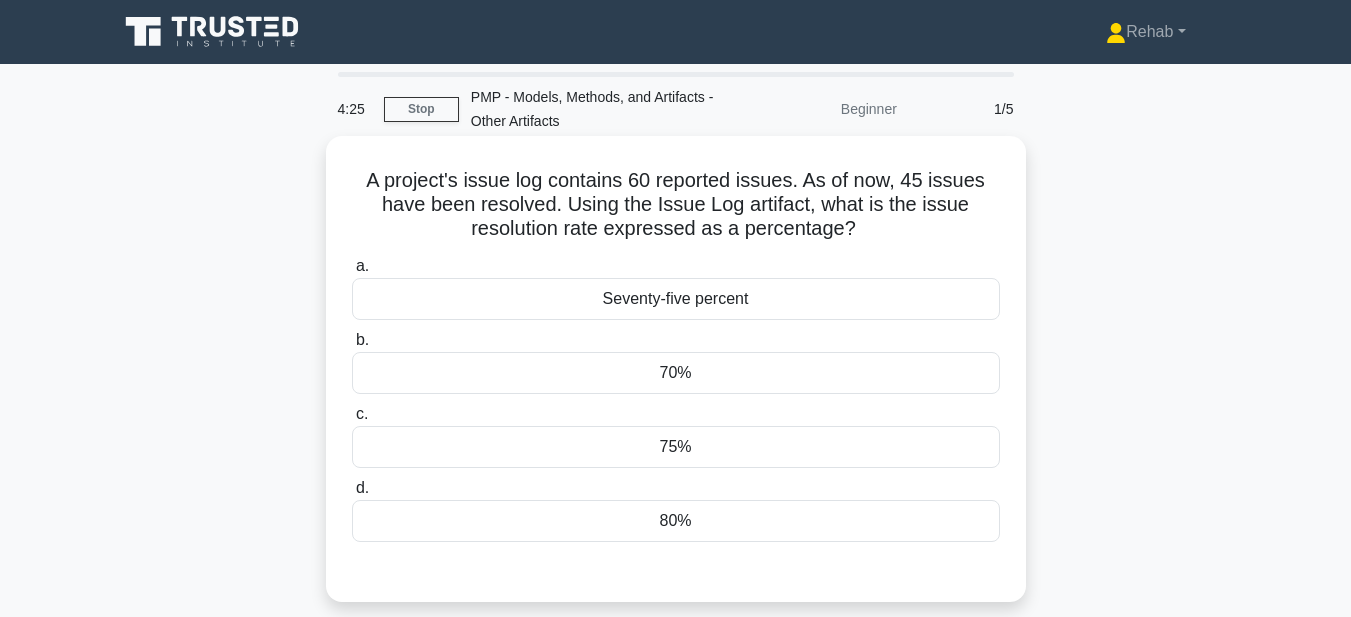 click on "75%" at bounding box center (676, 447) 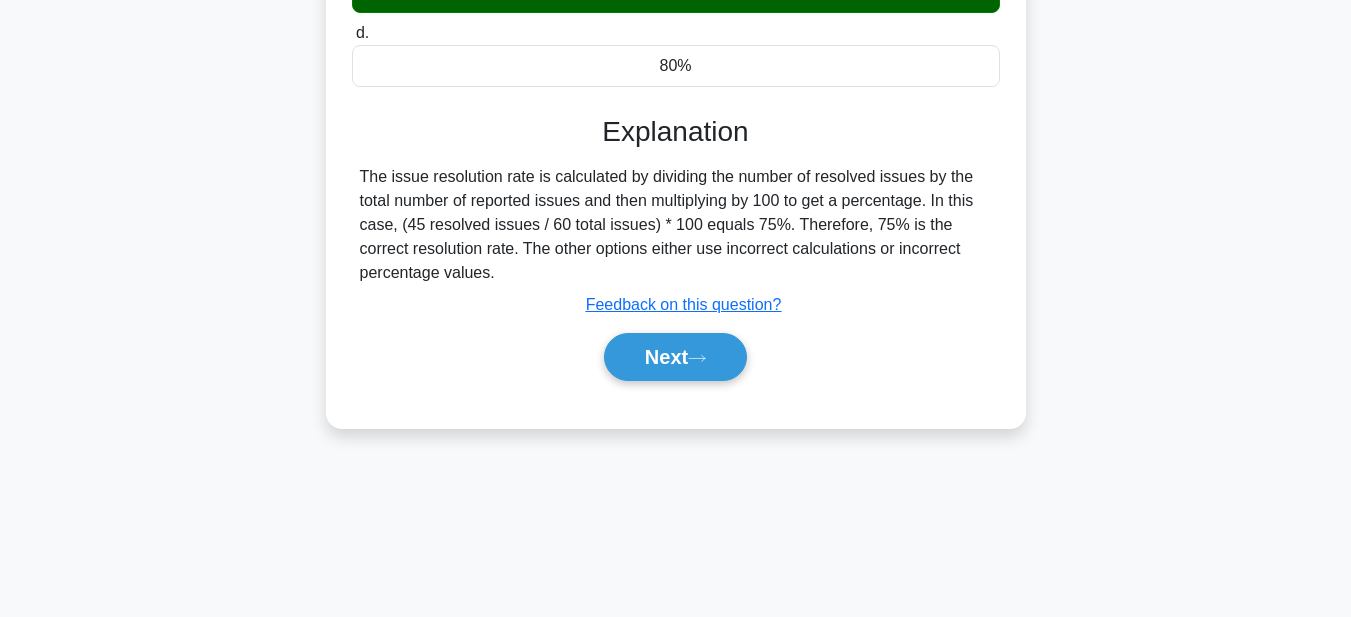 scroll, scrollTop: 463, scrollLeft: 0, axis: vertical 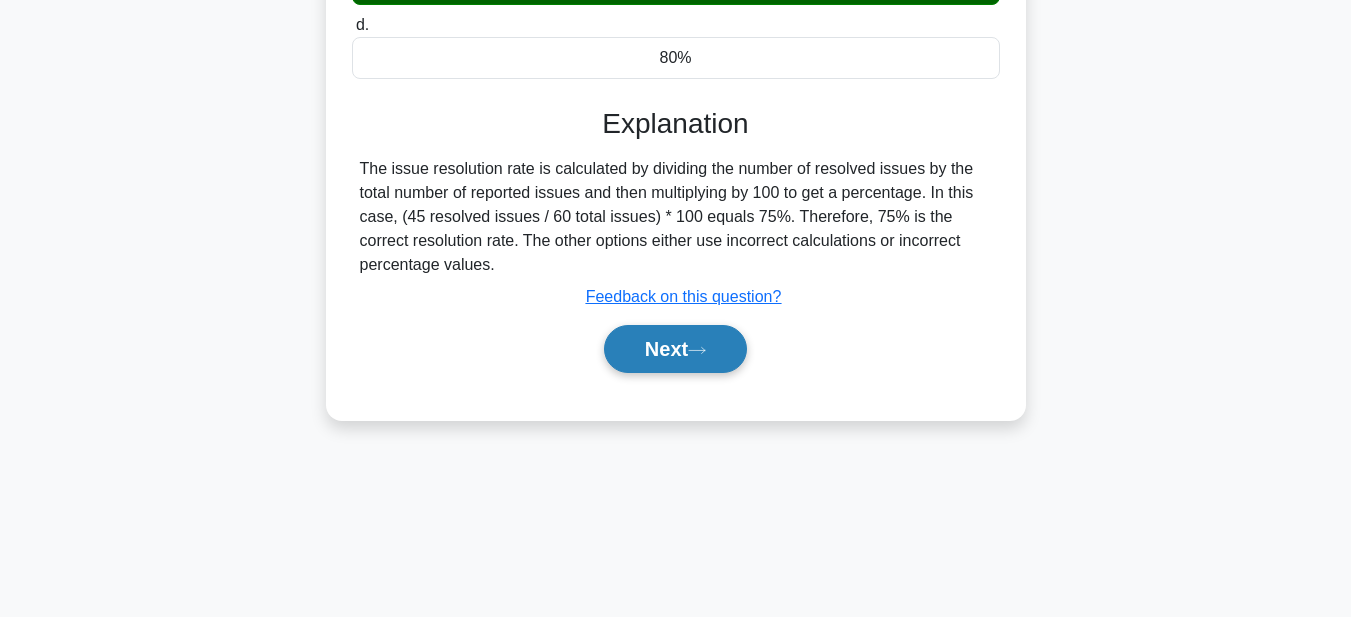 click on "Next" at bounding box center [675, 349] 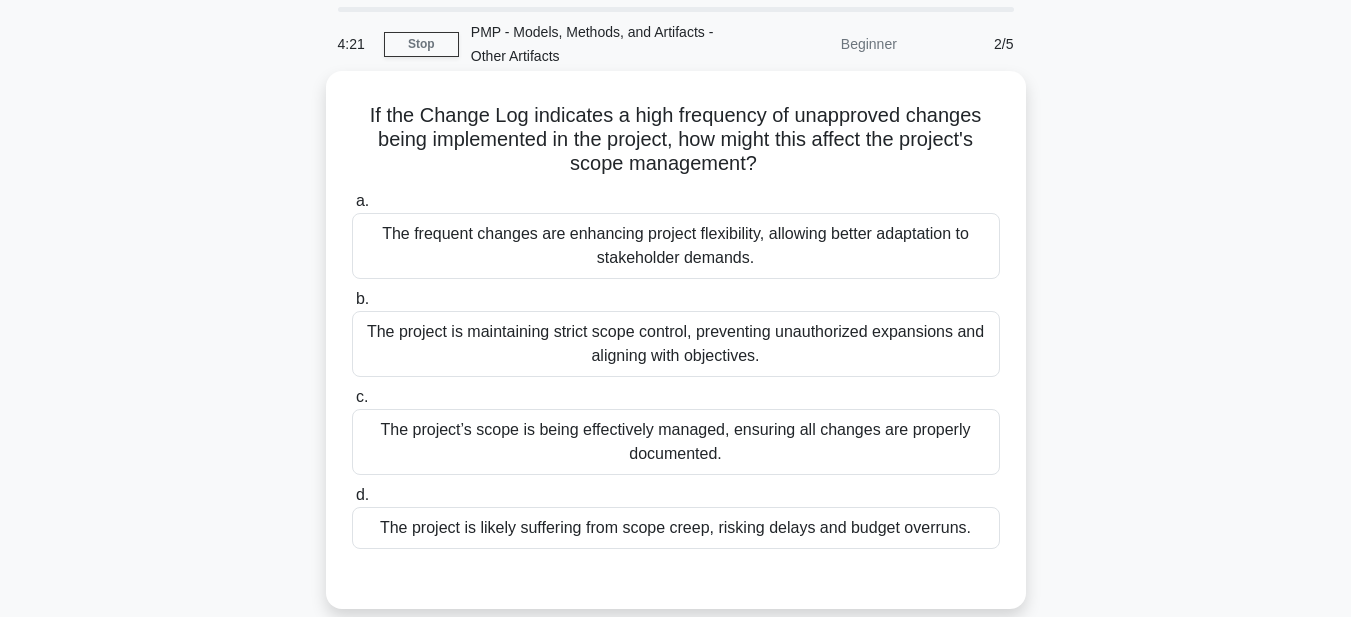 scroll, scrollTop: 63, scrollLeft: 0, axis: vertical 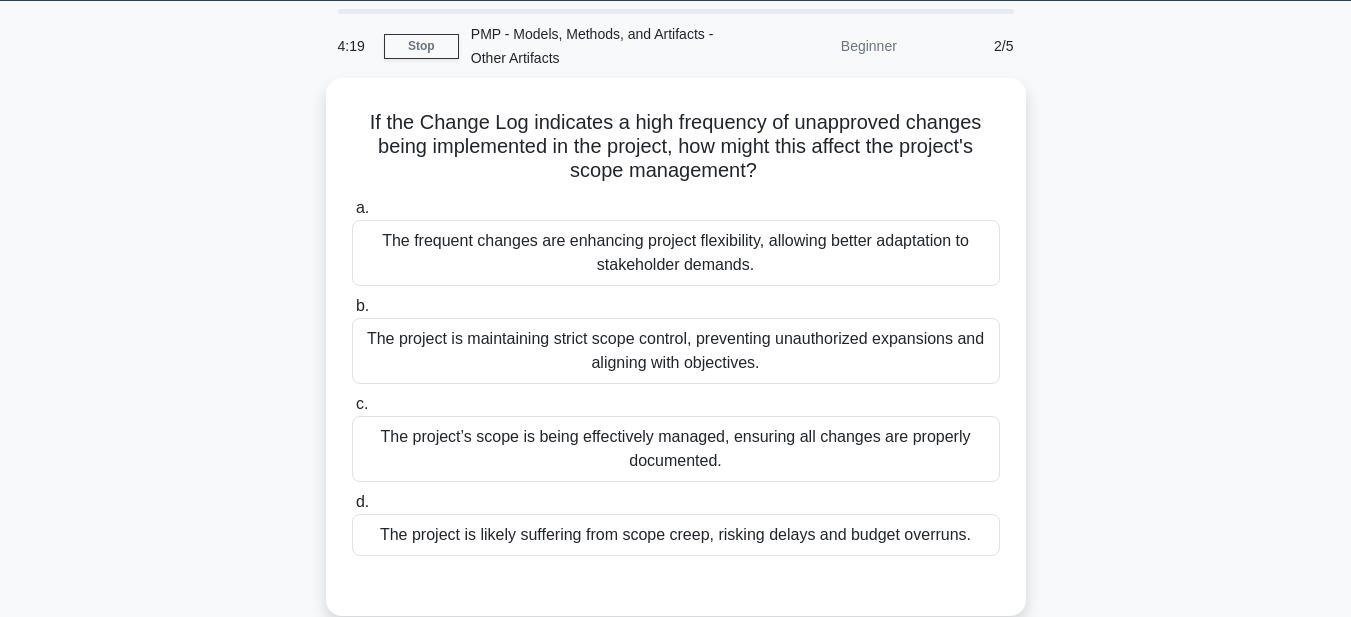 drag, startPoint x: 349, startPoint y: 124, endPoint x: 1049, endPoint y: 555, distance: 822.0468 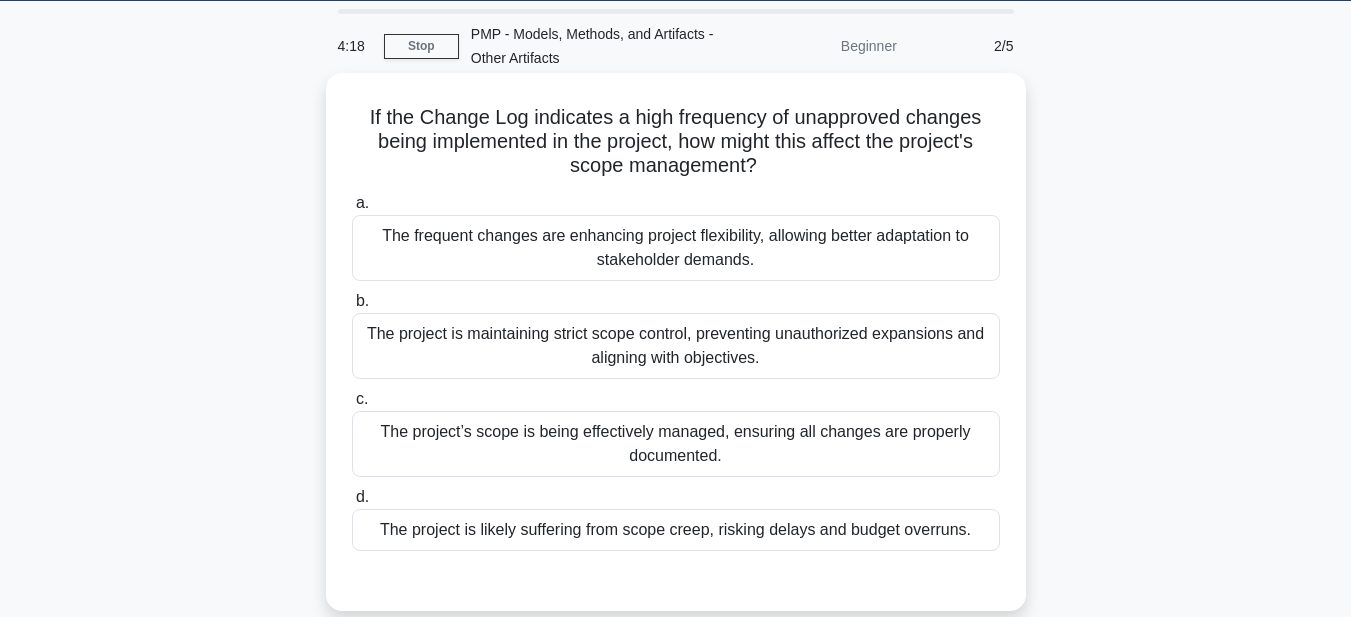 copy on "If the Change Log indicates a high frequency of unapproved changes being implemented in the project, how might this affect the project's scope management?
.spinner_0XTQ{transform-origin:center;animation:spinner_y6GP .75s linear infinite}@keyframes spinner_y6GP{100%{transform:rotate(360deg)}}
a.
The frequent changes are enhancing project flexibility, allowing better adaptation to stakeholder demands.
b.
The project is maintaining strict scope control, preventing unauthorized expansions and aligning with objectives.
c.
The project’s scope is being effectively managed, ensuring all changes are properly documented.
d.
The project is likely suffering from scope creep, risking delays and budget overruns." 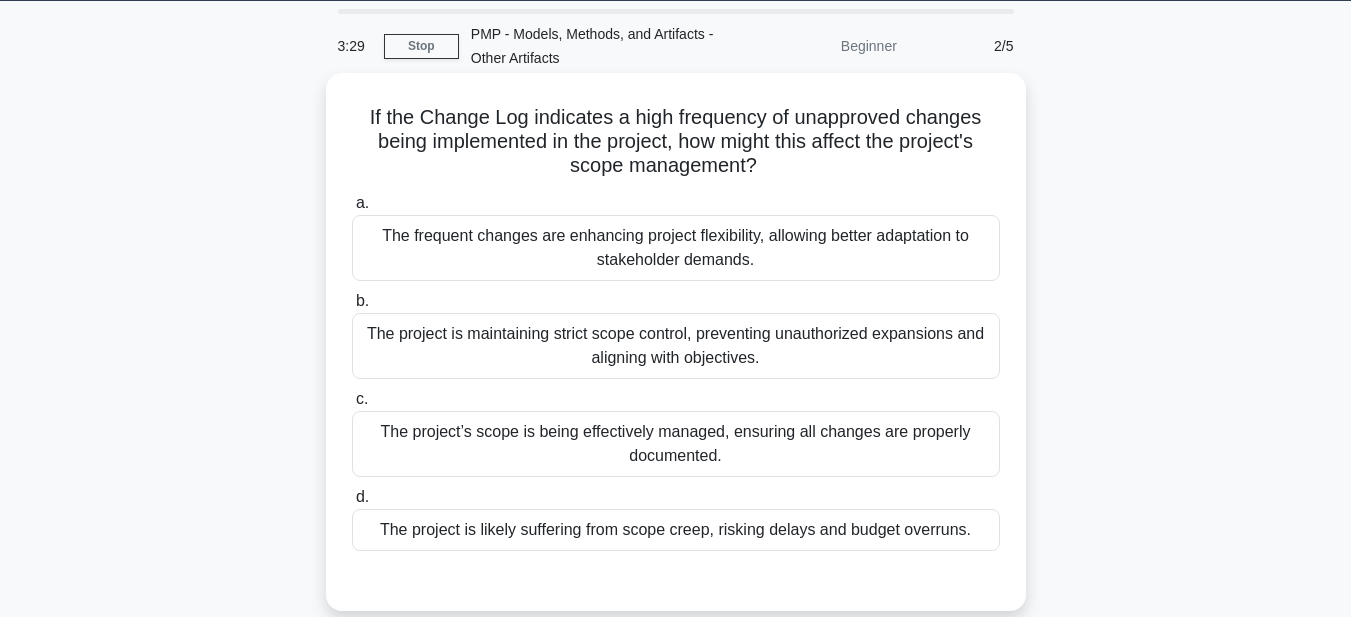 click on "The project is likely suffering from scope creep, risking delays and budget overruns." at bounding box center [676, 530] 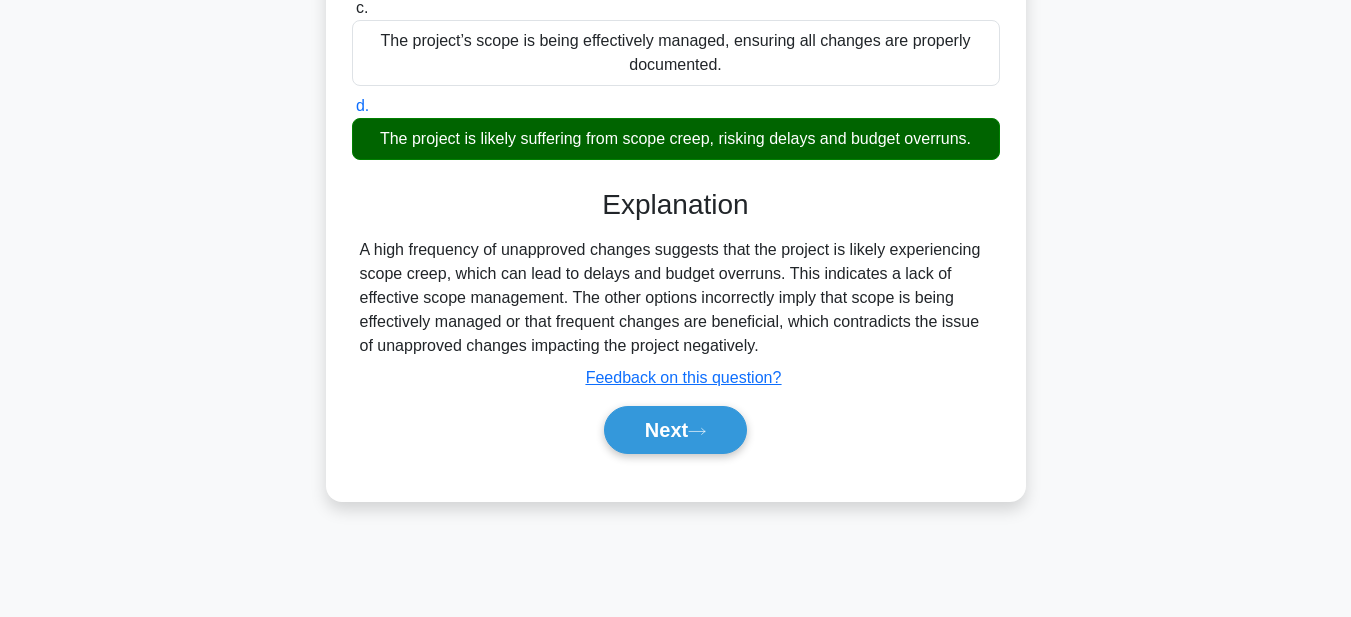 scroll, scrollTop: 463, scrollLeft: 0, axis: vertical 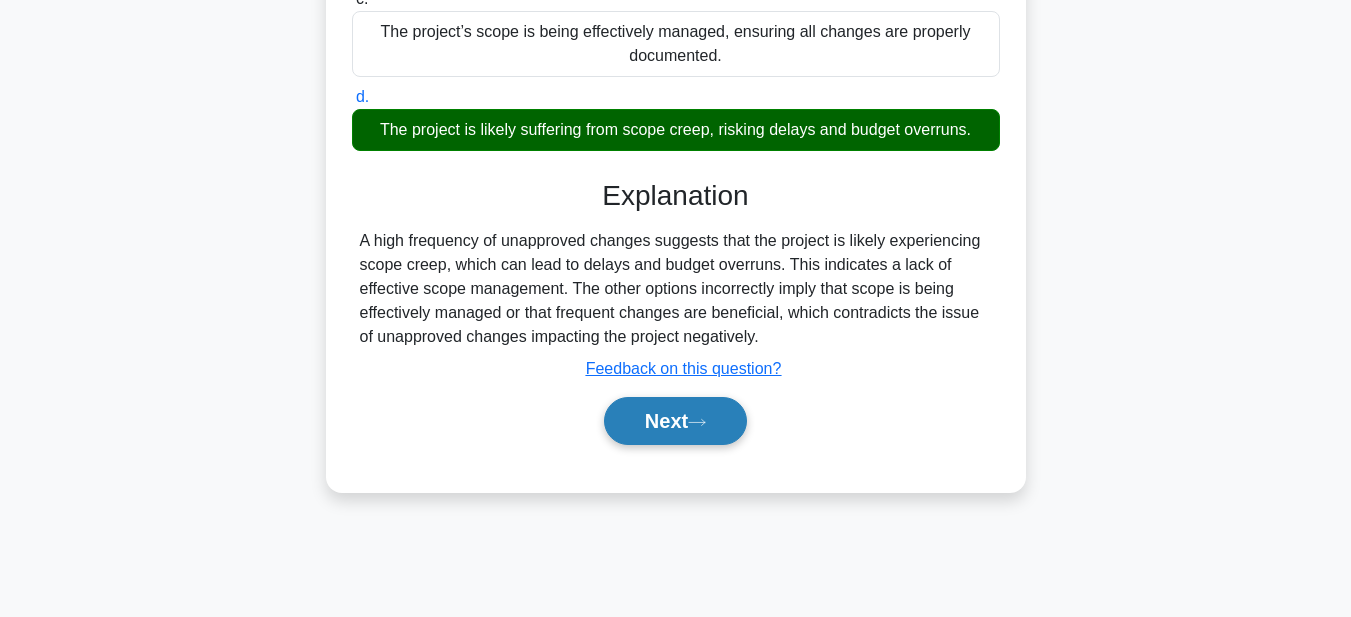 click on "Next" at bounding box center [675, 421] 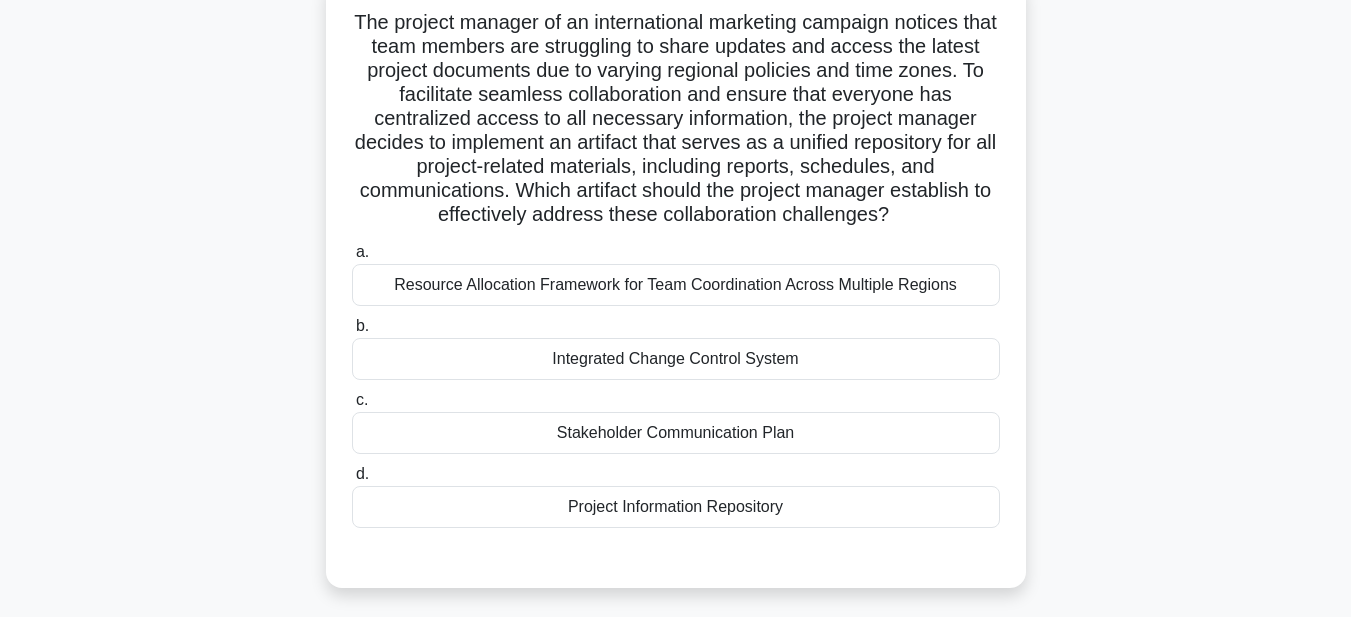 scroll, scrollTop: 0, scrollLeft: 0, axis: both 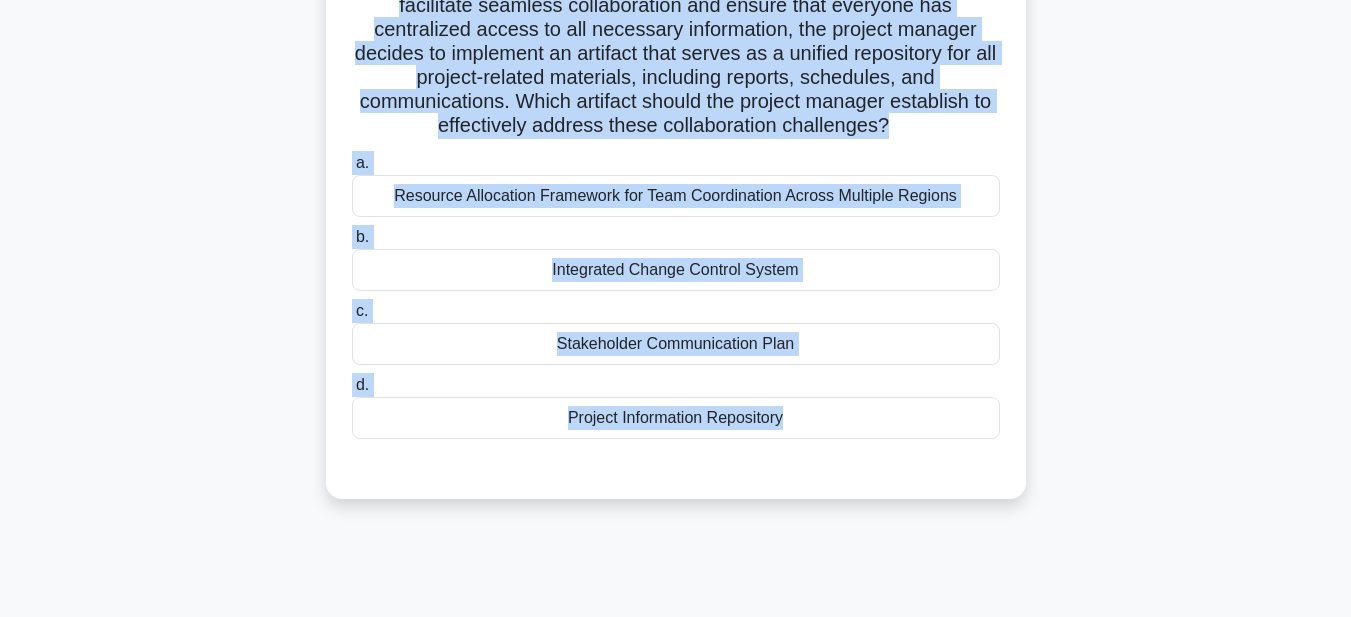 drag, startPoint x: 351, startPoint y: 173, endPoint x: 777, endPoint y: 353, distance: 462.4673 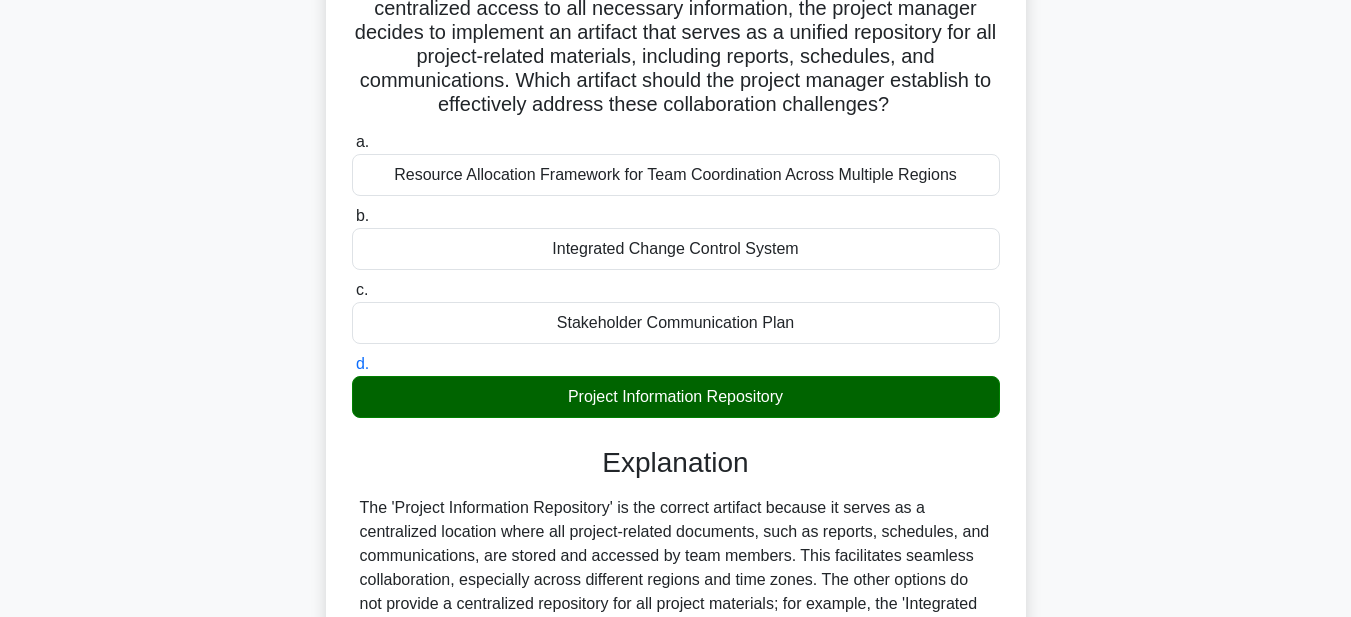scroll, scrollTop: 545, scrollLeft: 0, axis: vertical 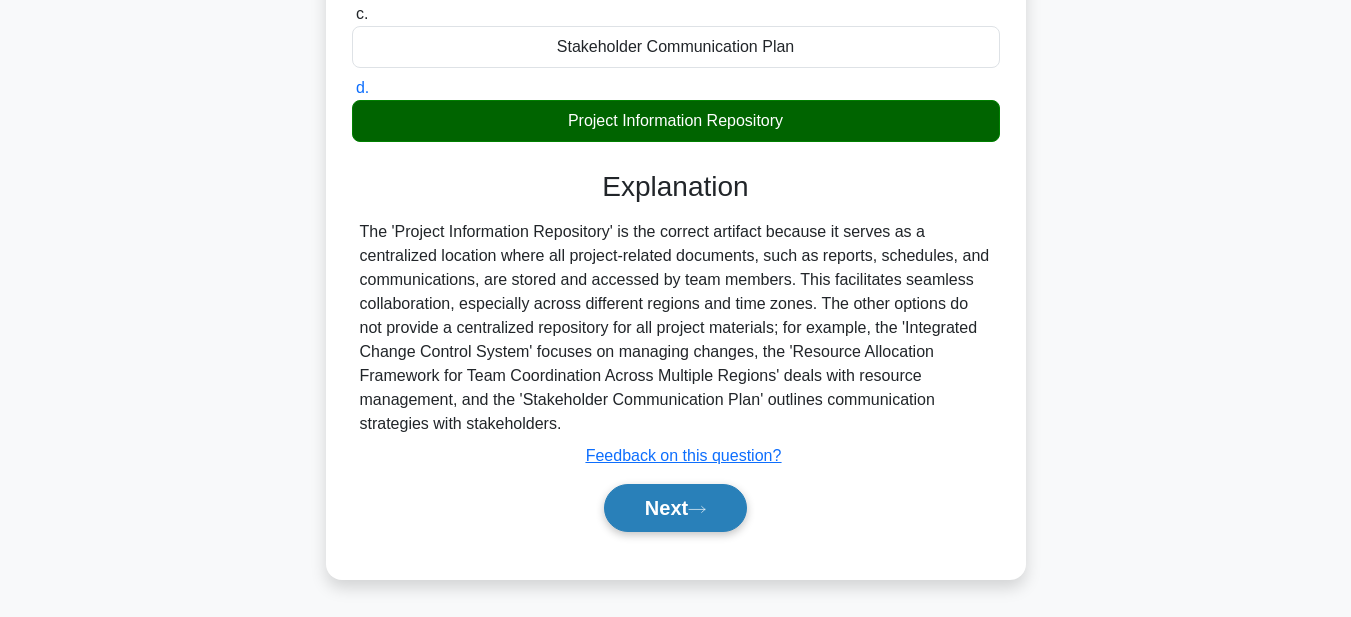 click on "Next" at bounding box center (675, 508) 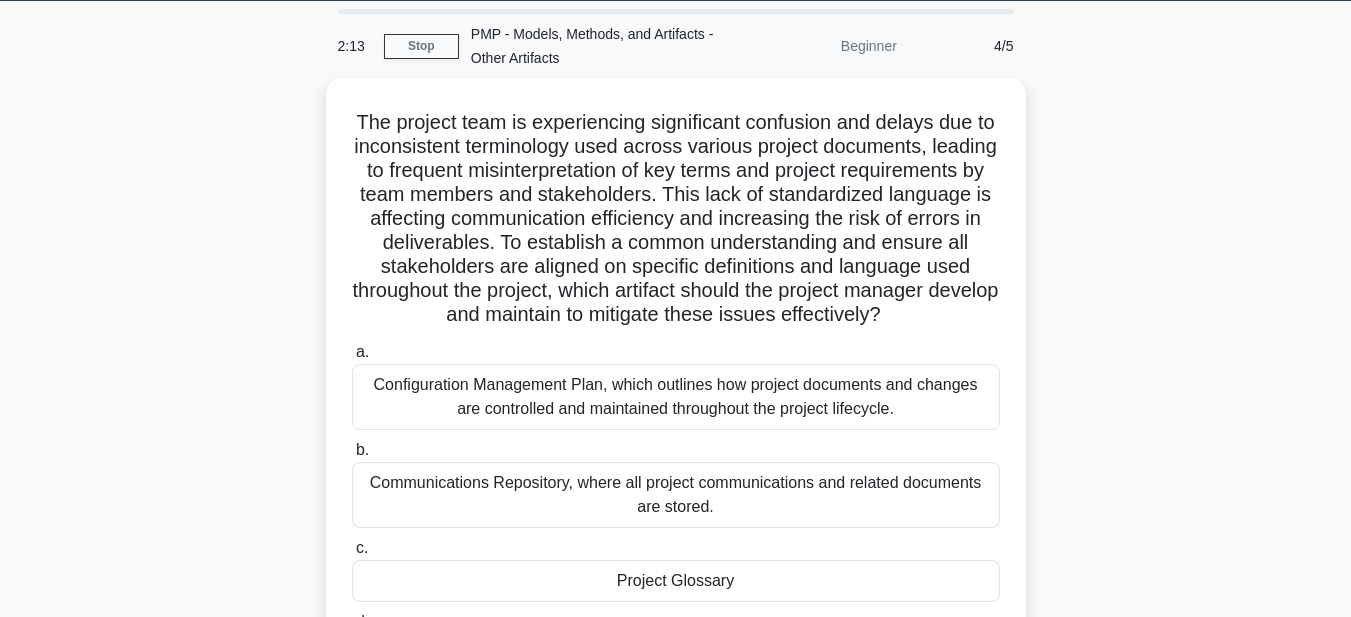 scroll, scrollTop: 0, scrollLeft: 0, axis: both 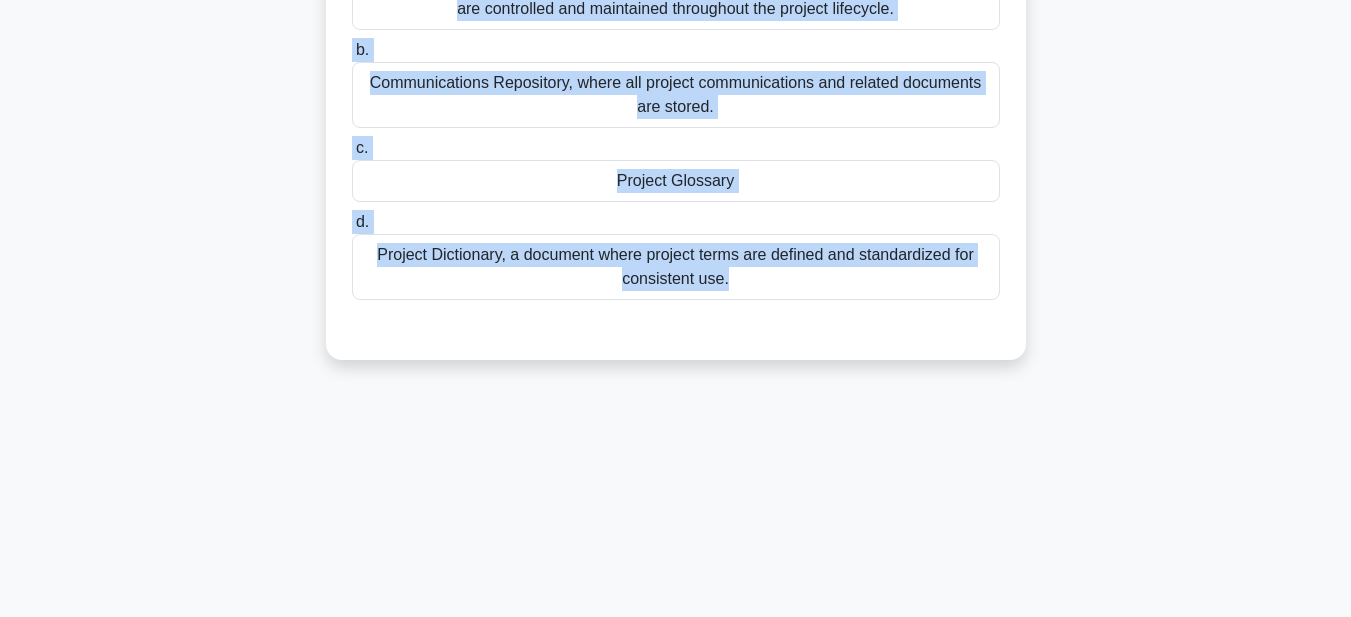 drag, startPoint x: 353, startPoint y: 174, endPoint x: 979, endPoint y: 646, distance: 784.00256 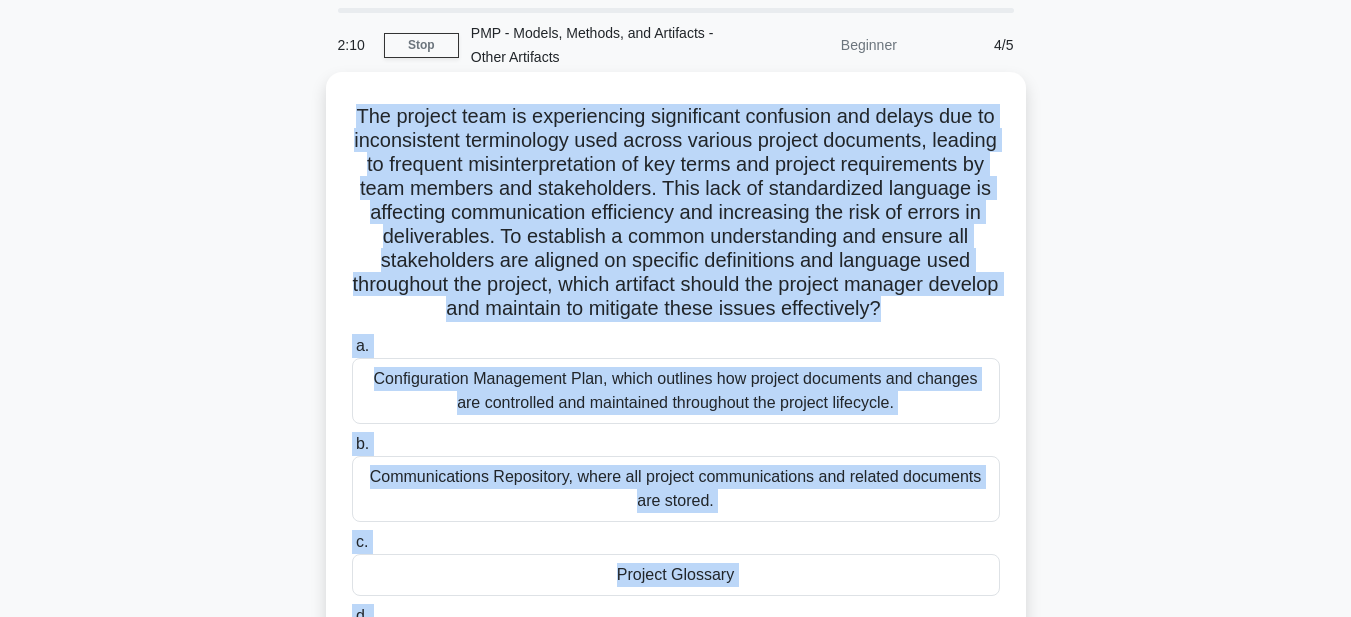 scroll, scrollTop: 63, scrollLeft: 0, axis: vertical 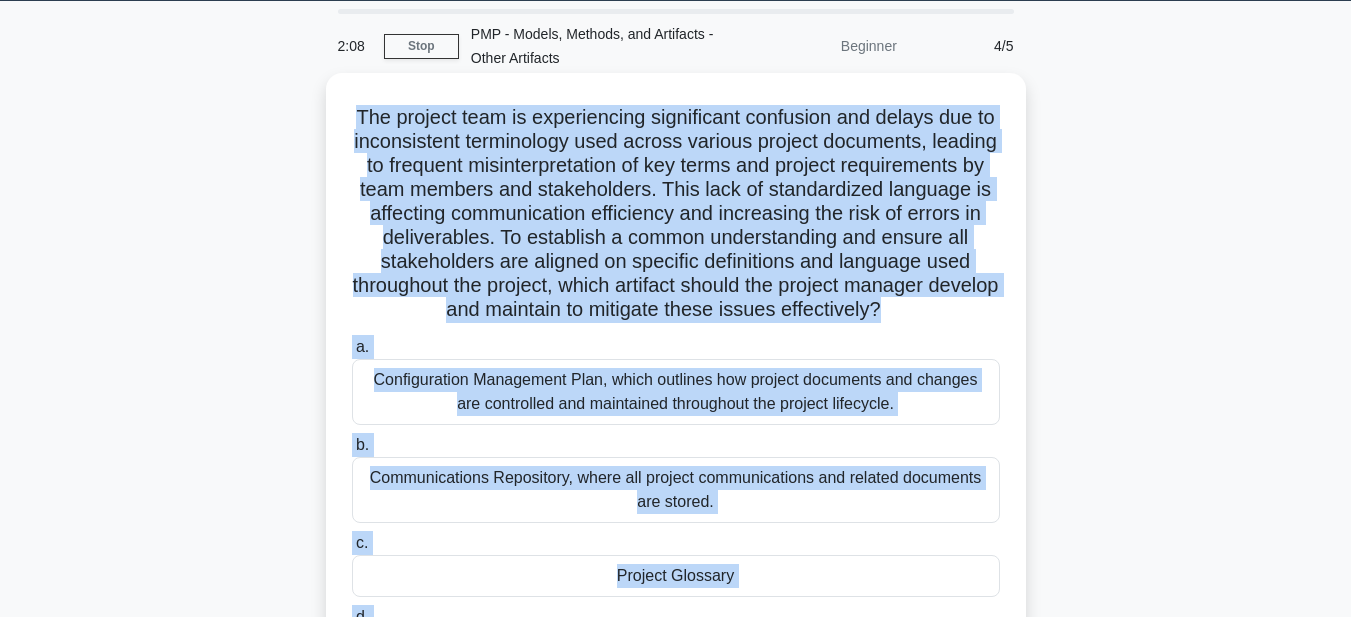 copy on "The project team is experiencing significant confusion and delays due to inconsistent terminology used across various project documents, leading to frequent misinterpretation of key terms and project requirements by team members and stakeholders. This lack of standardized language is affecting communication efficiency and increasing the risk of errors in deliverables. To establish a common understanding and ensure all stakeholders are aligned on specific definitions and language used throughout the project, which artifact should the project manager develop and maintain to mitigate these issues effectively?
.spinner_0XTQ{transform-origin:center;animation:spinner_y6GP .75s linear infinite}@keyframes spinner_y6GP{100%{transform:rotate(360deg)}}
a.
Configuration Management Plan, which outlines how project documents and changes are controlled and maintained throughout the project lifecycle.
..." 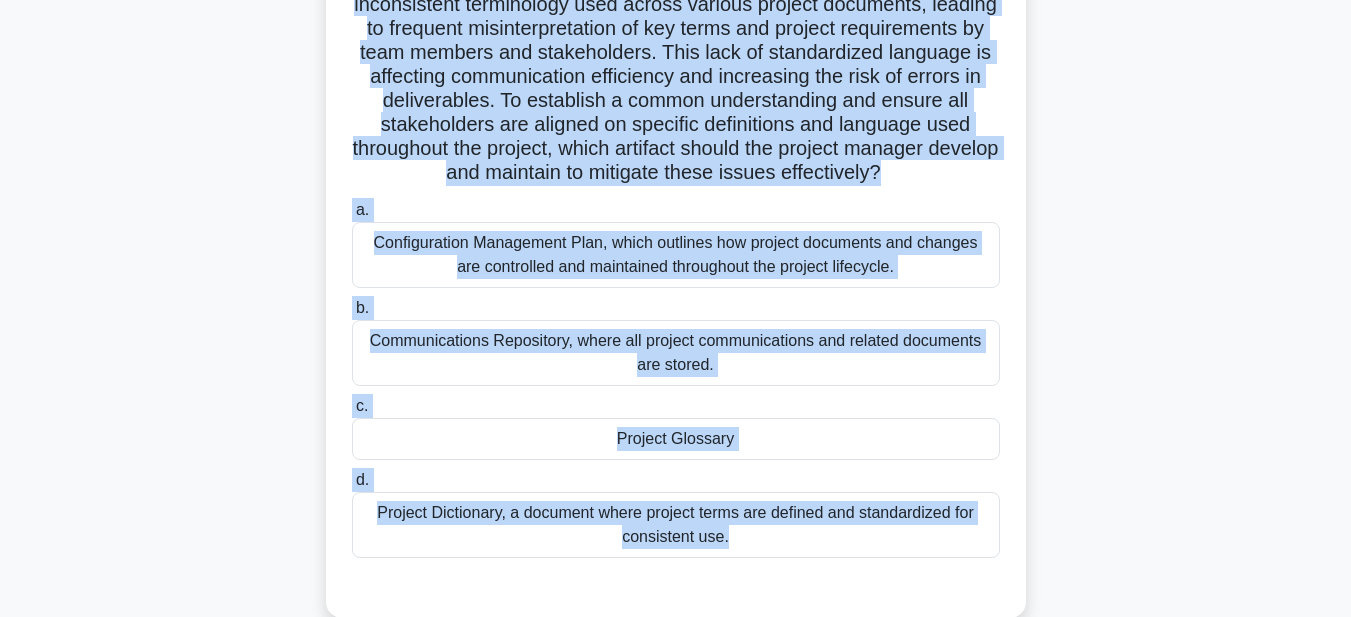 scroll, scrollTop: 363, scrollLeft: 0, axis: vertical 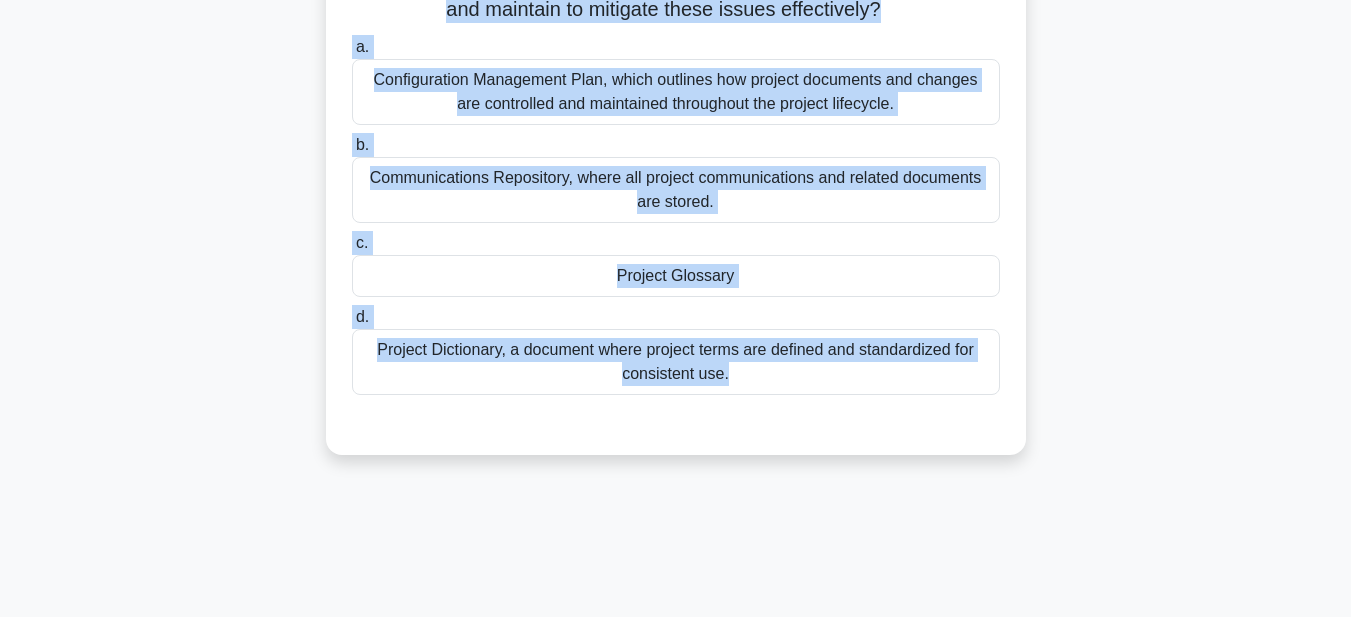 click on "Project Dictionary, a document where project terms are defined and standardized for consistent use." at bounding box center (676, 362) 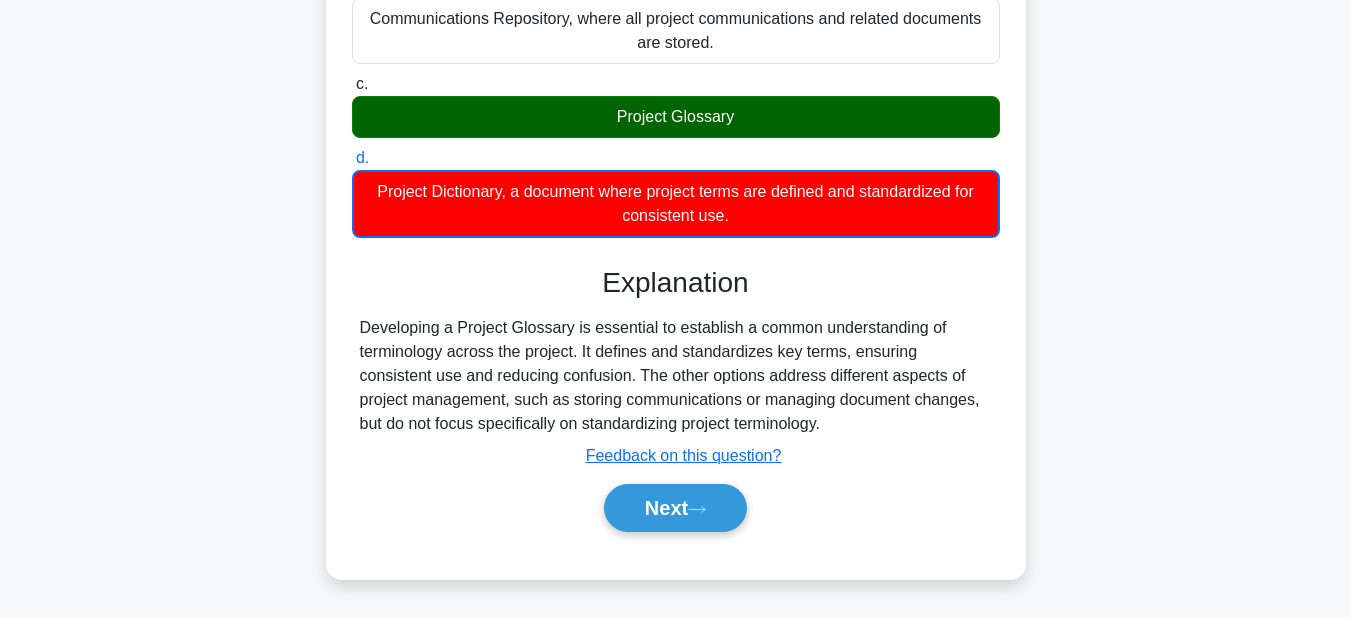 scroll, scrollTop: 547, scrollLeft: 0, axis: vertical 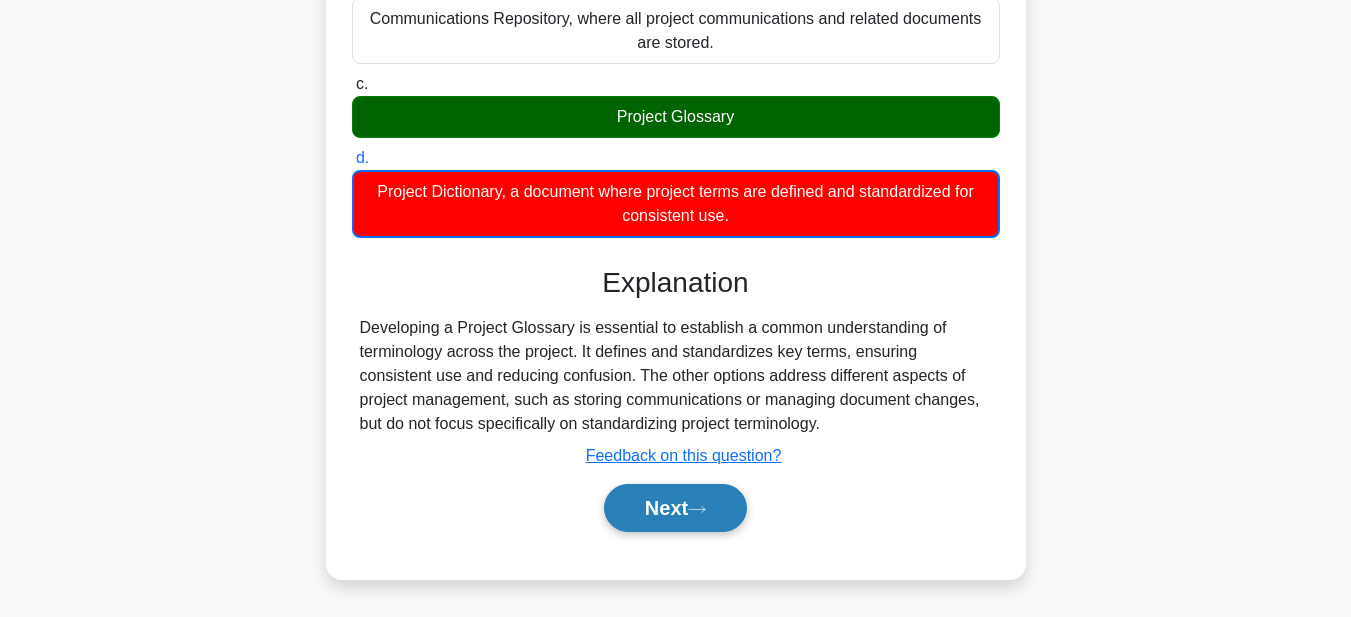 click on "Next" at bounding box center [675, 508] 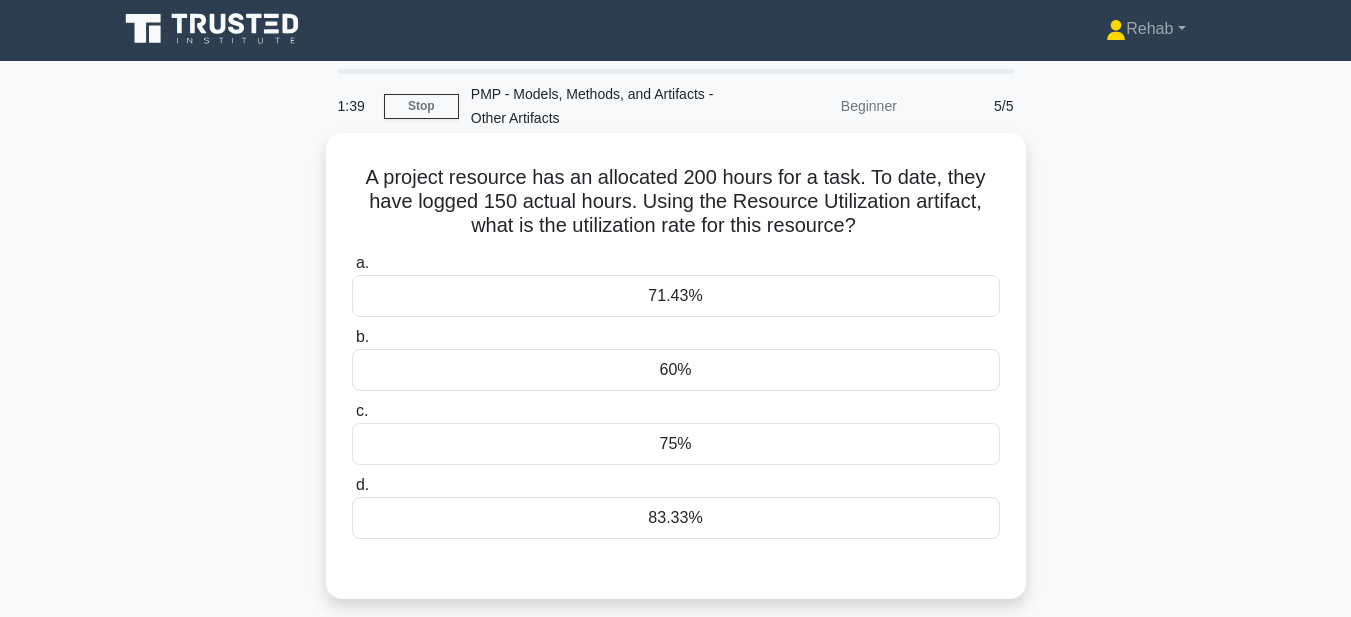 scroll, scrollTop: 0, scrollLeft: 0, axis: both 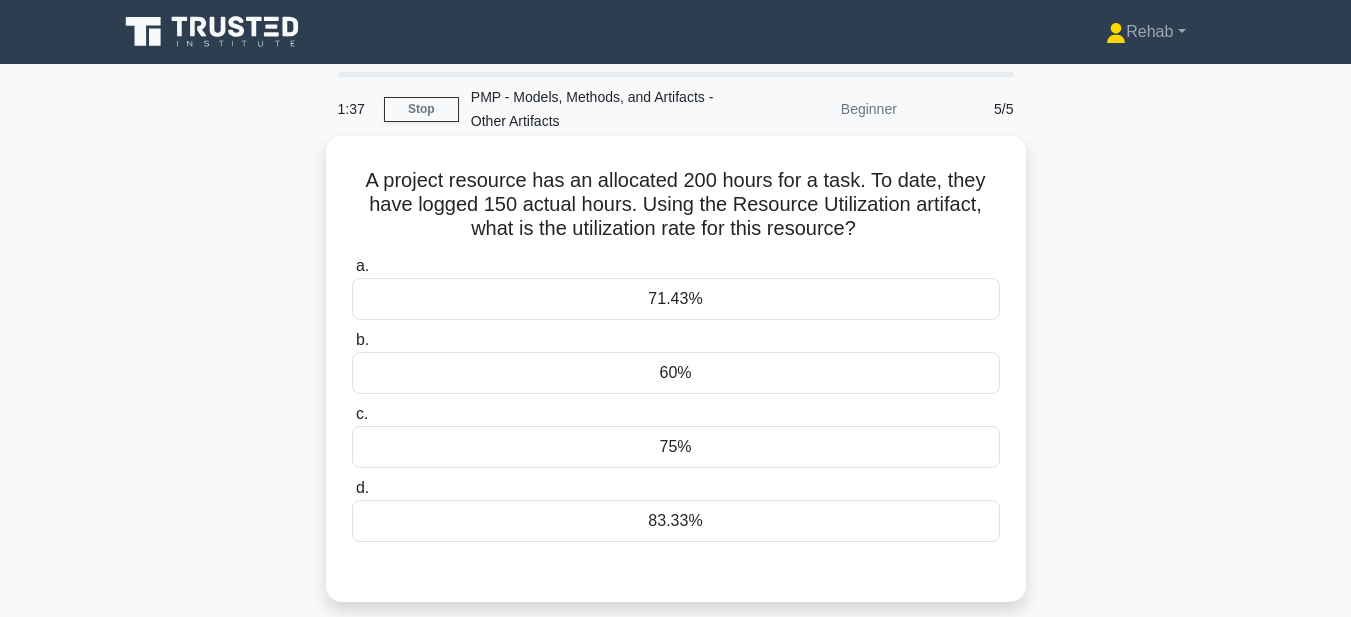 drag, startPoint x: 364, startPoint y: 172, endPoint x: 783, endPoint y: 536, distance: 555.0288 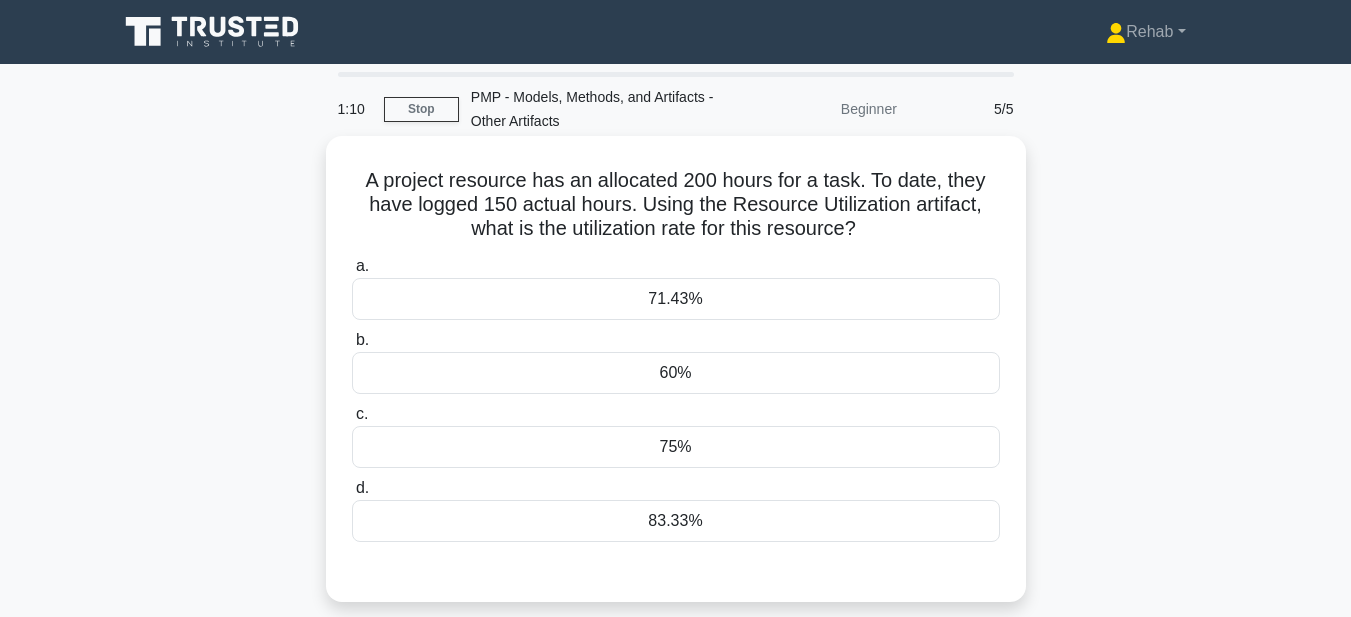 click on "75%" at bounding box center [676, 447] 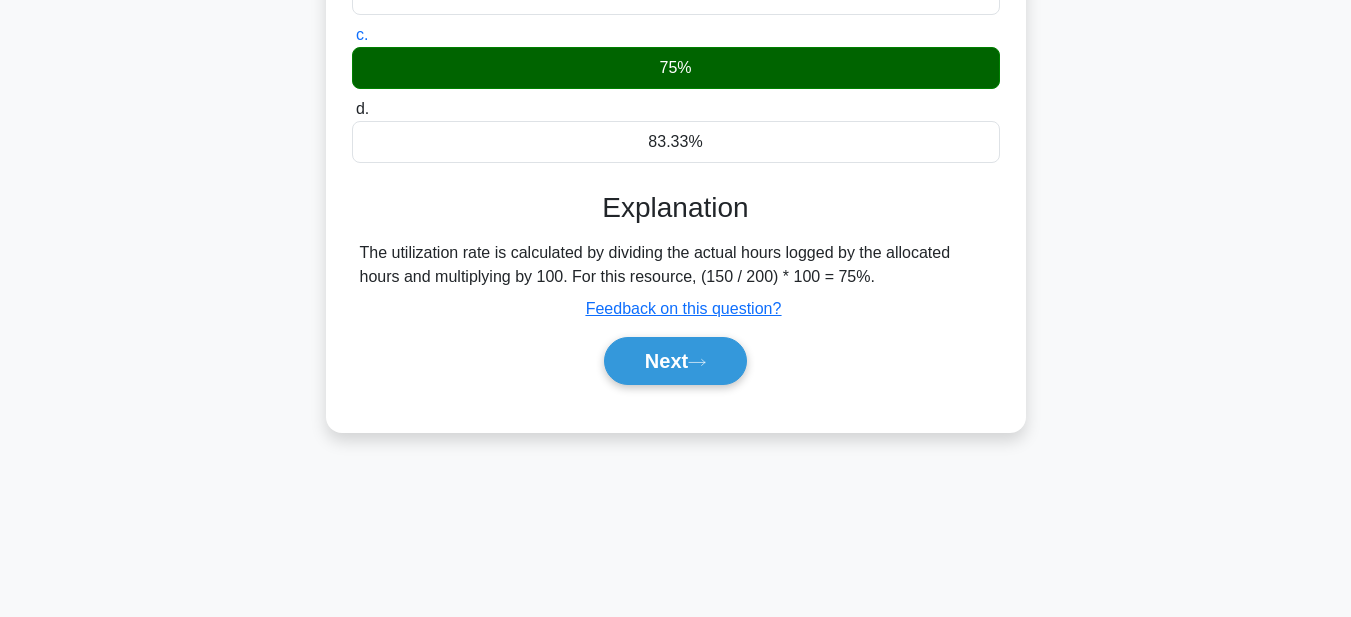 scroll, scrollTop: 400, scrollLeft: 0, axis: vertical 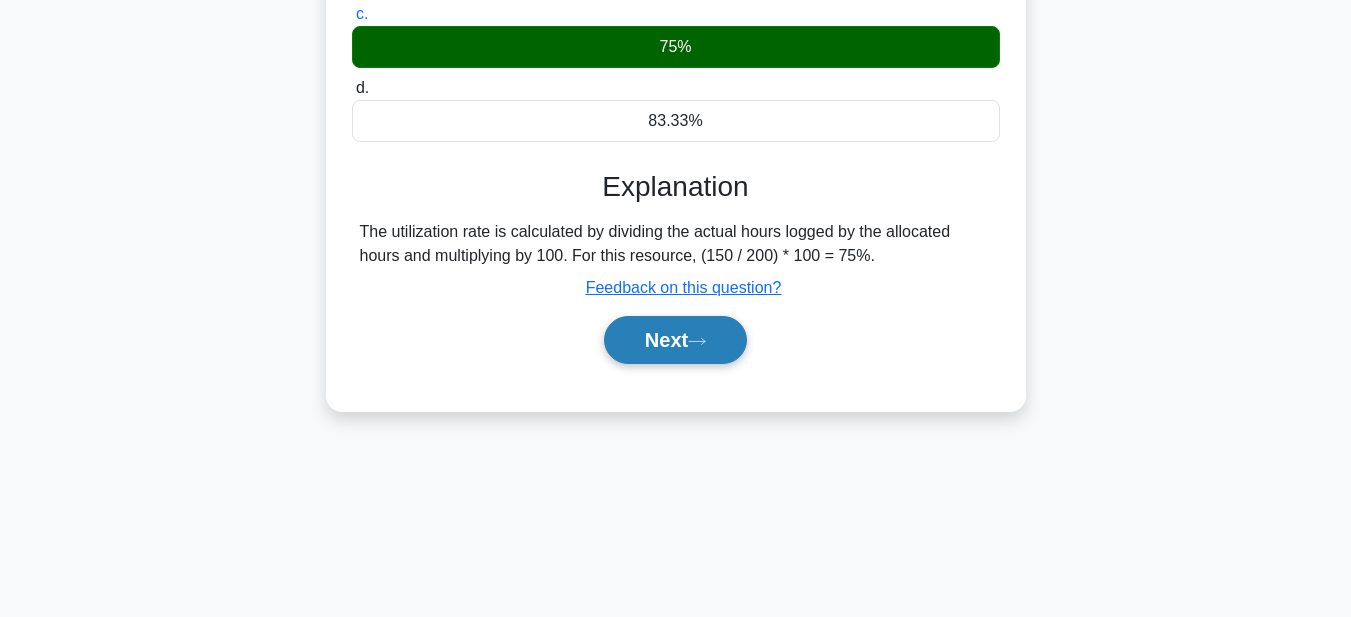 click on "Next" at bounding box center (675, 340) 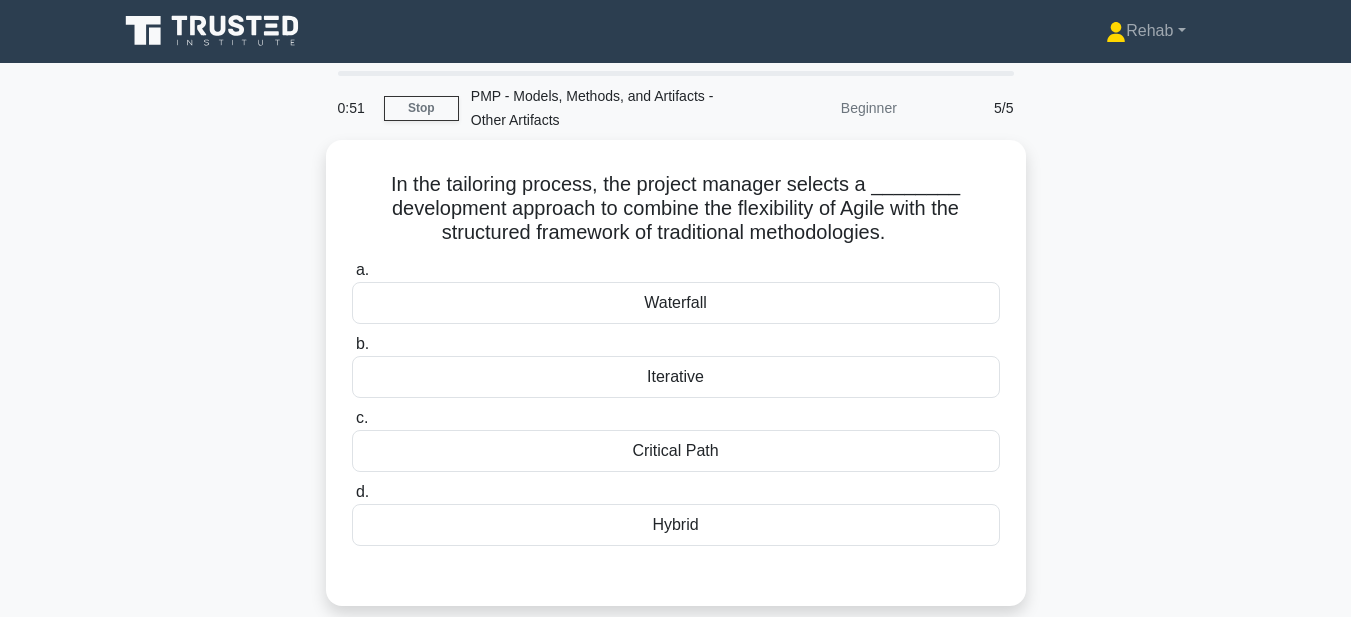 scroll, scrollTop: 0, scrollLeft: 0, axis: both 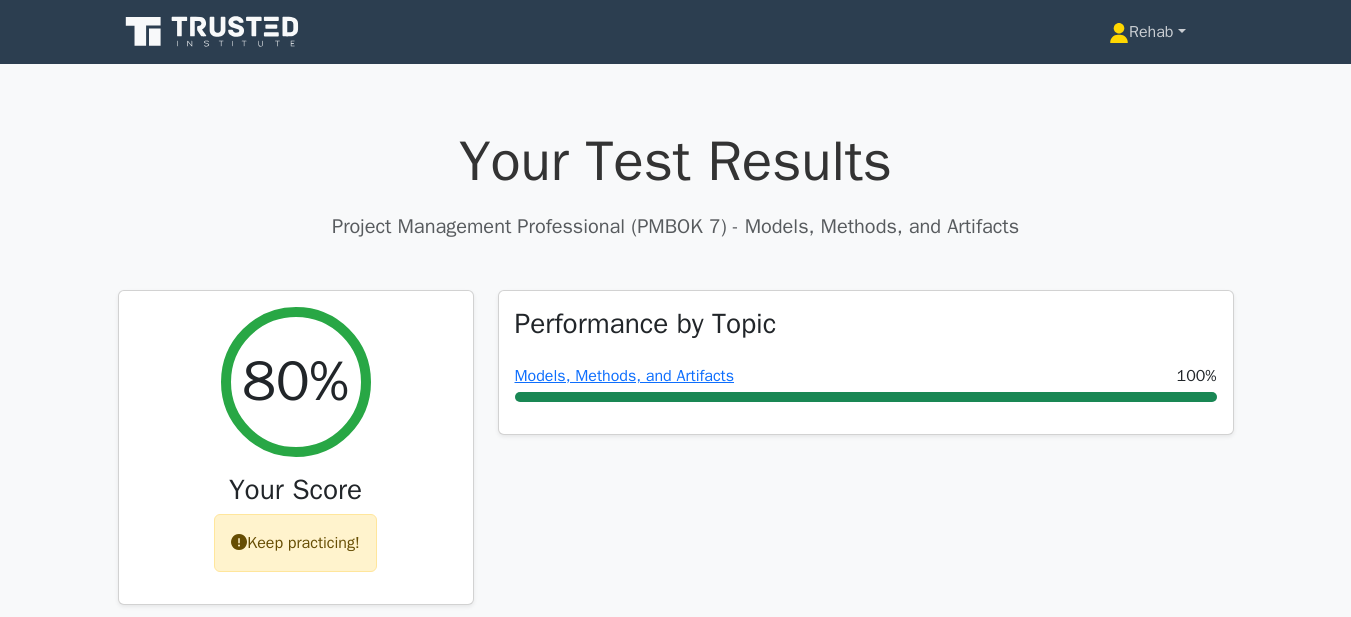 click on "Rehab" at bounding box center [1147, 32] 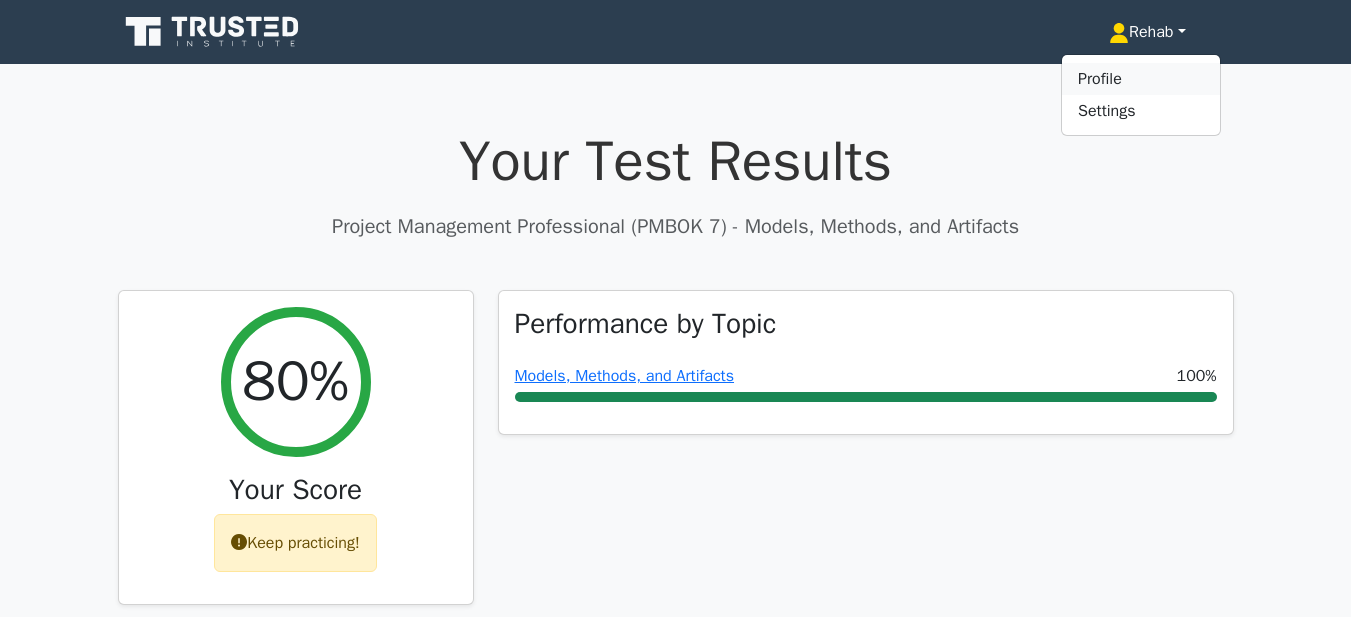 click on "Profile" at bounding box center (1141, 79) 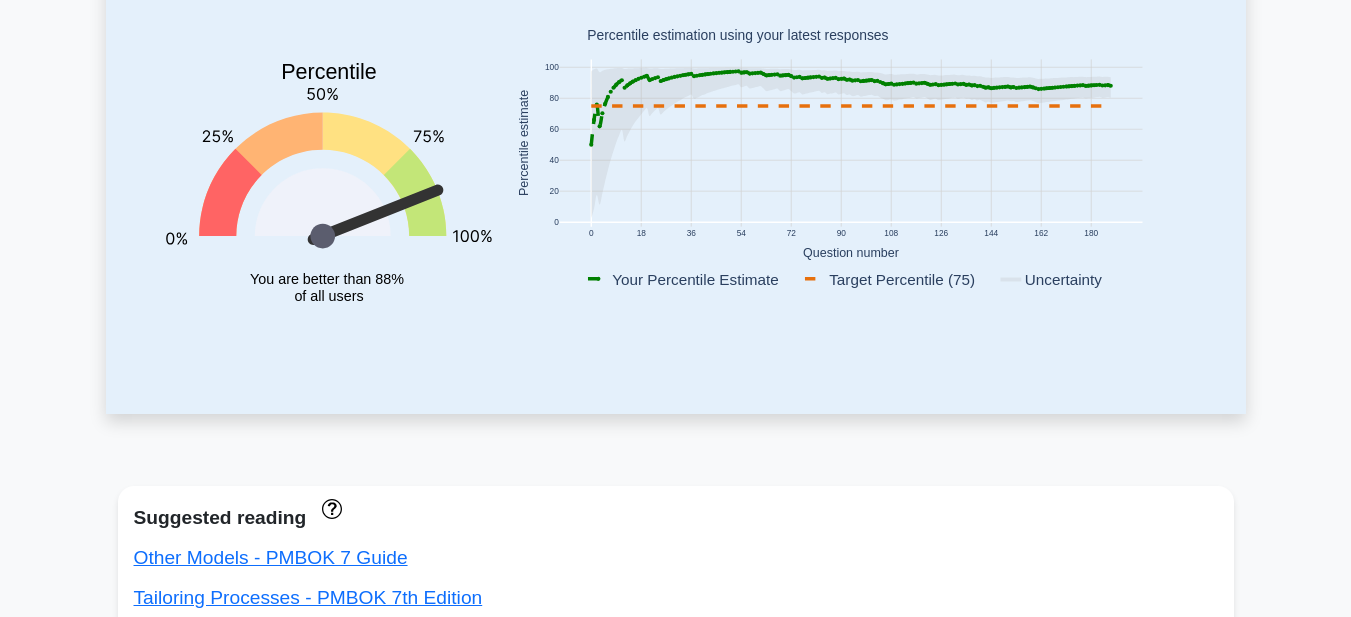 scroll, scrollTop: 300, scrollLeft: 0, axis: vertical 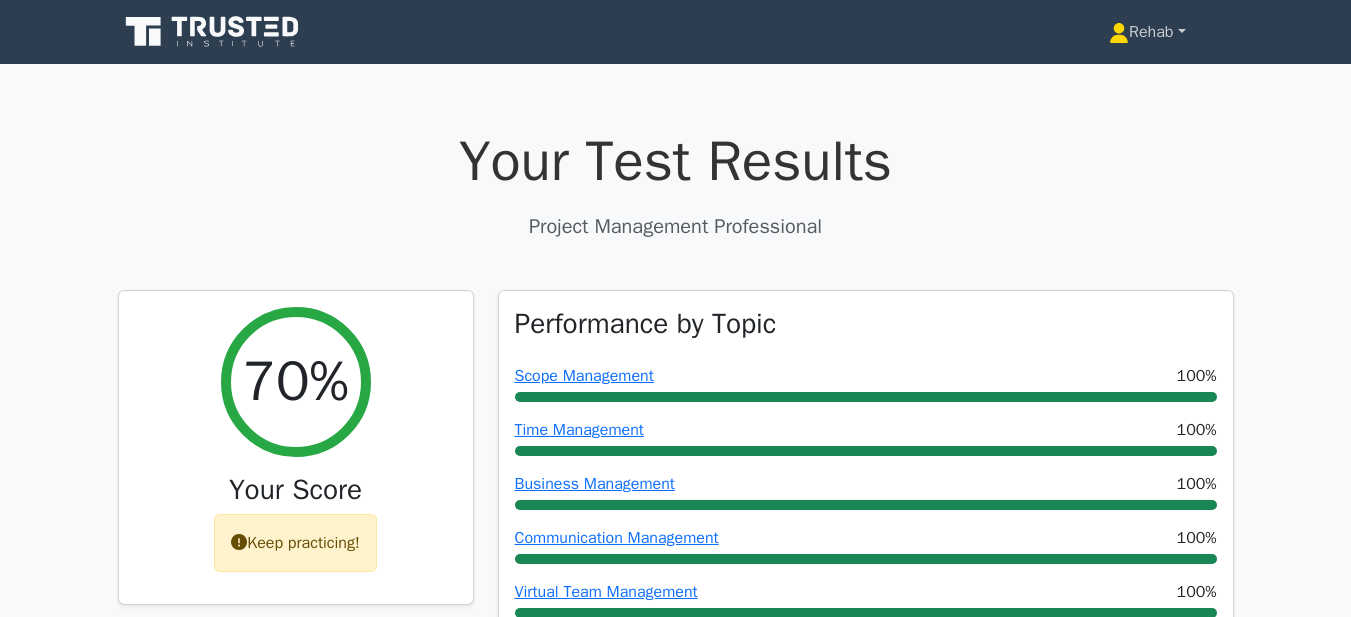 click on "Rehab" at bounding box center [1147, 32] 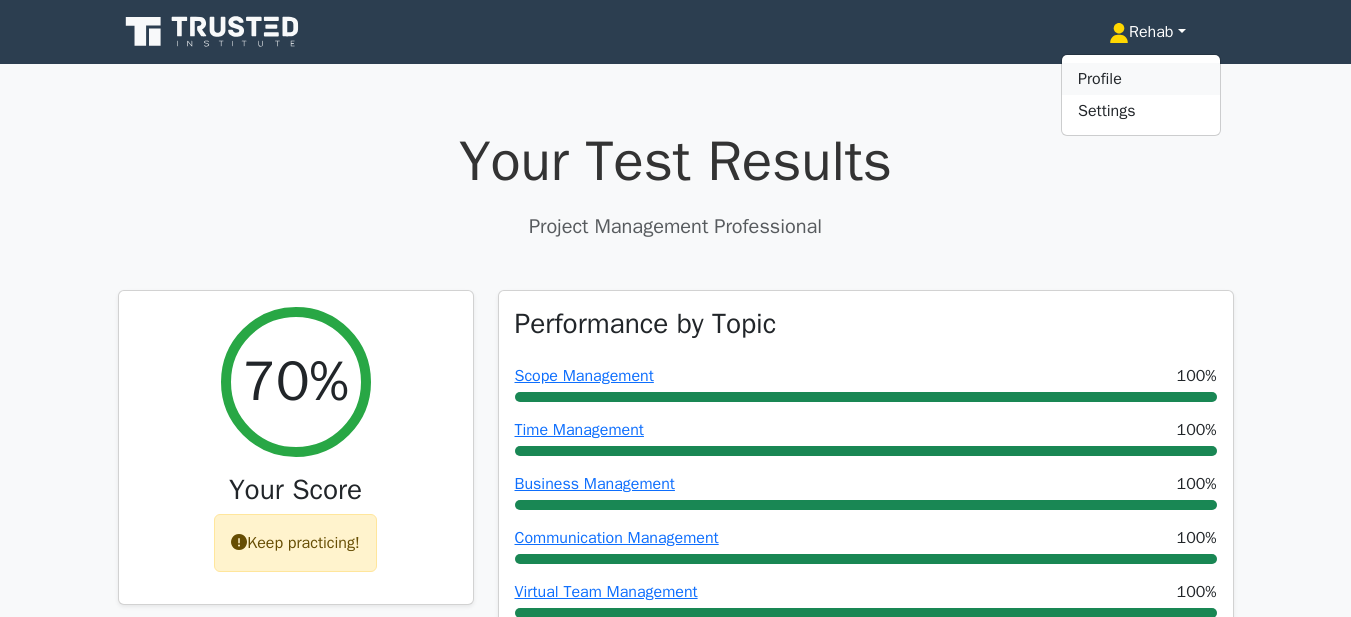 click on "Profile" at bounding box center (1141, 79) 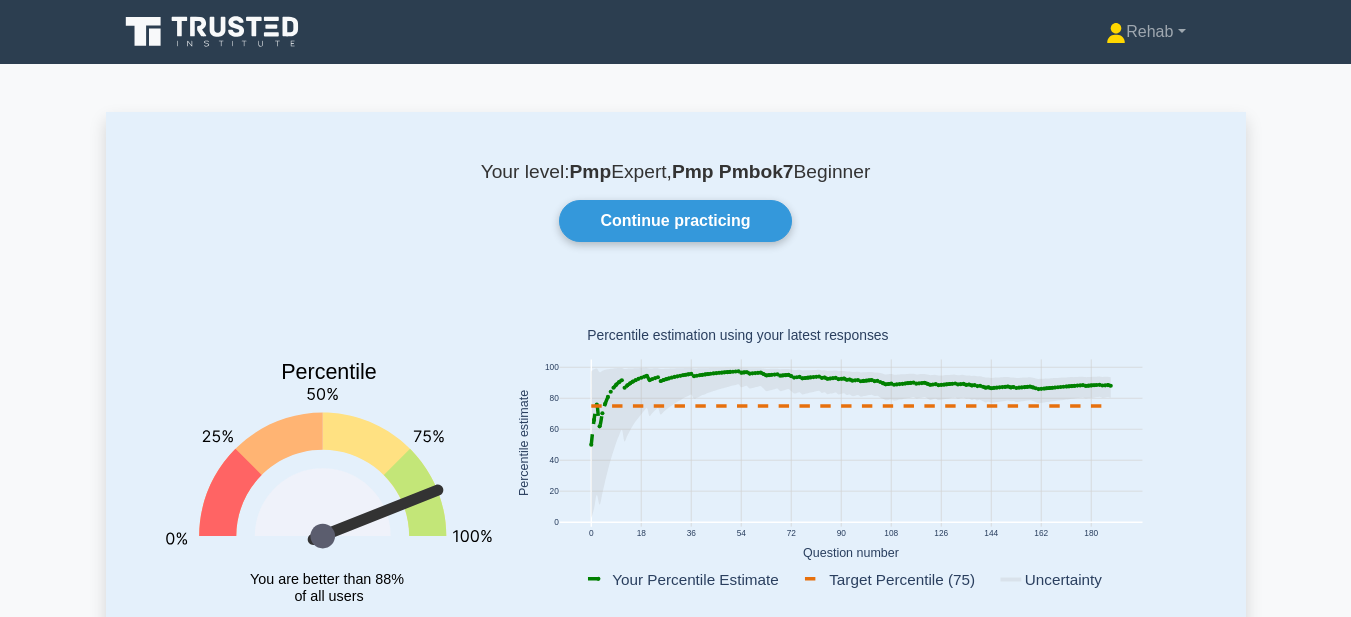 scroll, scrollTop: 100, scrollLeft: 0, axis: vertical 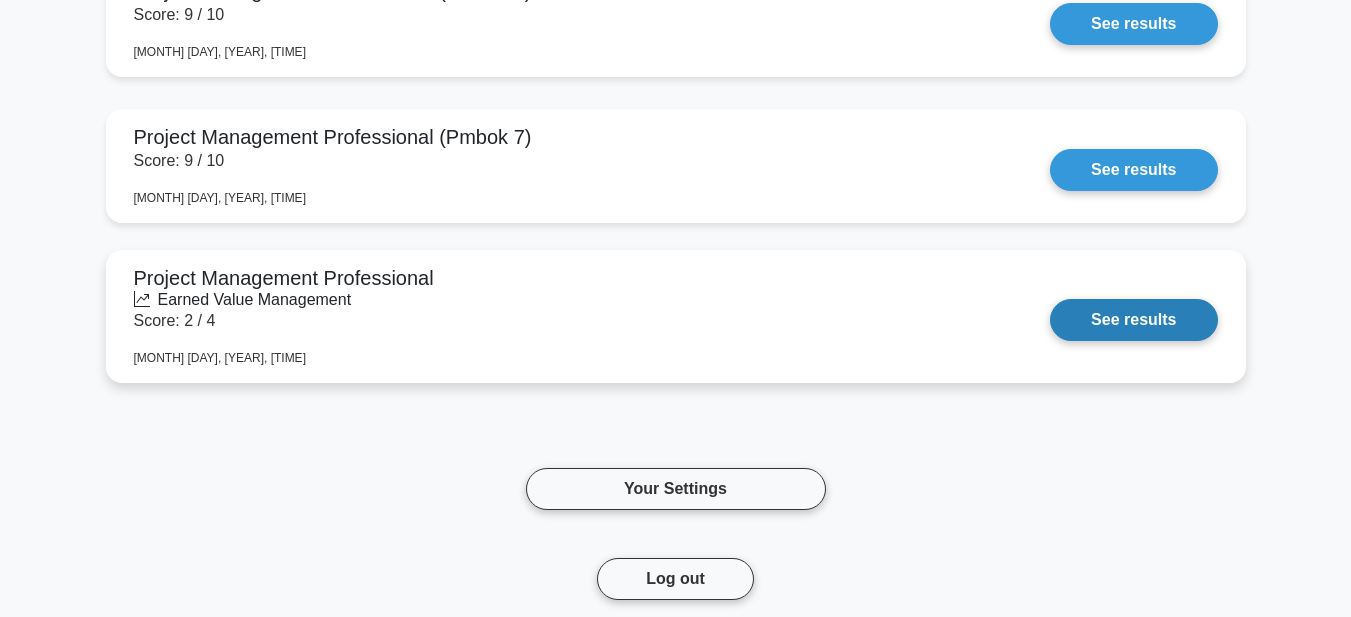 click on "See results" at bounding box center [1133, 320] 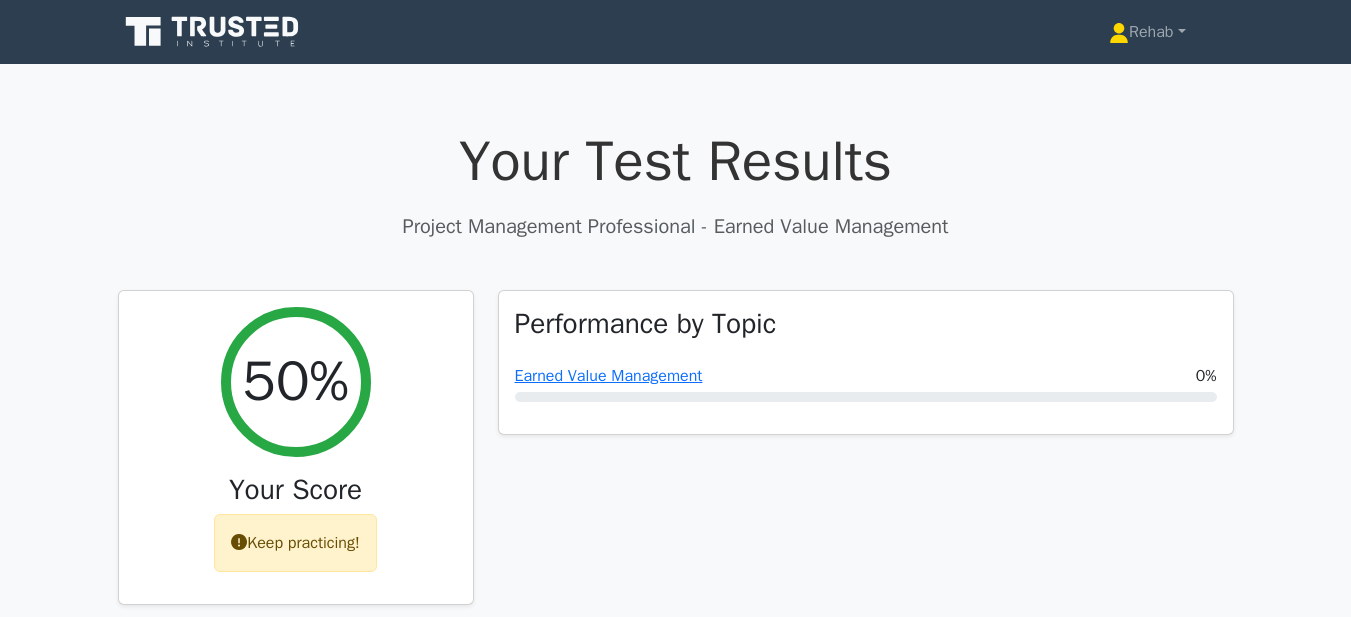 scroll, scrollTop: 200, scrollLeft: 0, axis: vertical 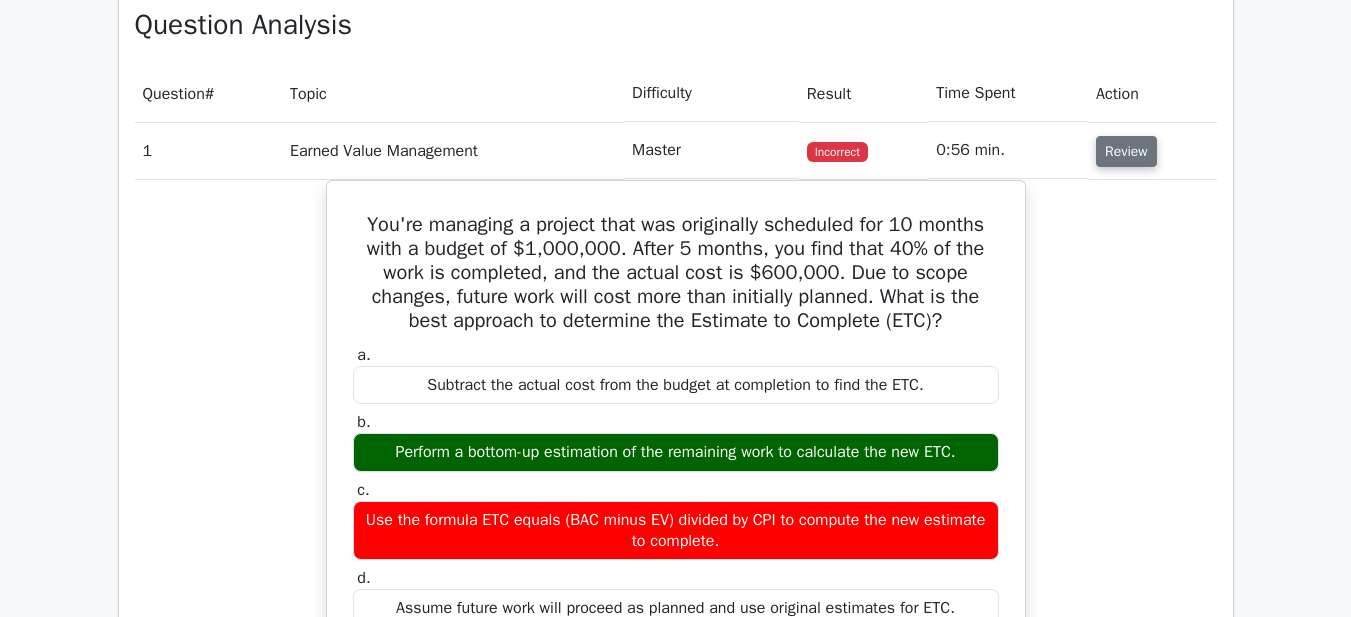 click on "Review" at bounding box center [1126, 151] 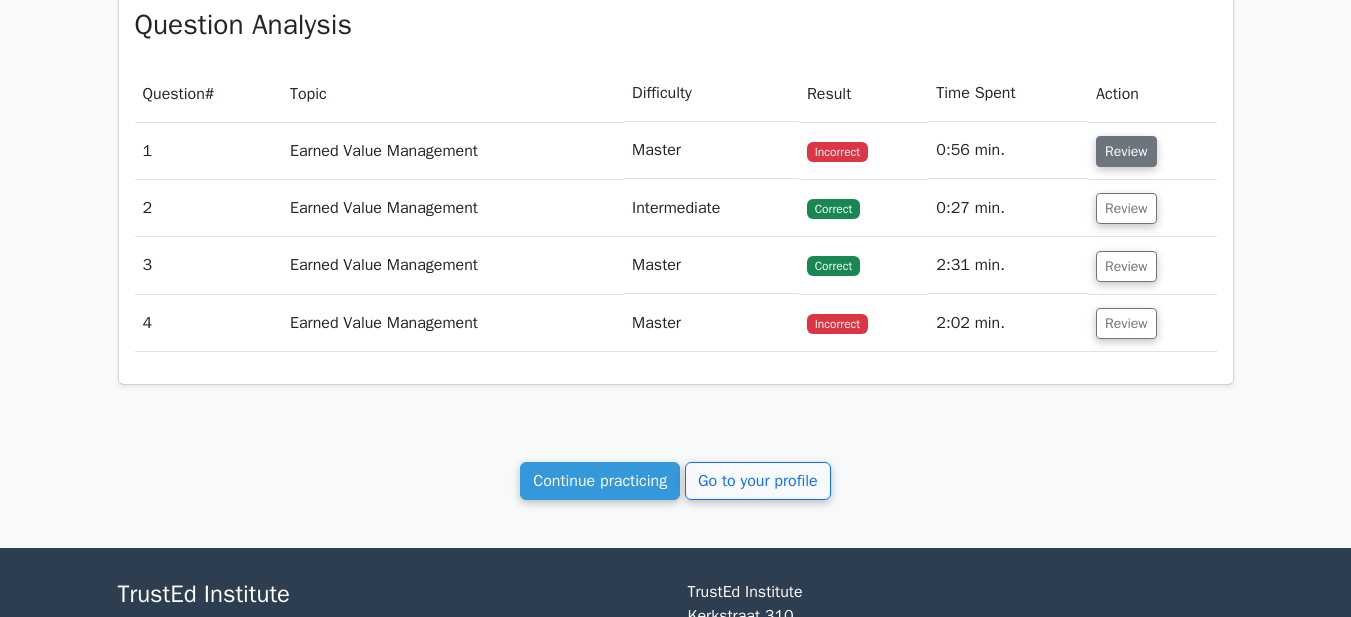 click on "Review" at bounding box center [1126, 151] 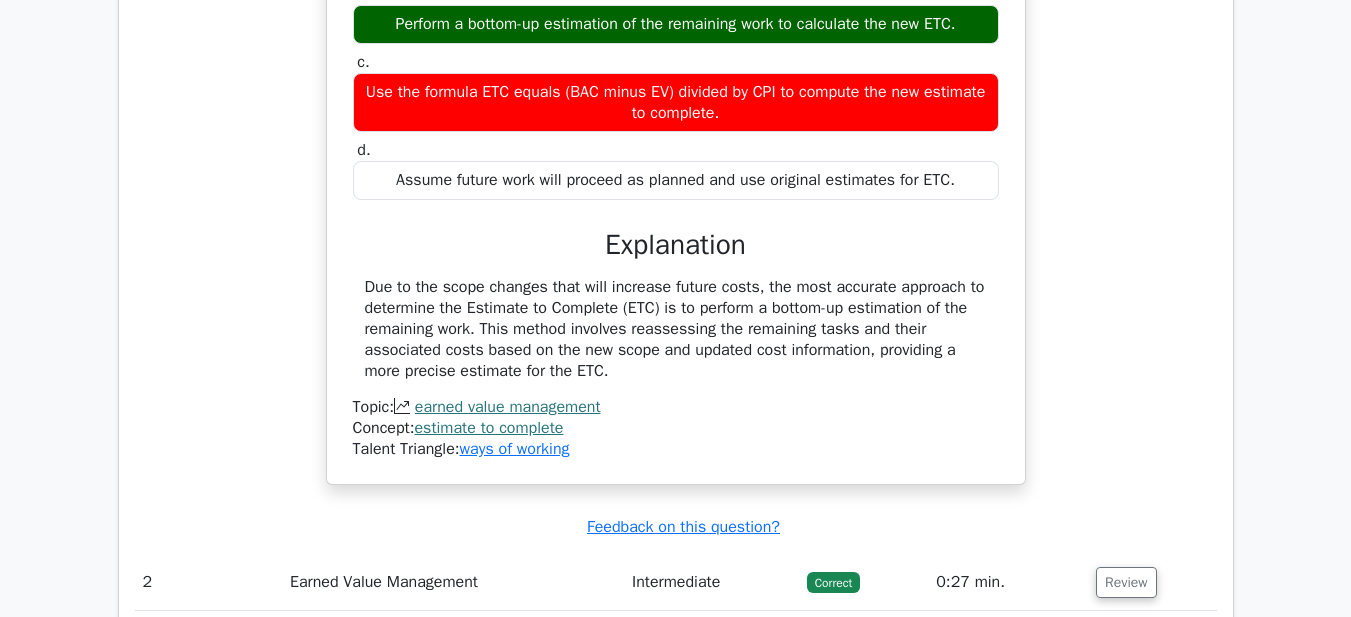 scroll, scrollTop: 1652, scrollLeft: 0, axis: vertical 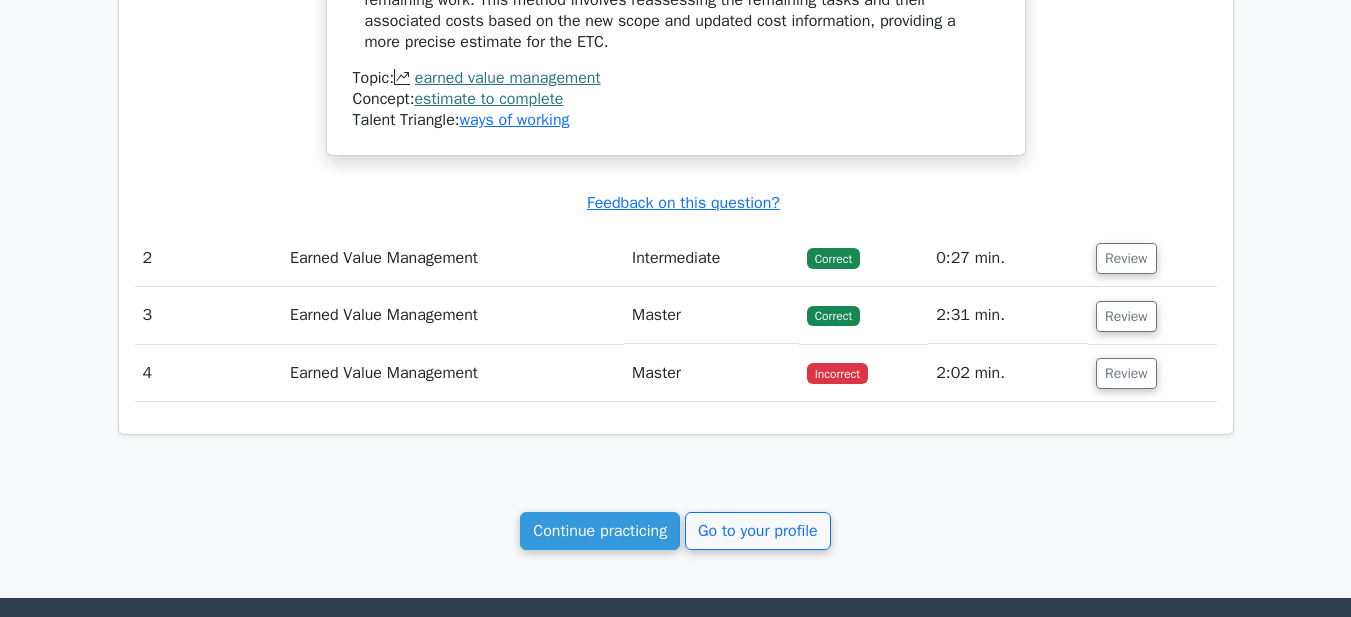 drag, startPoint x: 354, startPoint y: 222, endPoint x: 797, endPoint y: 39, distance: 479.3099 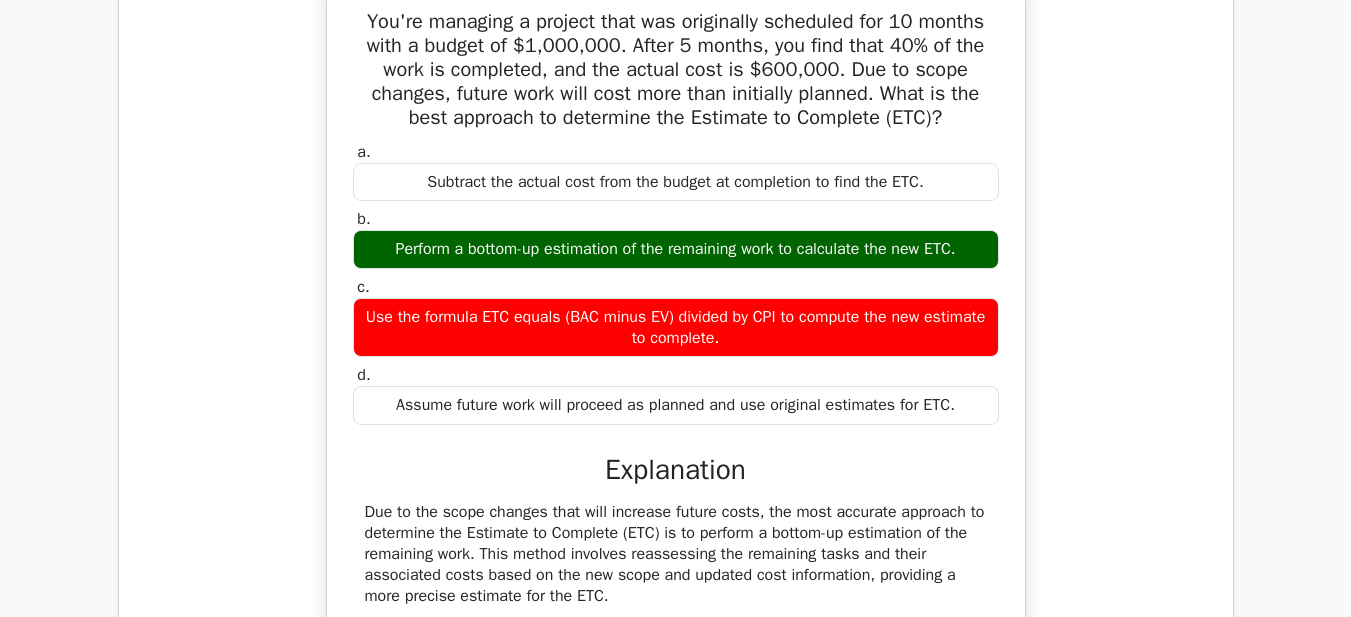 scroll, scrollTop: 852, scrollLeft: 0, axis: vertical 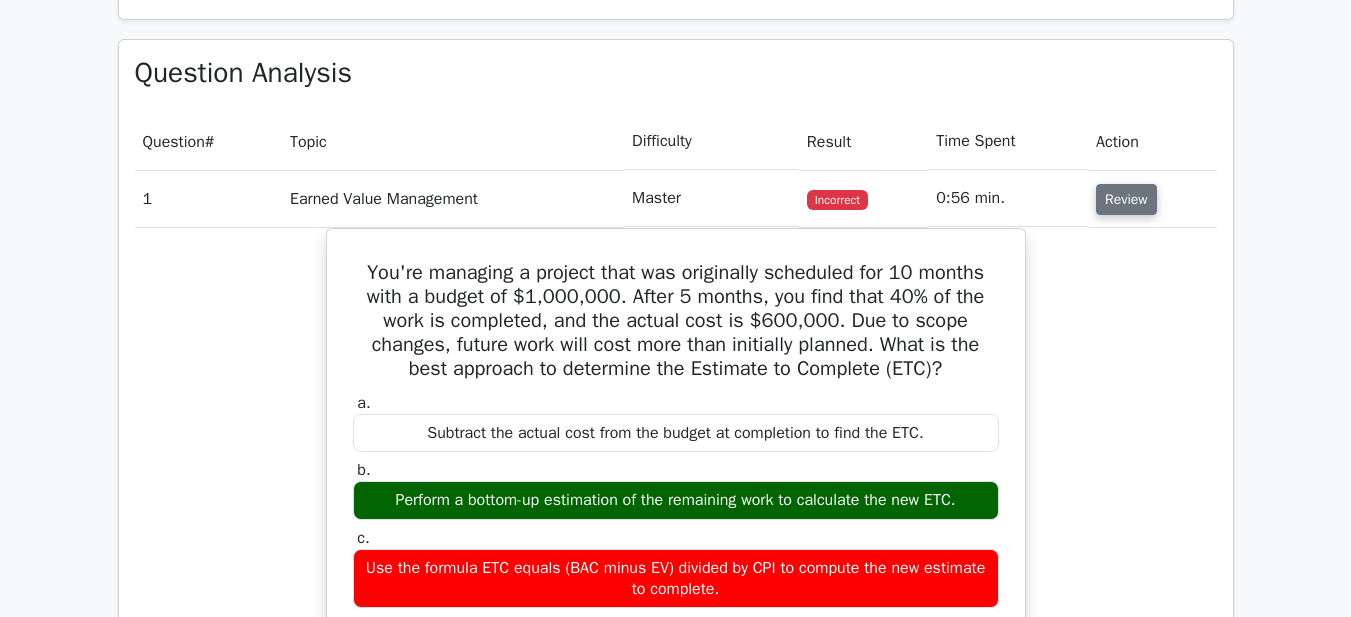 click on "Review" at bounding box center [1126, 199] 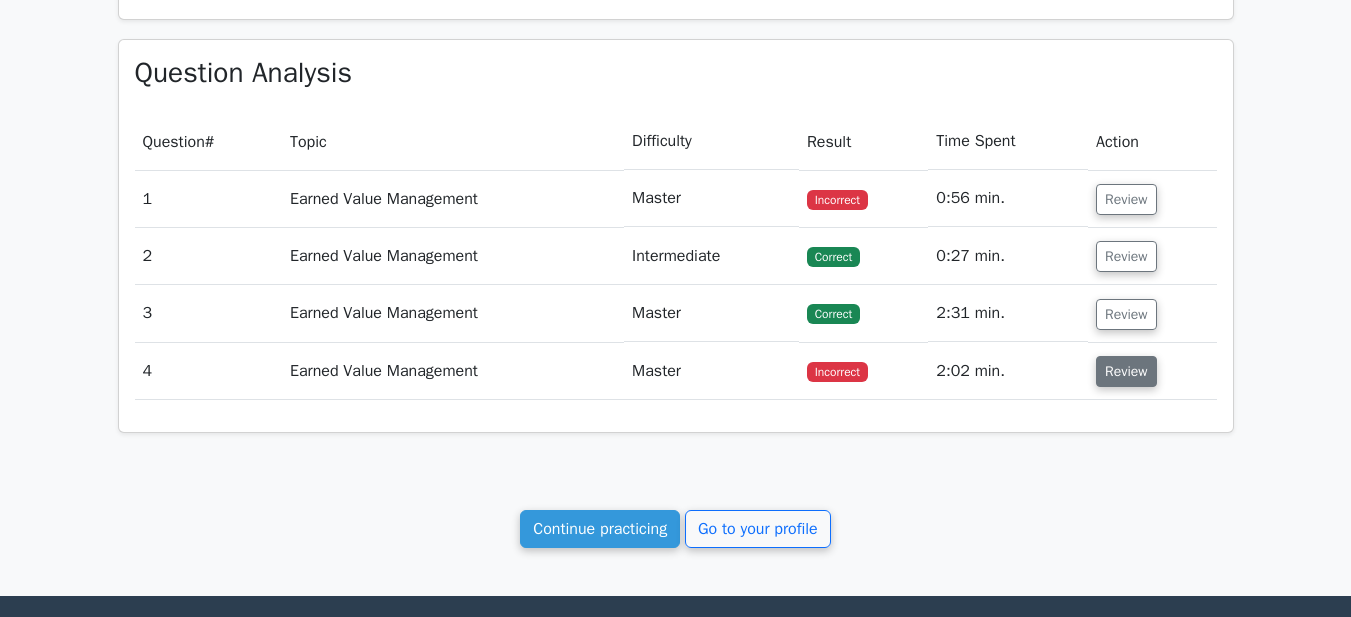 click on "Review" at bounding box center (1126, 371) 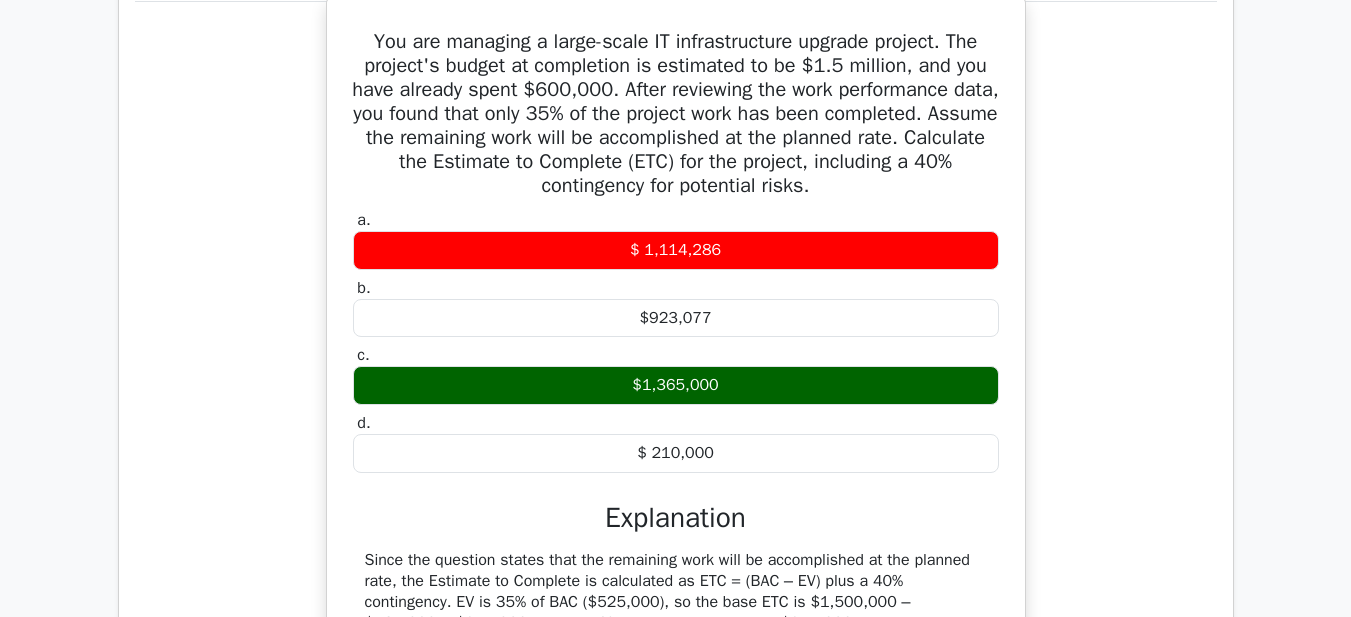 scroll, scrollTop: 1252, scrollLeft: 0, axis: vertical 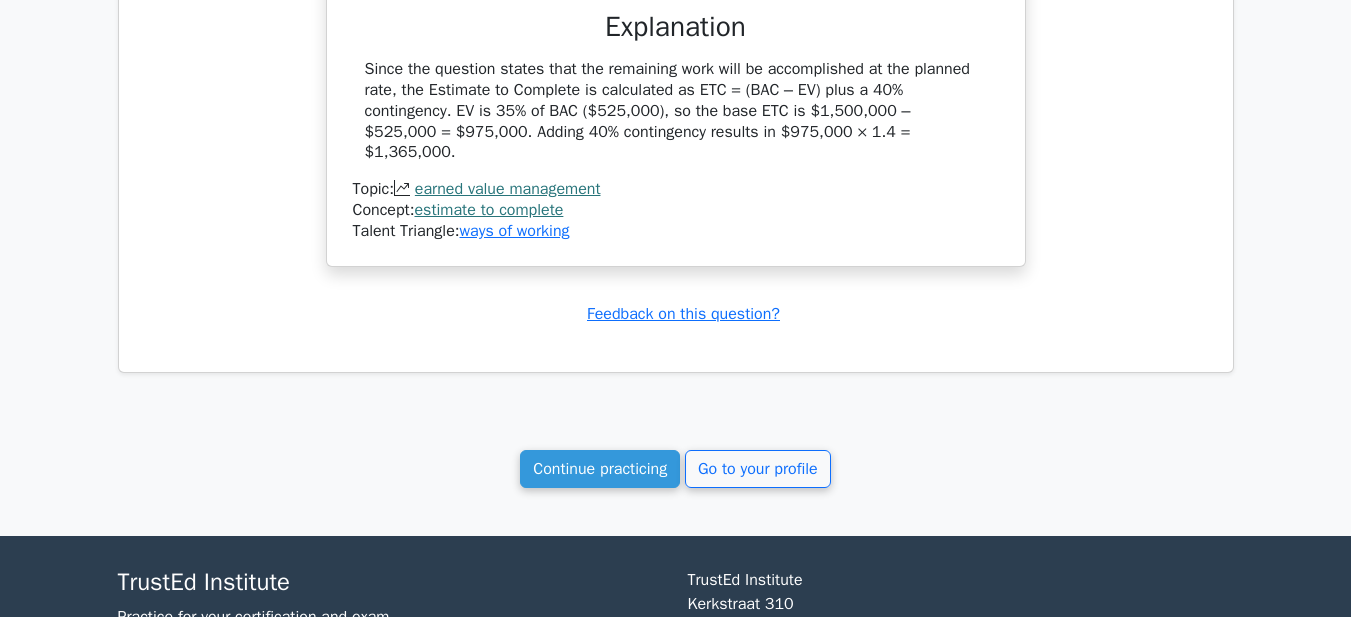 drag, startPoint x: 356, startPoint y: 41, endPoint x: 954, endPoint y: 130, distance: 604.5866 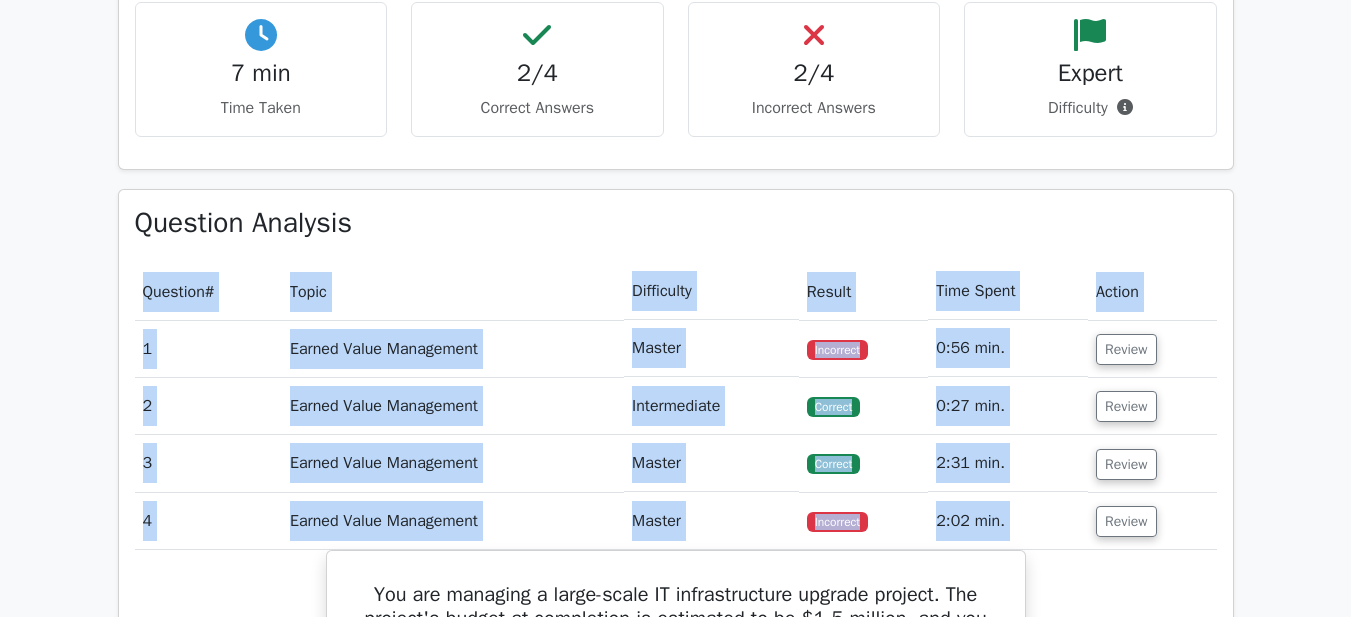scroll, scrollTop: 641, scrollLeft: 0, axis: vertical 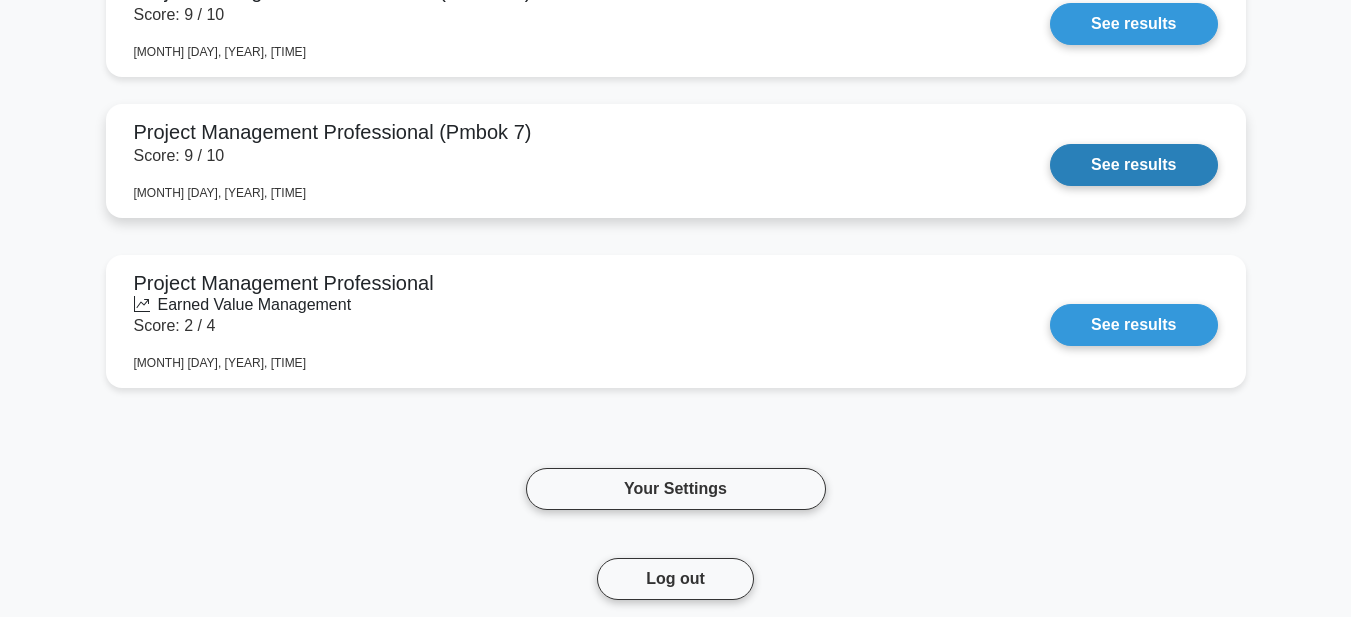 click on "See results" at bounding box center [1133, 165] 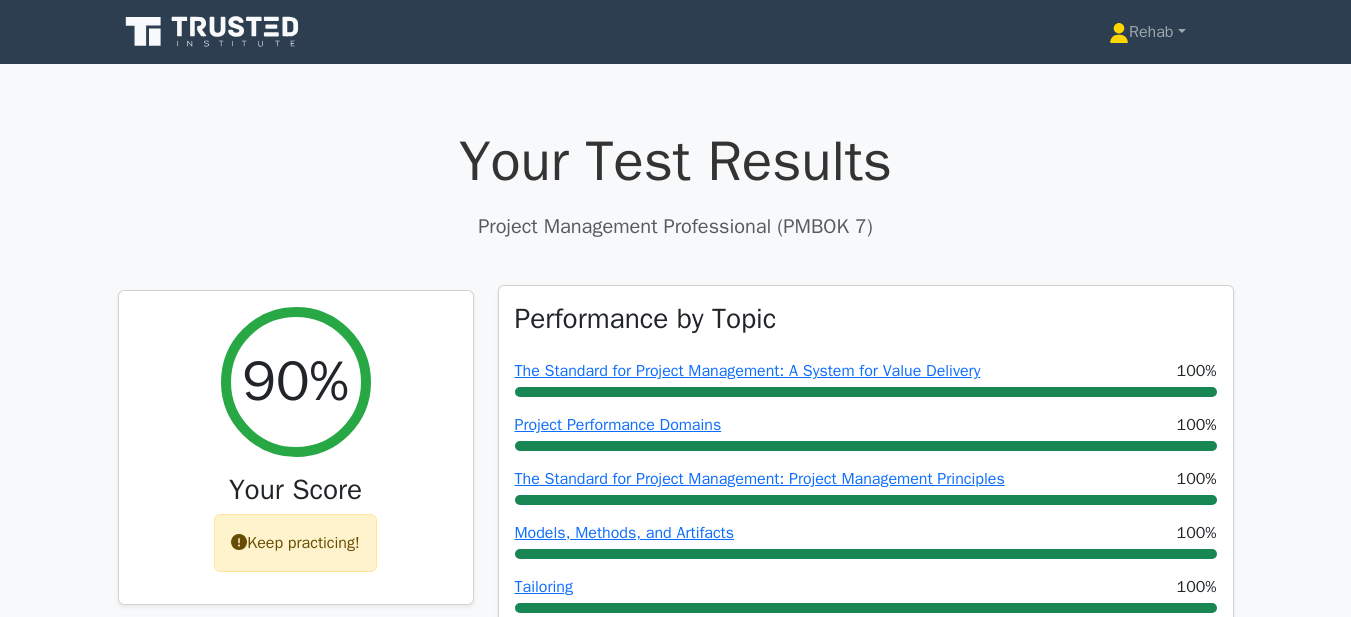 scroll, scrollTop: 0, scrollLeft: 0, axis: both 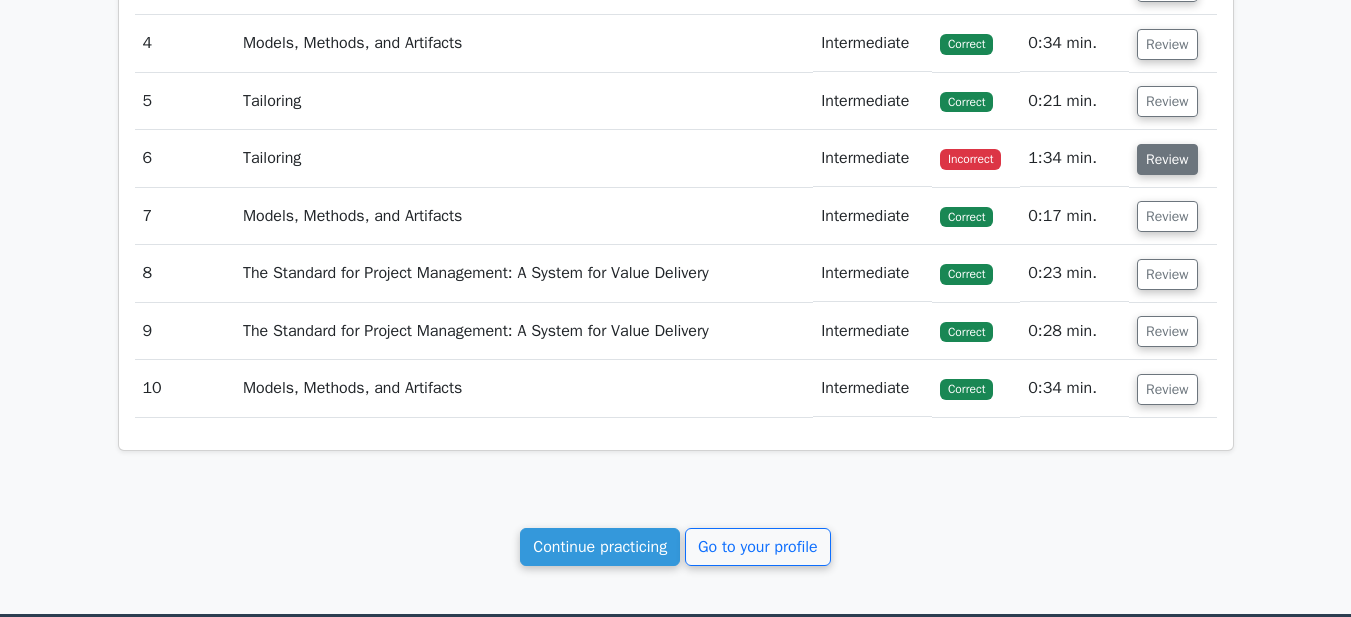 click on "Review" at bounding box center [1167, 159] 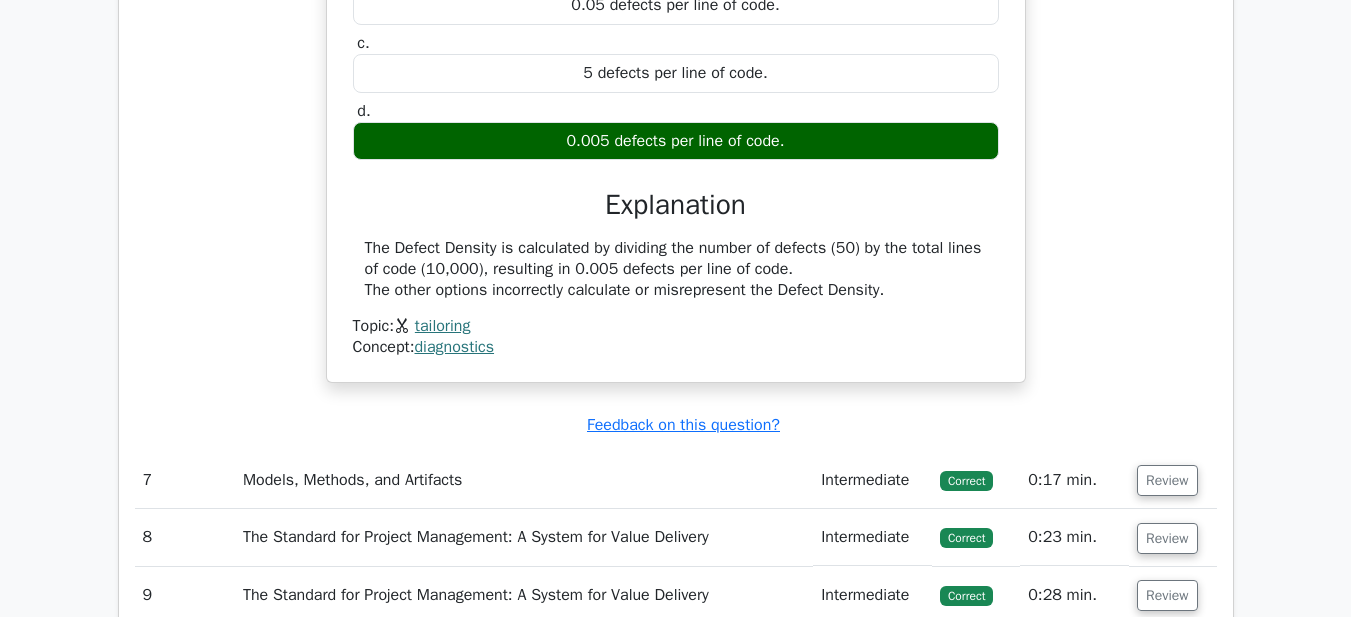 scroll, scrollTop: 2128, scrollLeft: 0, axis: vertical 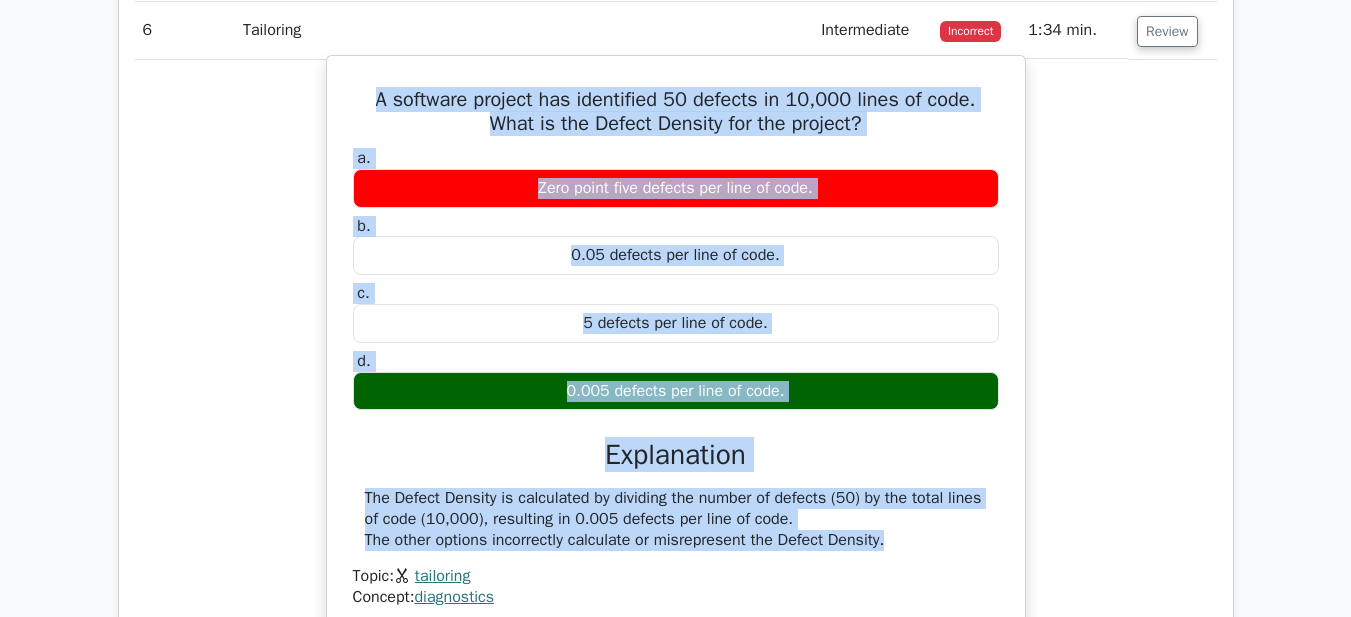 drag, startPoint x: 358, startPoint y: 223, endPoint x: 921, endPoint y: 541, distance: 646.60114 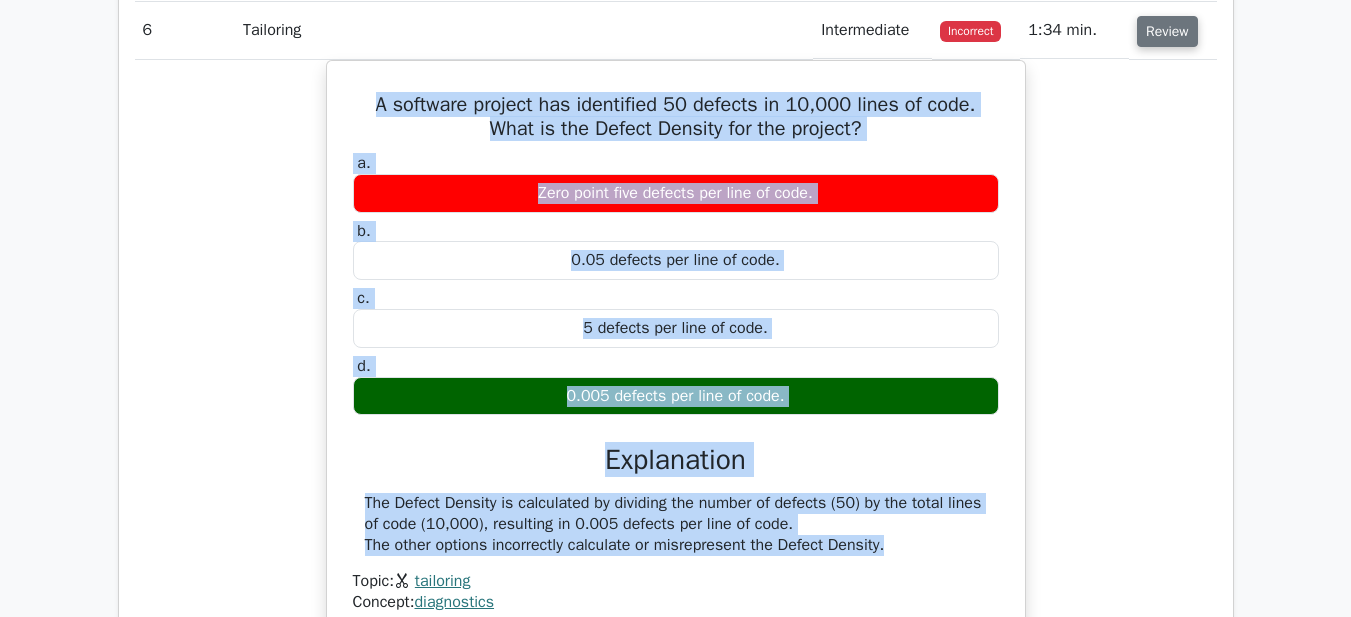 click on "Review" at bounding box center [1167, 31] 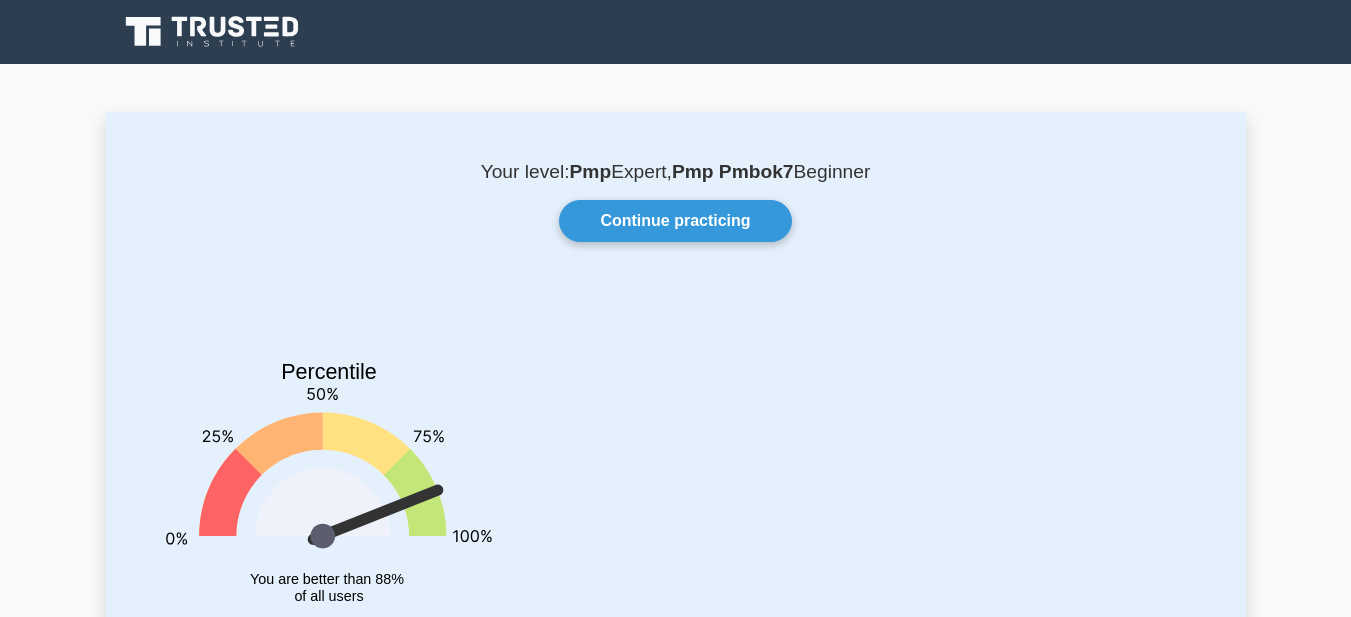 scroll, scrollTop: 8300, scrollLeft: 0, axis: vertical 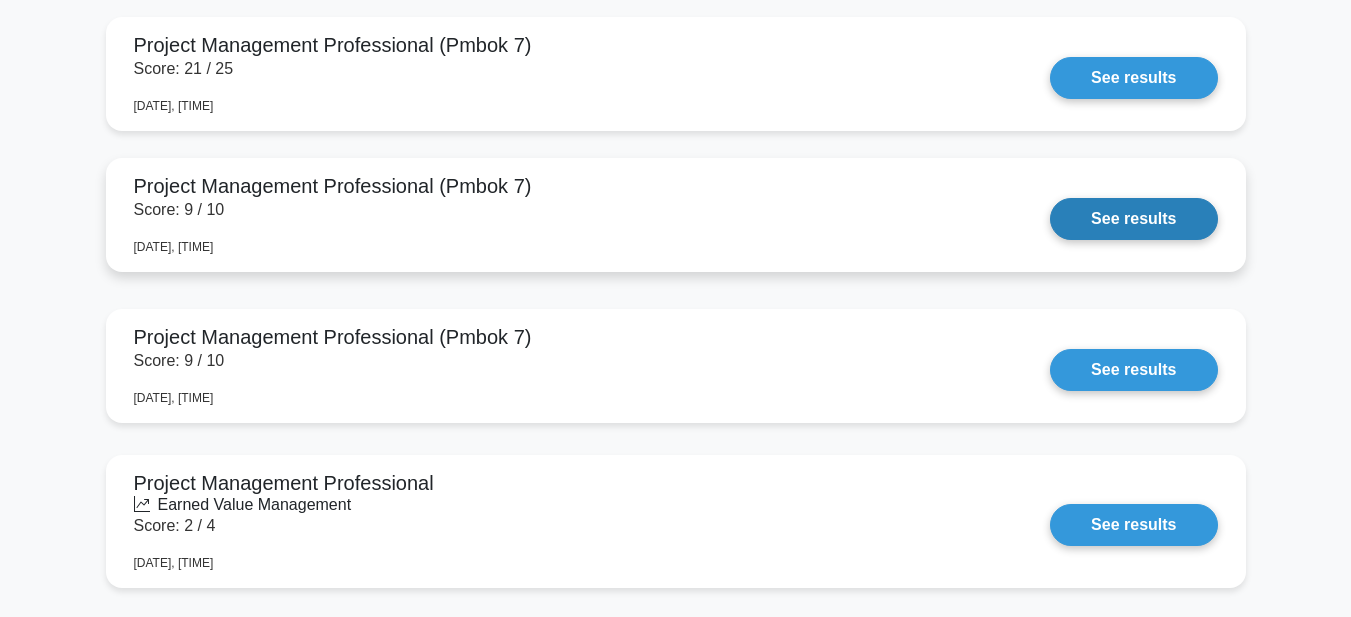 click on "See results" at bounding box center [1133, 219] 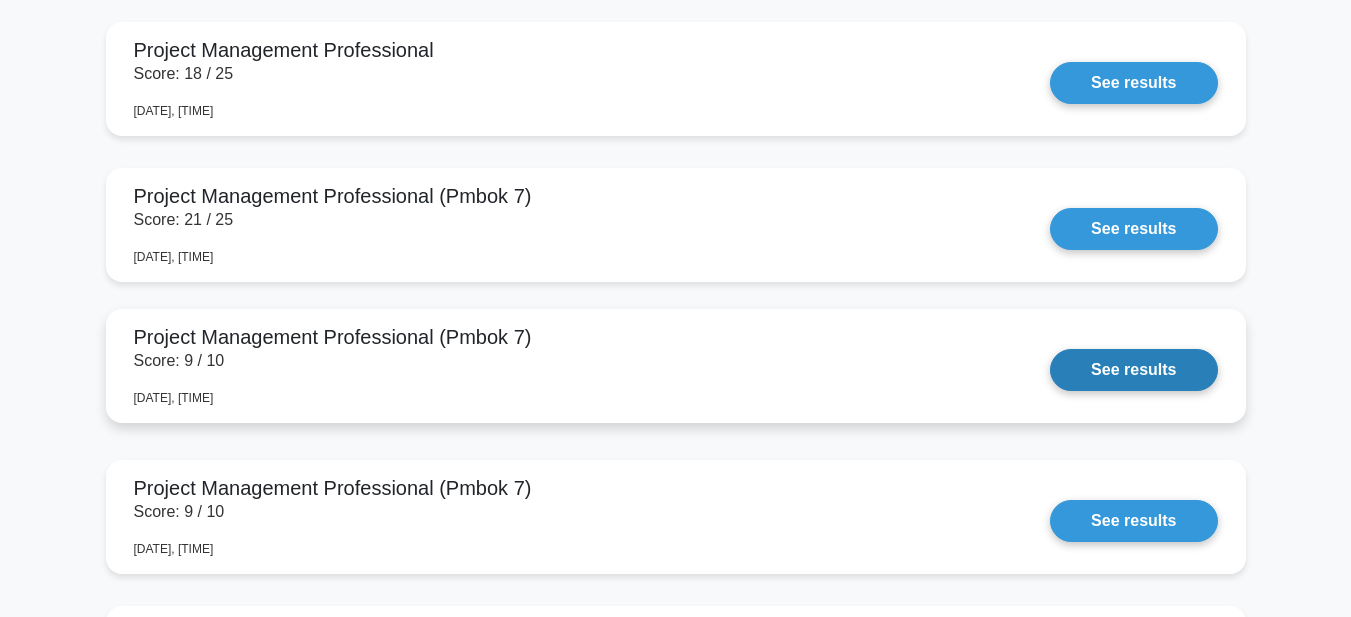 scroll, scrollTop: 7900, scrollLeft: 0, axis: vertical 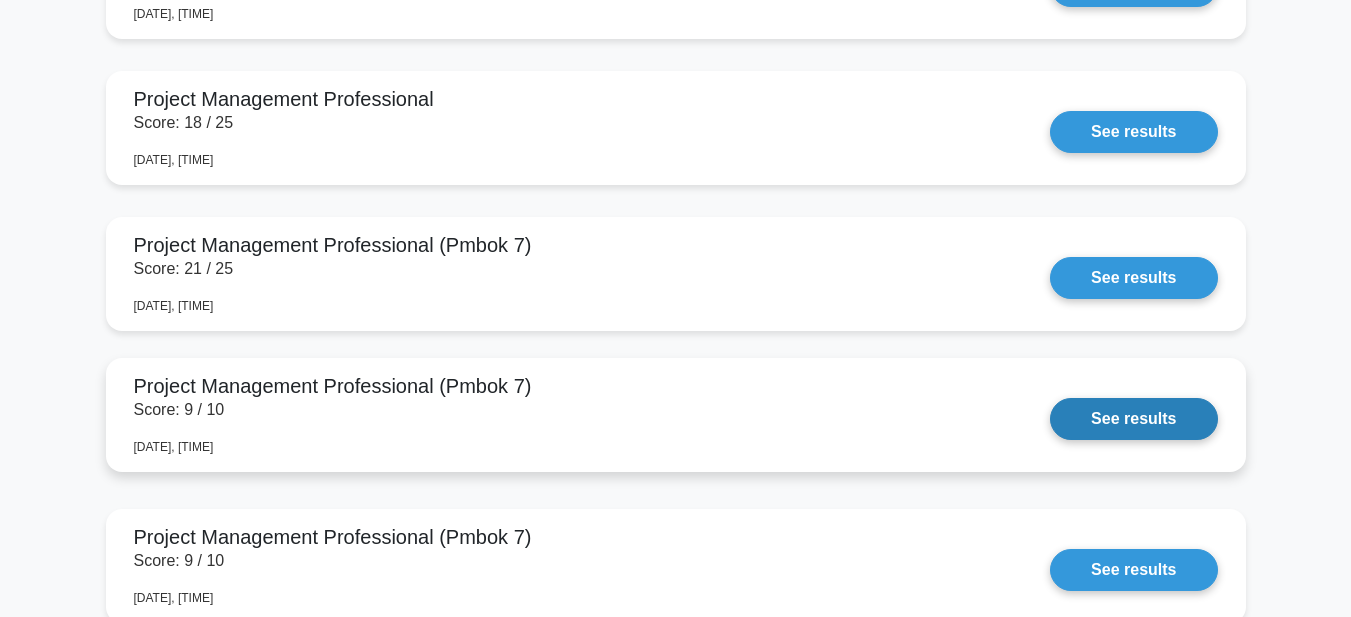 click on "See results" at bounding box center [1133, 419] 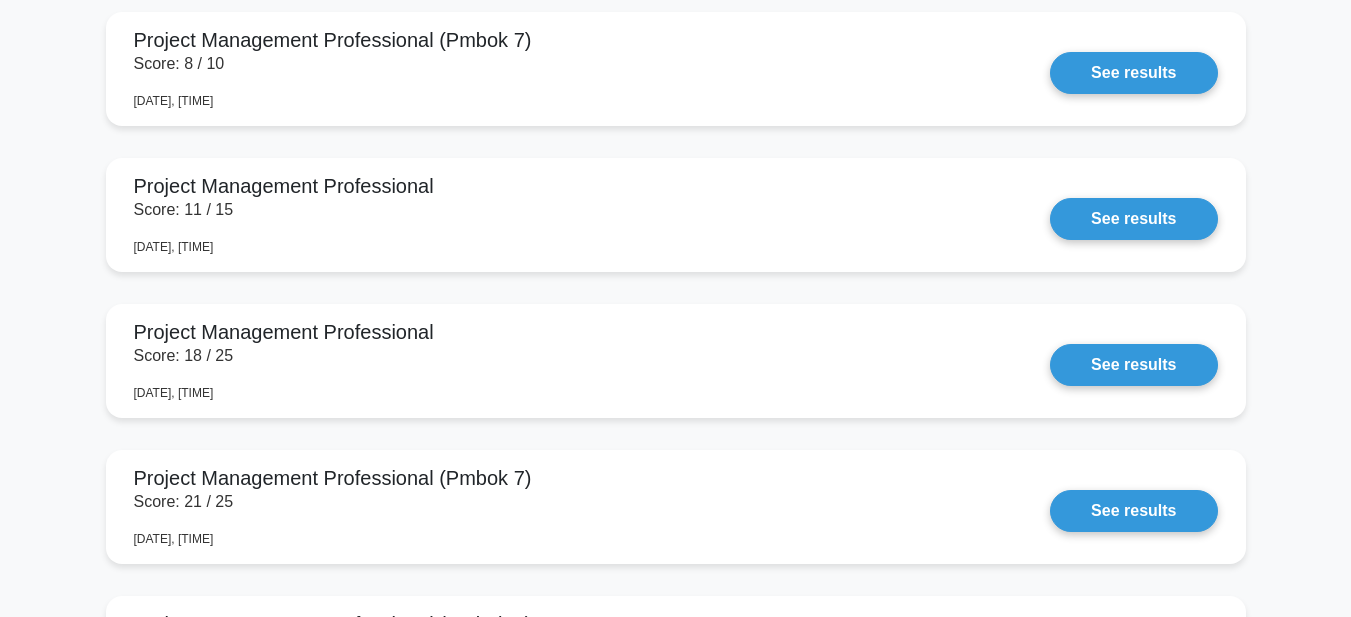 scroll, scrollTop: 7660, scrollLeft: 0, axis: vertical 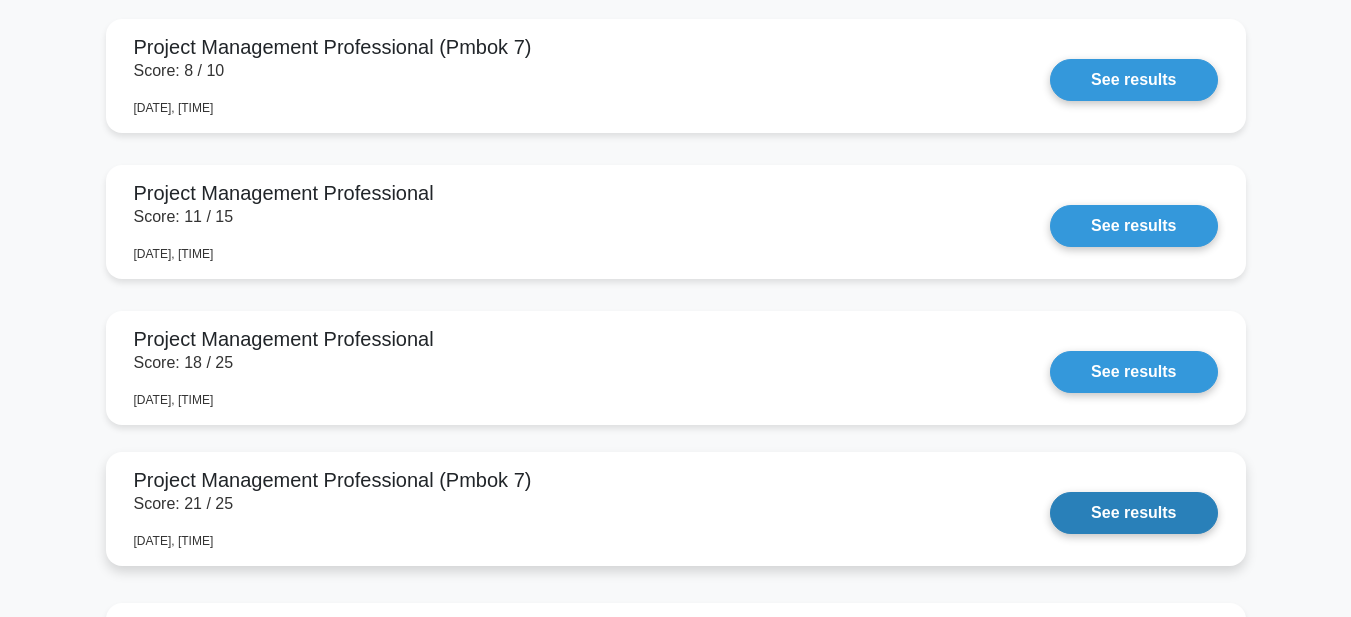 click on "See results" at bounding box center [1133, 513] 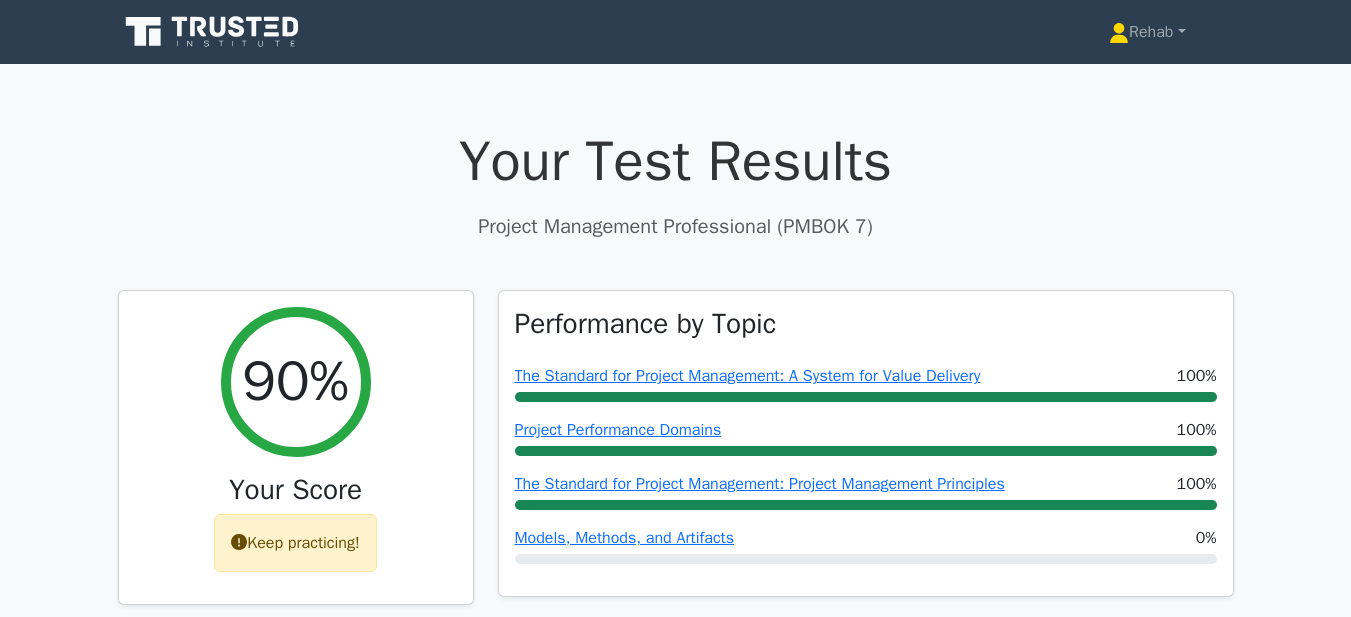 scroll, scrollTop: 0, scrollLeft: 0, axis: both 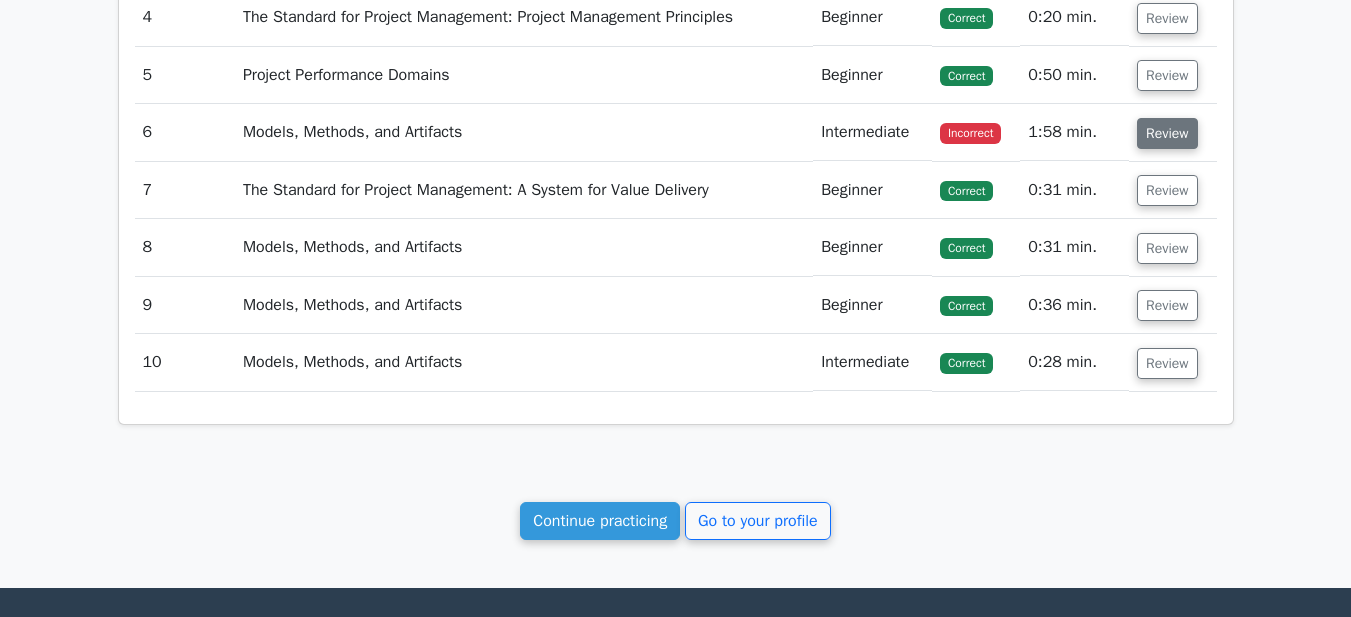 click on "Review" at bounding box center (1167, 133) 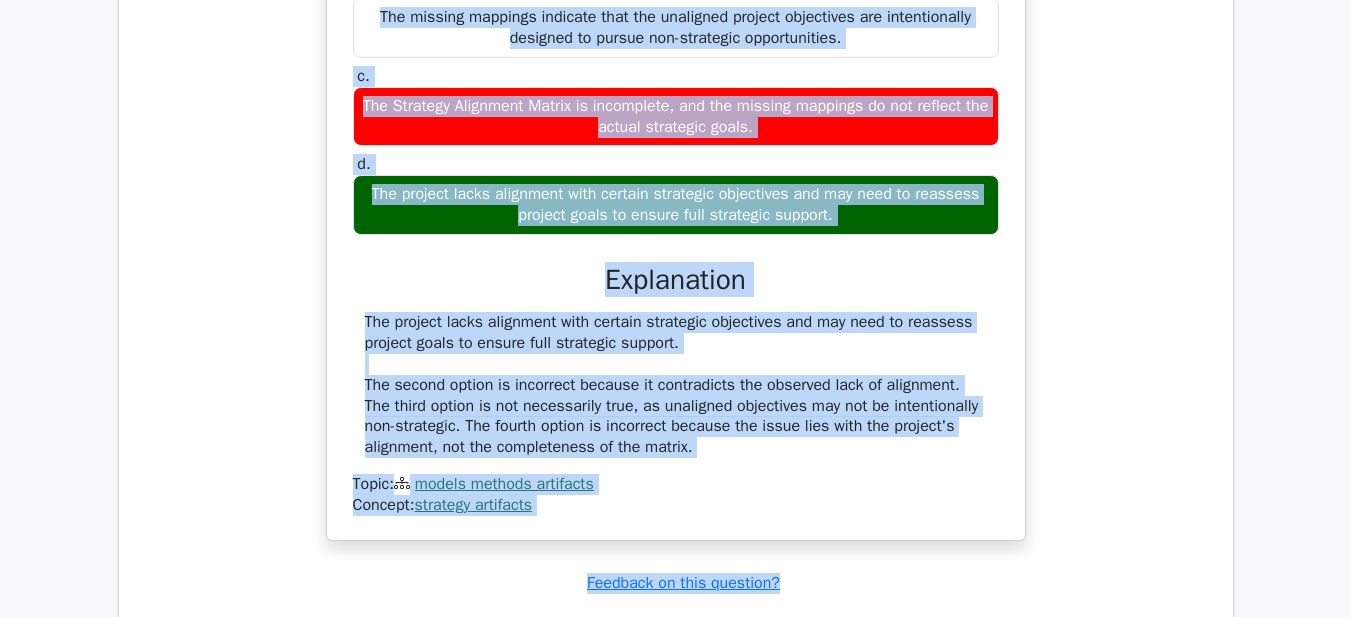 scroll, scrollTop: 2364, scrollLeft: 0, axis: vertical 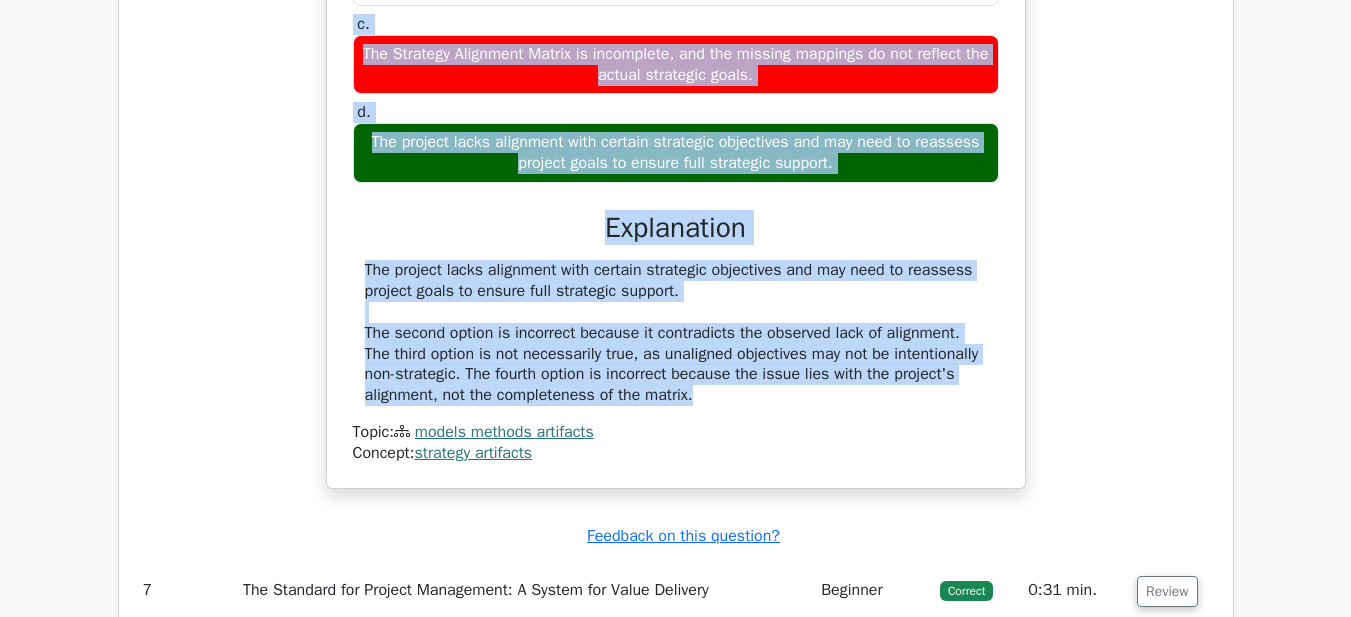 drag, startPoint x: 378, startPoint y: 195, endPoint x: 765, endPoint y: 425, distance: 450.18774 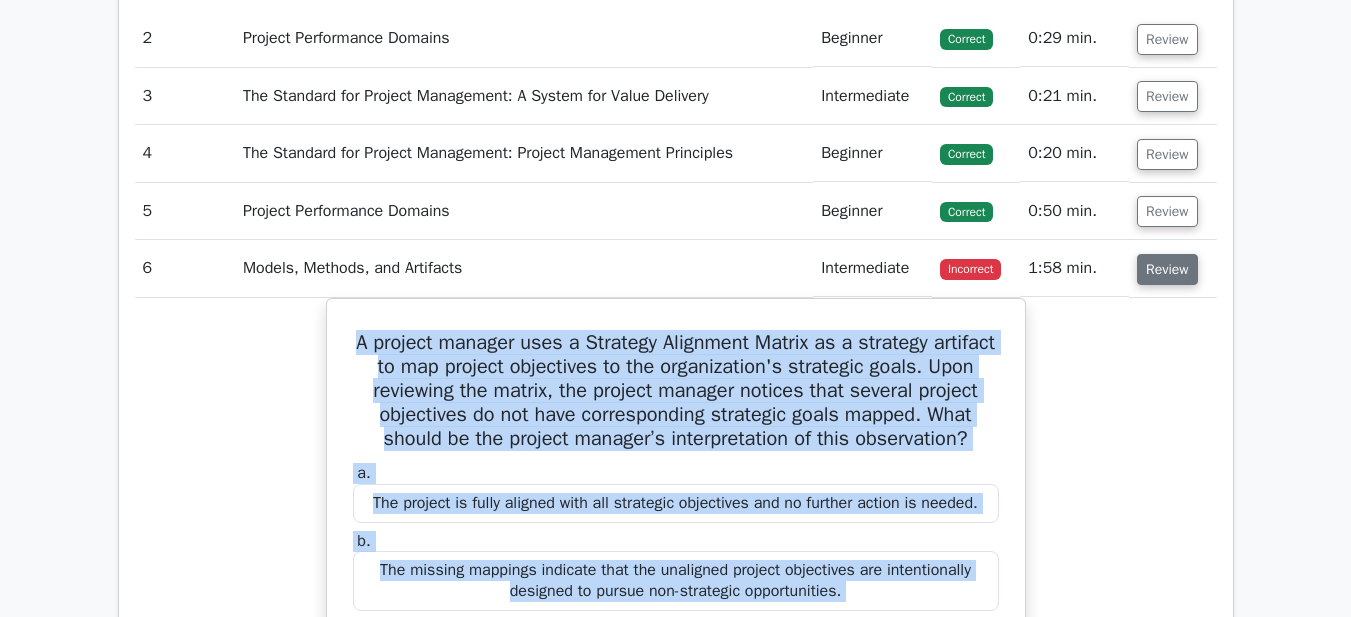 click on "Review" at bounding box center (1167, 269) 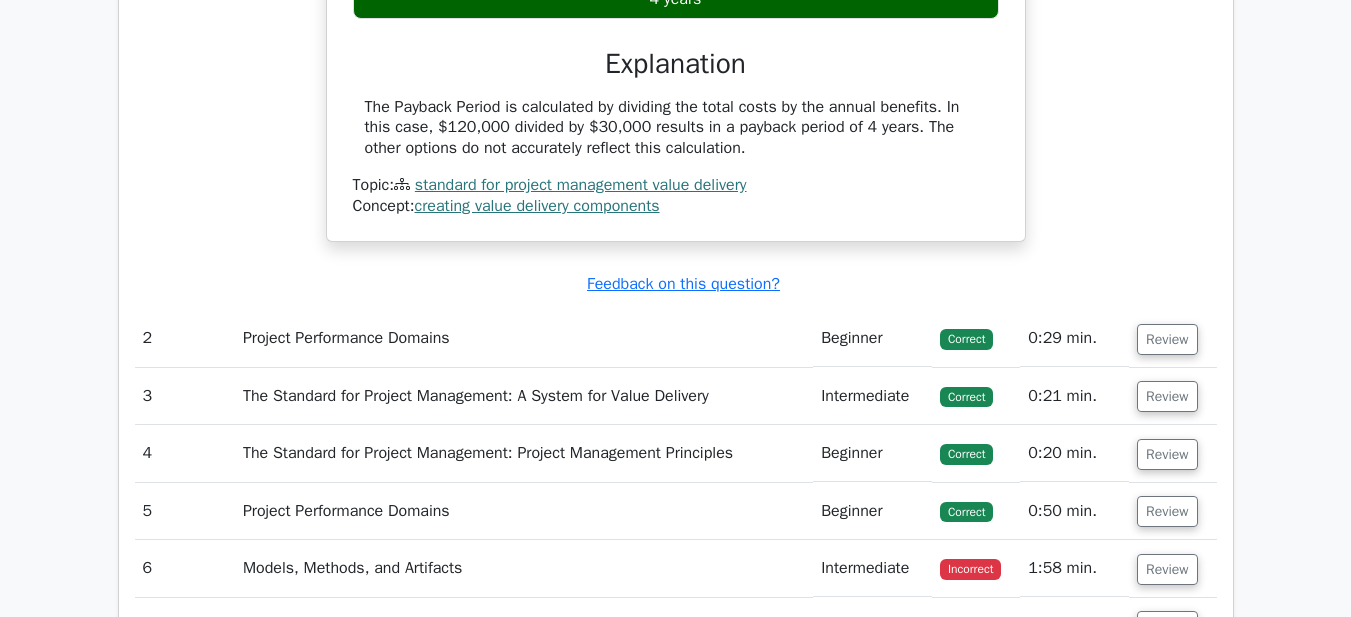 scroll, scrollTop: 1364, scrollLeft: 0, axis: vertical 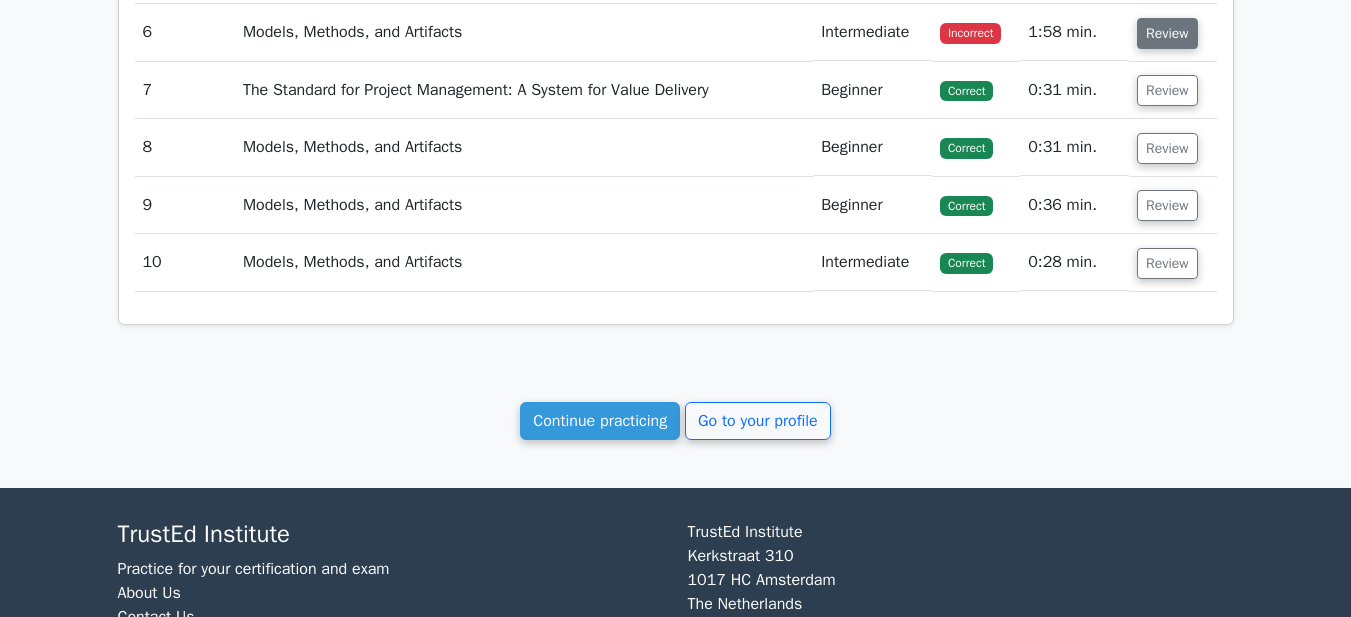 click on "Review" at bounding box center (1167, 33) 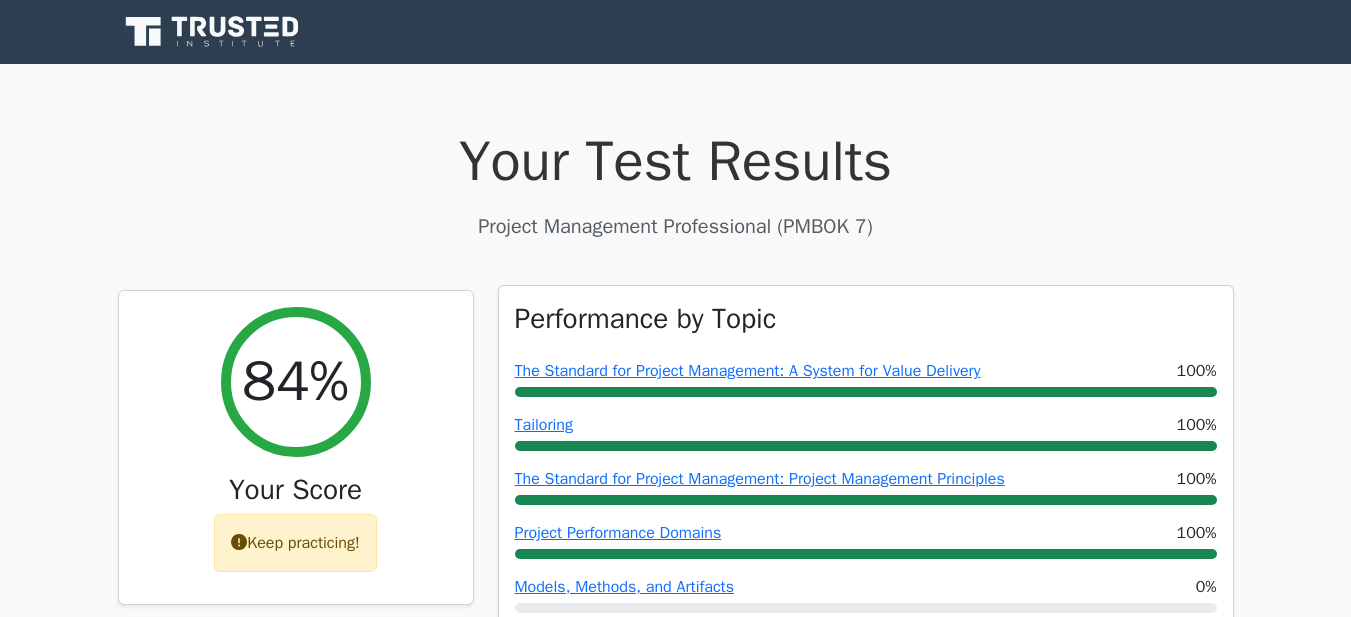 scroll, scrollTop: 0, scrollLeft: 0, axis: both 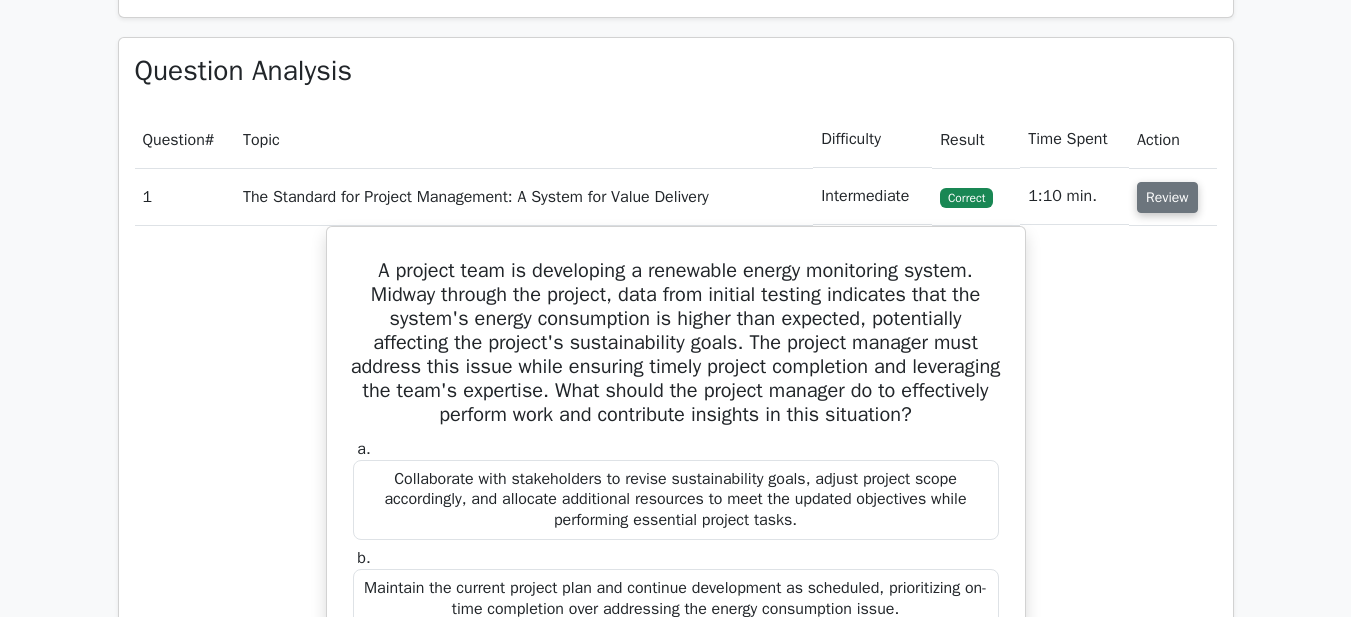 click on "Review" at bounding box center (1167, 197) 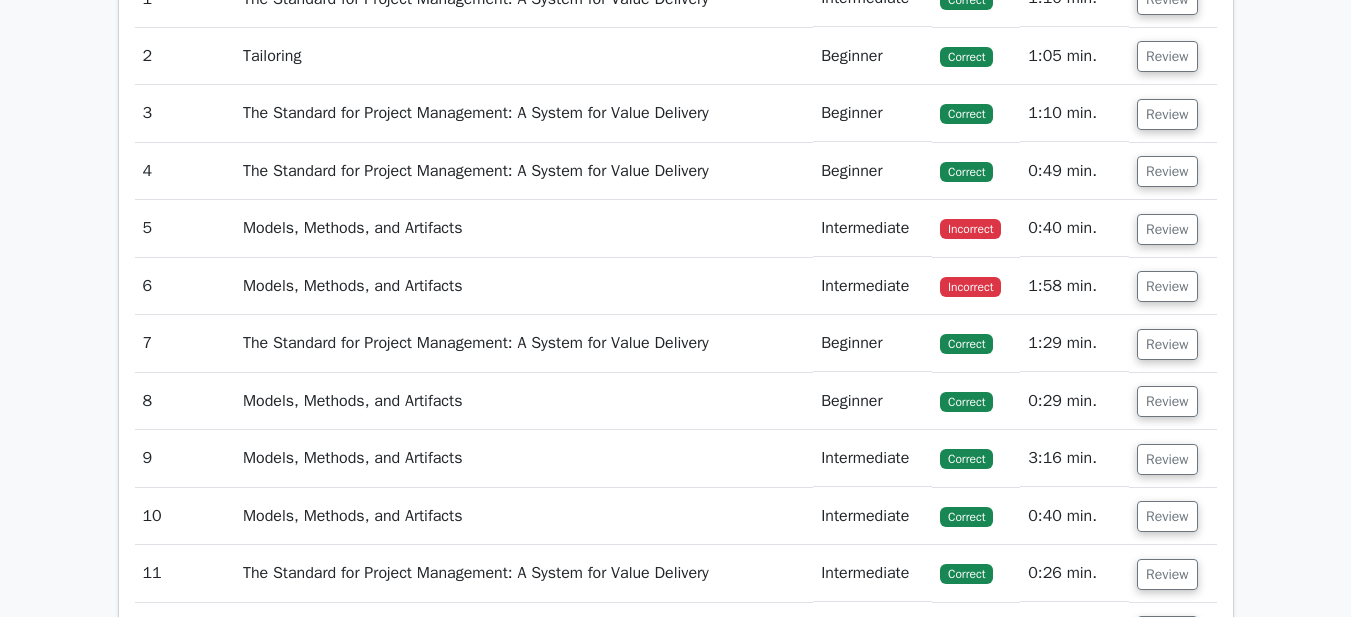 scroll, scrollTop: 1100, scrollLeft: 0, axis: vertical 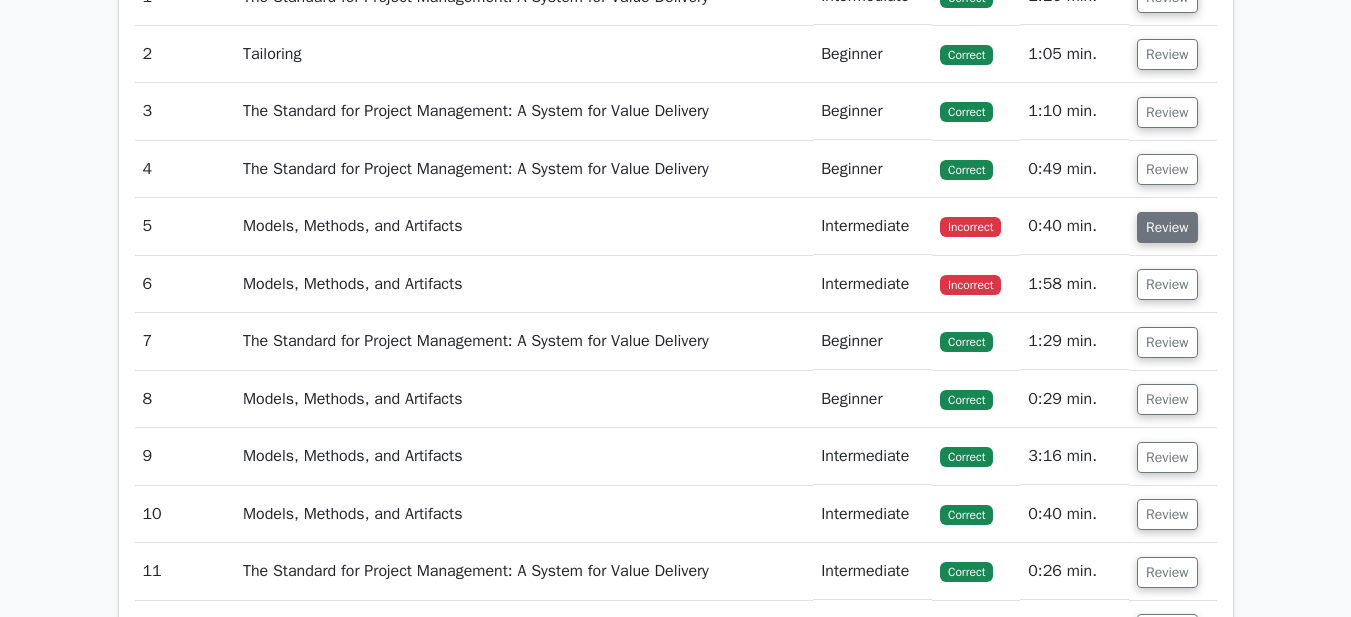 click on "Review" at bounding box center [1167, 227] 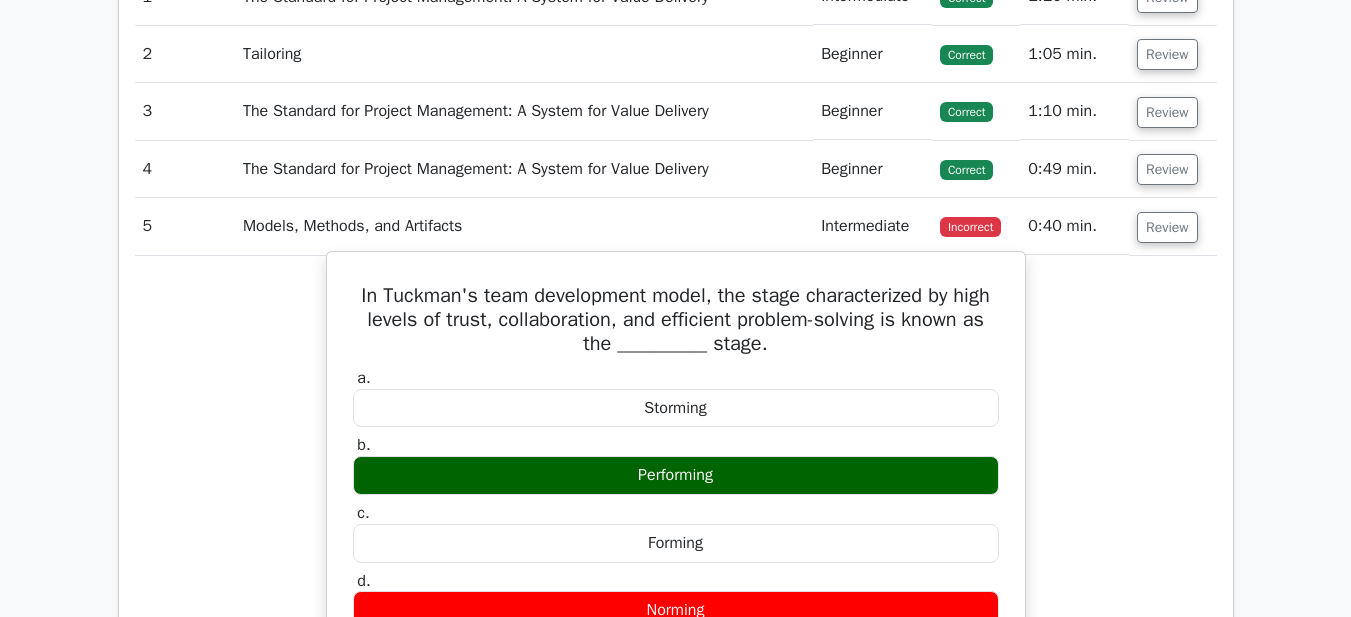 scroll, scrollTop: 1200, scrollLeft: 0, axis: vertical 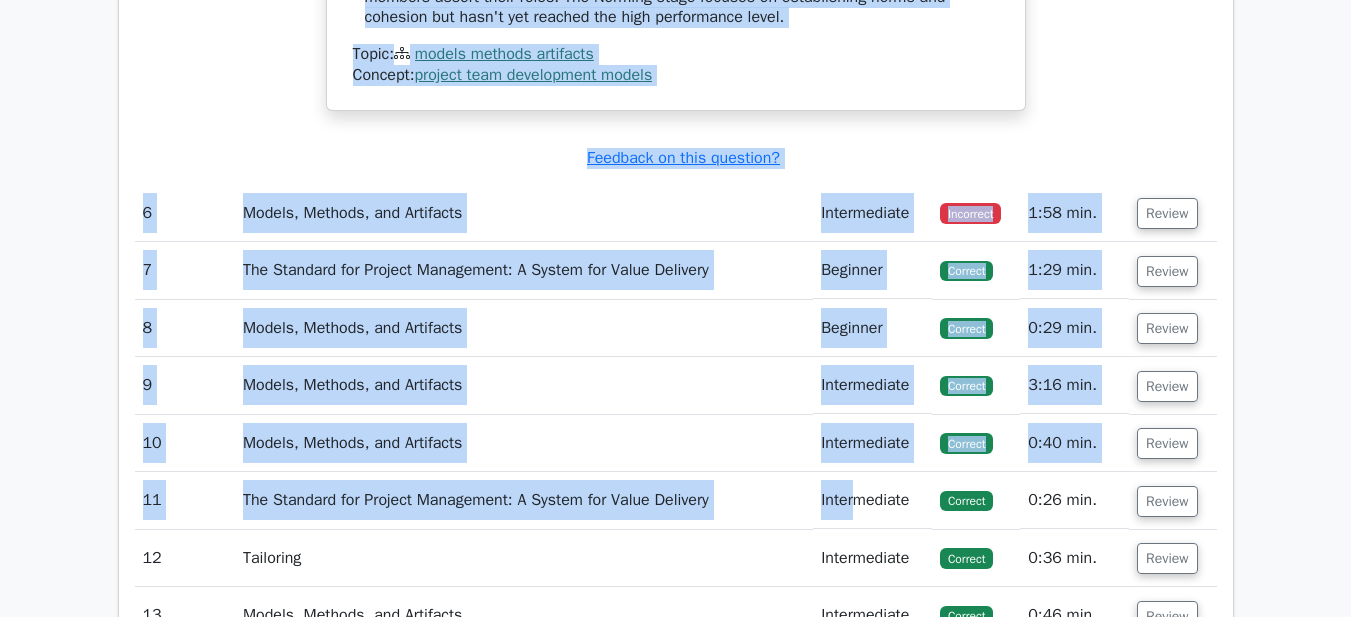 drag, startPoint x: 356, startPoint y: 200, endPoint x: 839, endPoint y: 16, distance: 516.8607 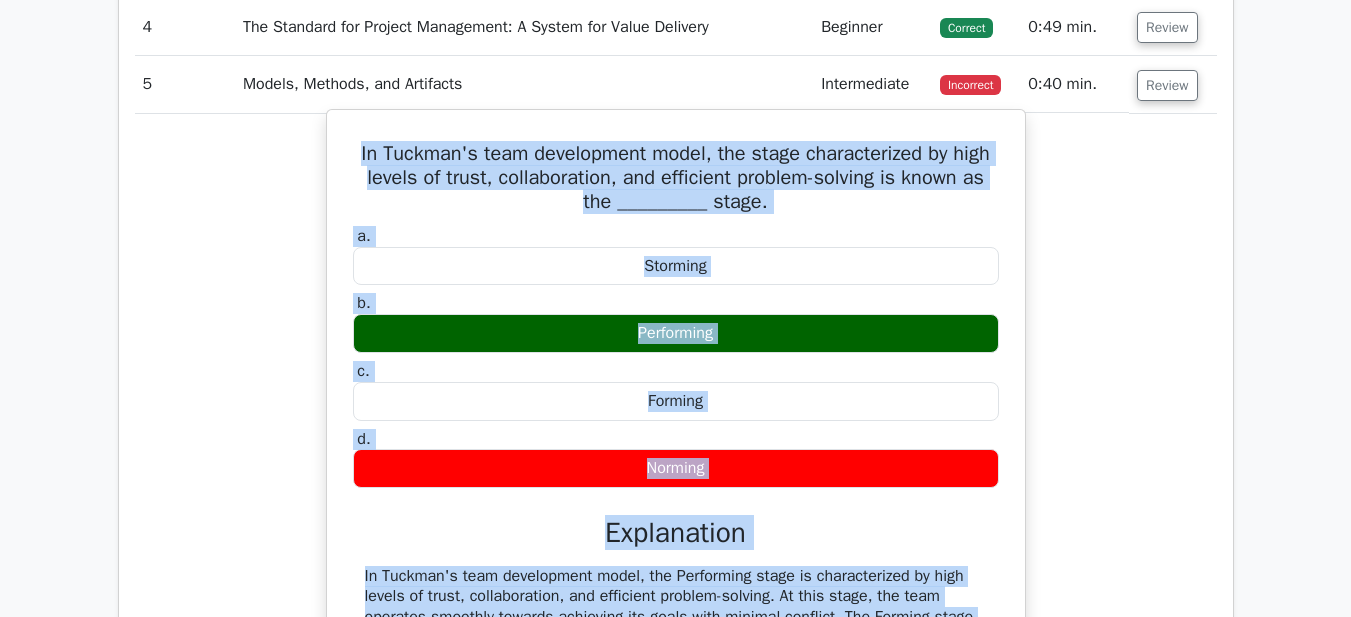 scroll, scrollTop: 1225, scrollLeft: 0, axis: vertical 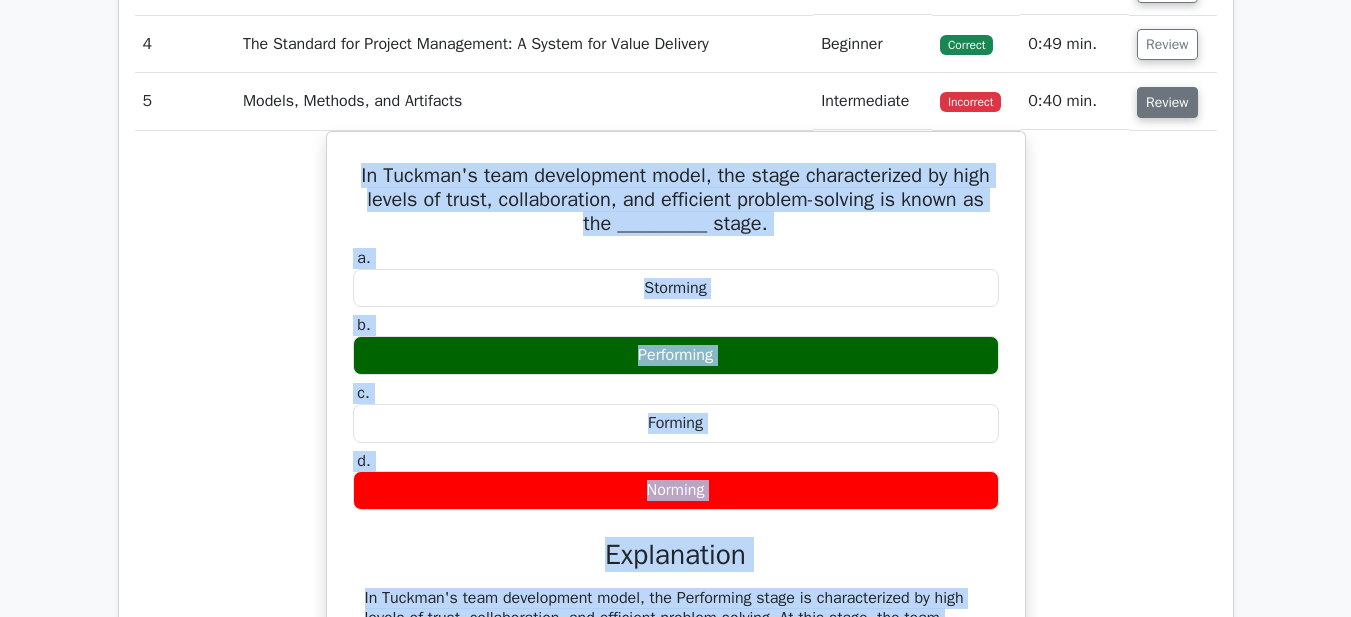 click on "Review" at bounding box center (1167, 102) 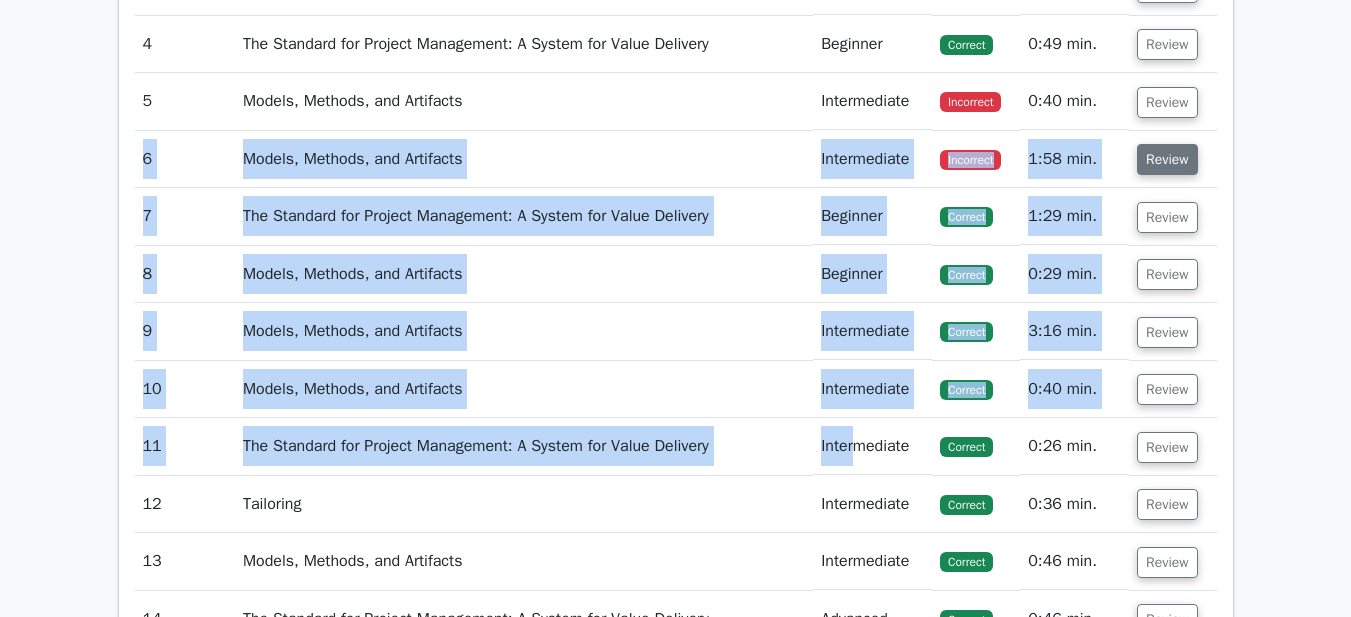 click on "Review" at bounding box center (1167, 159) 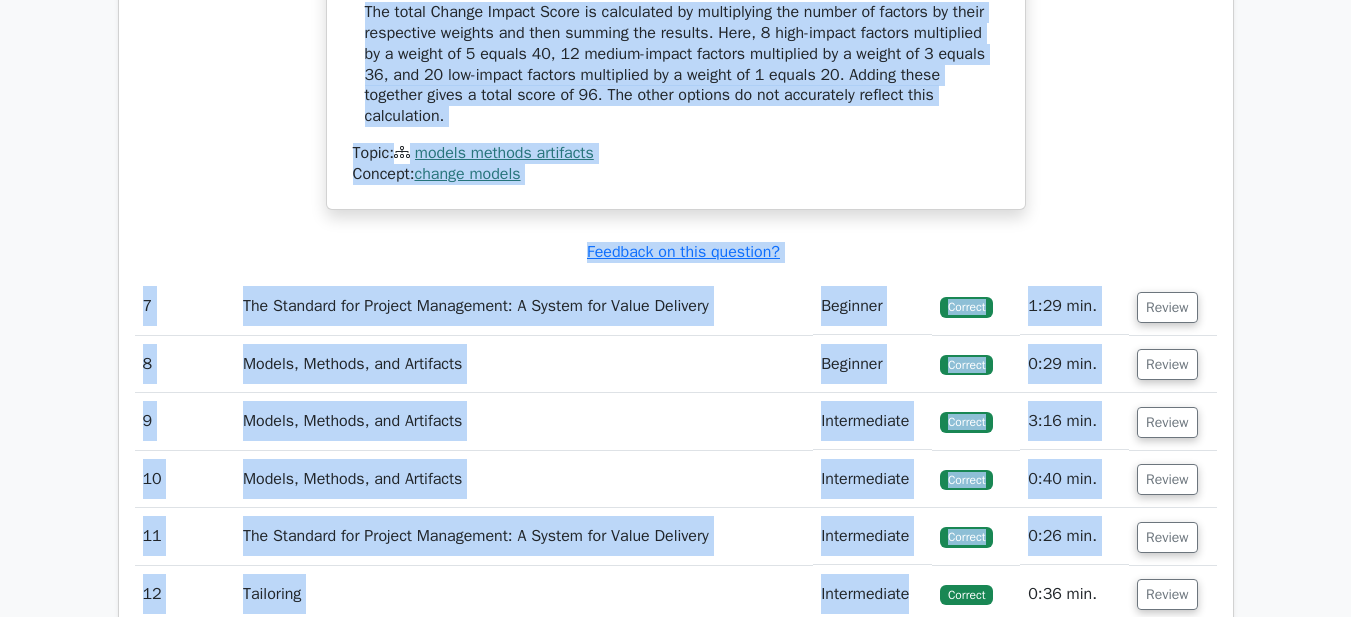 scroll, scrollTop: 1918, scrollLeft: 0, axis: vertical 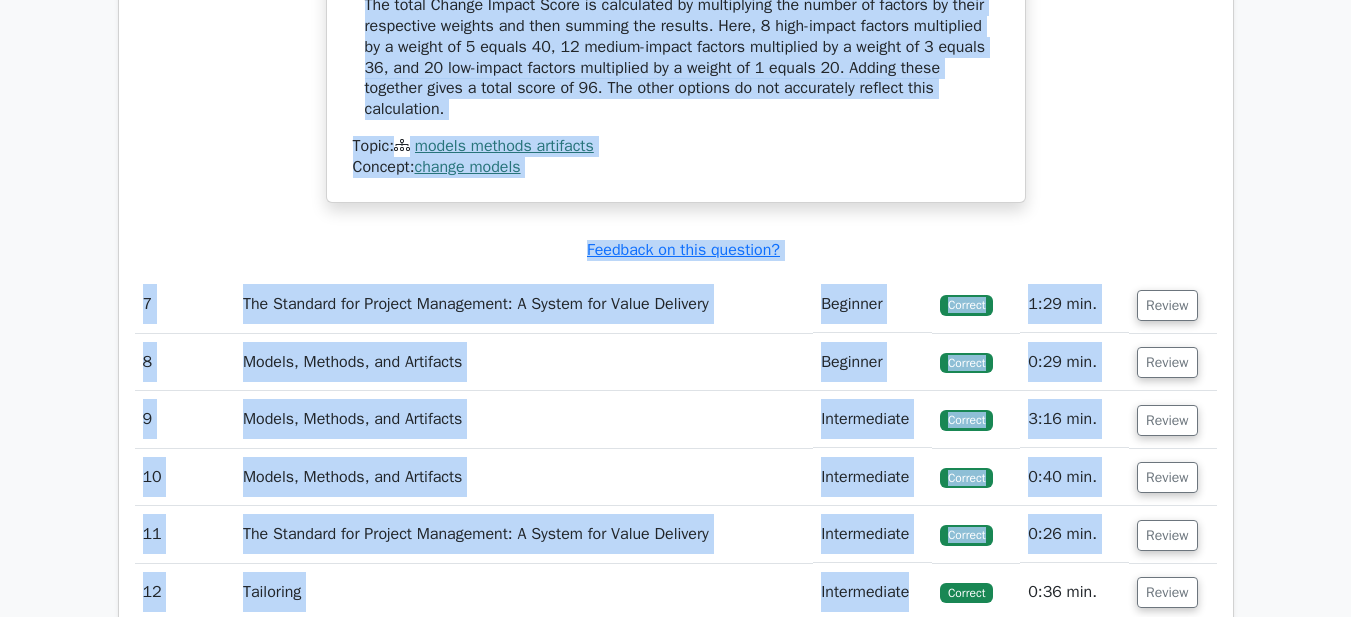 drag, startPoint x: 342, startPoint y: 228, endPoint x: 941, endPoint y: 109, distance: 610.7062 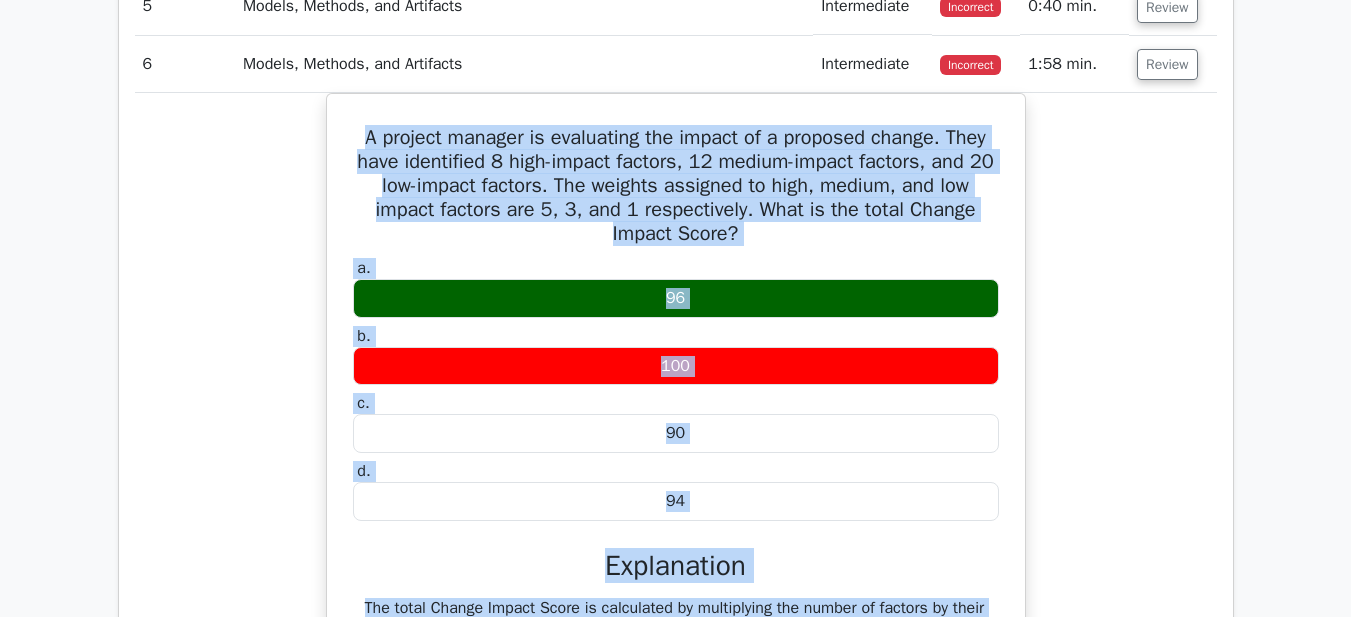 scroll, scrollTop: 1318, scrollLeft: 0, axis: vertical 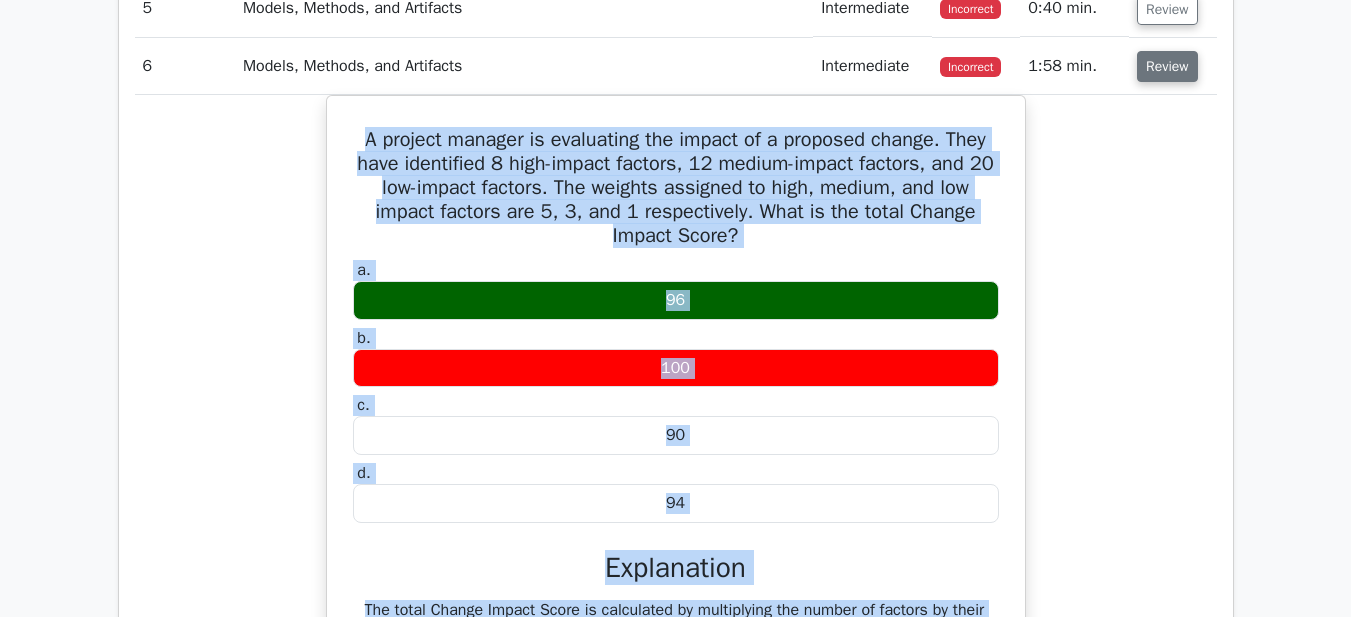 click on "Review" at bounding box center [1167, 66] 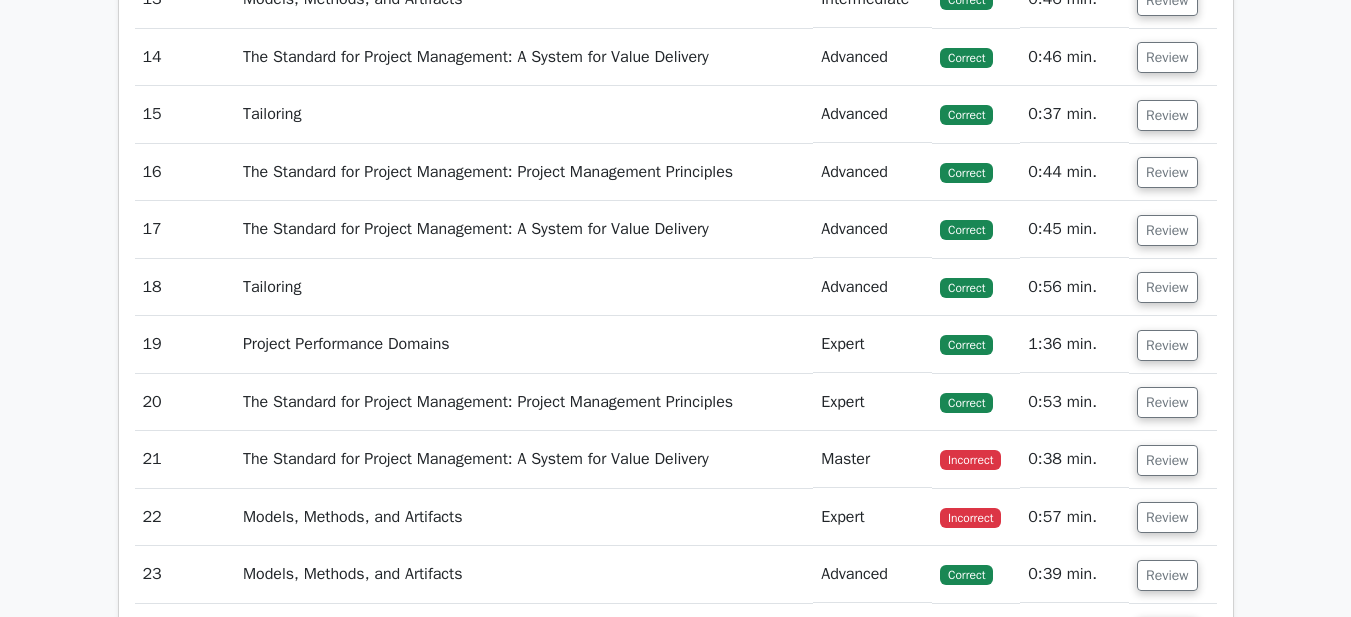 scroll, scrollTop: 1818, scrollLeft: 0, axis: vertical 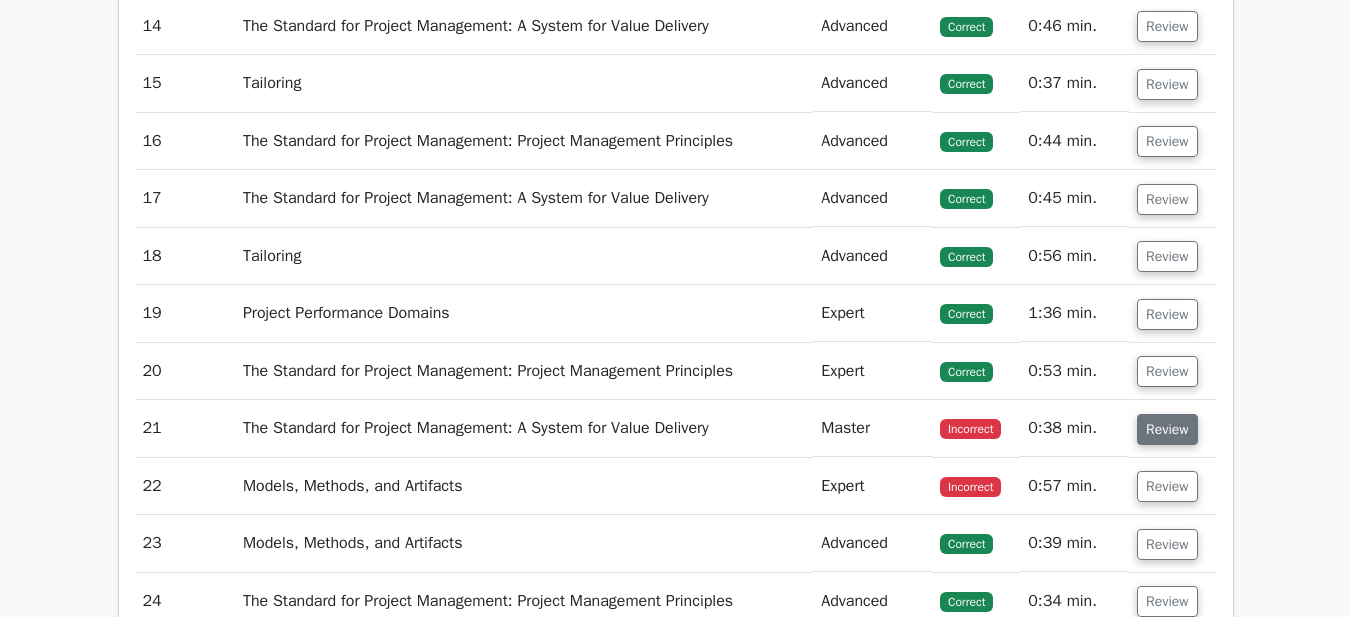 click on "Review" at bounding box center (1167, 429) 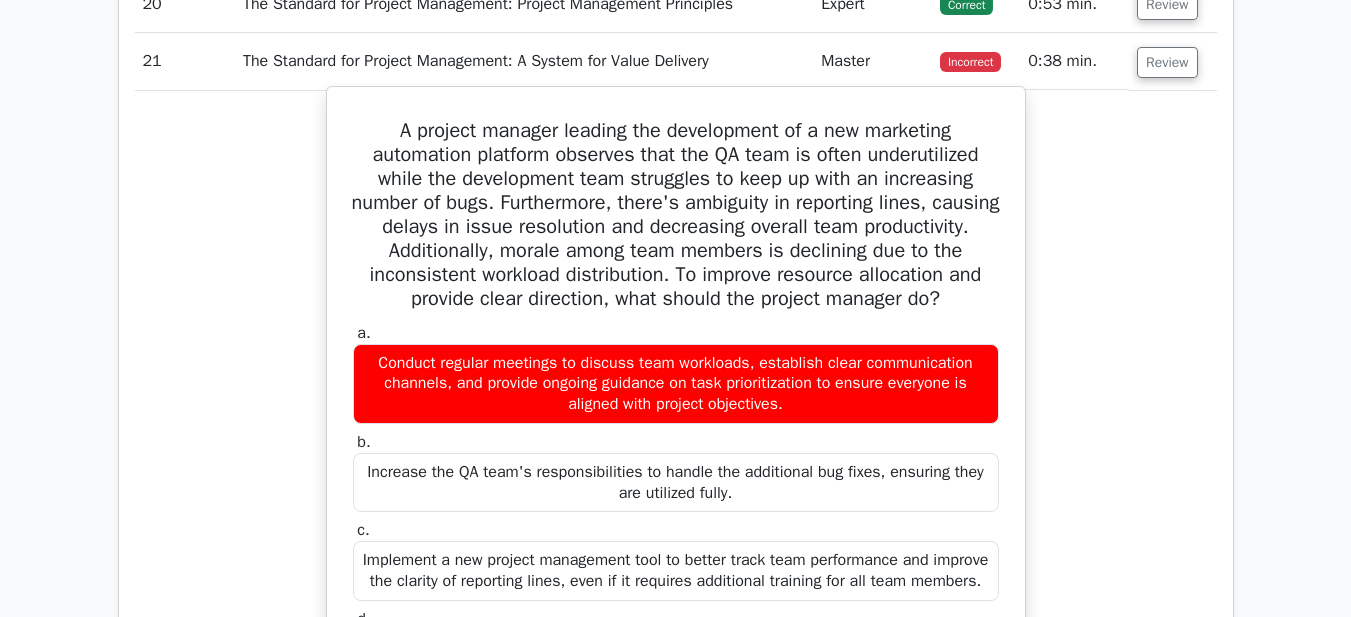 scroll, scrollTop: 2218, scrollLeft: 0, axis: vertical 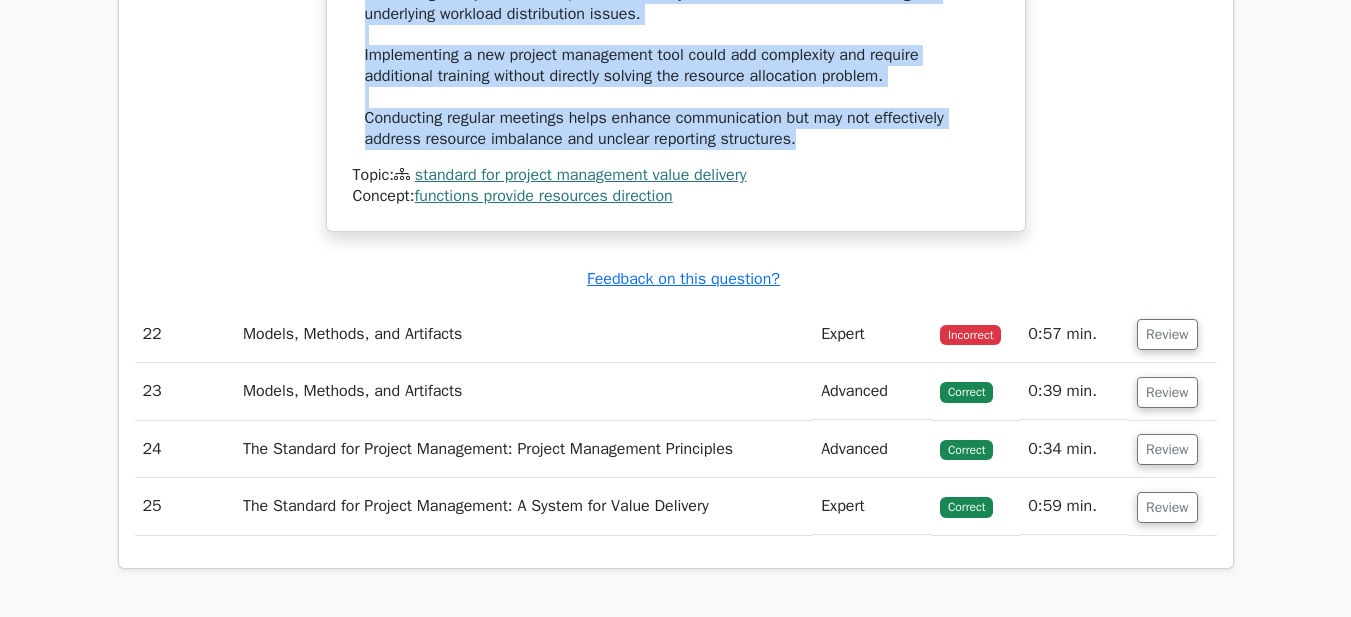 drag, startPoint x: 423, startPoint y: 104, endPoint x: 876, endPoint y: 185, distance: 460.18475 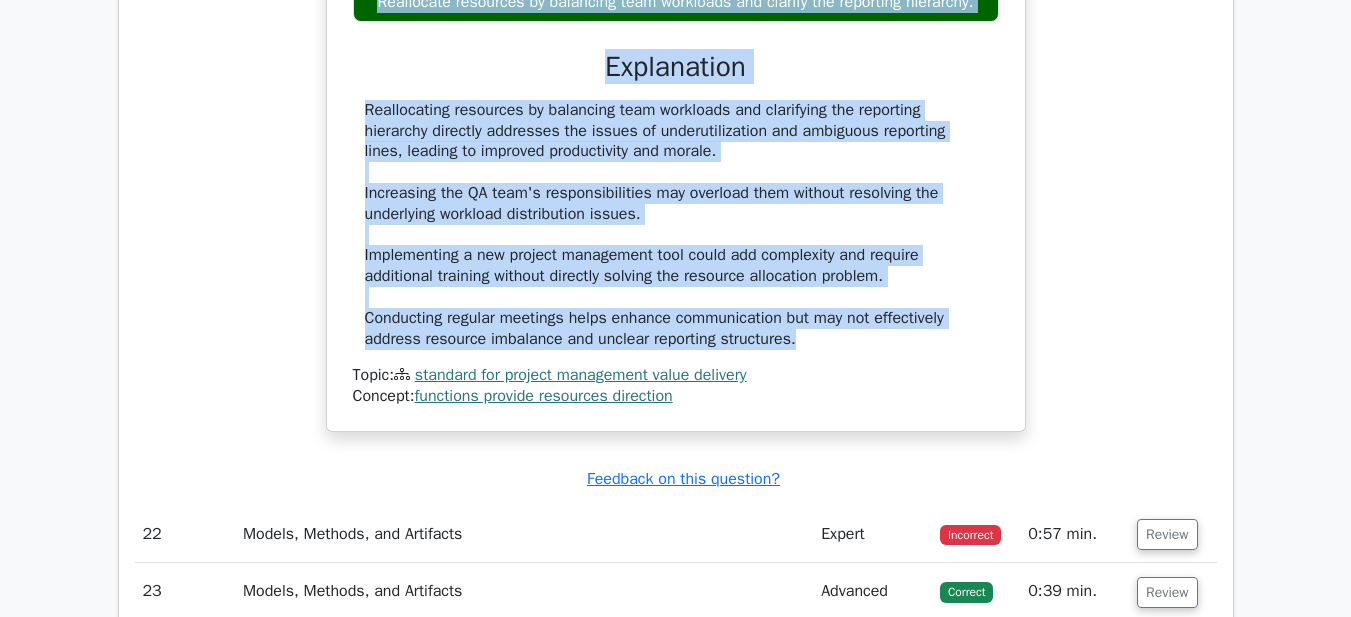 scroll, scrollTop: 2731, scrollLeft: 0, axis: vertical 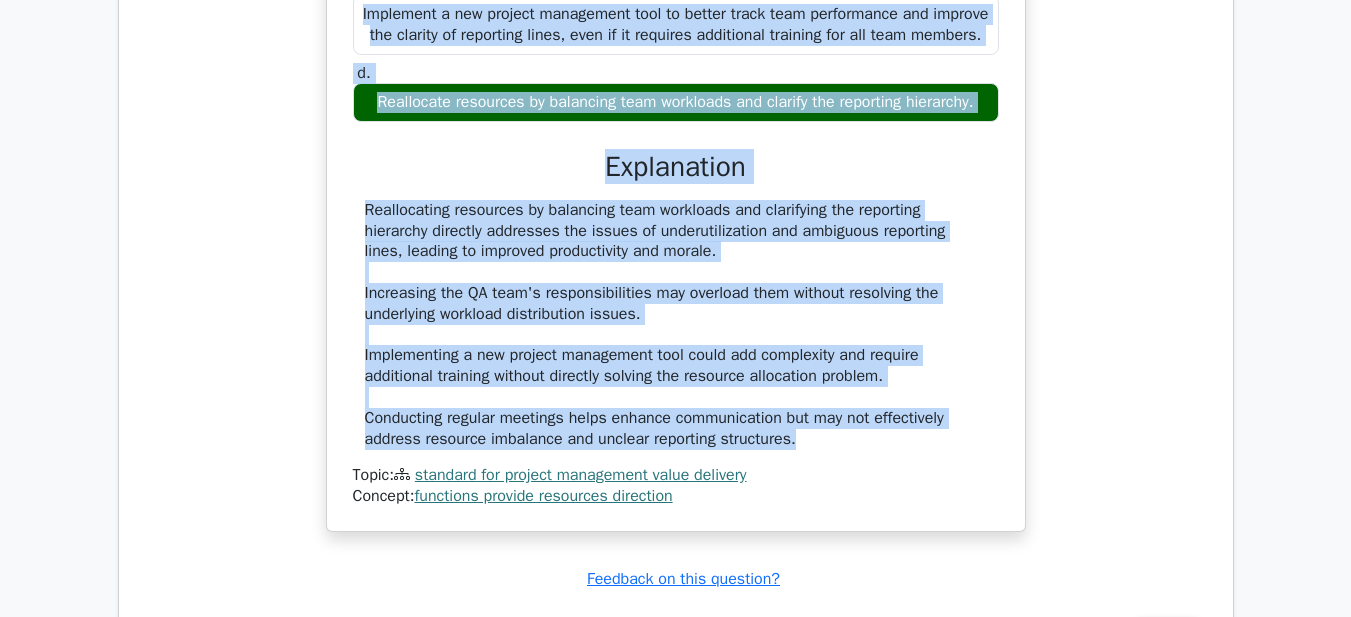 click on "a.
Conduct regular meetings to discuss team workloads, establish clear communication channels, and provide ongoing guidance on task prioritization to ensure everyone is aligned with project objectives.
b.
c." at bounding box center [676, 140] 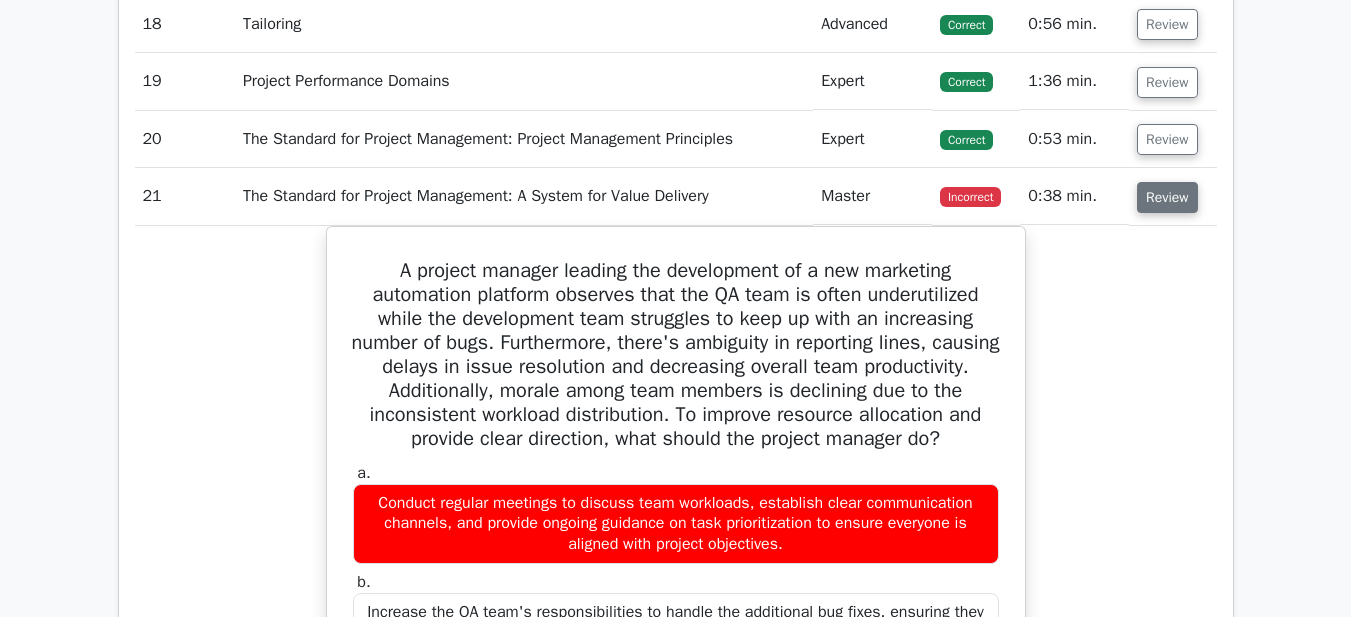 scroll, scrollTop: 2031, scrollLeft: 0, axis: vertical 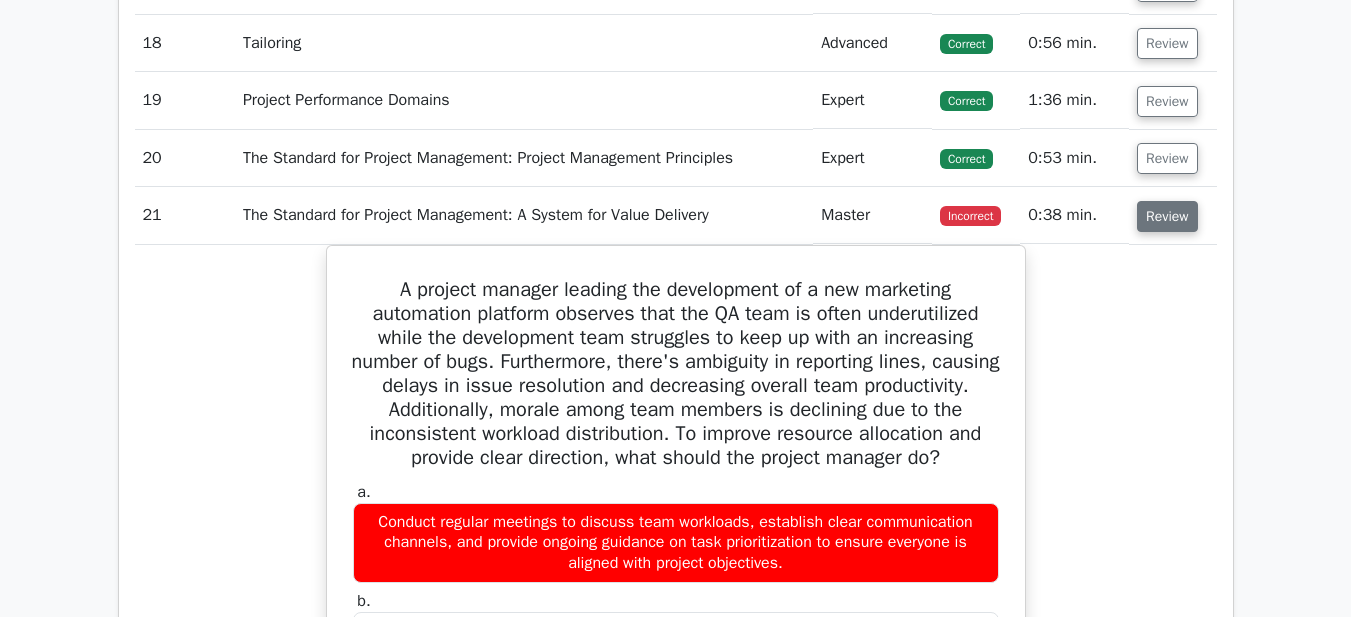 click on "Review" at bounding box center [1167, 216] 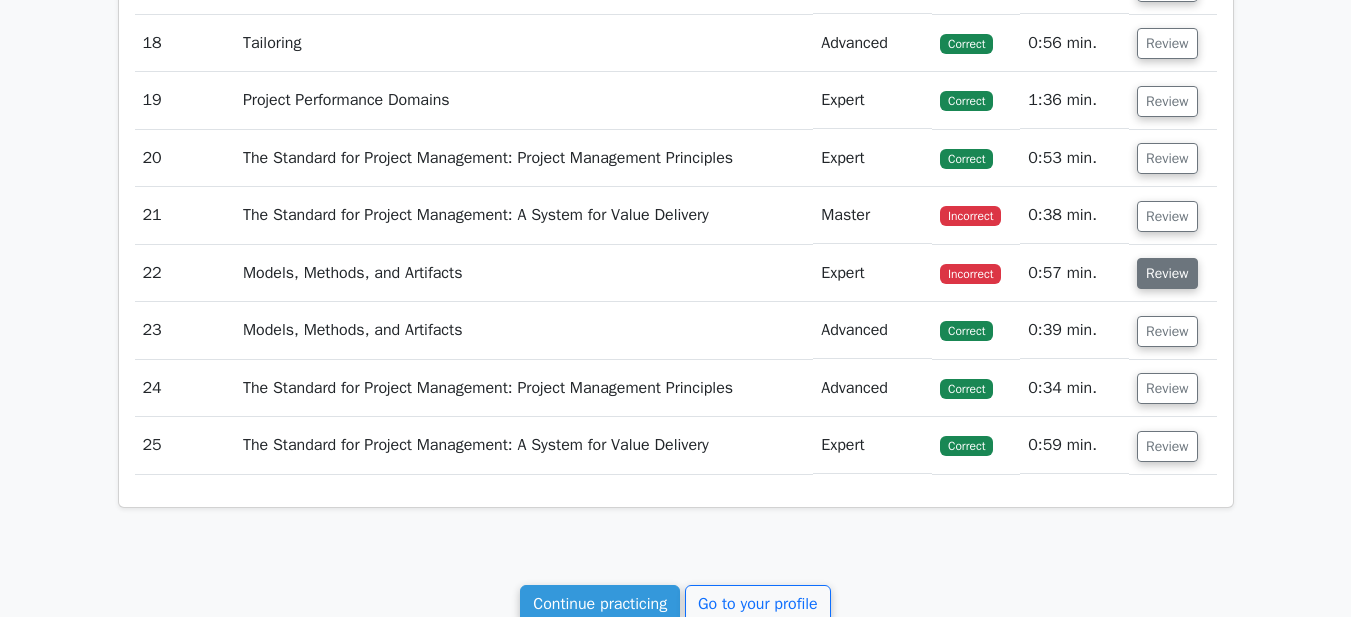 click on "Review" at bounding box center [1167, 273] 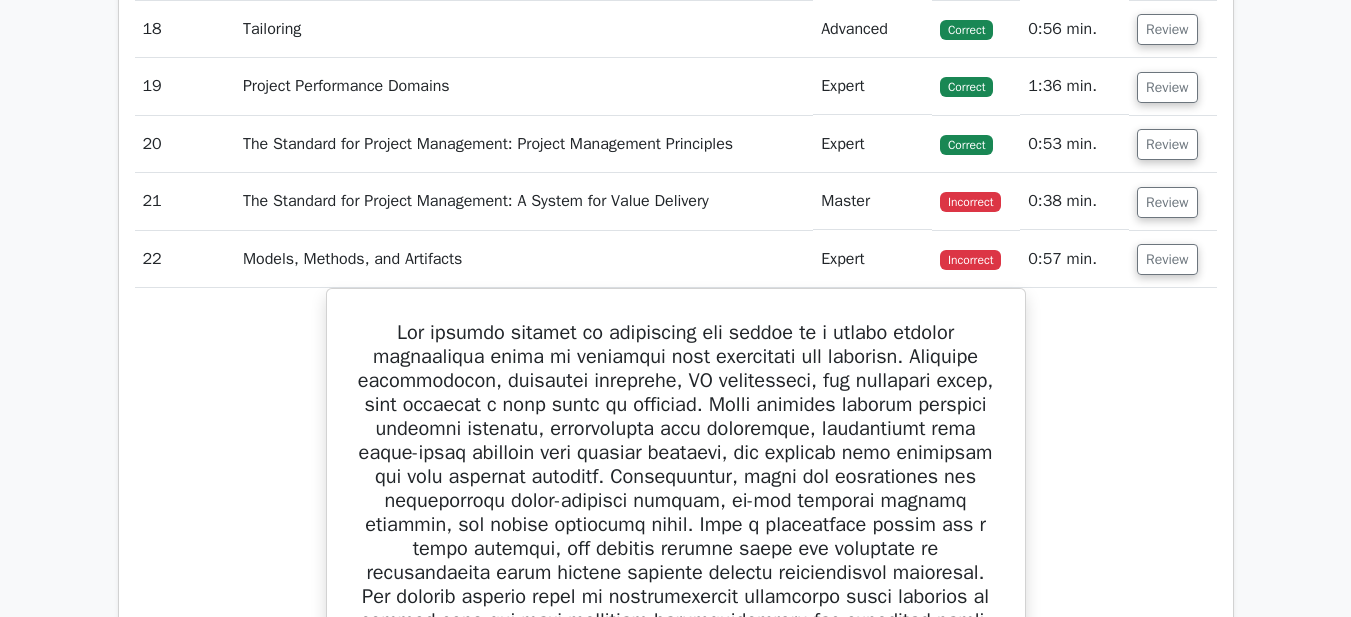 scroll, scrollTop: 2131, scrollLeft: 0, axis: vertical 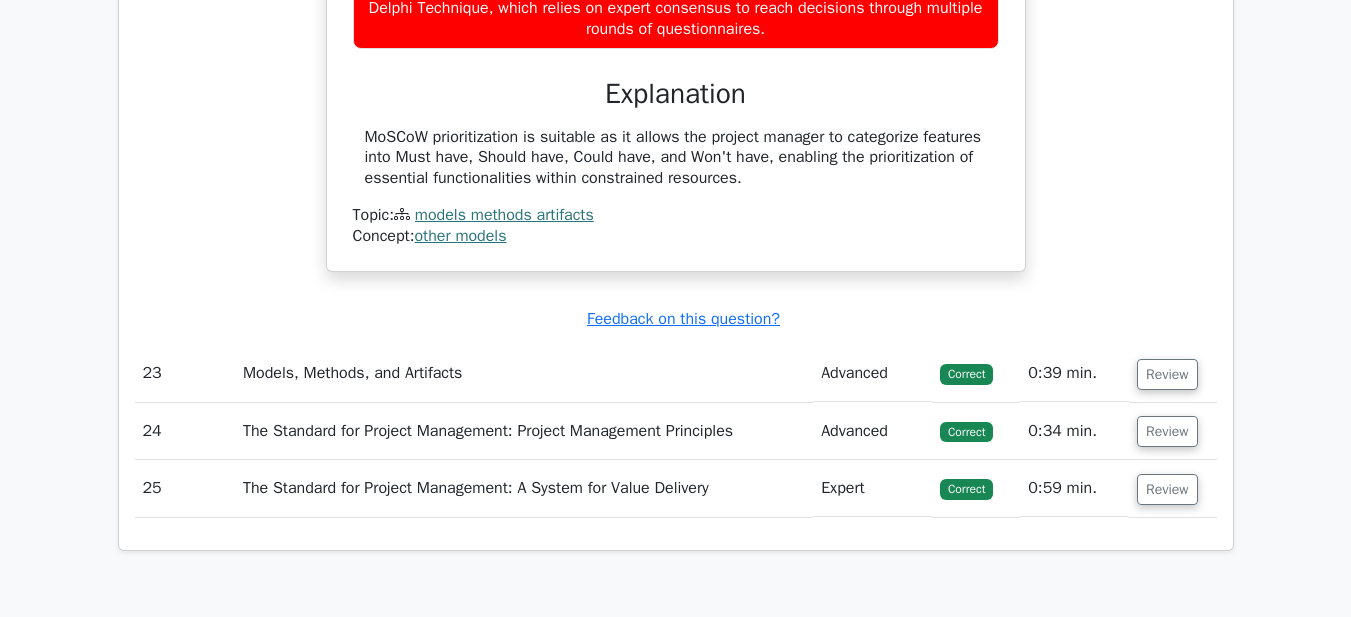 drag, startPoint x: 349, startPoint y: 231, endPoint x: 912, endPoint y: 49, distance: 591.6866 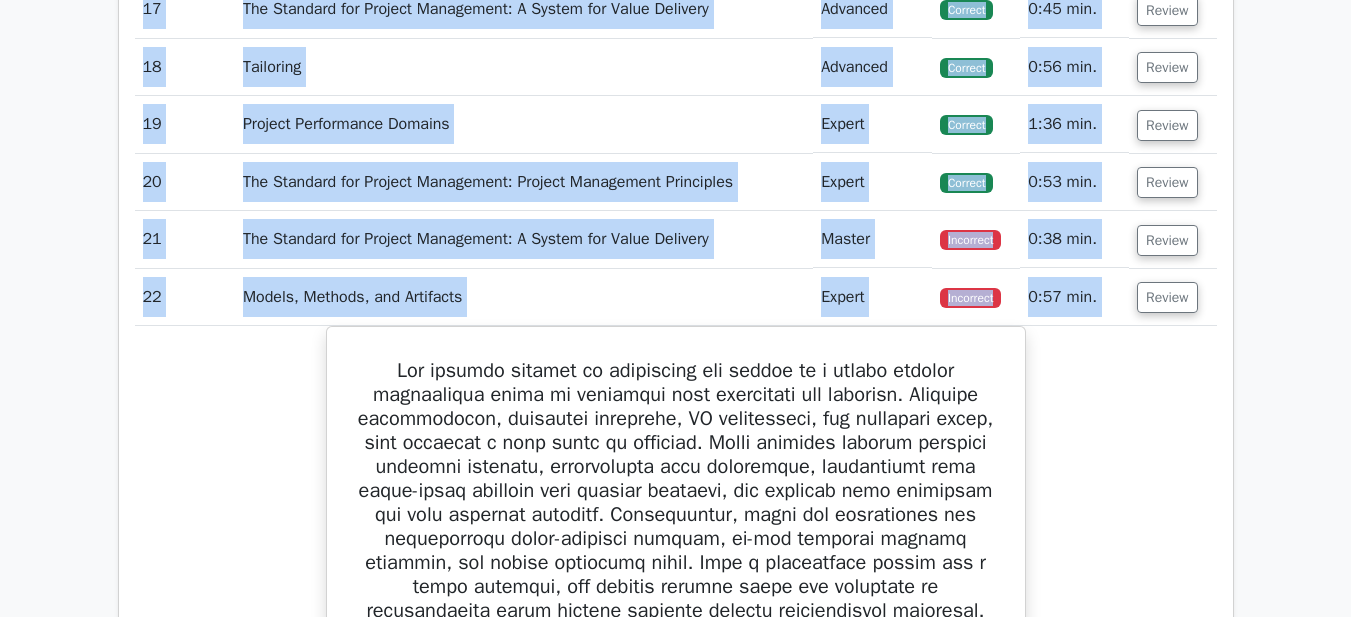 scroll, scrollTop: 2005, scrollLeft: 0, axis: vertical 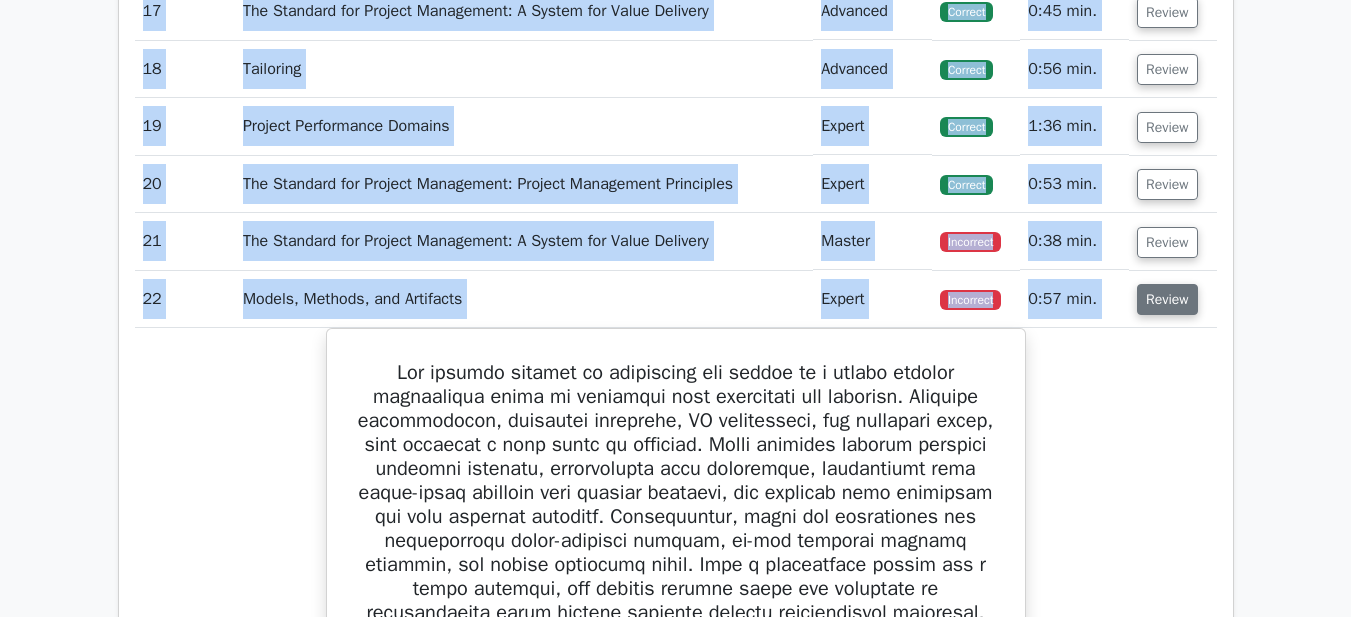 click on "Review" at bounding box center (1167, 299) 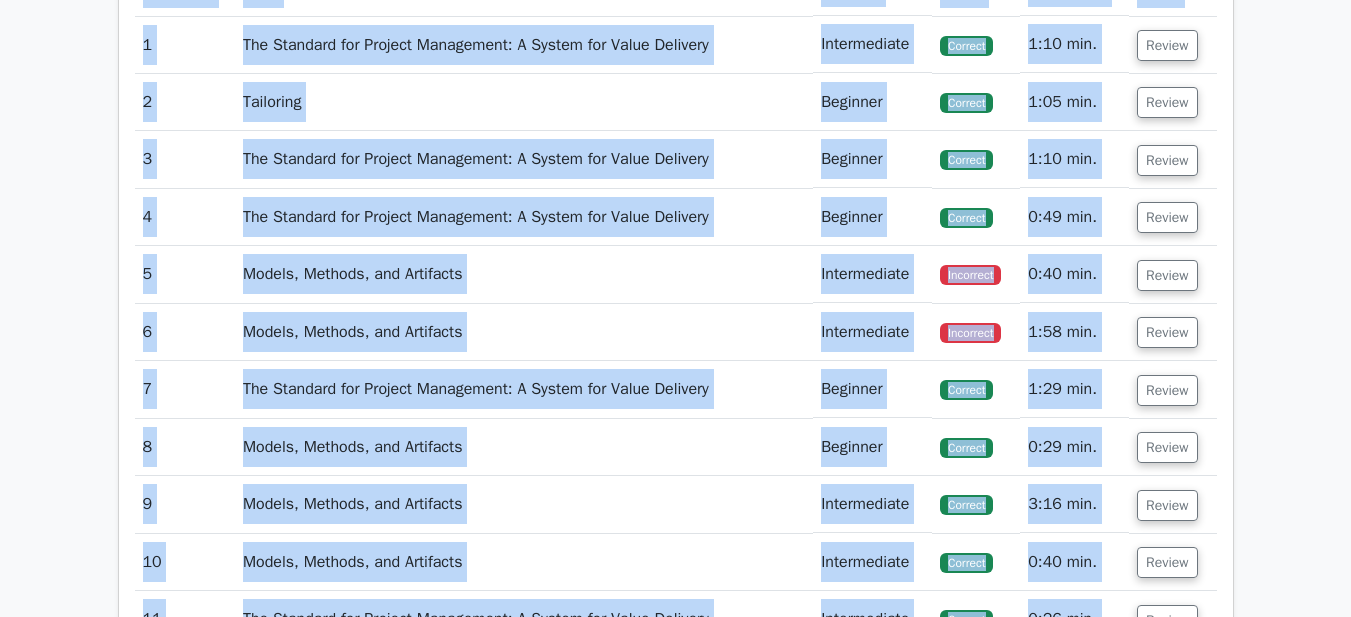scroll, scrollTop: 905, scrollLeft: 0, axis: vertical 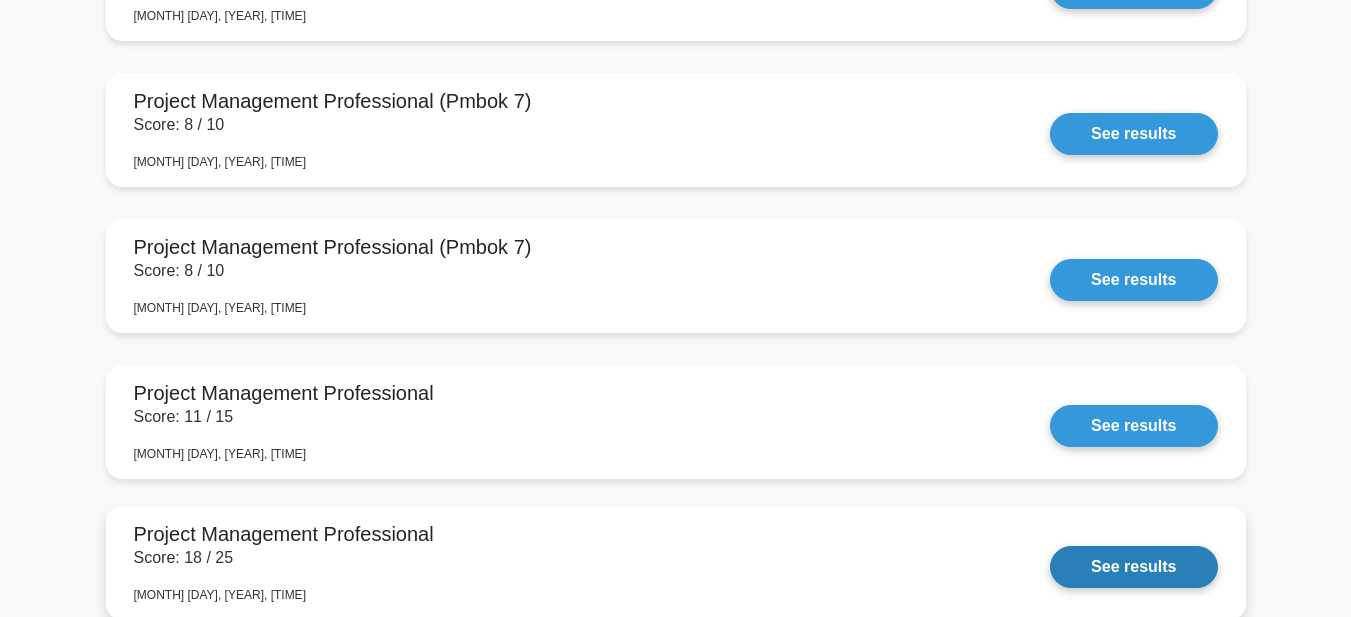 click on "See results" at bounding box center [1133, 567] 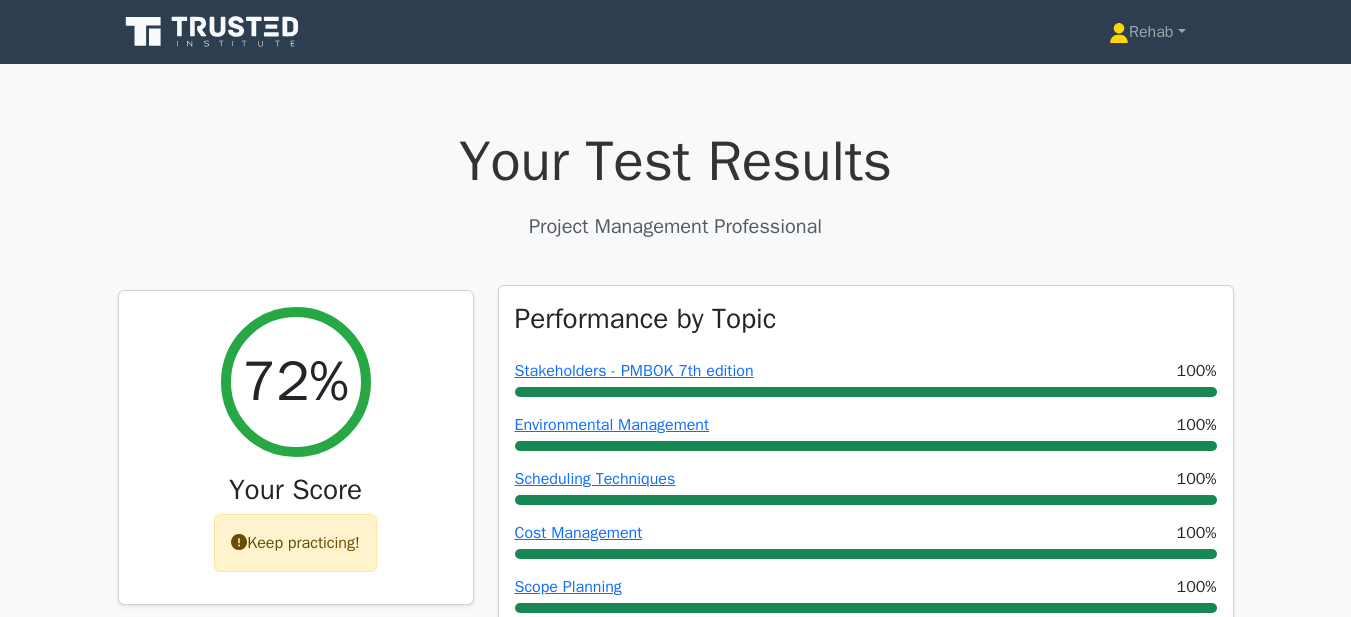 scroll, scrollTop: 0, scrollLeft: 0, axis: both 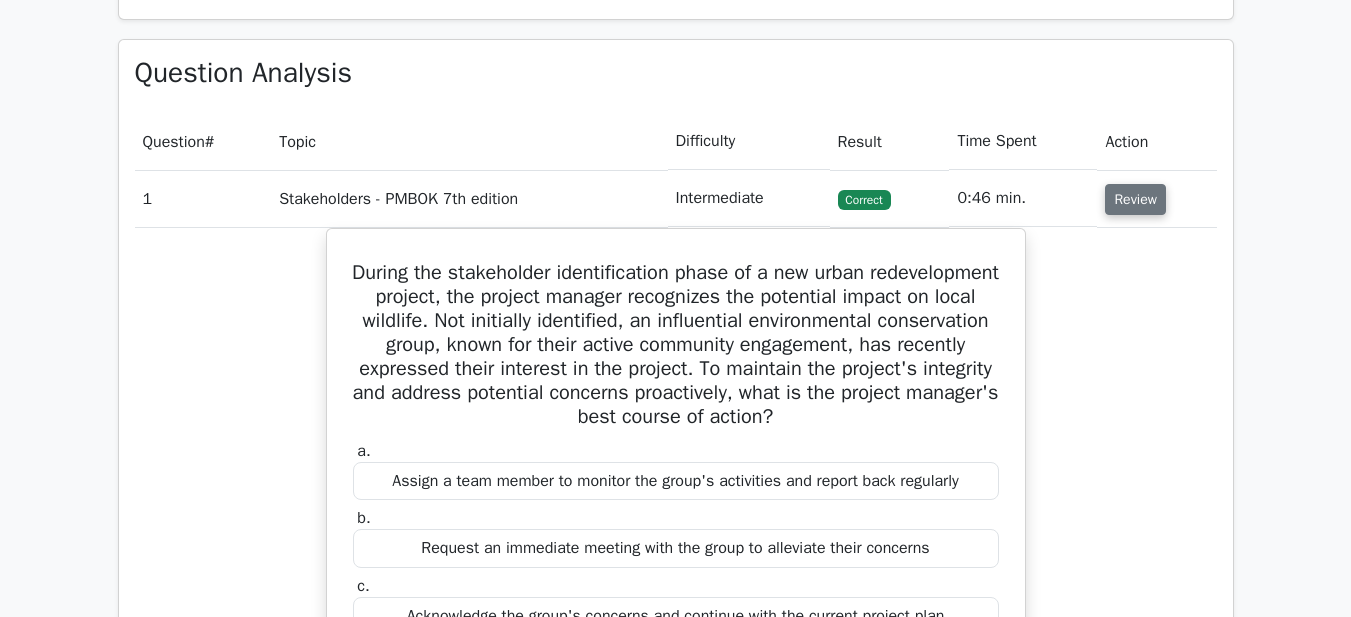 click on "Review" at bounding box center (1135, 199) 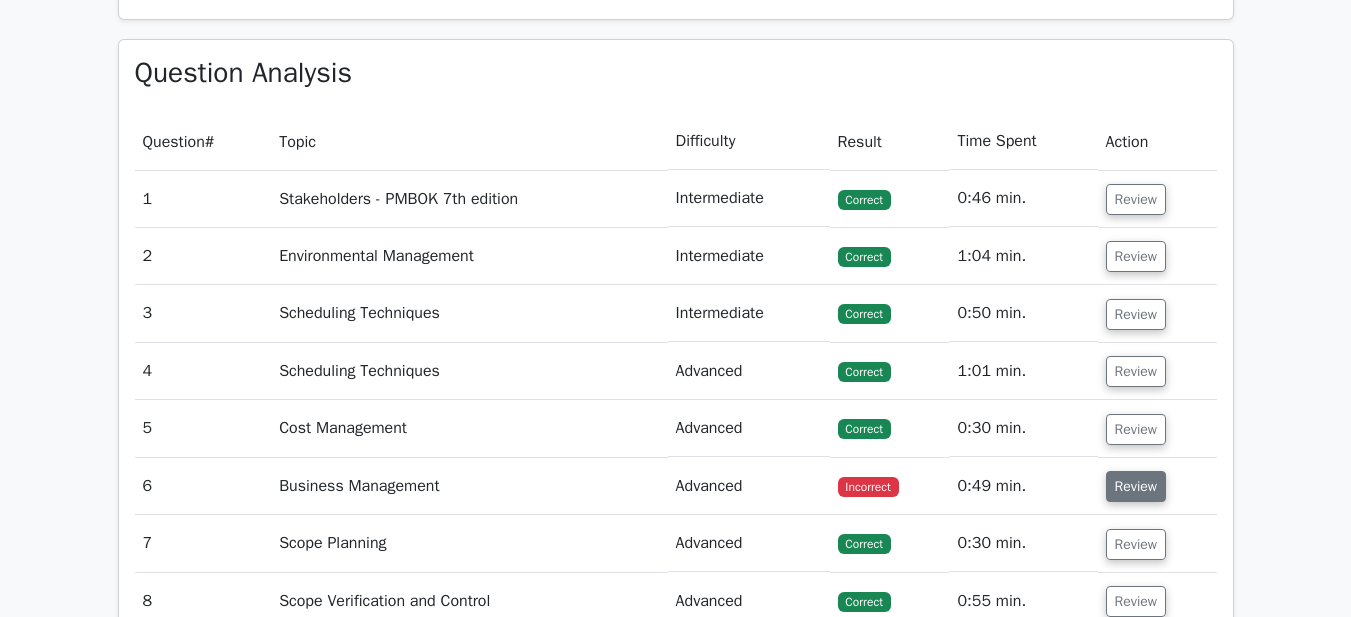 click on "Review" at bounding box center [1136, 486] 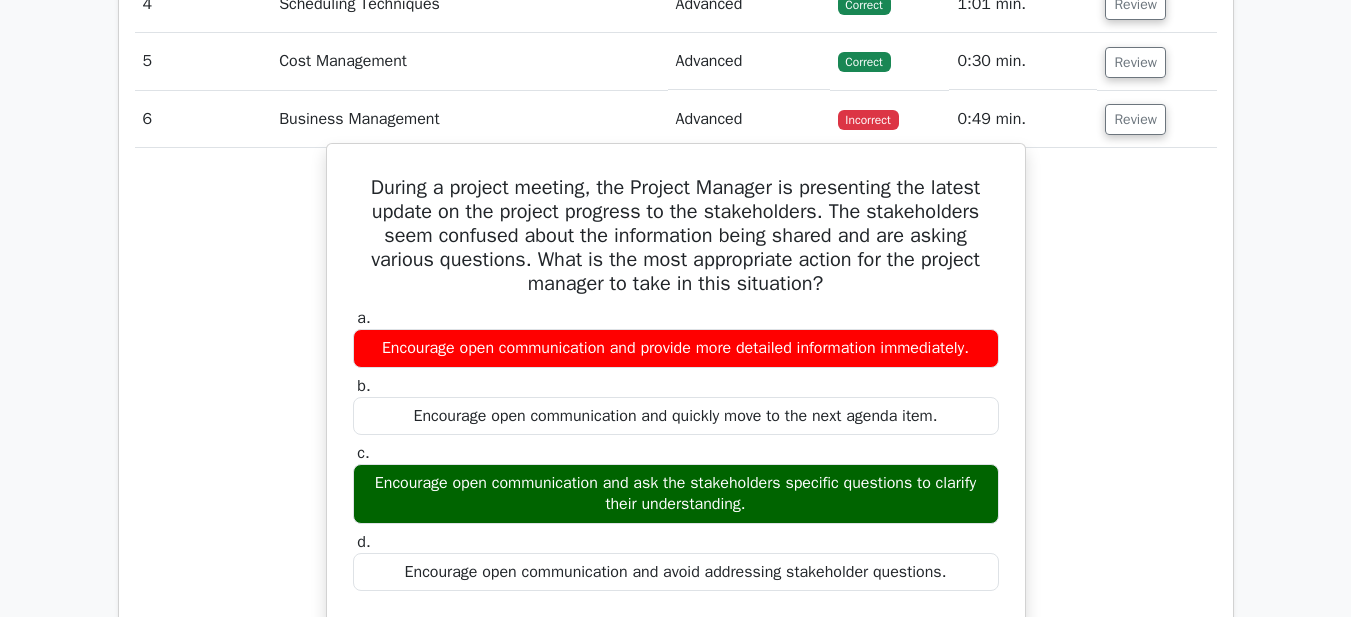 scroll, scrollTop: 2000, scrollLeft: 0, axis: vertical 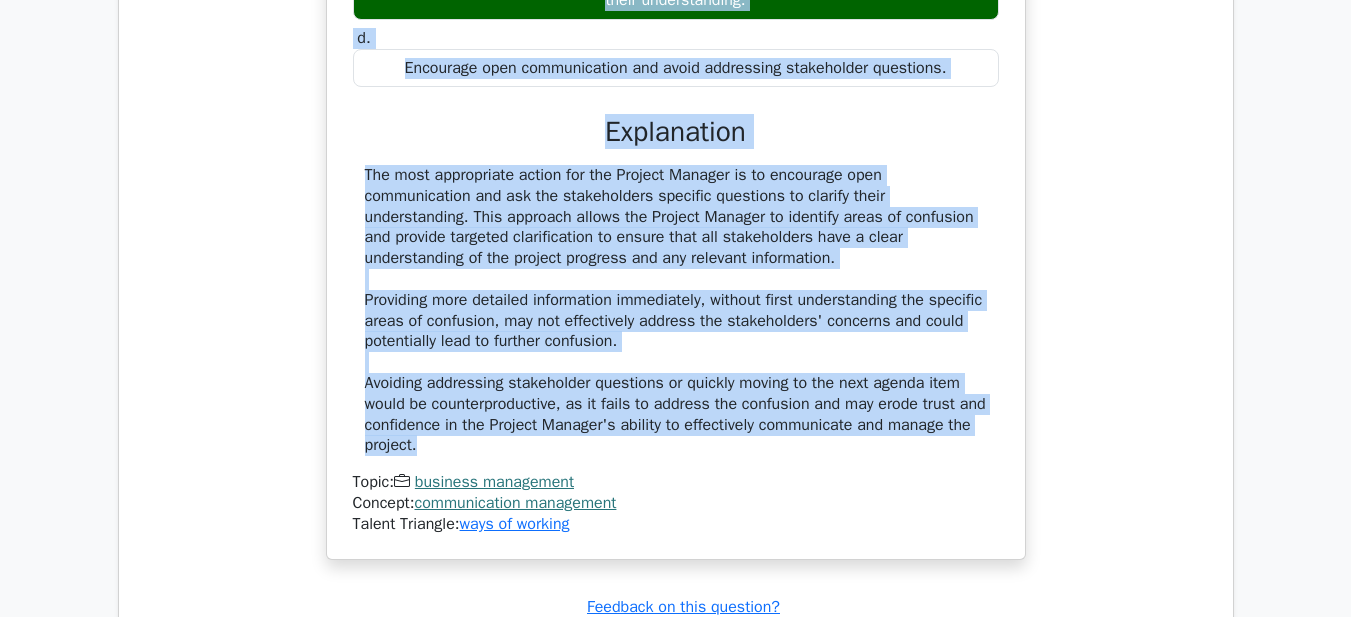 drag, startPoint x: 351, startPoint y: 141, endPoint x: 869, endPoint y: 451, distance: 603.6754 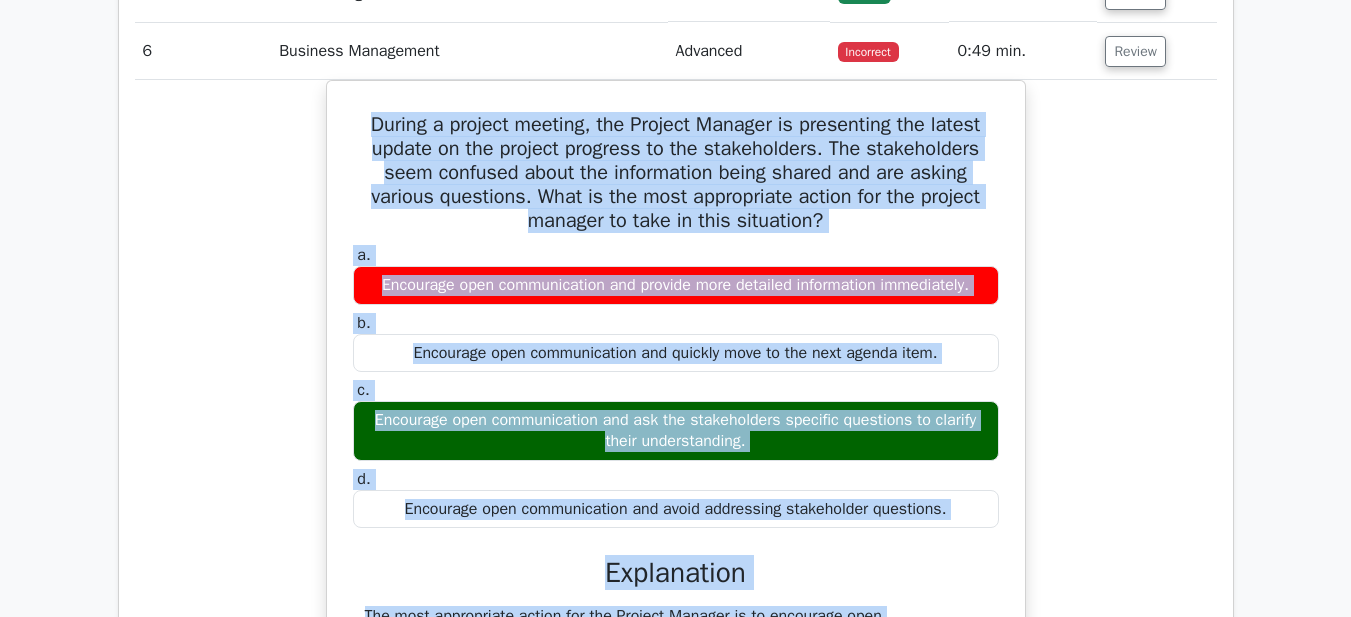 scroll, scrollTop: 1971, scrollLeft: 0, axis: vertical 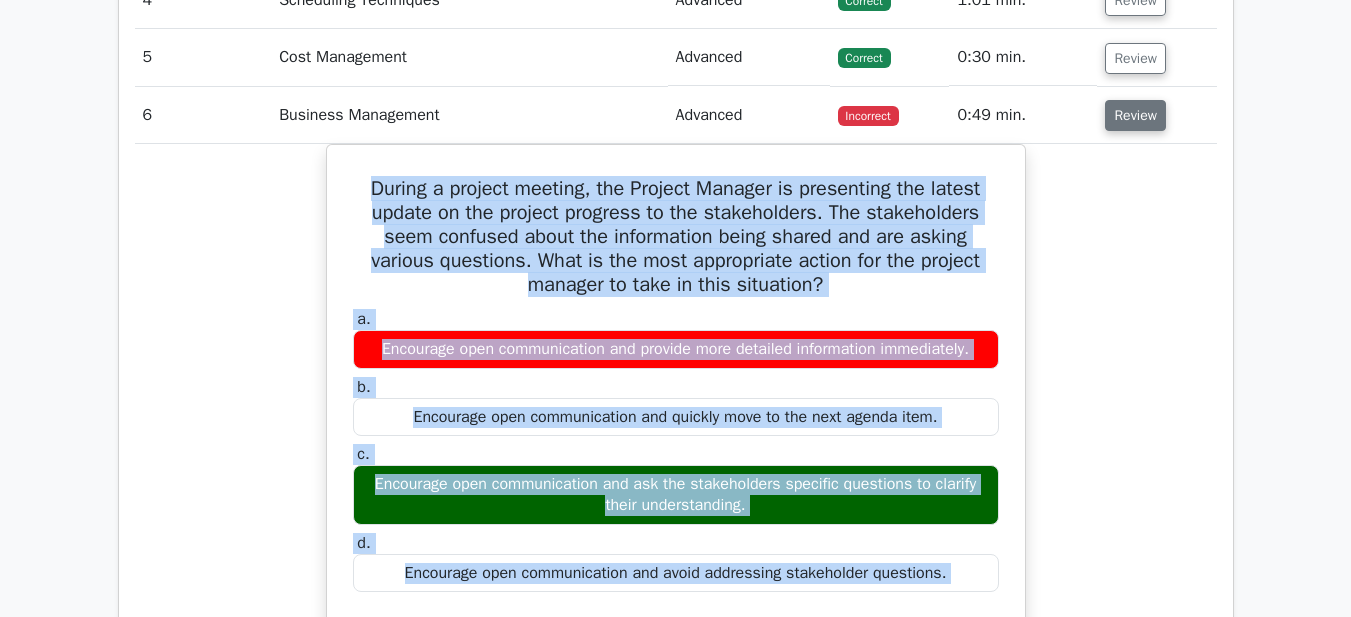 click on "Review" at bounding box center [1135, 115] 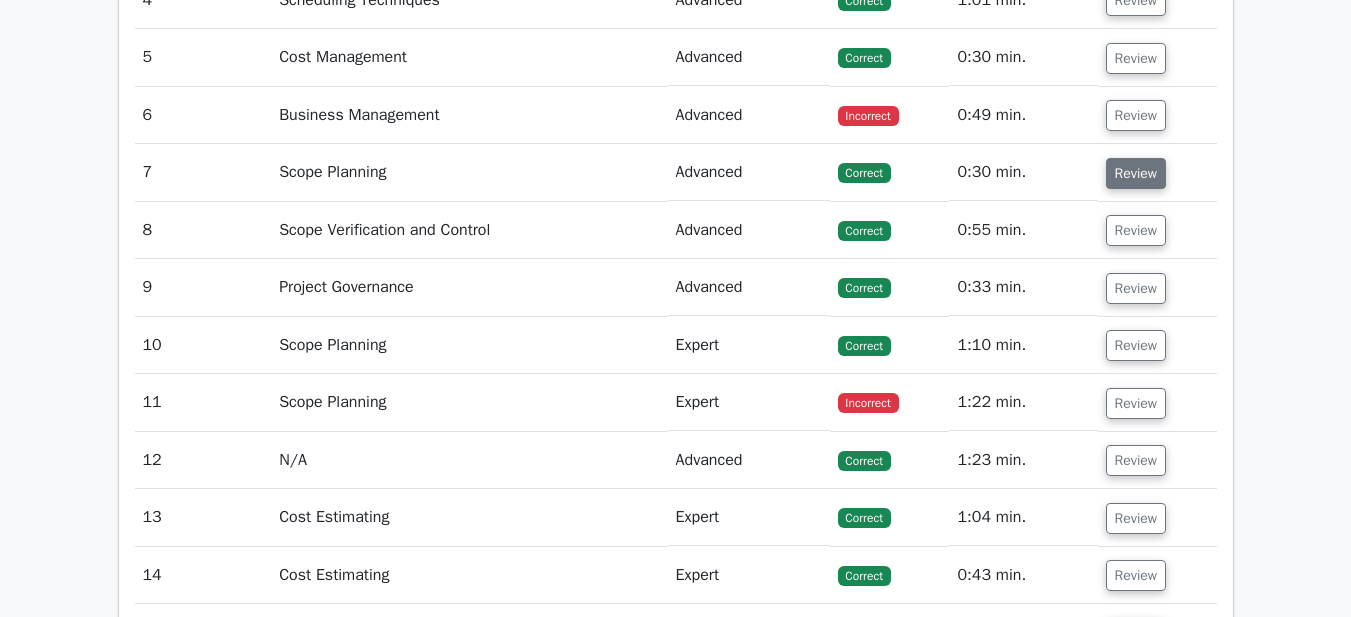 scroll, scrollTop: 2171, scrollLeft: 0, axis: vertical 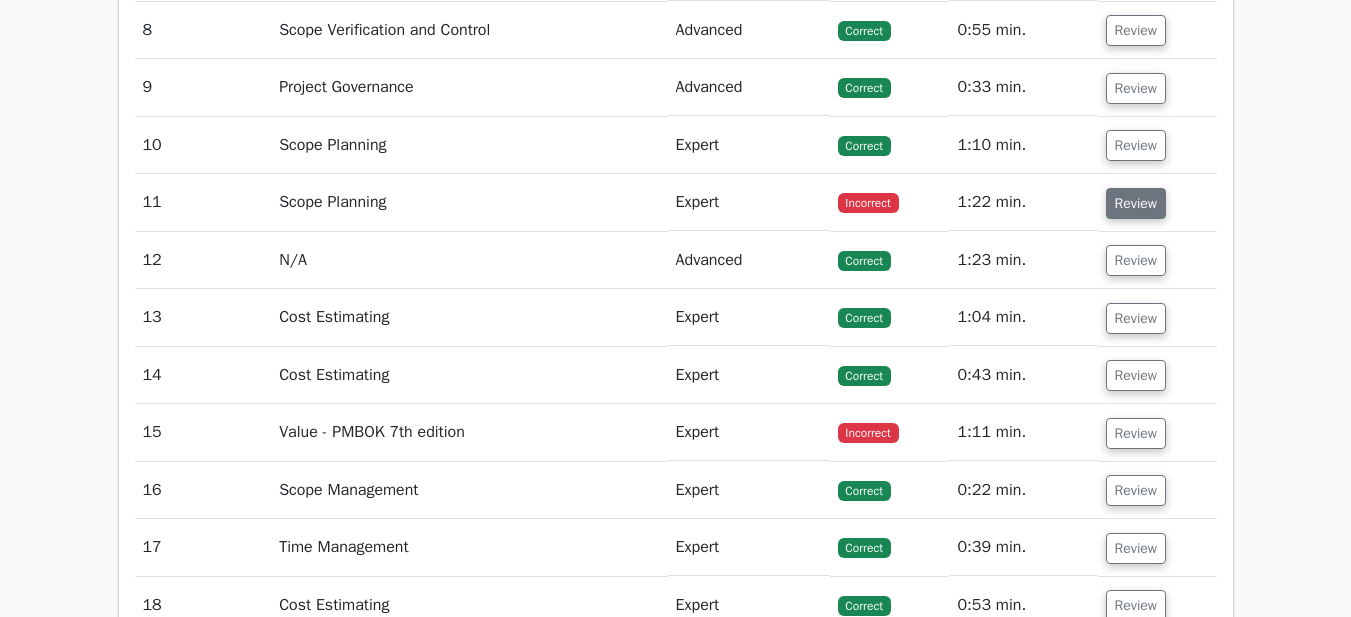 click on "Review" at bounding box center [1136, 203] 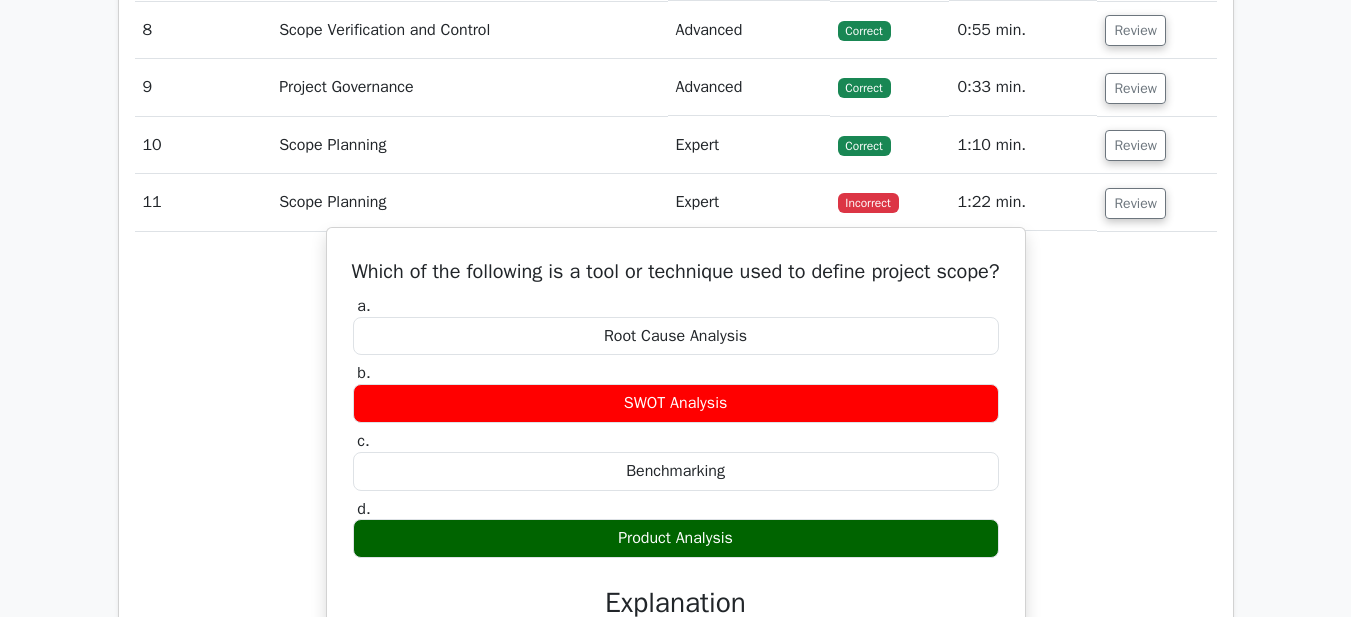 scroll, scrollTop: 2271, scrollLeft: 0, axis: vertical 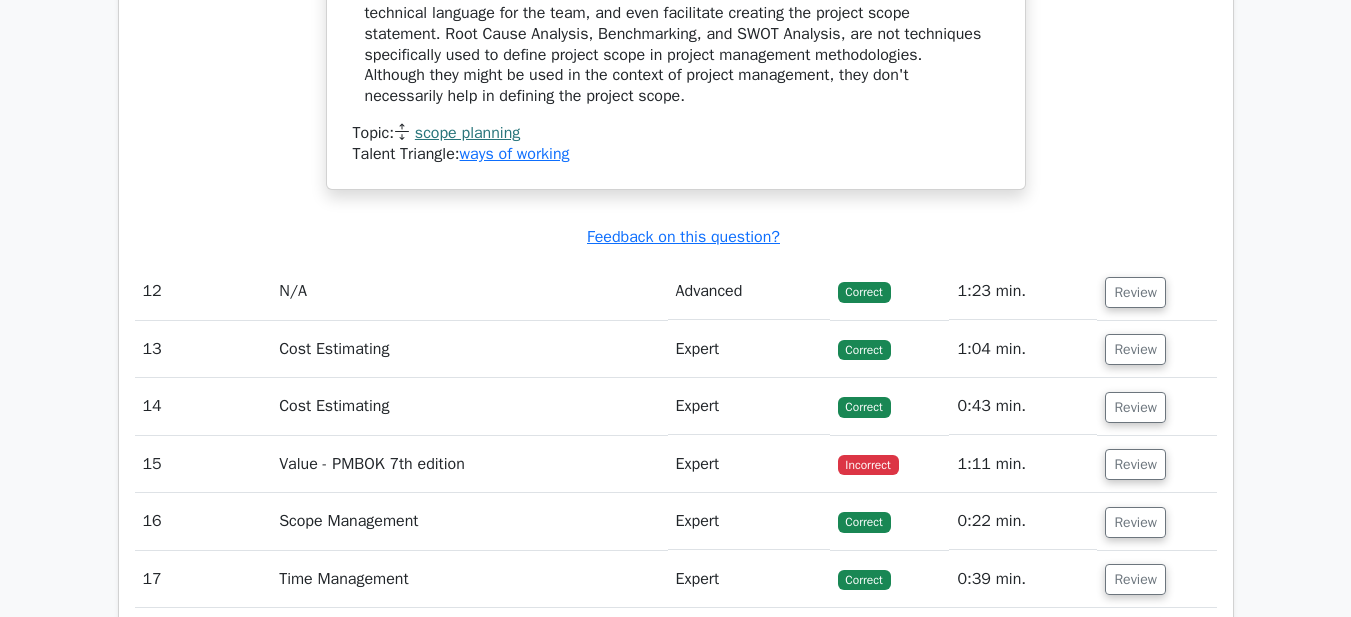 drag, startPoint x: 367, startPoint y: 160, endPoint x: 879, endPoint y: 130, distance: 512.8782 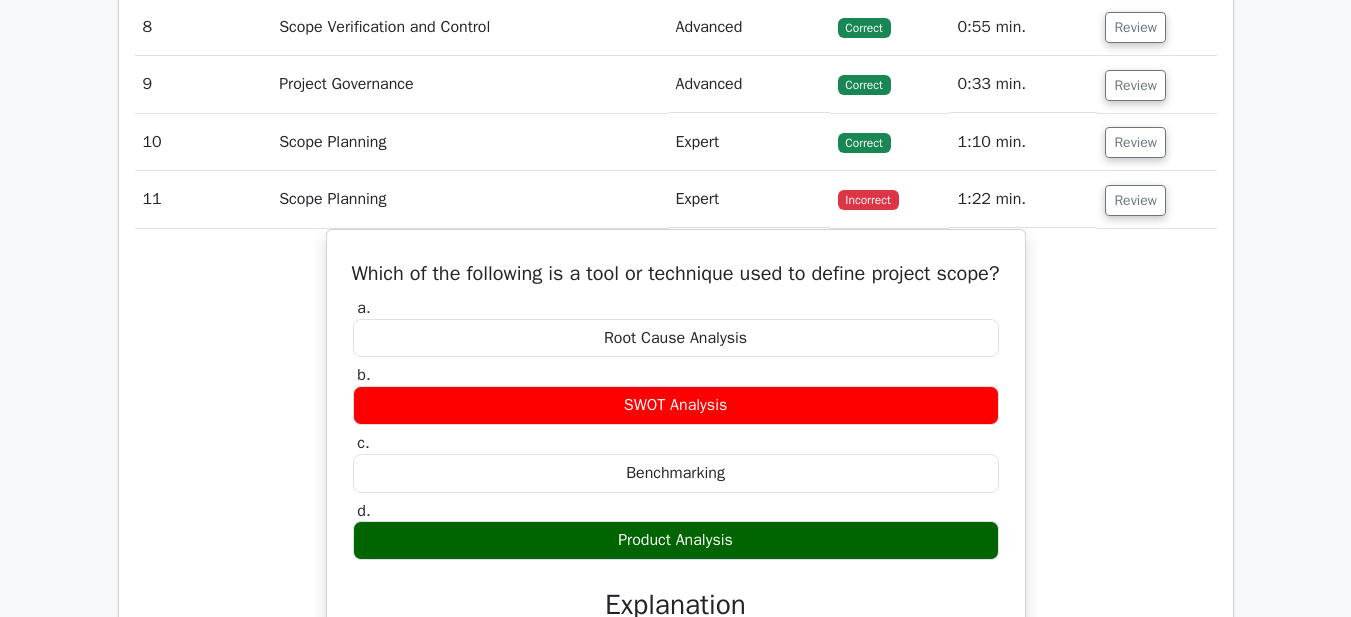 scroll, scrollTop: 2166, scrollLeft: 0, axis: vertical 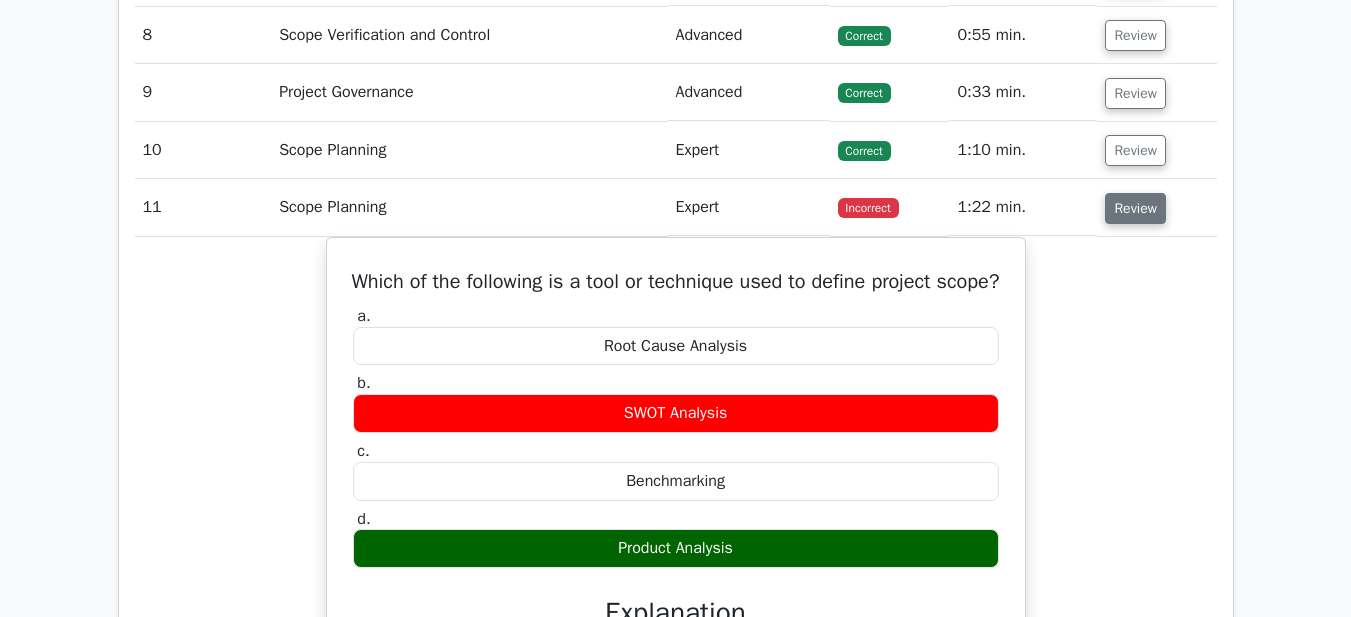 click on "Review" at bounding box center [1135, 208] 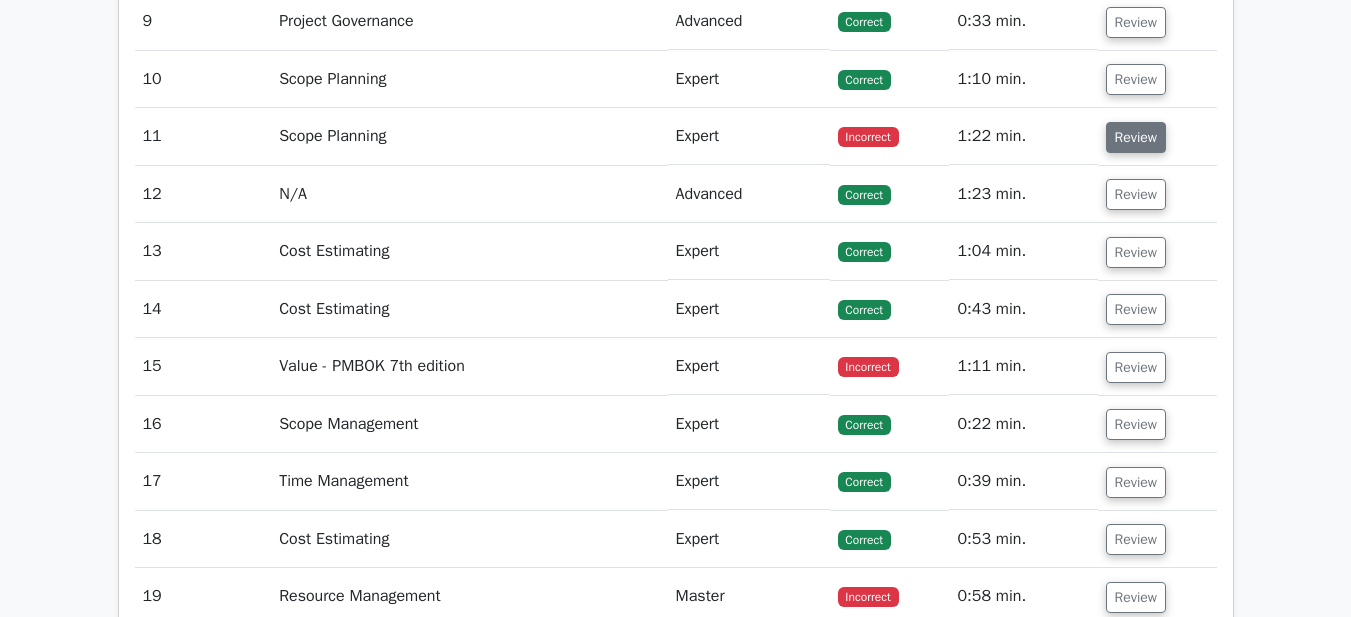 scroll, scrollTop: 2266, scrollLeft: 0, axis: vertical 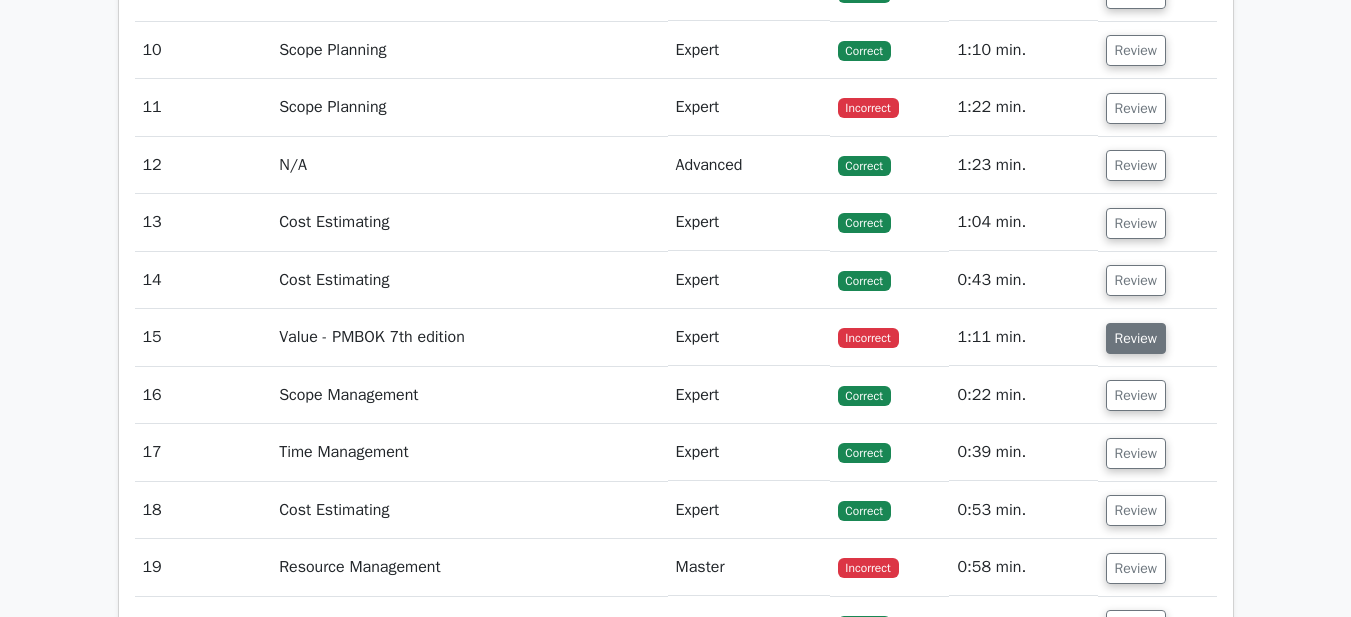 click on "Review" at bounding box center [1136, 338] 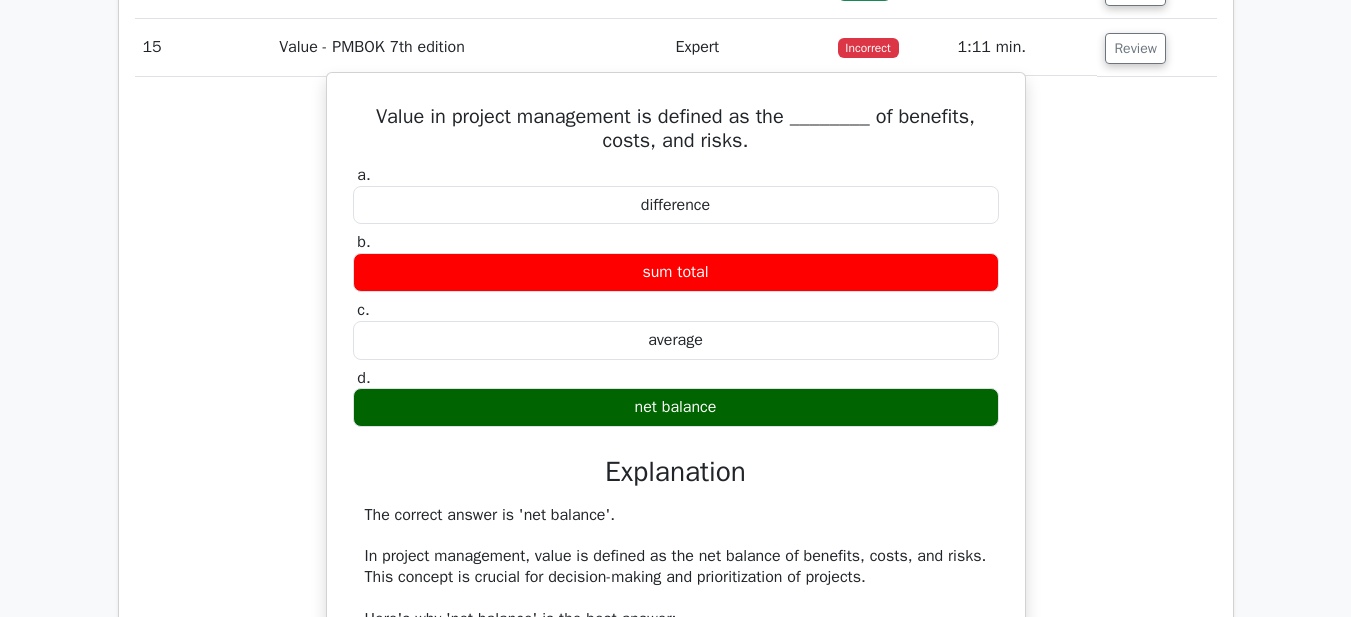 scroll, scrollTop: 2566, scrollLeft: 0, axis: vertical 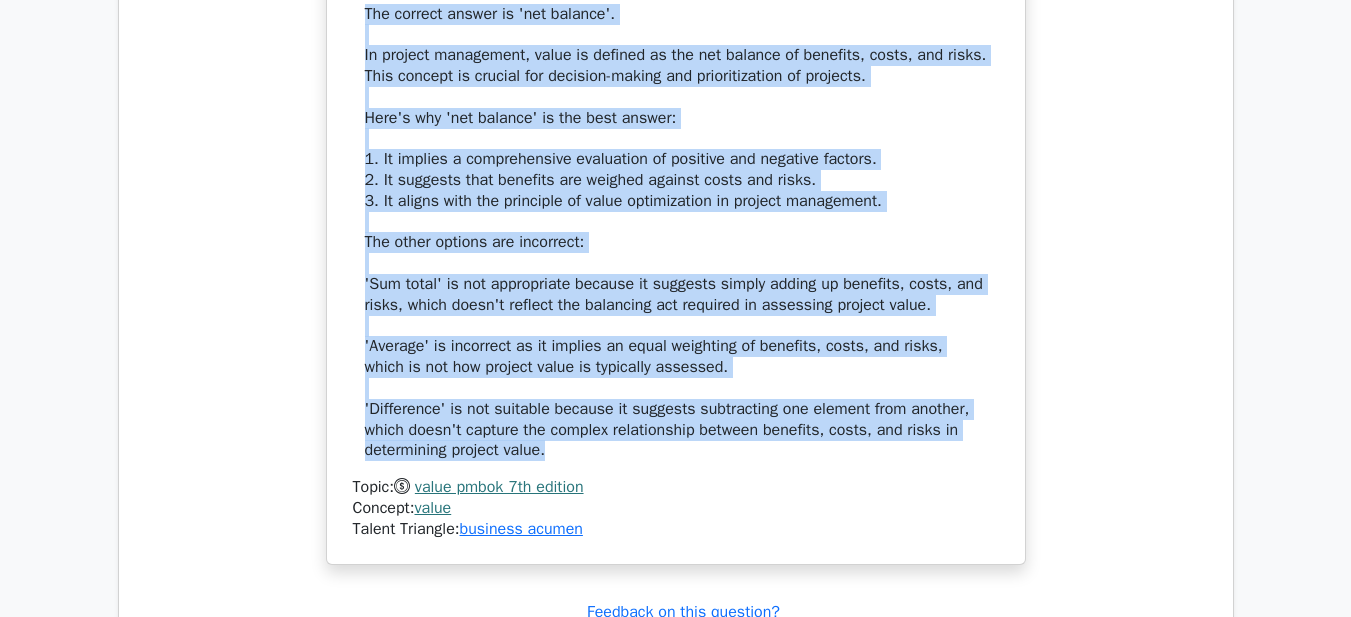 drag, startPoint x: 366, startPoint y: 104, endPoint x: 984, endPoint y: 456, distance: 711.2159 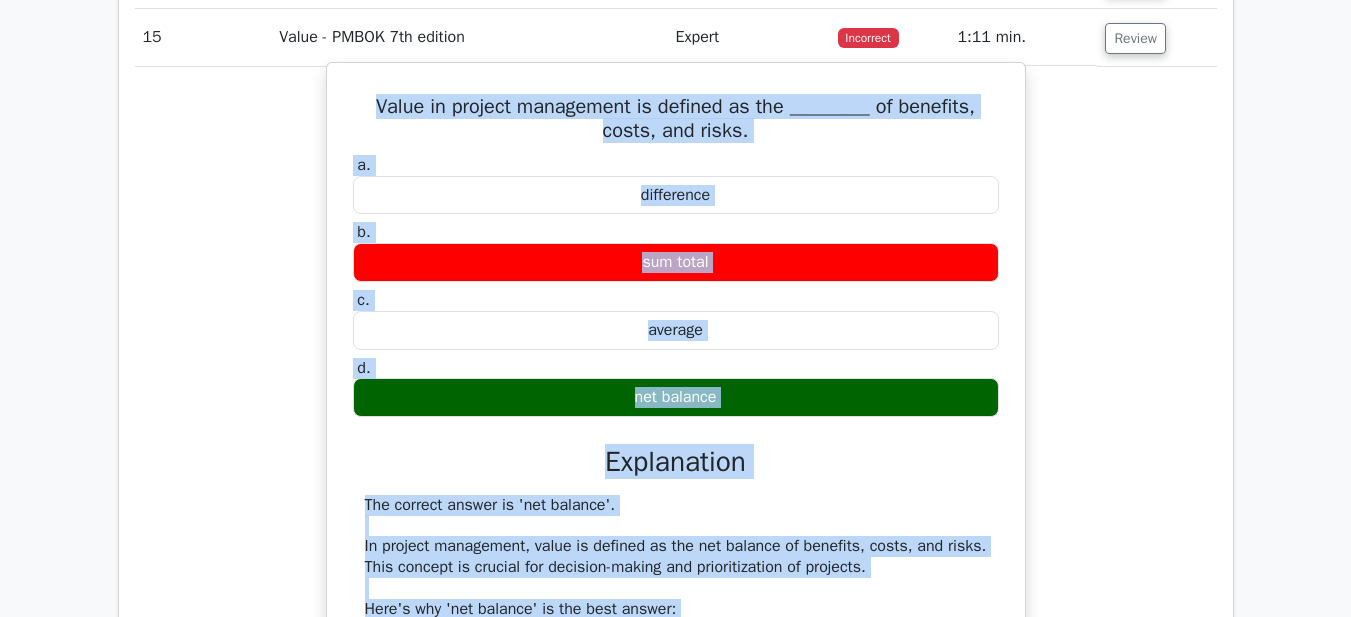 scroll, scrollTop: 2457, scrollLeft: 0, axis: vertical 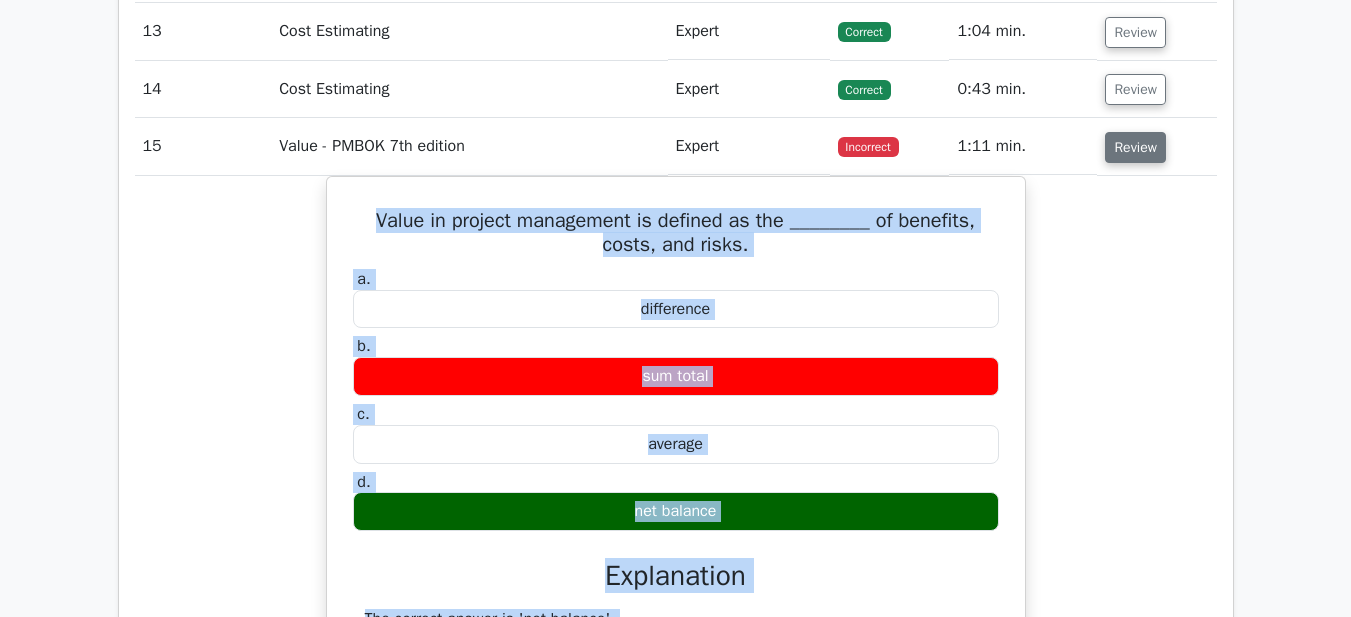 click on "Review" at bounding box center (1135, 147) 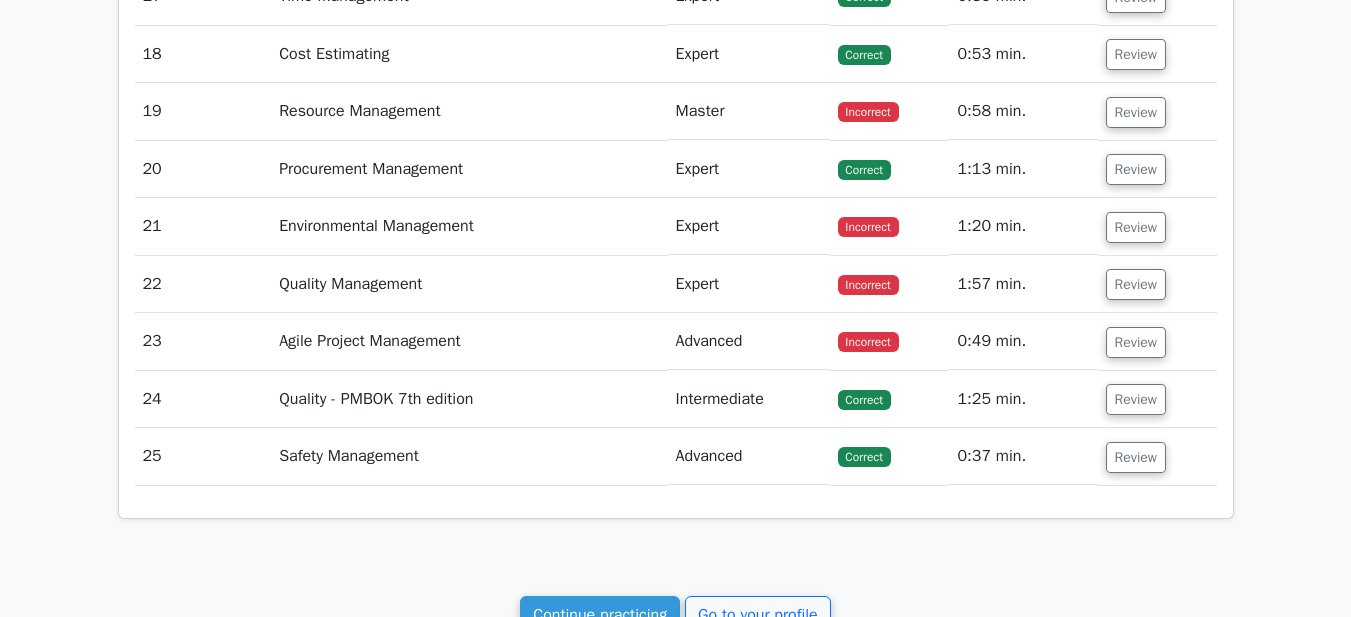 scroll, scrollTop: 2757, scrollLeft: 0, axis: vertical 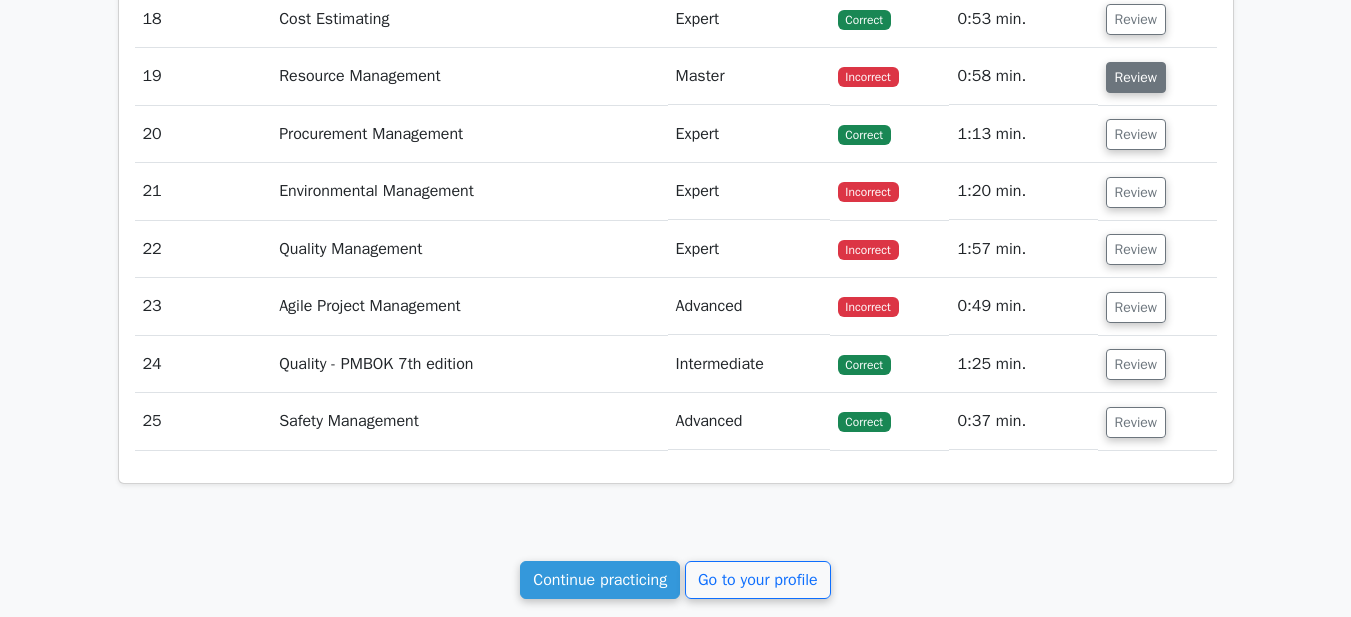 click on "Review" at bounding box center [1136, 77] 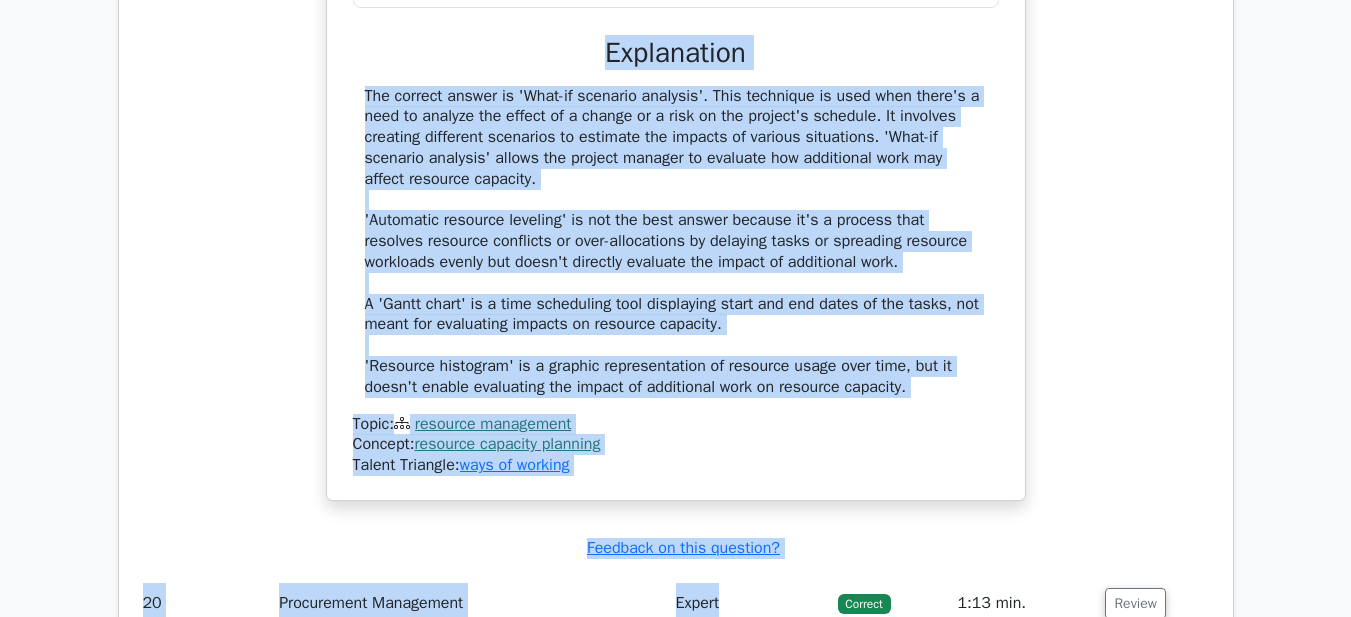 scroll, scrollTop: 3209, scrollLeft: 0, axis: vertical 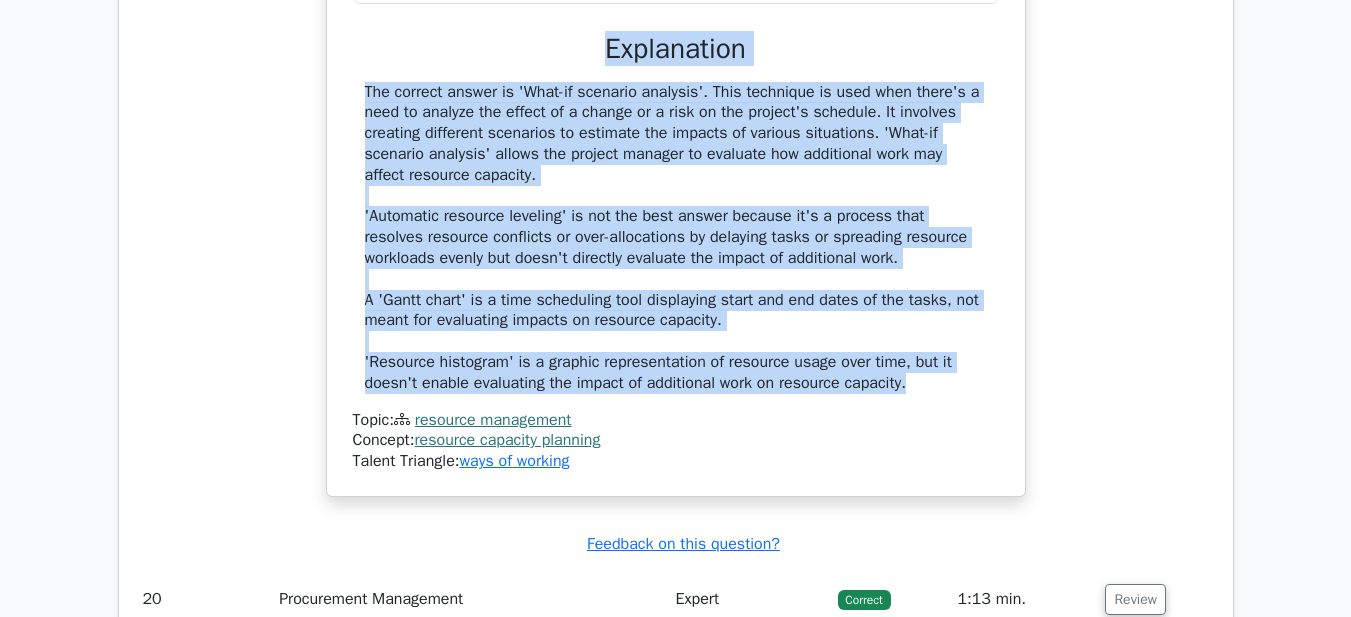 drag, startPoint x: 409, startPoint y: 168, endPoint x: 961, endPoint y: 388, distance: 594.2255 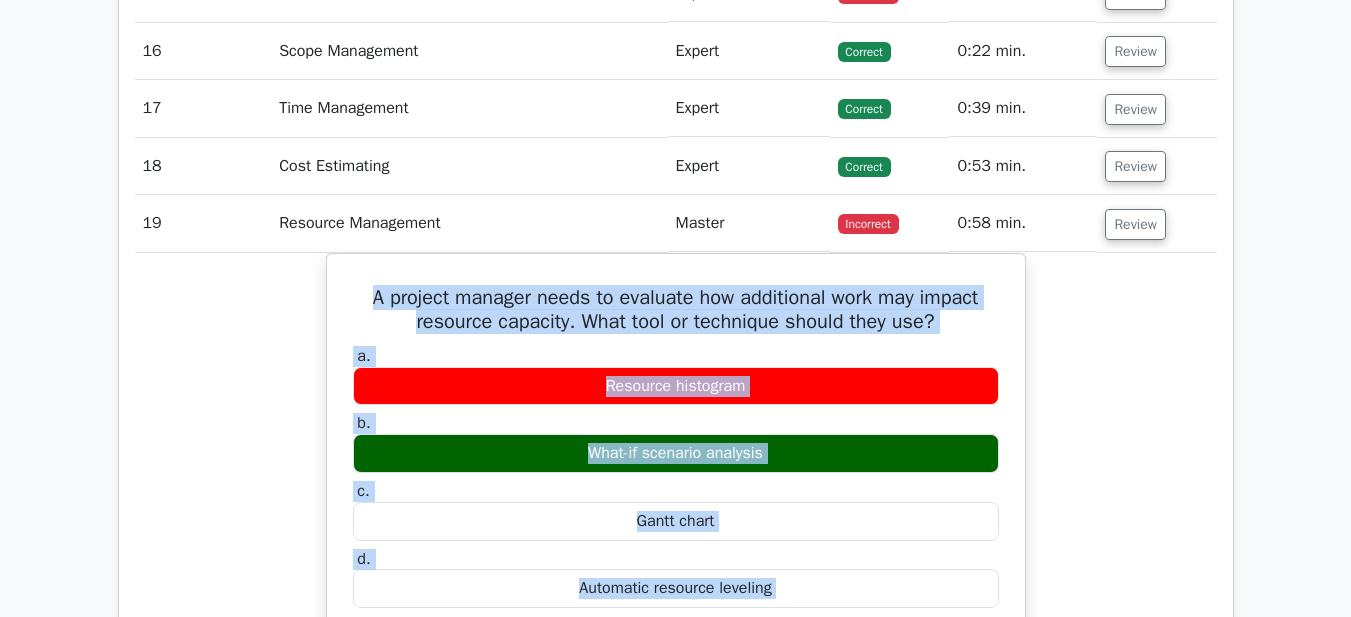 scroll, scrollTop: 2609, scrollLeft: 0, axis: vertical 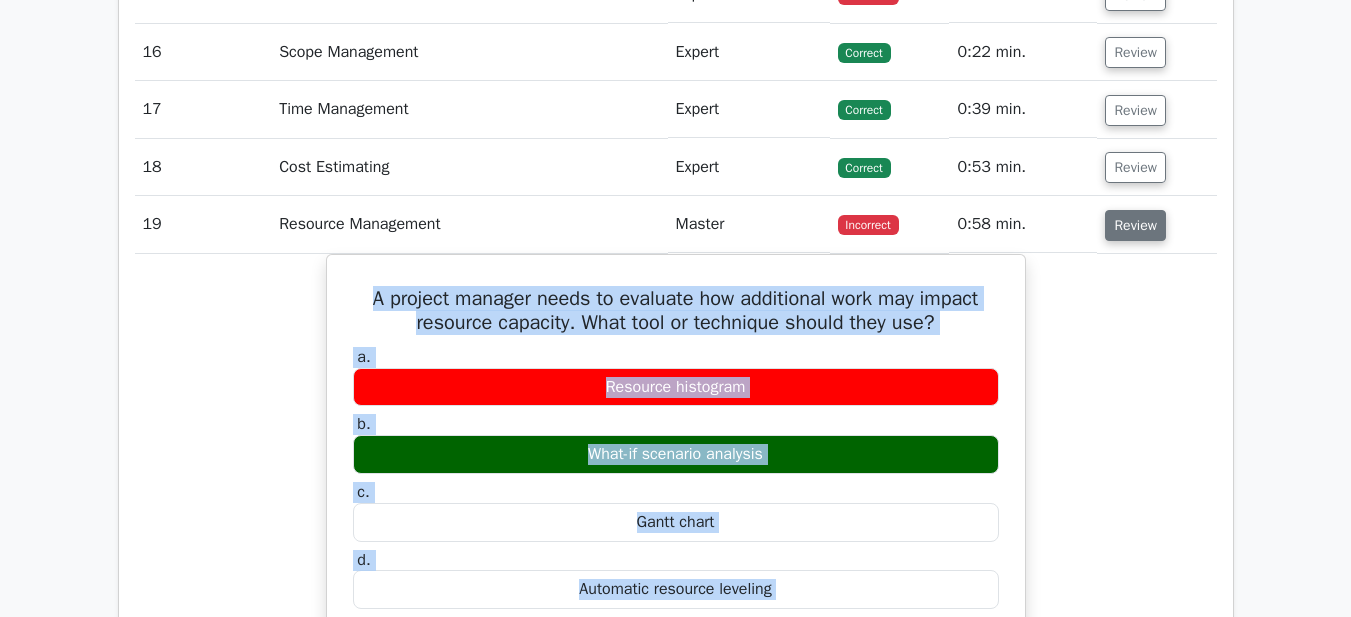 click on "Review" at bounding box center (1135, 225) 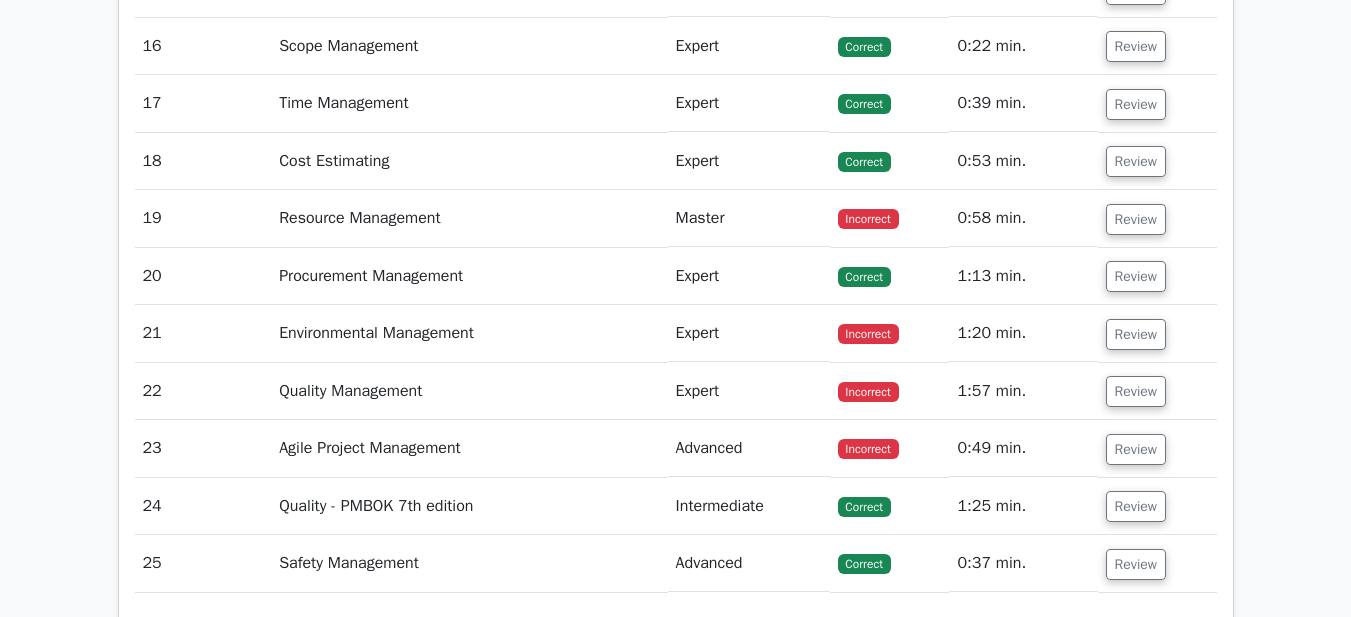 scroll, scrollTop: 2809, scrollLeft: 0, axis: vertical 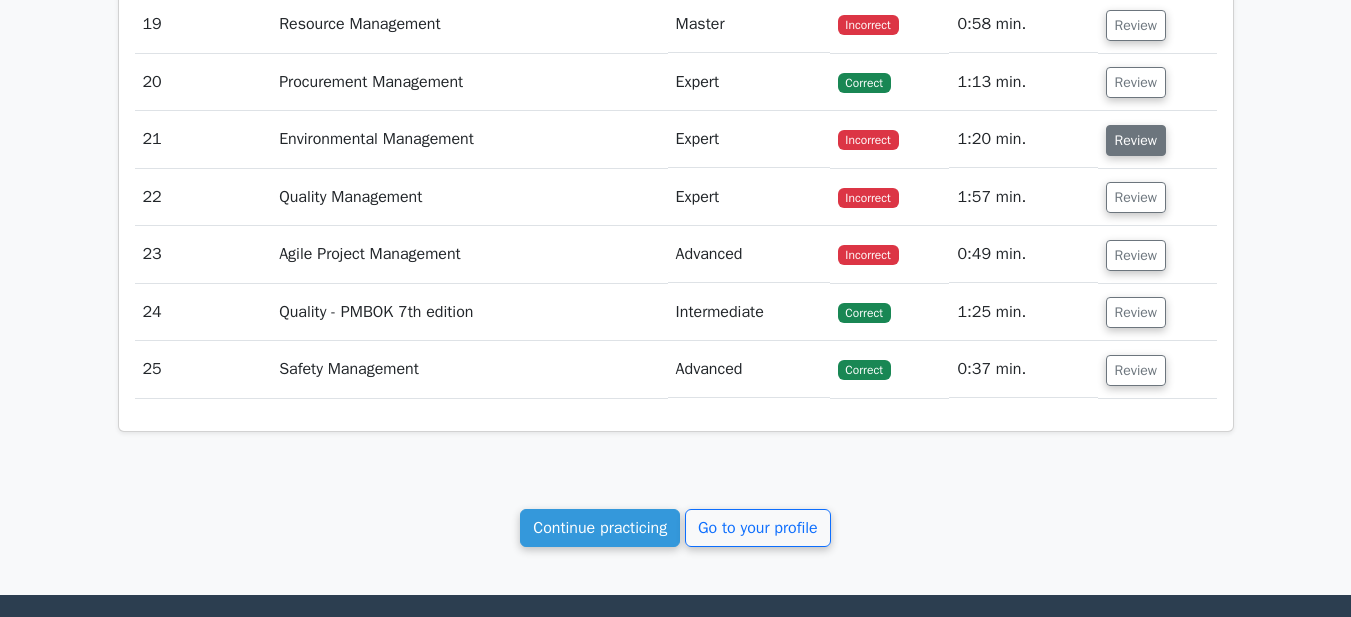 click on "Review" at bounding box center [1136, 140] 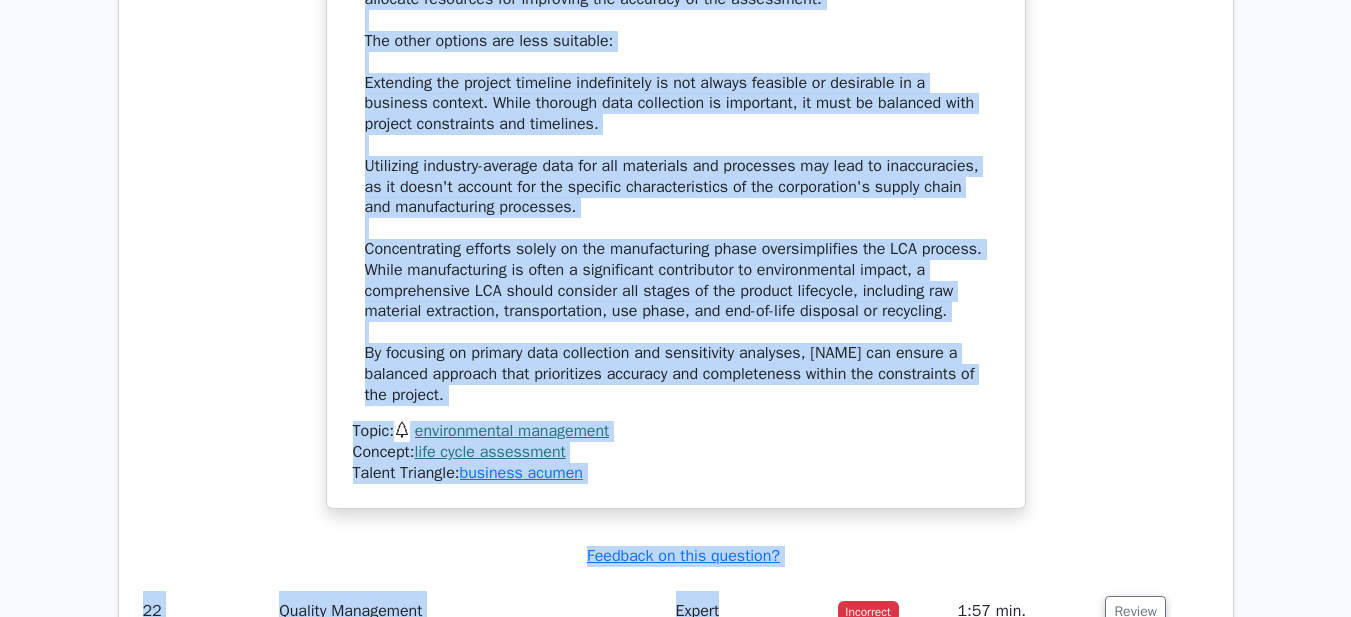 scroll, scrollTop: 3931, scrollLeft: 0, axis: vertical 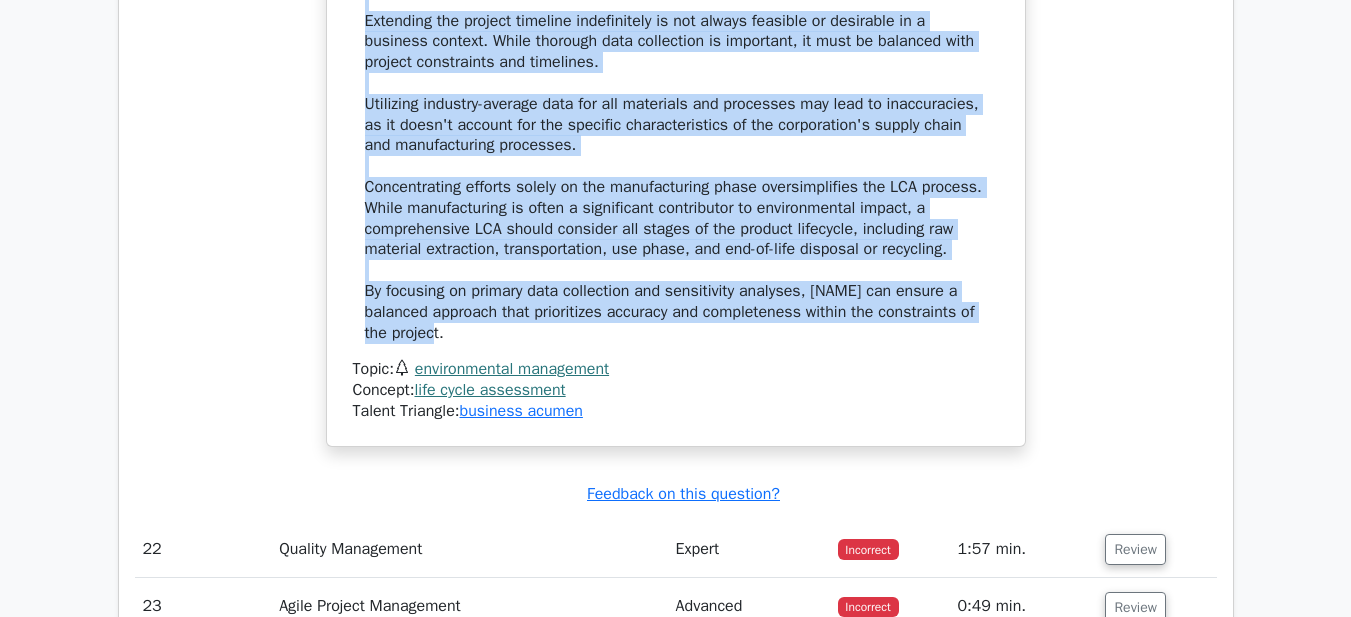 drag, startPoint x: 343, startPoint y: 199, endPoint x: 901, endPoint y: 342, distance: 576.0321 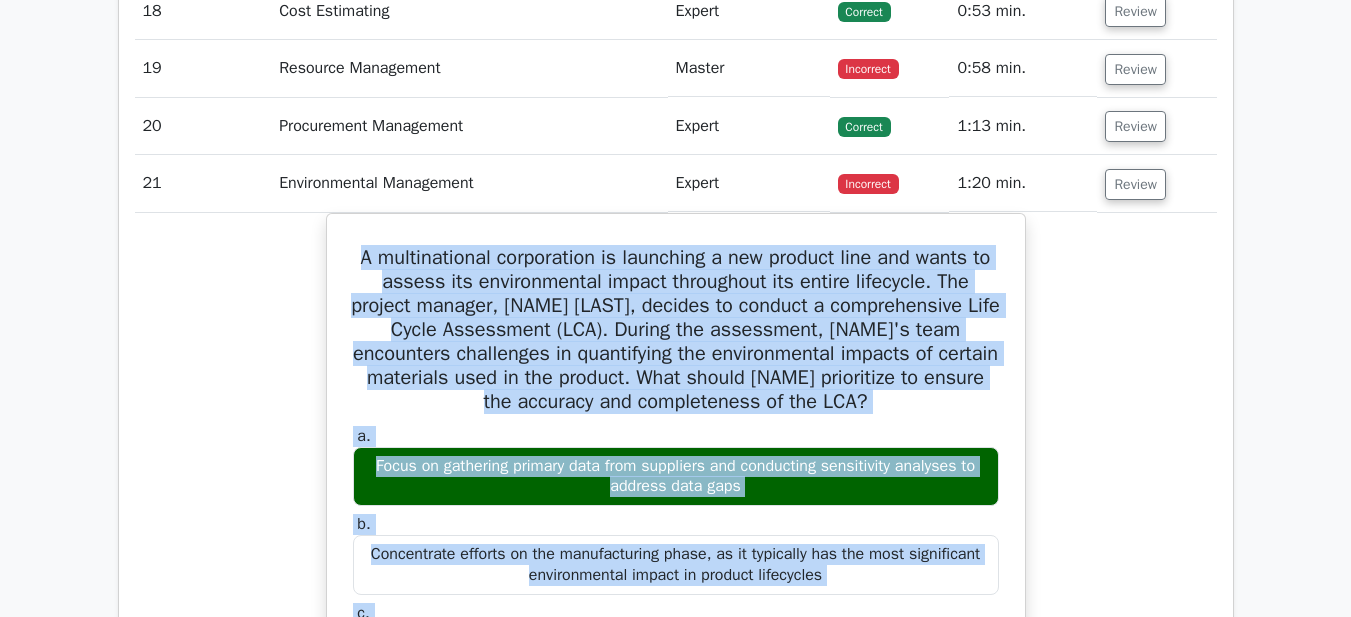scroll, scrollTop: 2731, scrollLeft: 0, axis: vertical 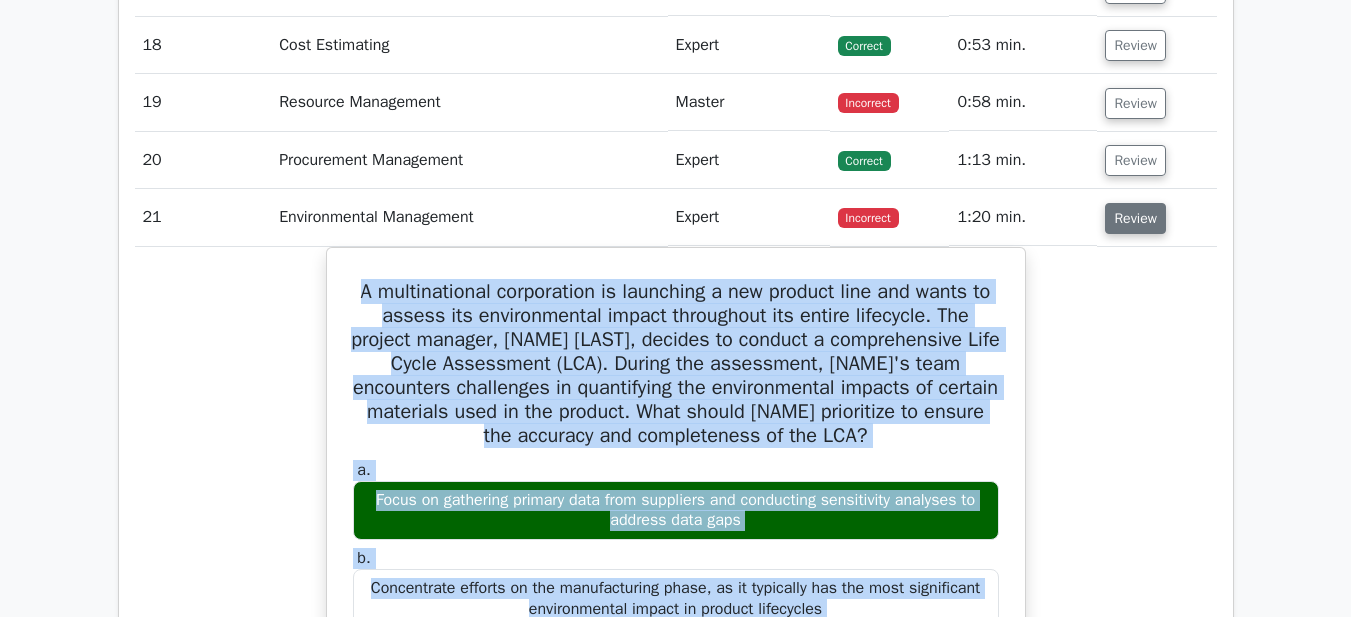 click on "Review" at bounding box center (1135, 218) 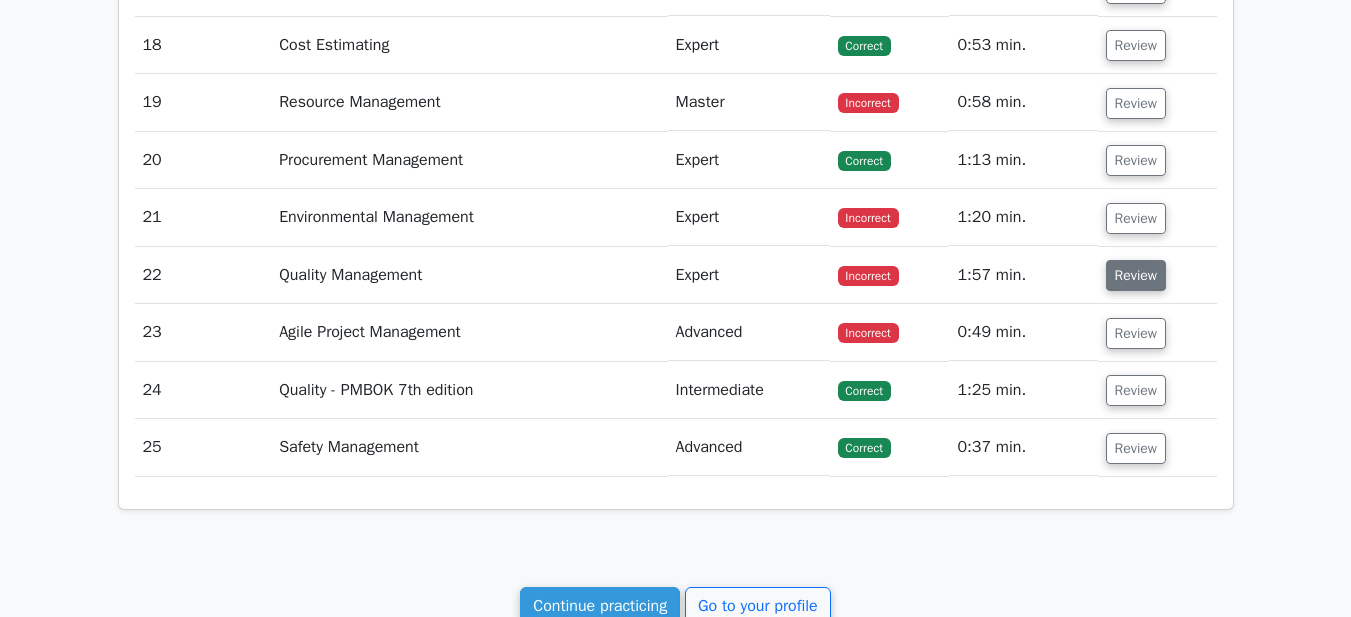 click on "Review" at bounding box center (1136, 275) 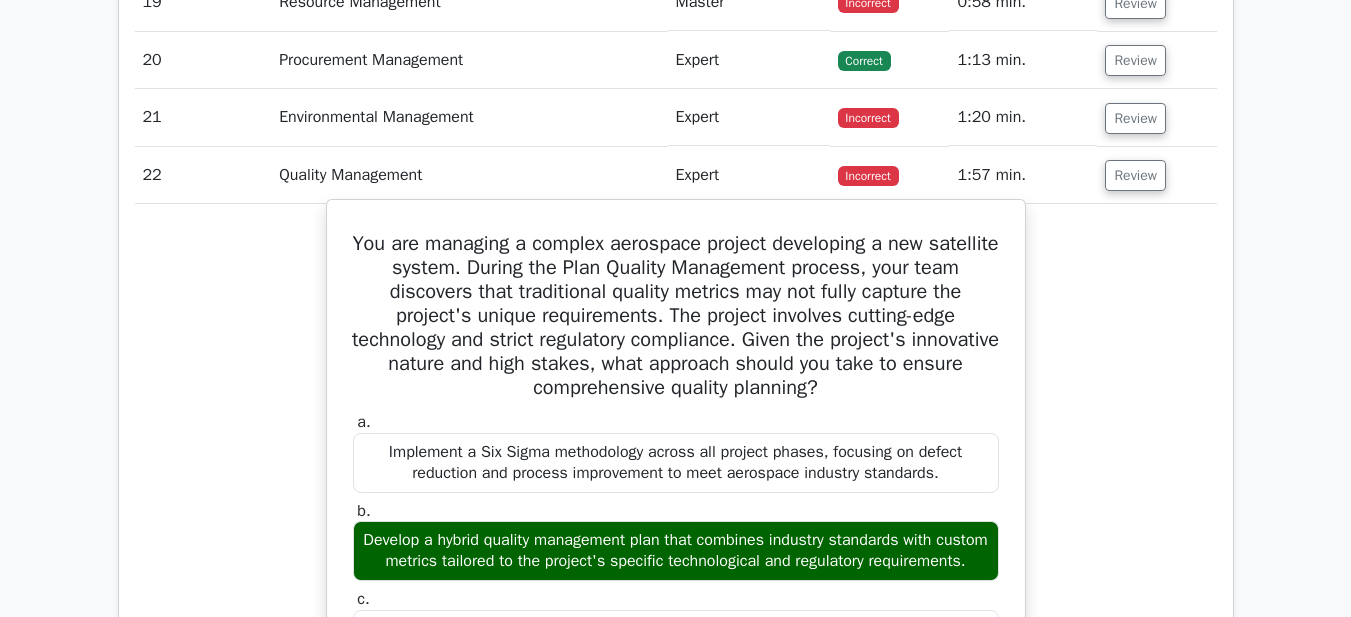 scroll, scrollTop: 2931, scrollLeft: 0, axis: vertical 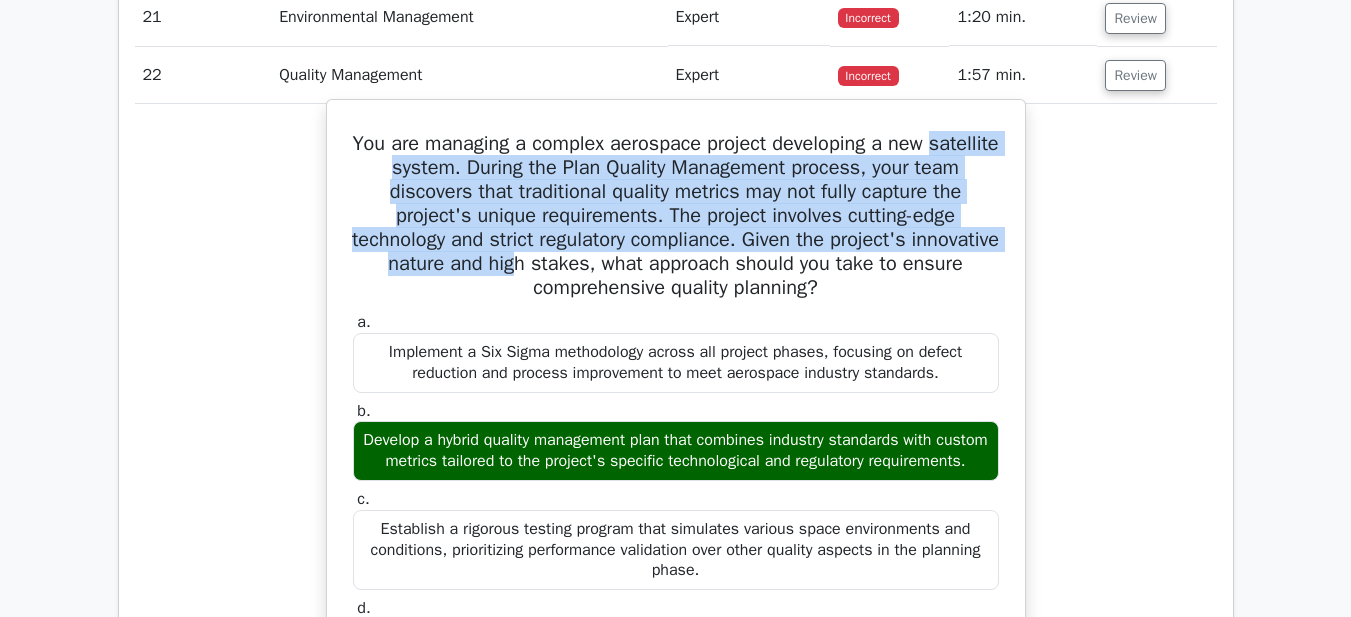 drag, startPoint x: 364, startPoint y: 159, endPoint x: 601, endPoint y: 261, distance: 258.01746 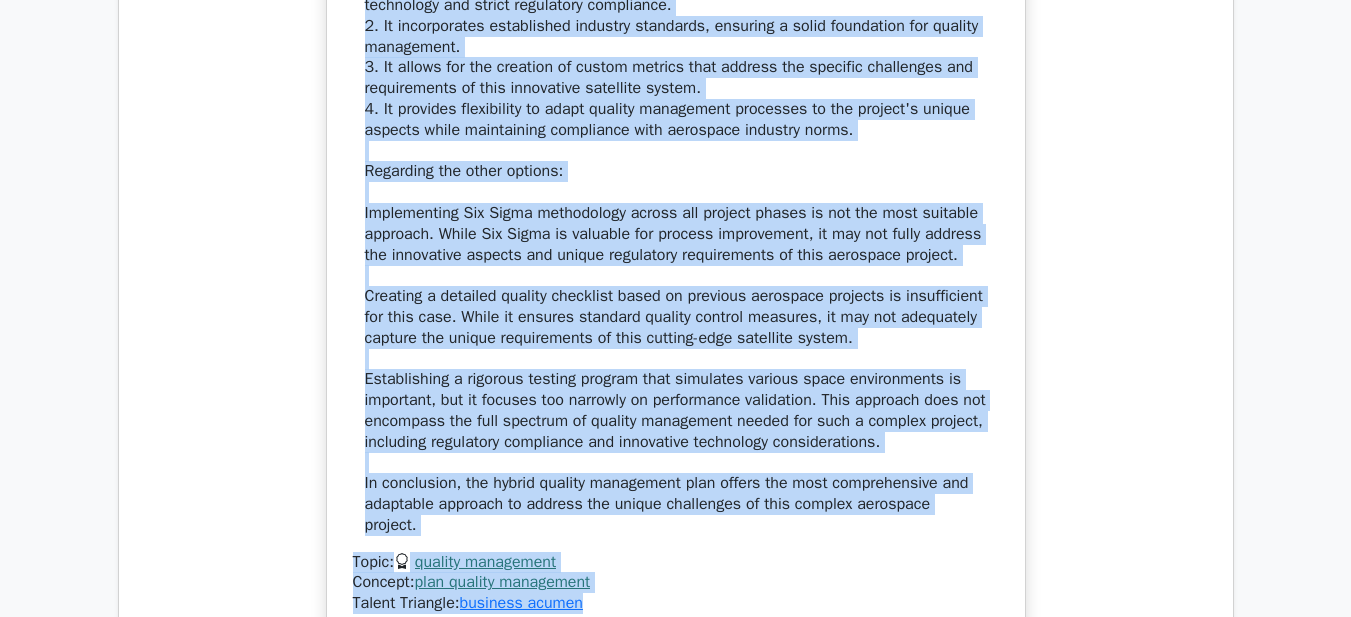 scroll, scrollTop: 3955, scrollLeft: 0, axis: vertical 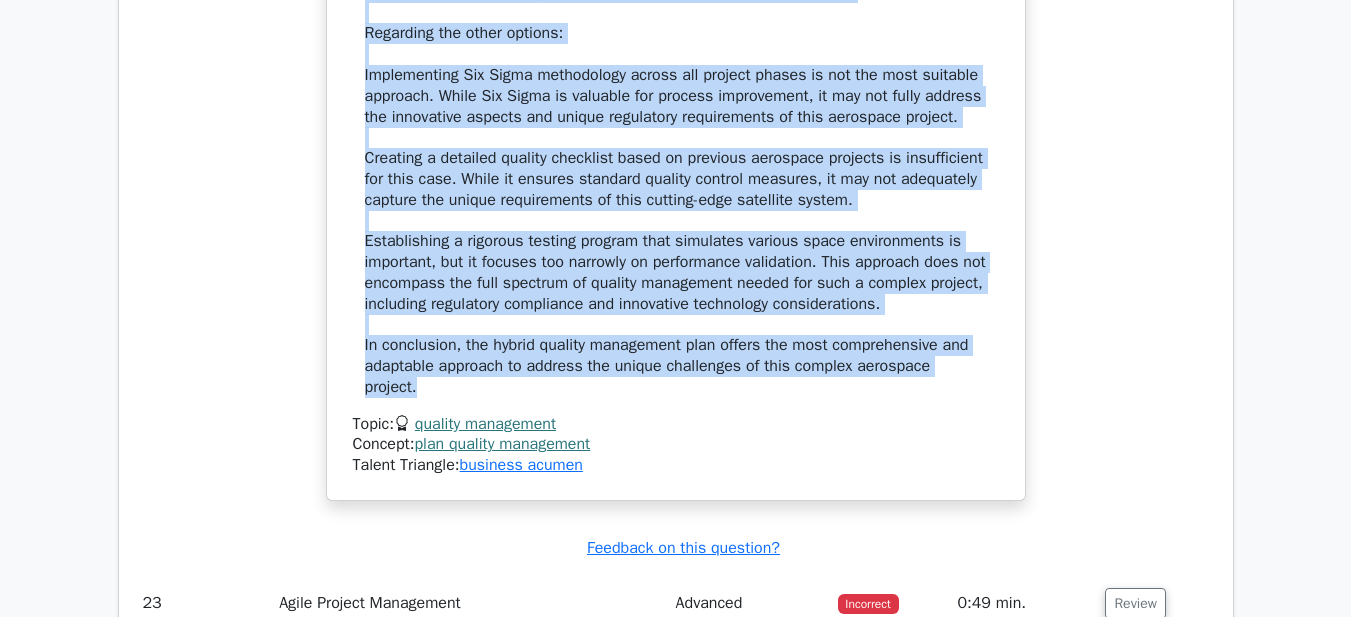 drag, startPoint x: 368, startPoint y: 146, endPoint x: 947, endPoint y: 407, distance: 635.10785 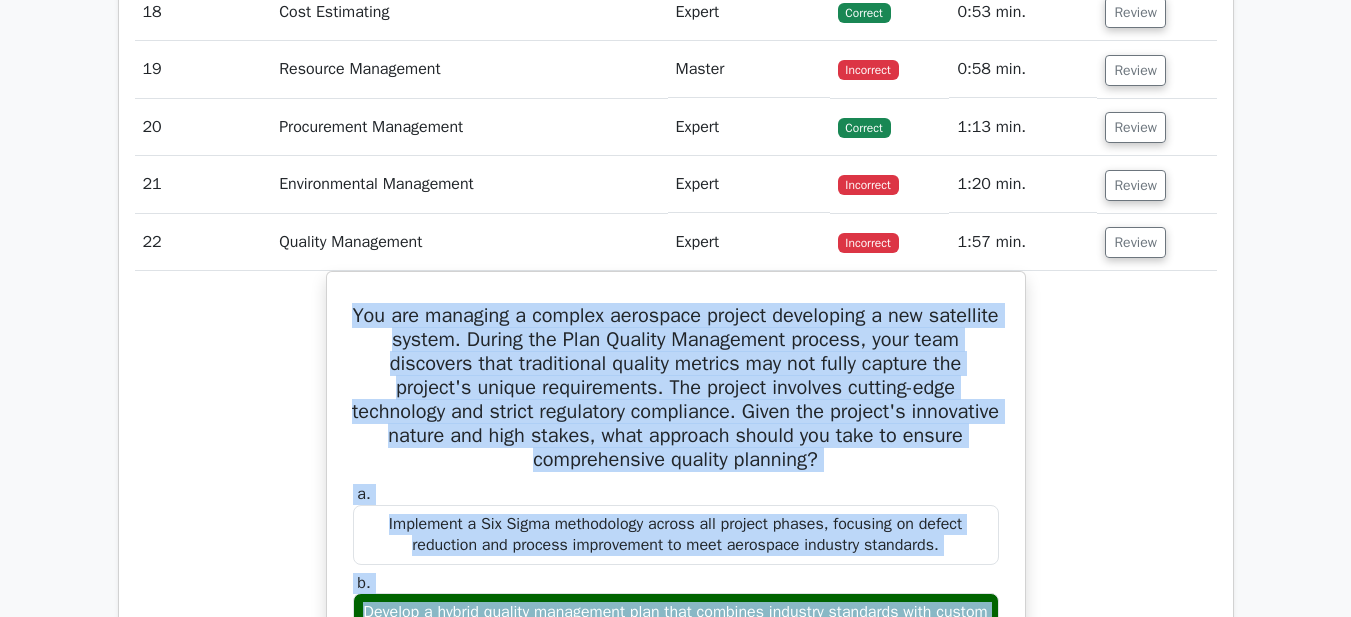 scroll, scrollTop: 2755, scrollLeft: 0, axis: vertical 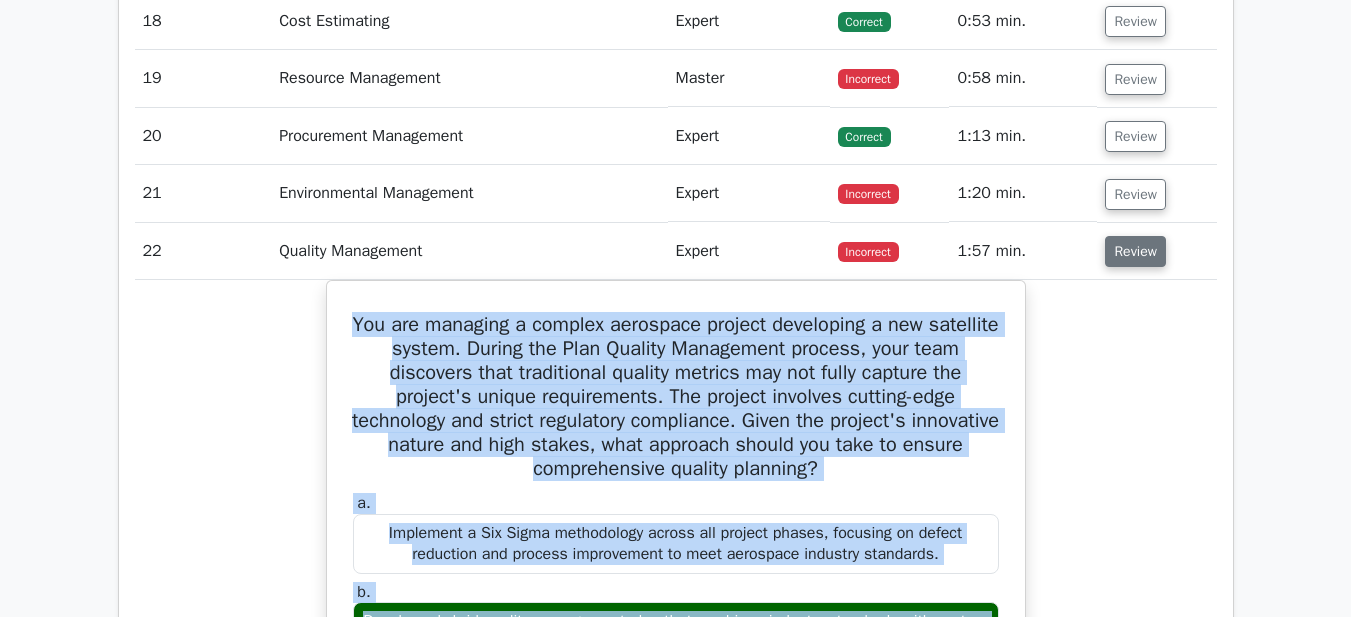 click on "Review" at bounding box center (1135, 251) 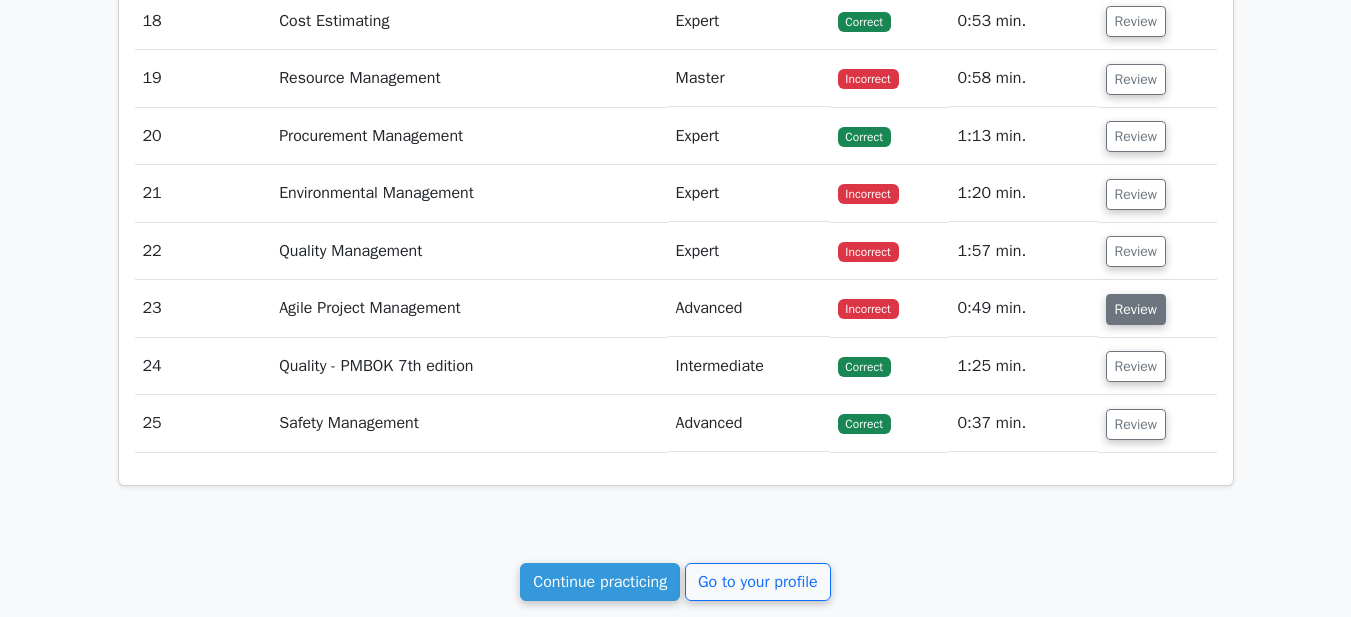 click on "Review" at bounding box center (1136, 309) 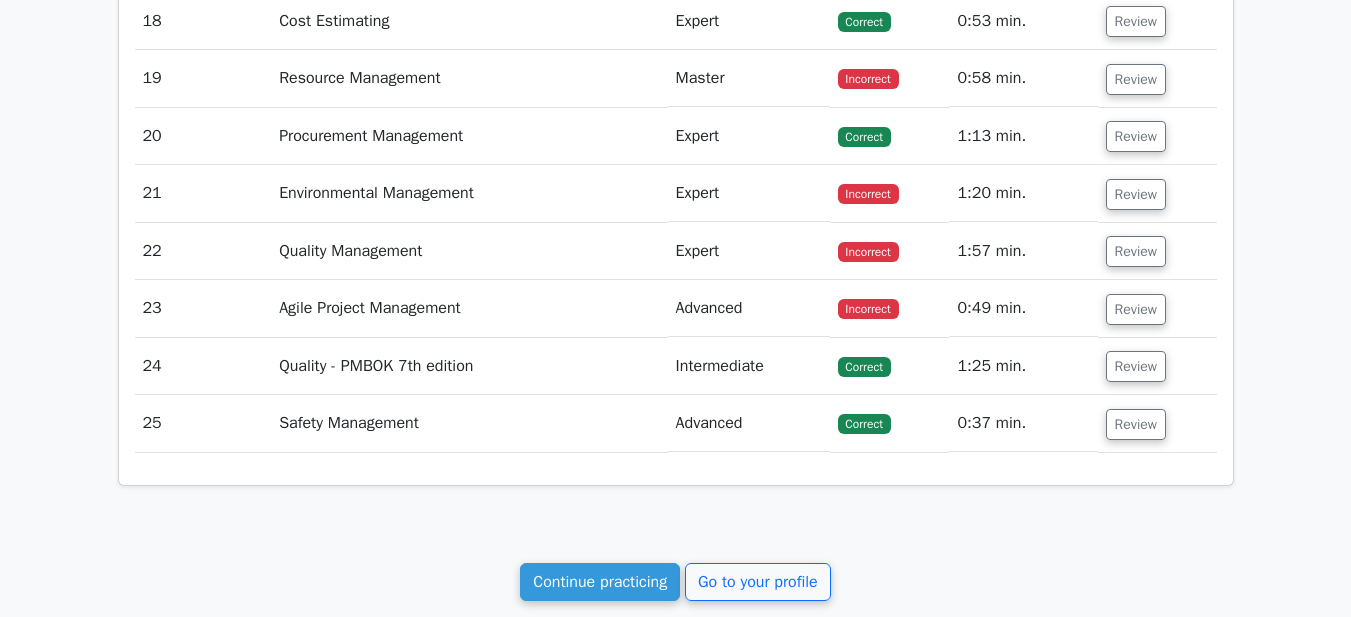 click on "Advanced" at bounding box center (749, 308) 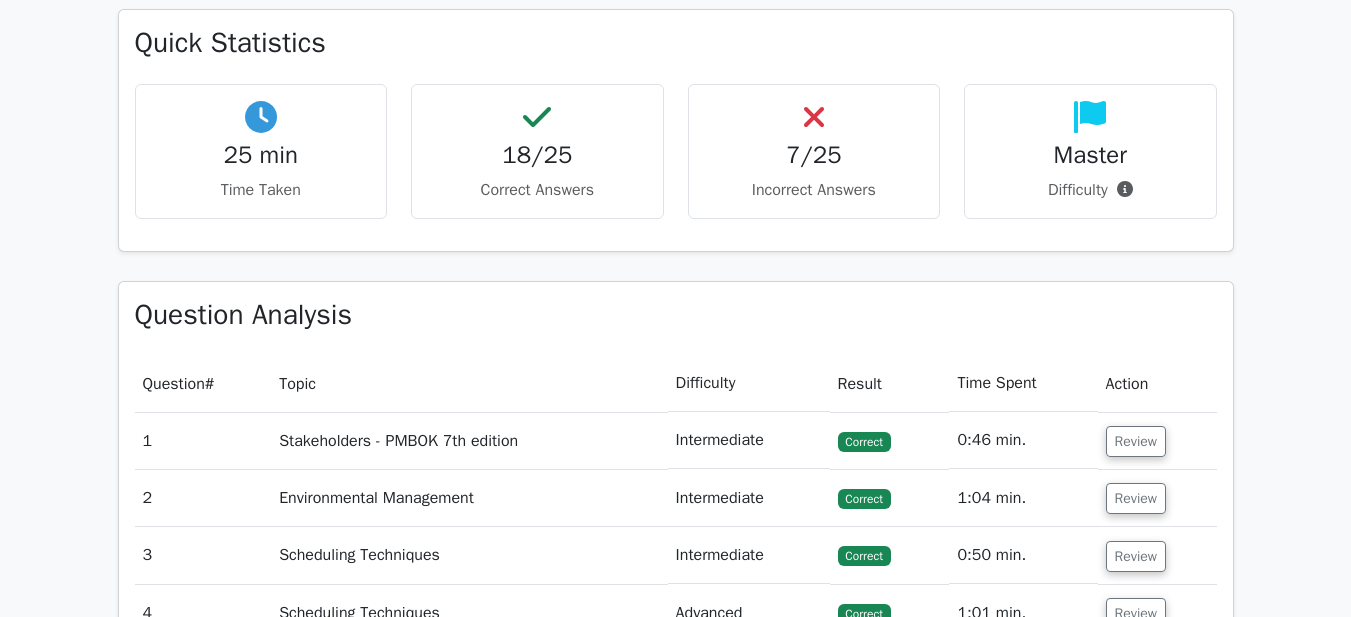 scroll, scrollTop: 1355, scrollLeft: 0, axis: vertical 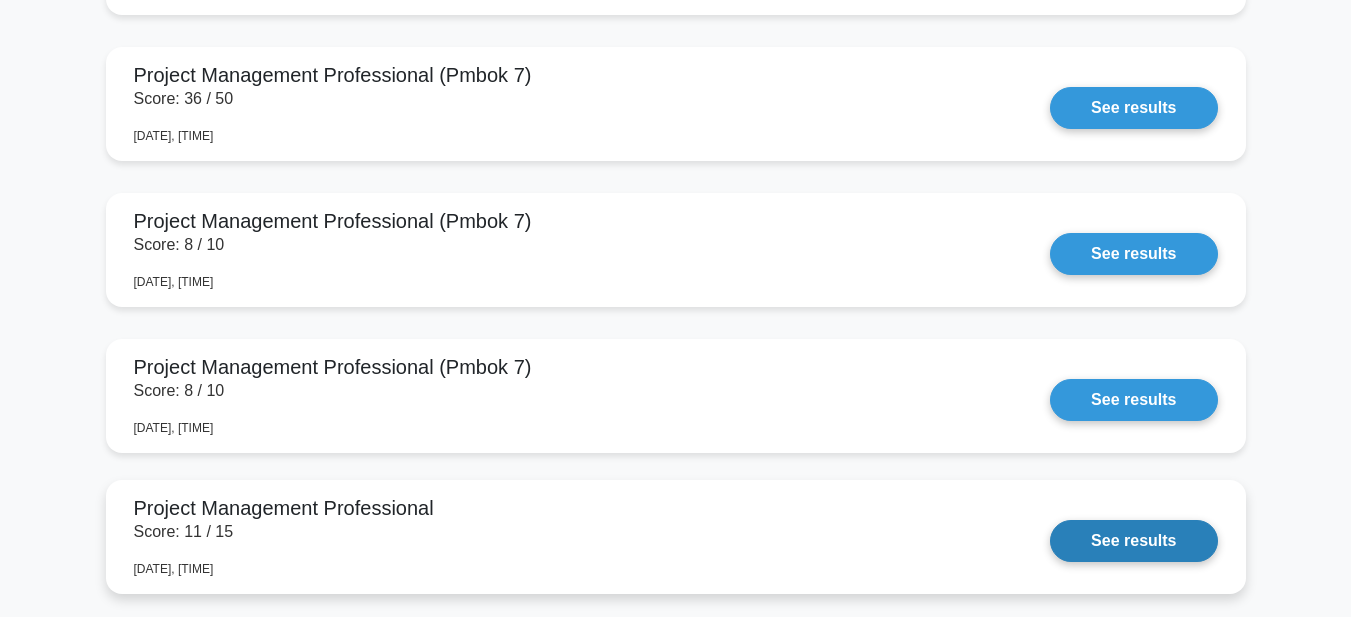 click on "See results" at bounding box center [1133, 541] 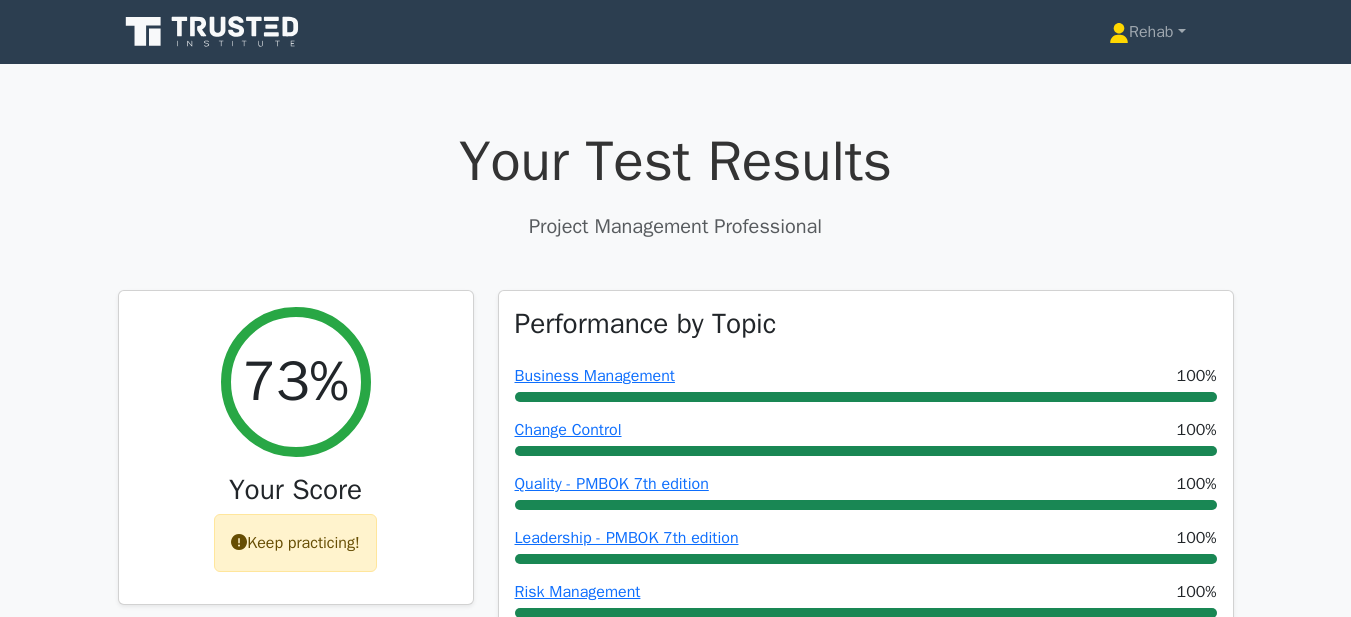 scroll, scrollTop: 0, scrollLeft: 0, axis: both 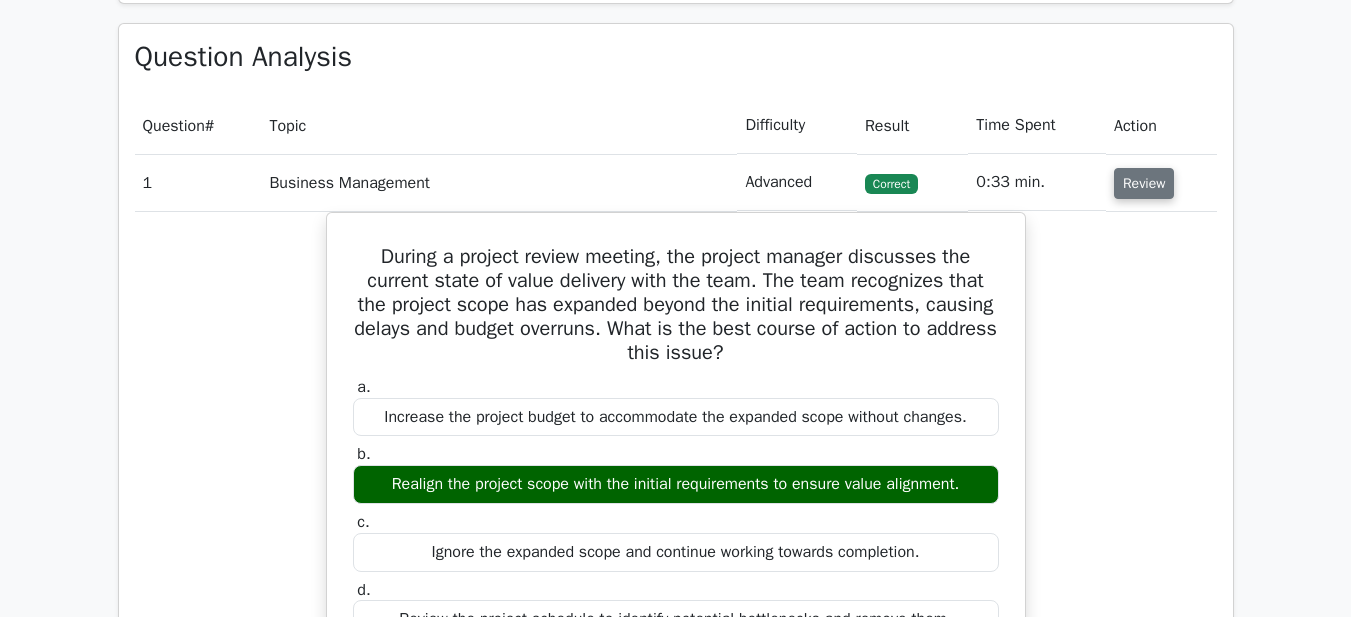 click on "Review" at bounding box center (1144, 183) 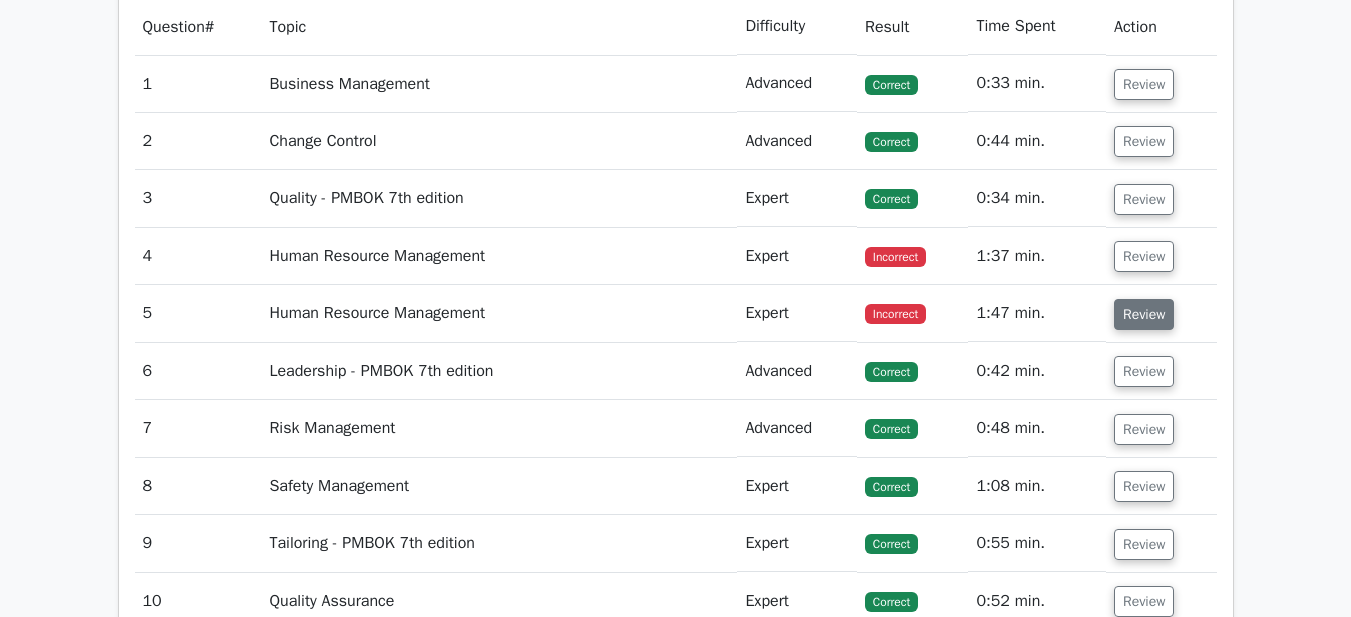 scroll, scrollTop: 1500, scrollLeft: 0, axis: vertical 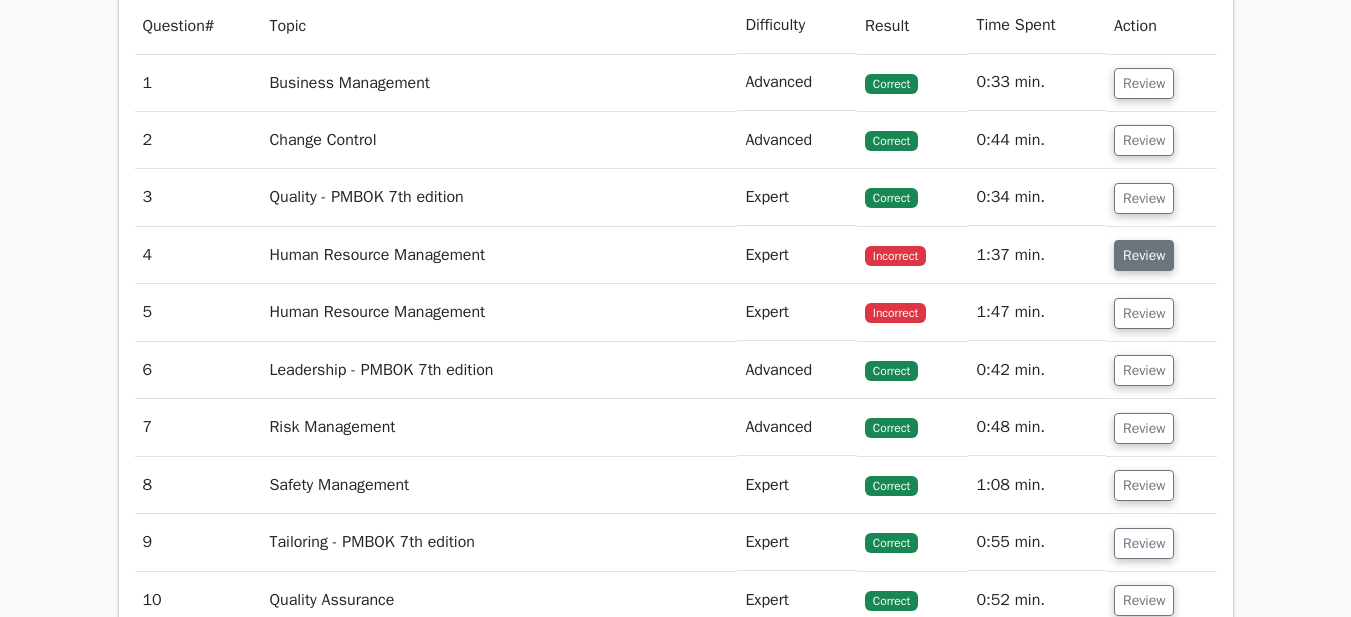 click on "Review" at bounding box center (1144, 255) 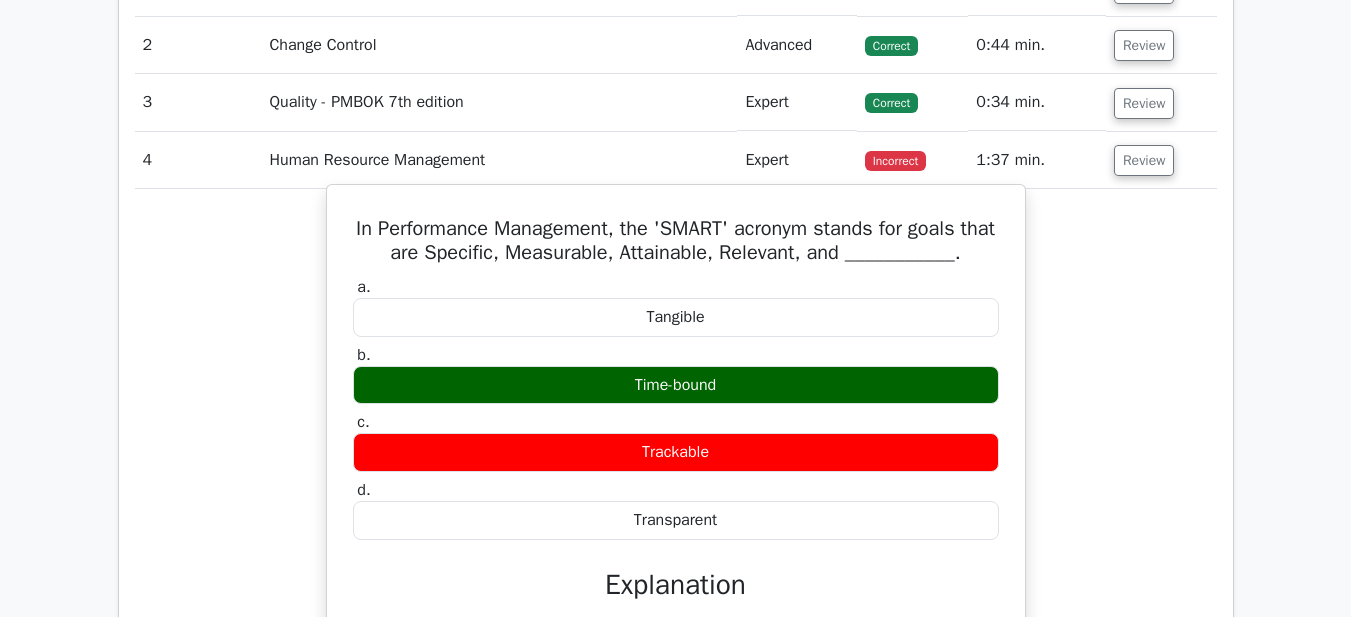 scroll, scrollTop: 1700, scrollLeft: 0, axis: vertical 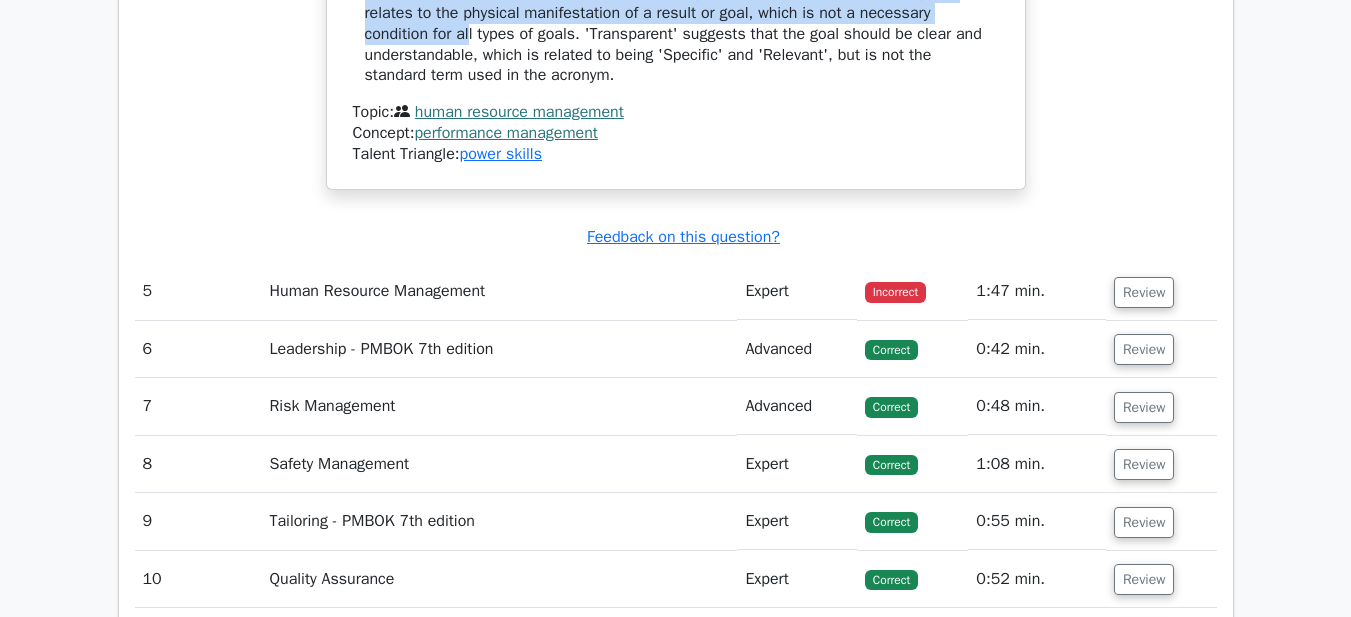 drag, startPoint x: 364, startPoint y: 125, endPoint x: 983, endPoint y: 71, distance: 621.35095 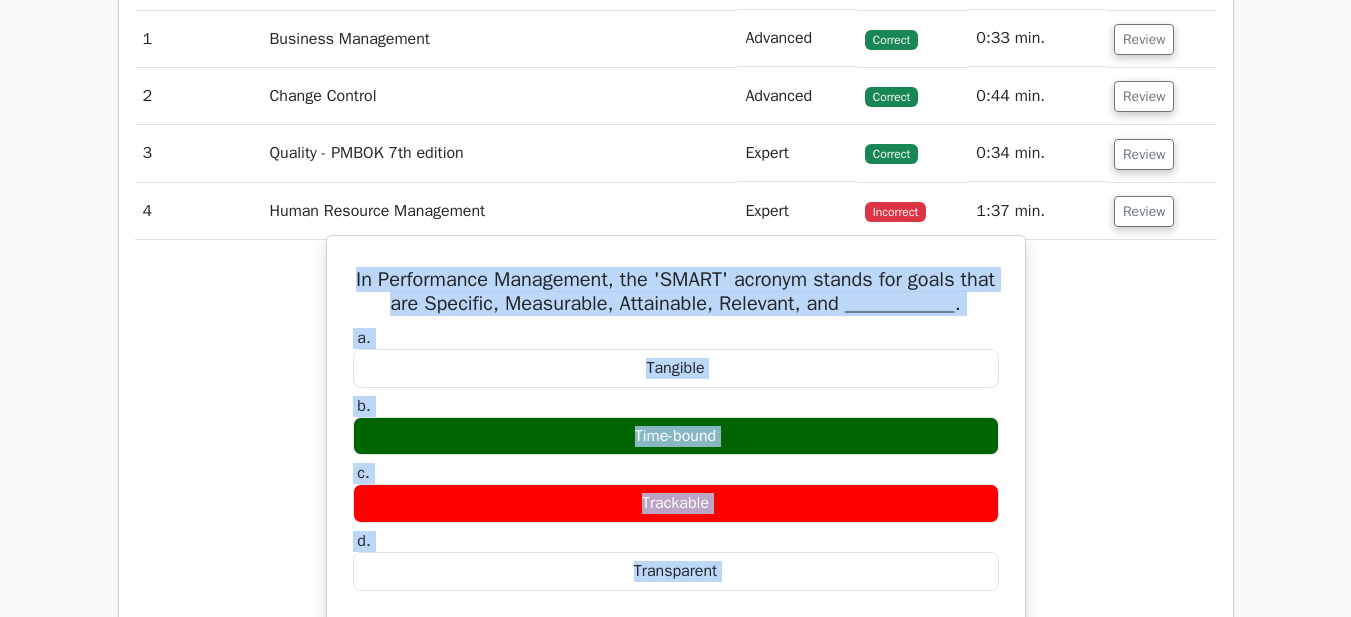 scroll, scrollTop: 1534, scrollLeft: 0, axis: vertical 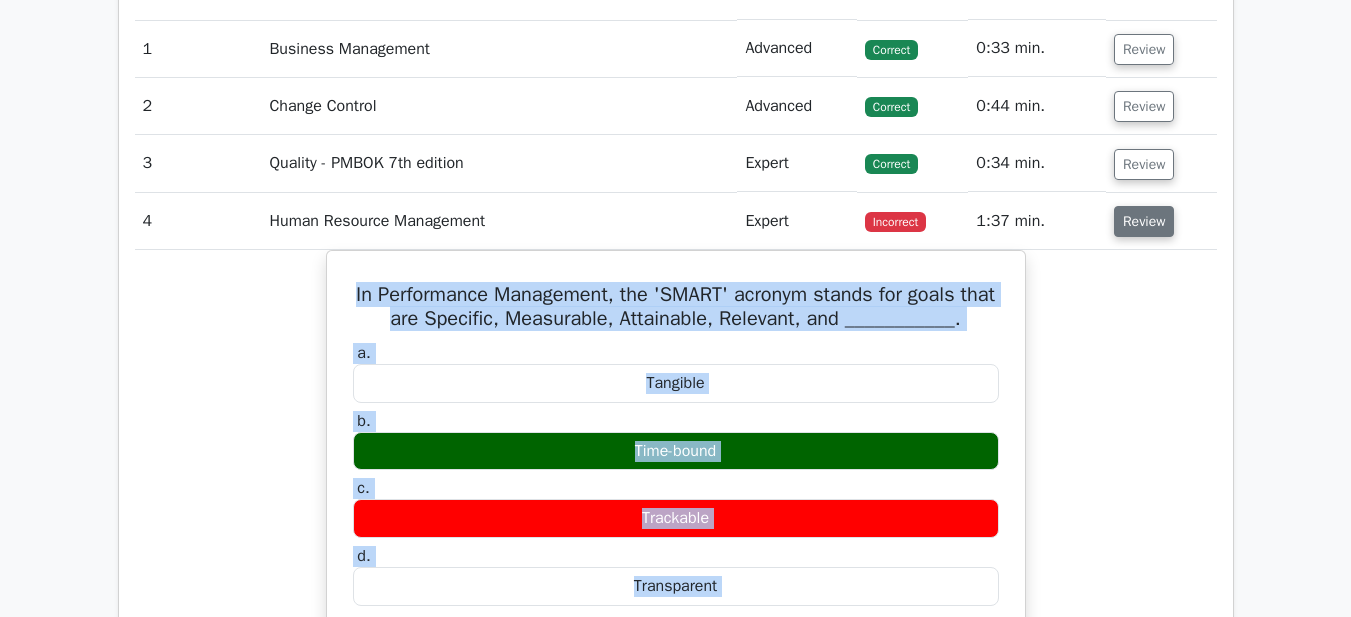 click on "Review" at bounding box center (1144, 221) 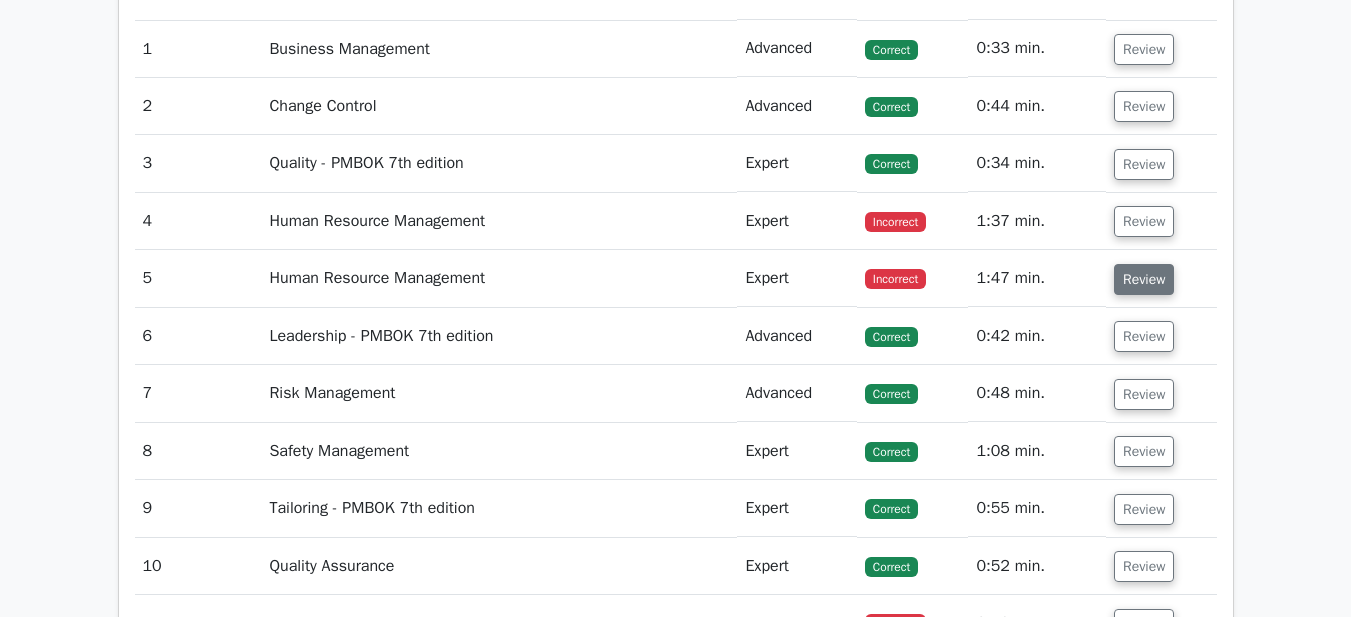 click on "Review" at bounding box center [1144, 279] 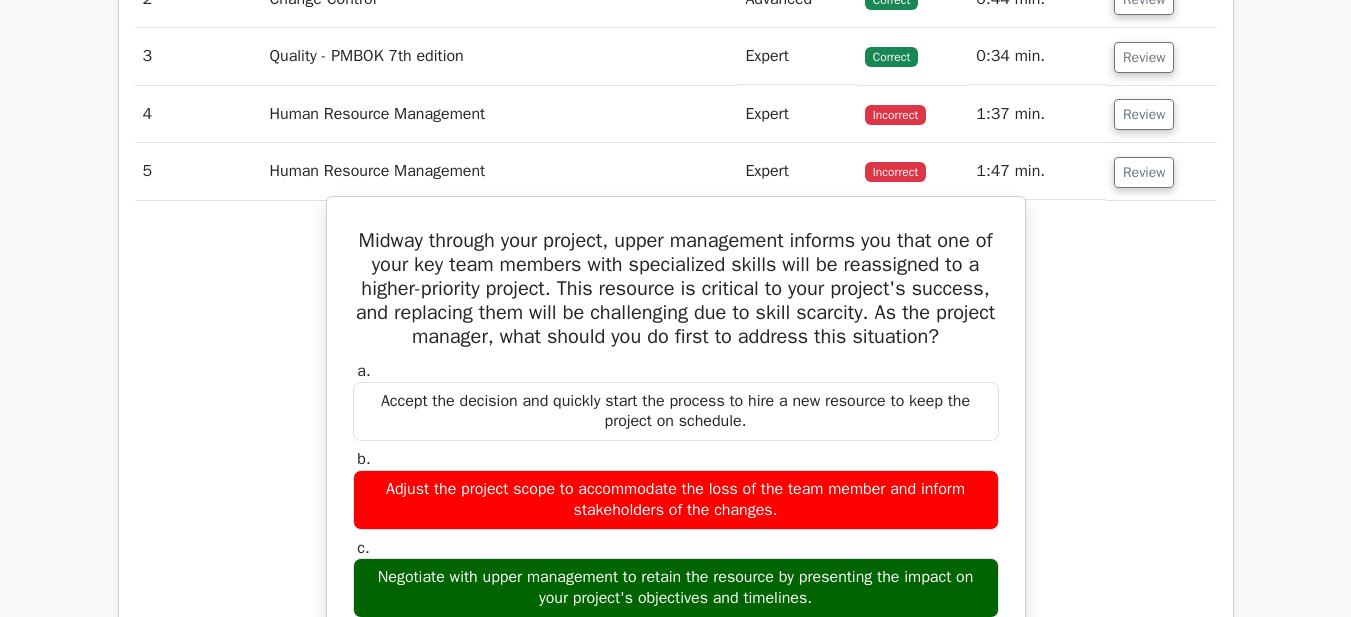 scroll, scrollTop: 1634, scrollLeft: 0, axis: vertical 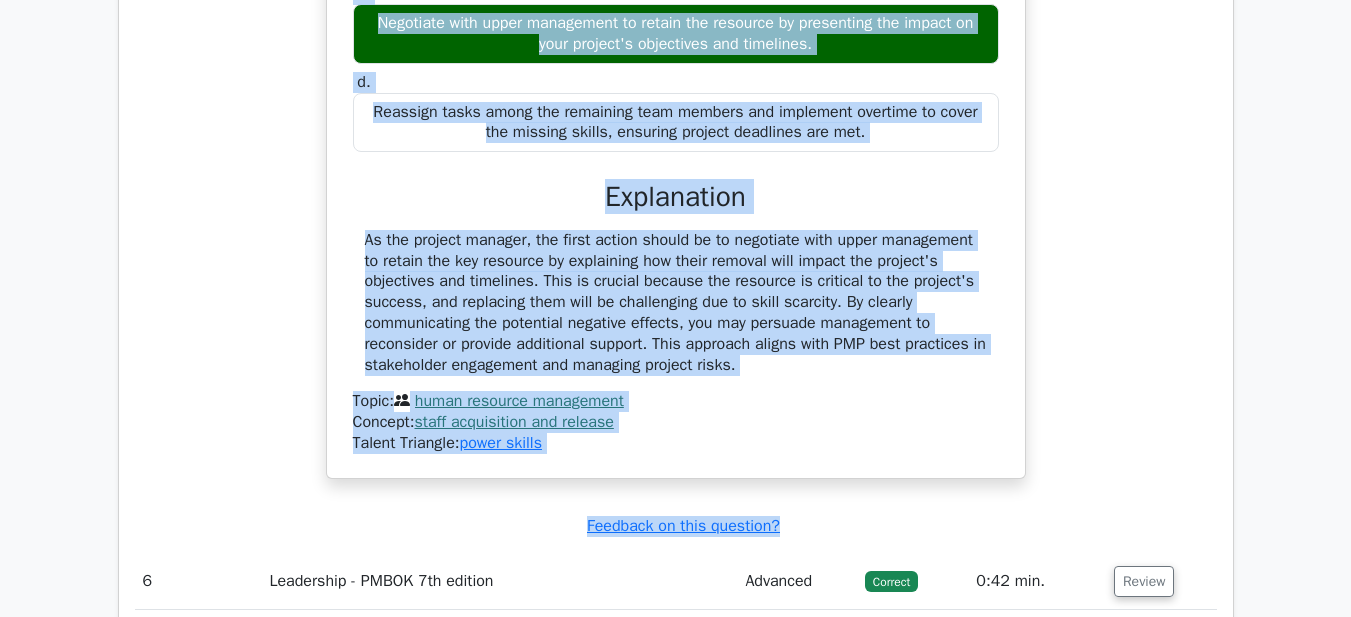 drag, startPoint x: 368, startPoint y: 241, endPoint x: 804, endPoint y: 324, distance: 443.82993 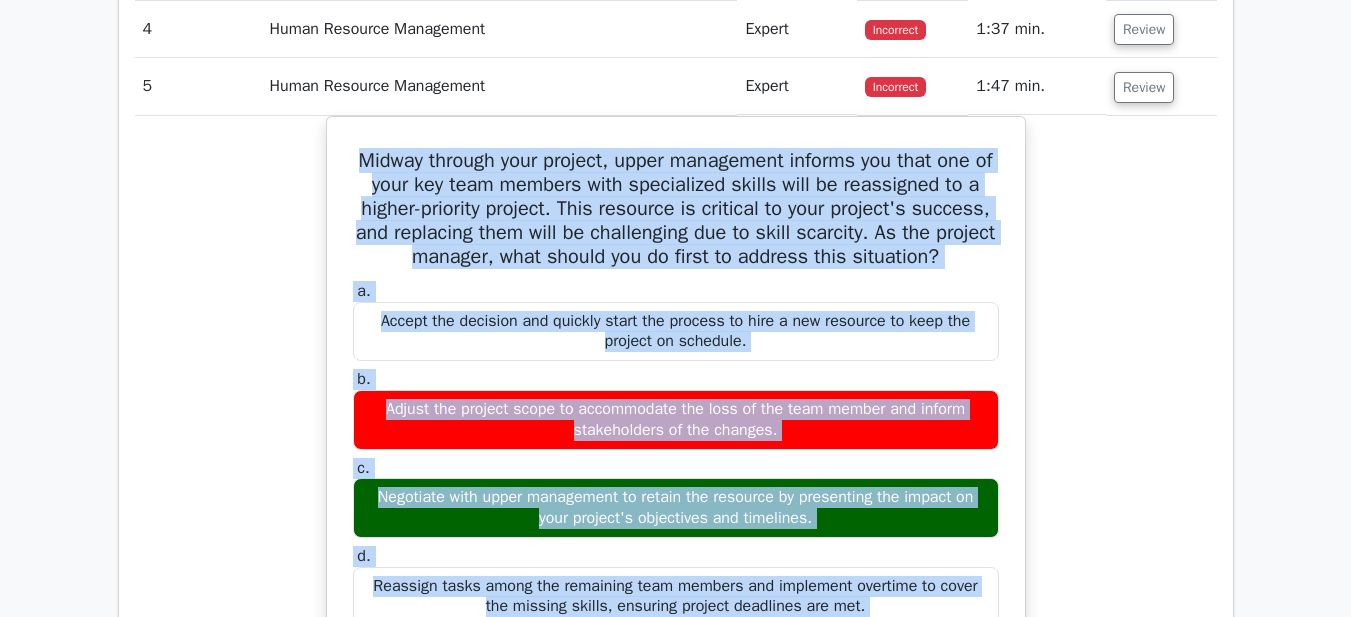 scroll, scrollTop: 1695, scrollLeft: 0, axis: vertical 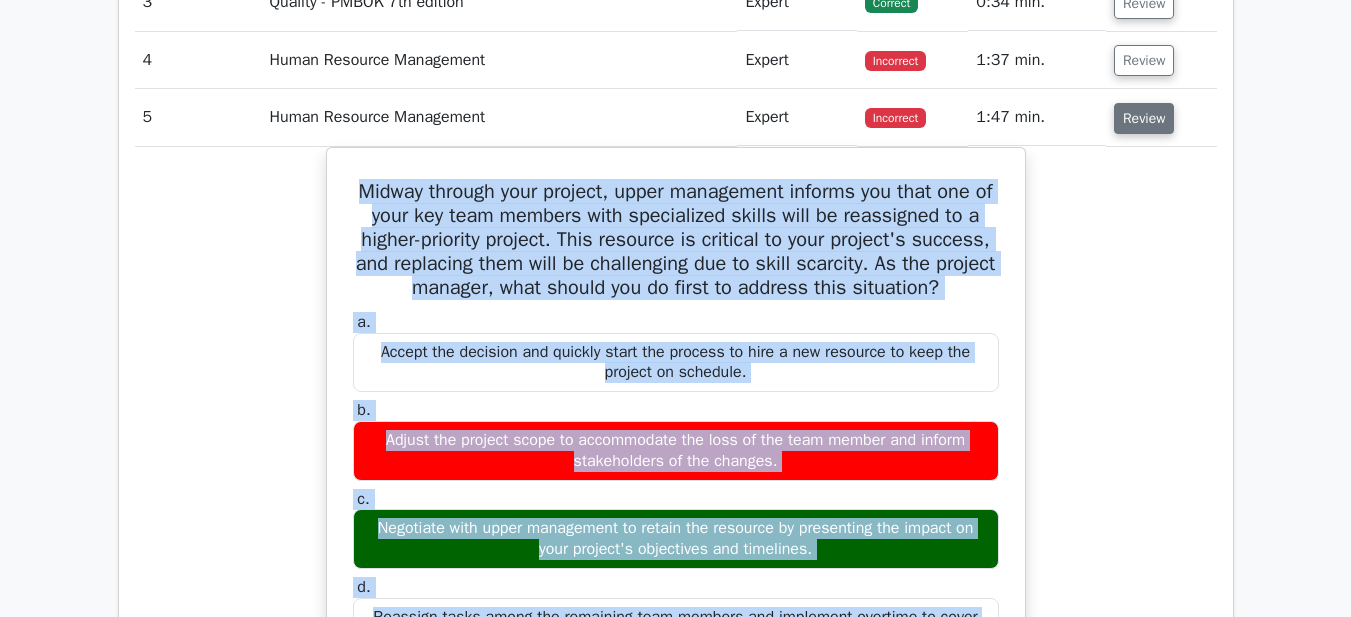 click on "Review" at bounding box center [1144, 118] 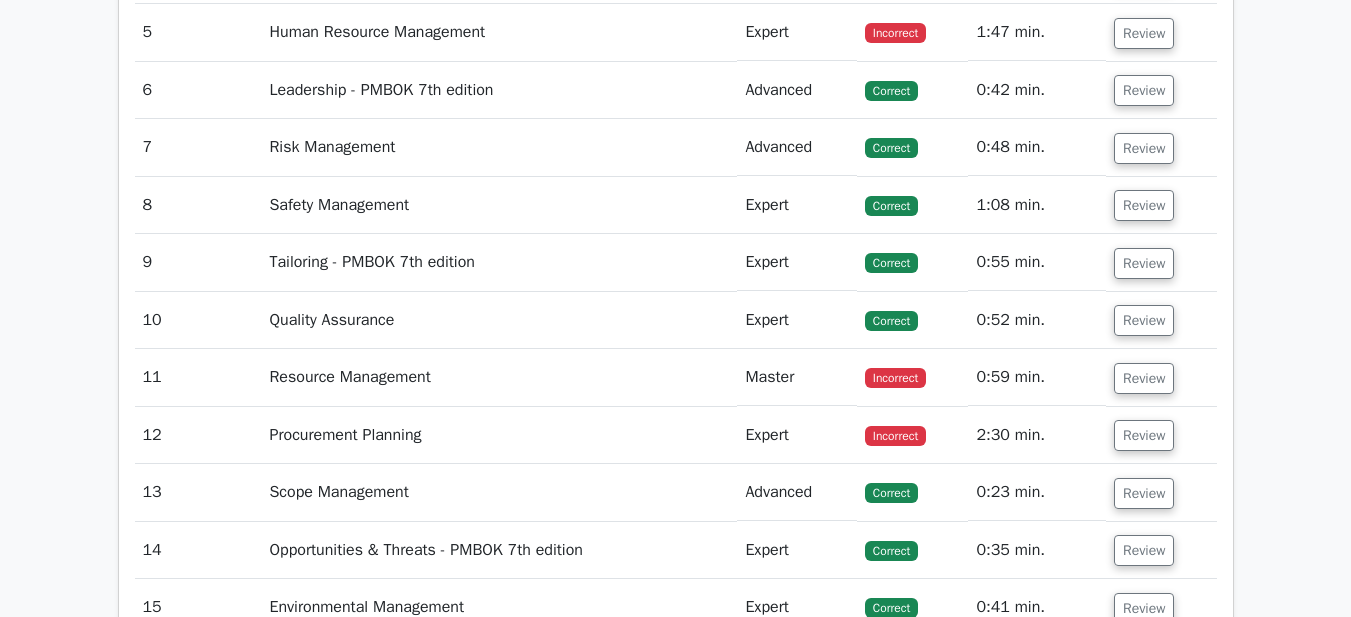 scroll, scrollTop: 1895, scrollLeft: 0, axis: vertical 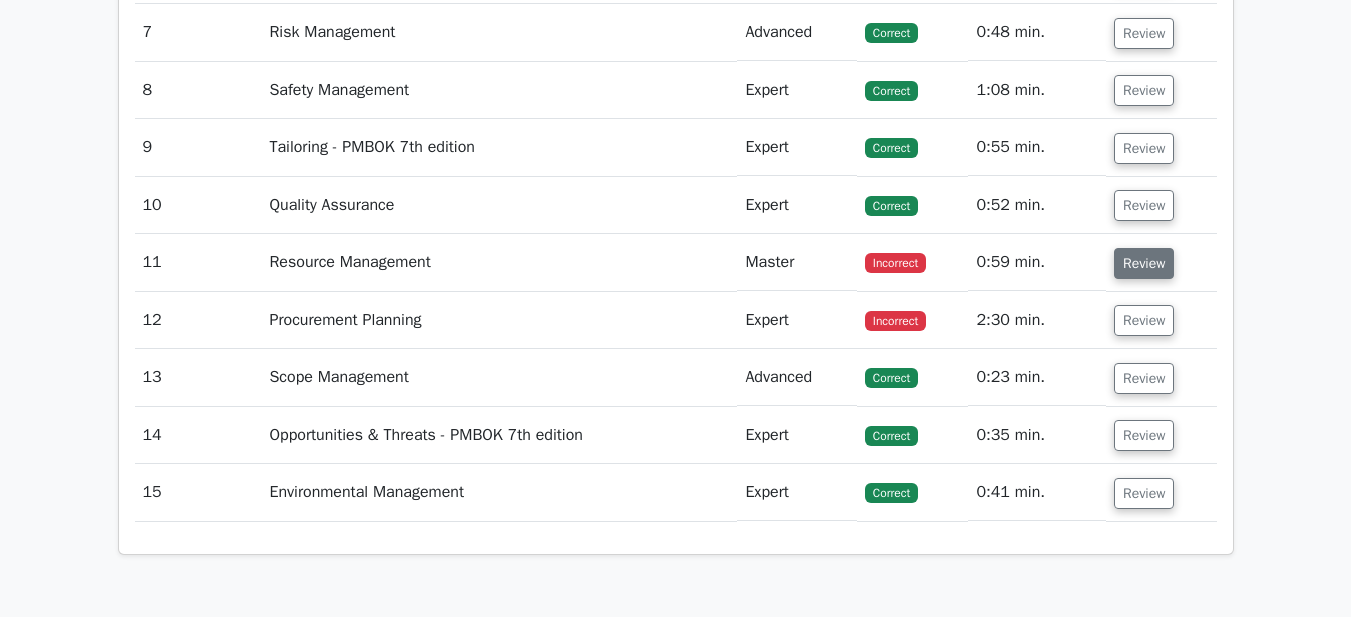 click on "Review" at bounding box center [1144, 263] 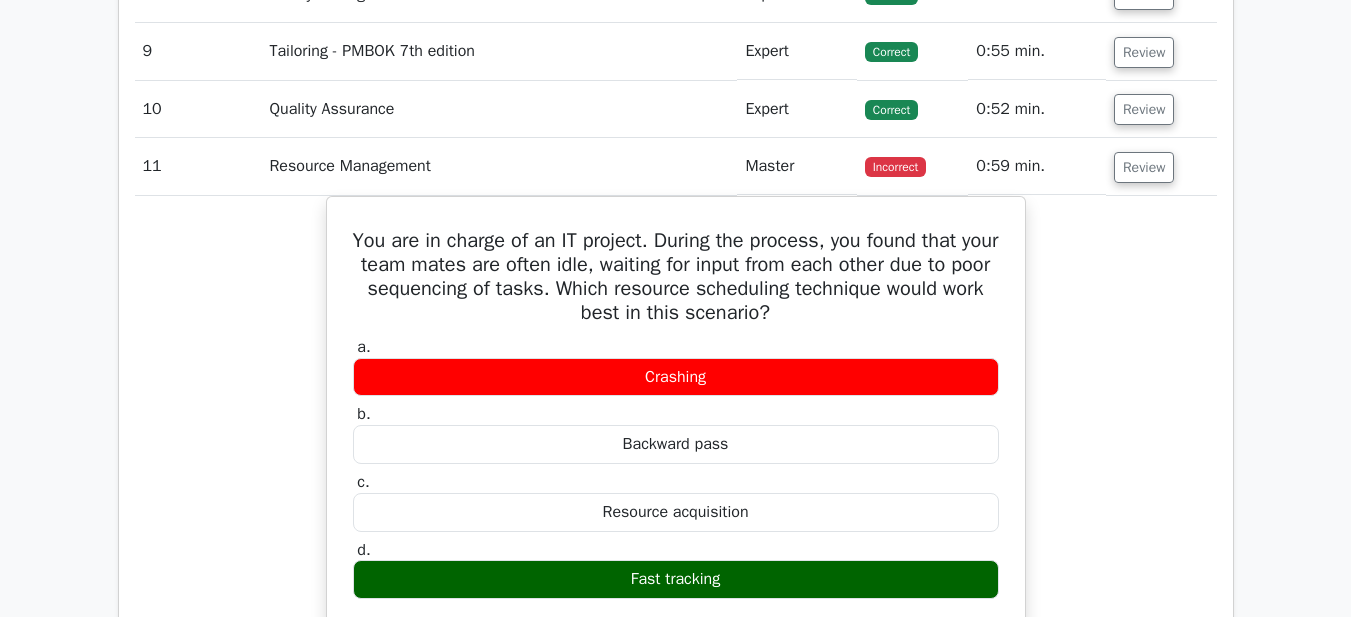 scroll, scrollTop: 2095, scrollLeft: 0, axis: vertical 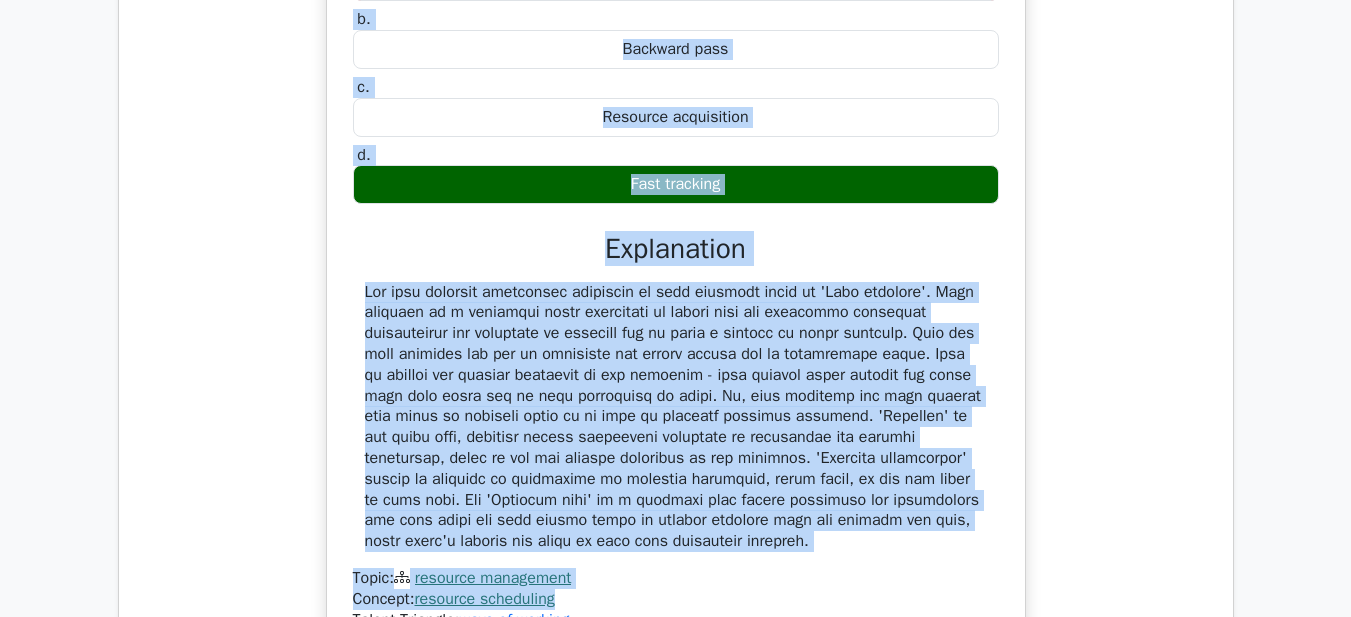 drag, startPoint x: 347, startPoint y: 132, endPoint x: 948, endPoint y: 550, distance: 732.069 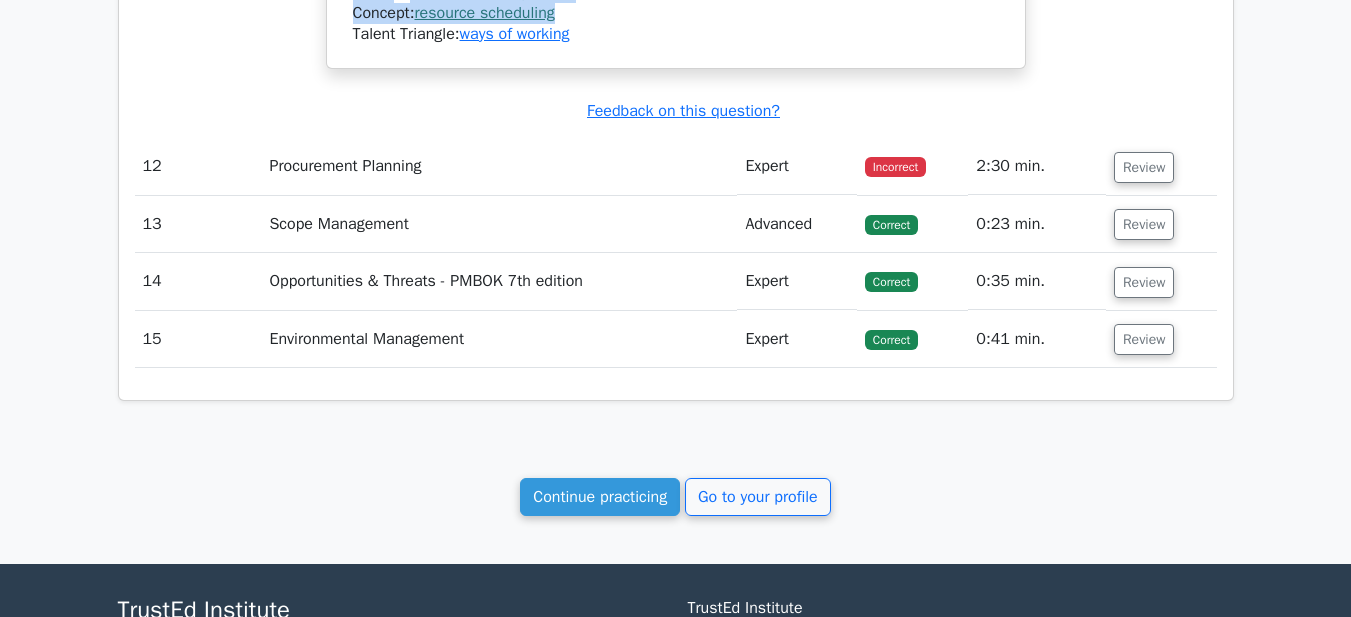 scroll, scrollTop: 2971, scrollLeft: 0, axis: vertical 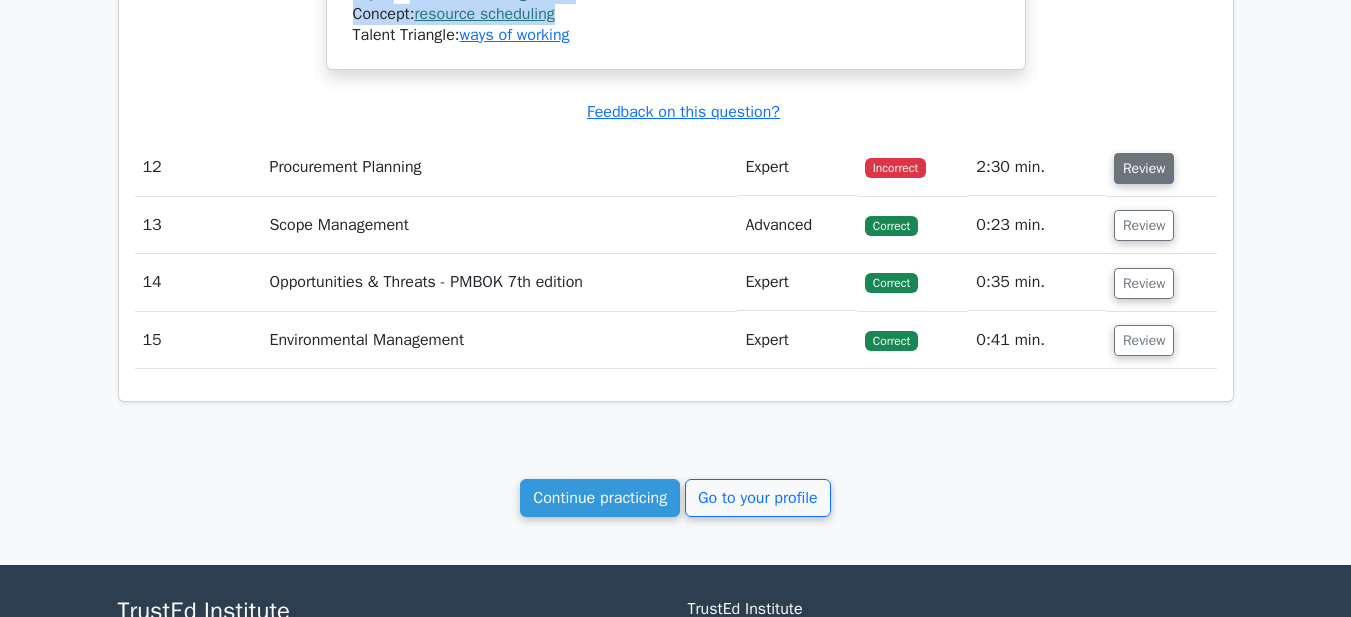 click on "Review" at bounding box center [1144, 168] 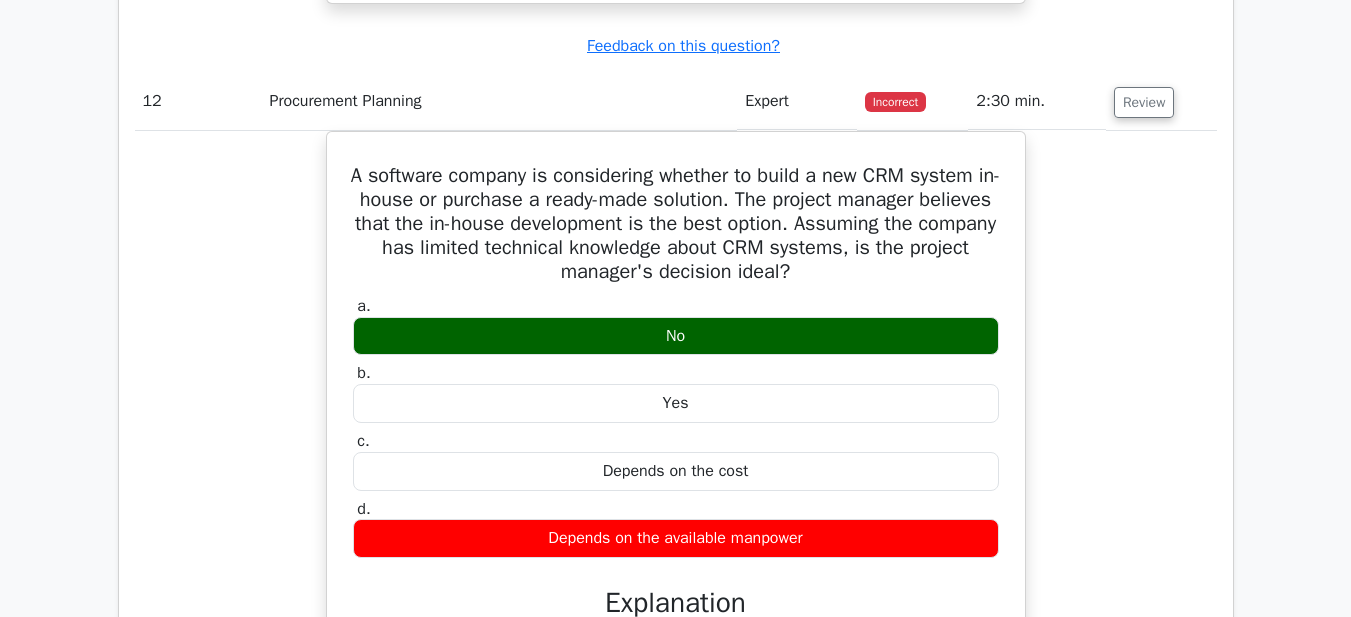 scroll, scrollTop: 3071, scrollLeft: 0, axis: vertical 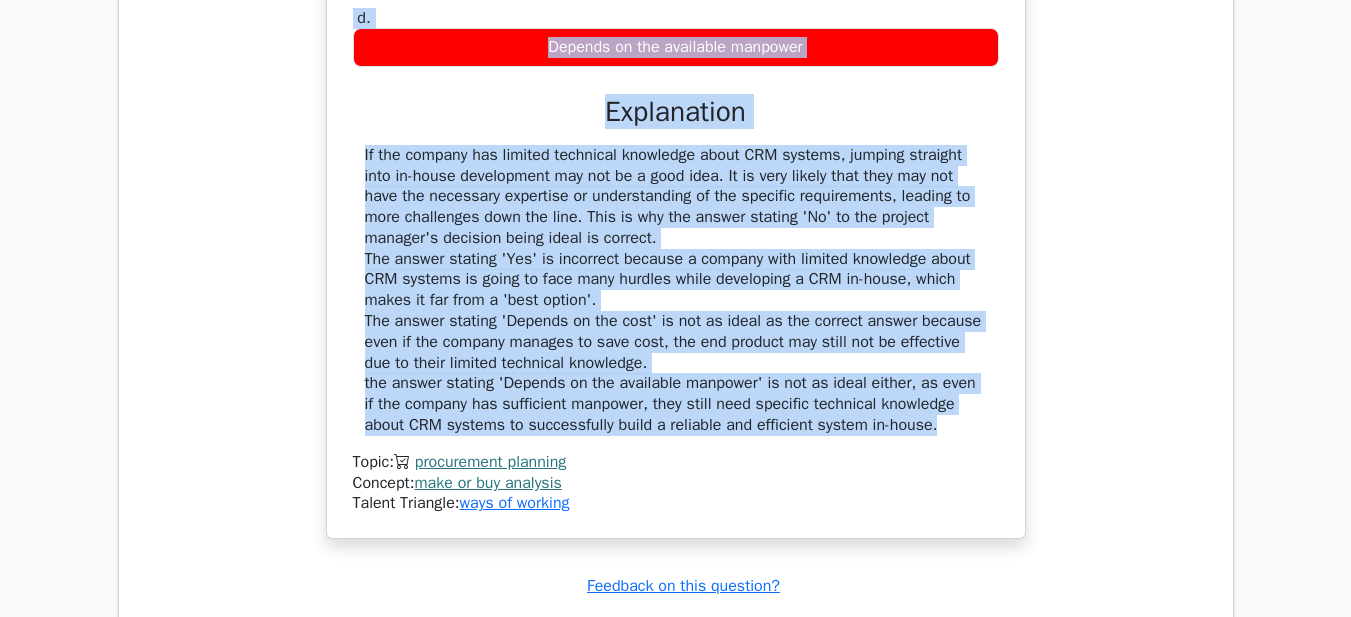 drag, startPoint x: 350, startPoint y: 141, endPoint x: 990, endPoint y: 424, distance: 699.77783 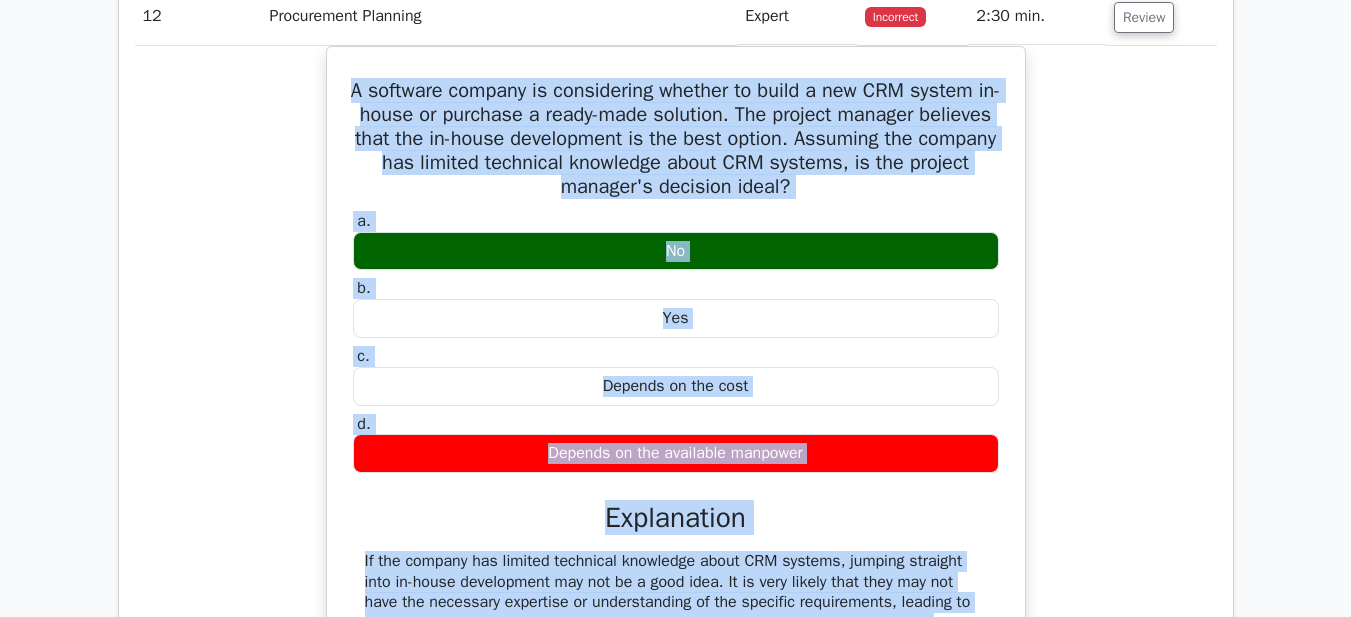 scroll, scrollTop: 2823, scrollLeft: 0, axis: vertical 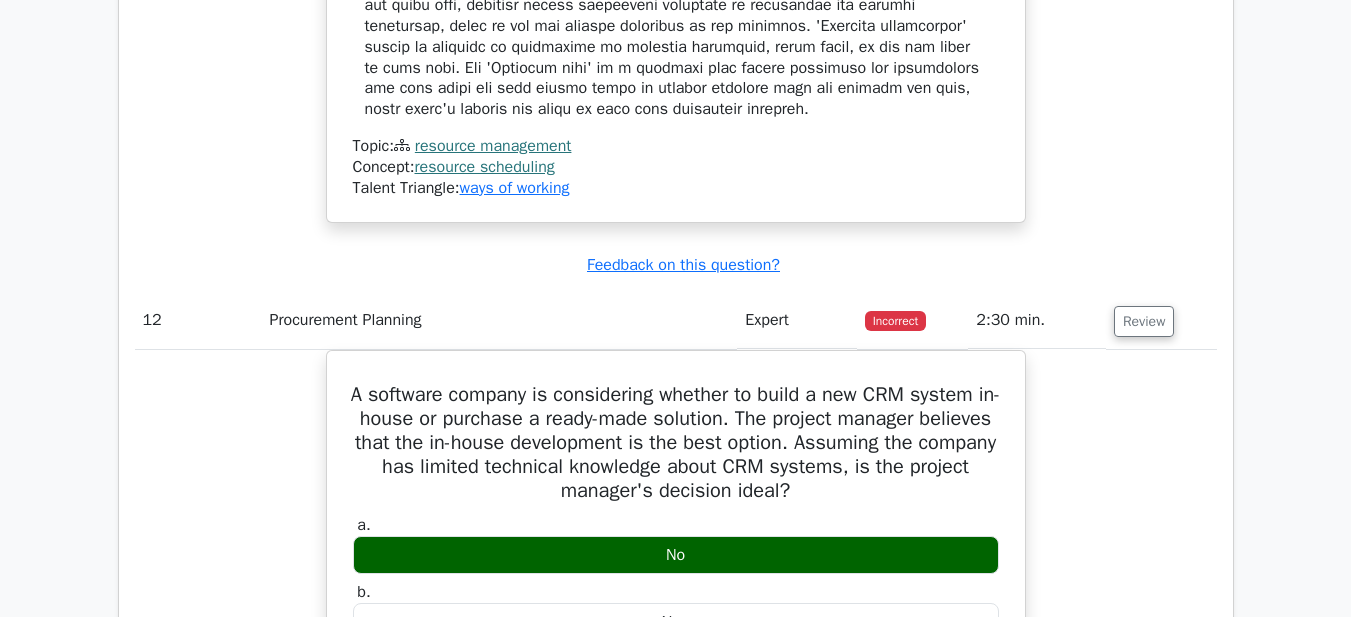 drag, startPoint x: 1350, startPoint y: 421, endPoint x: 1350, endPoint y: 310, distance: 111 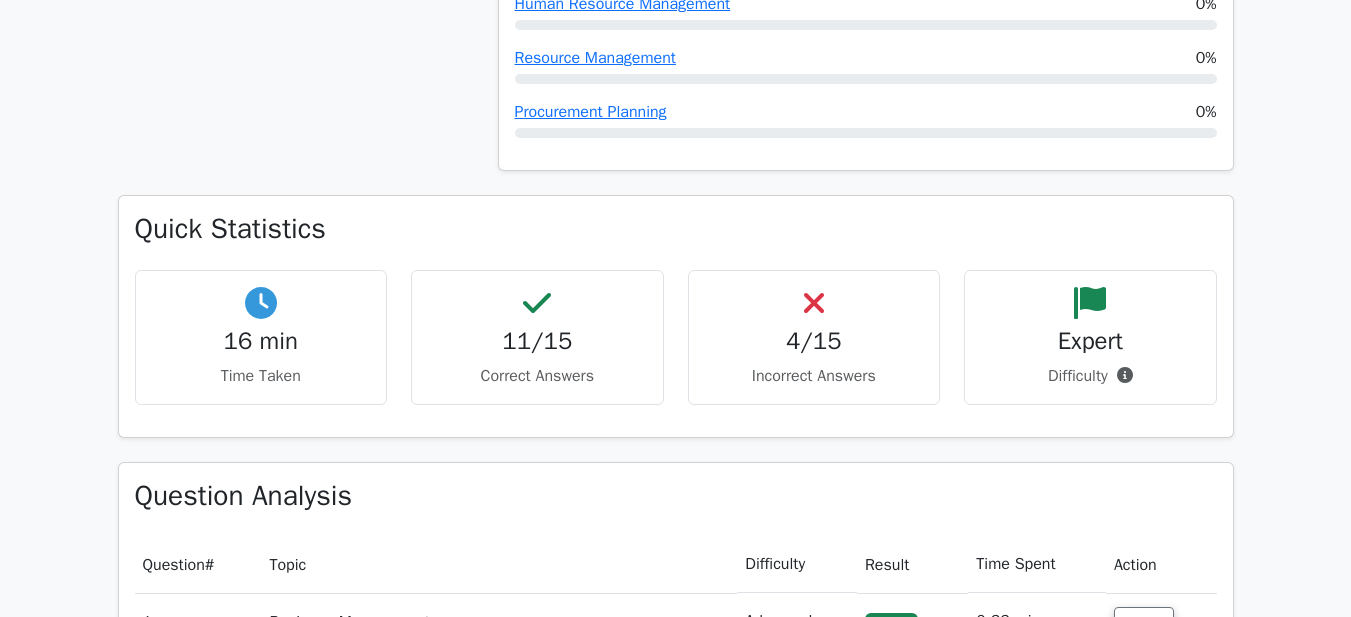 scroll, scrollTop: 0, scrollLeft: 0, axis: both 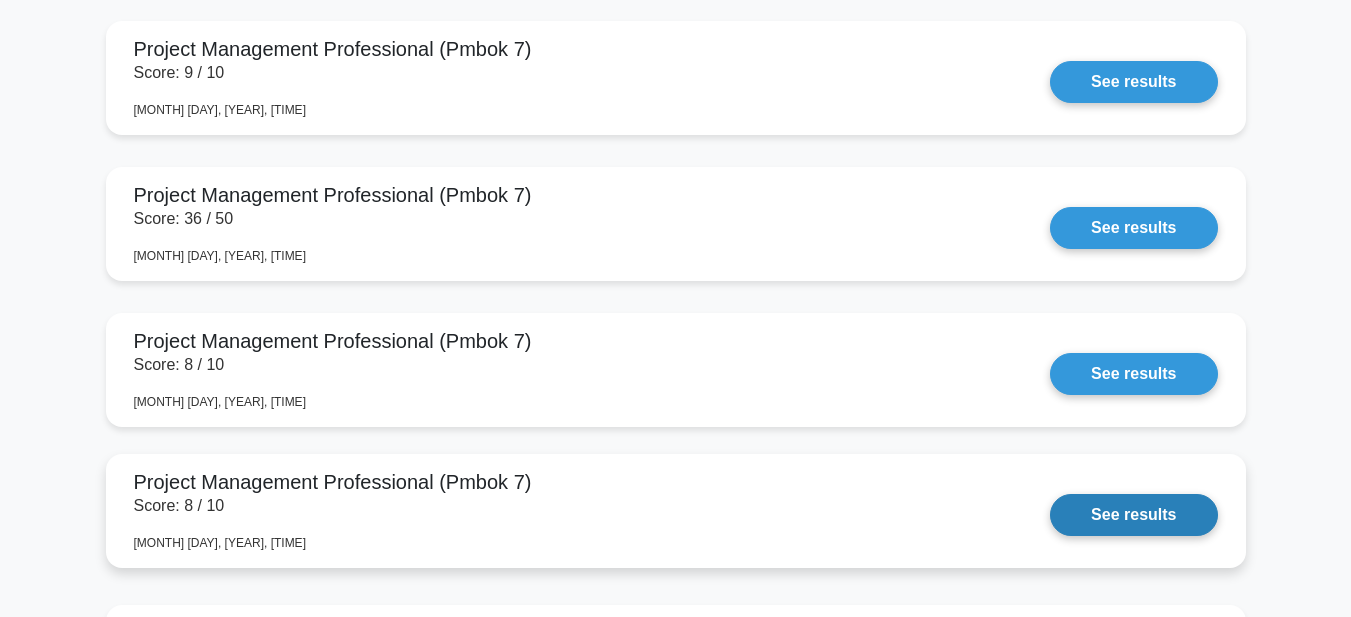click on "See results" at bounding box center [1133, 515] 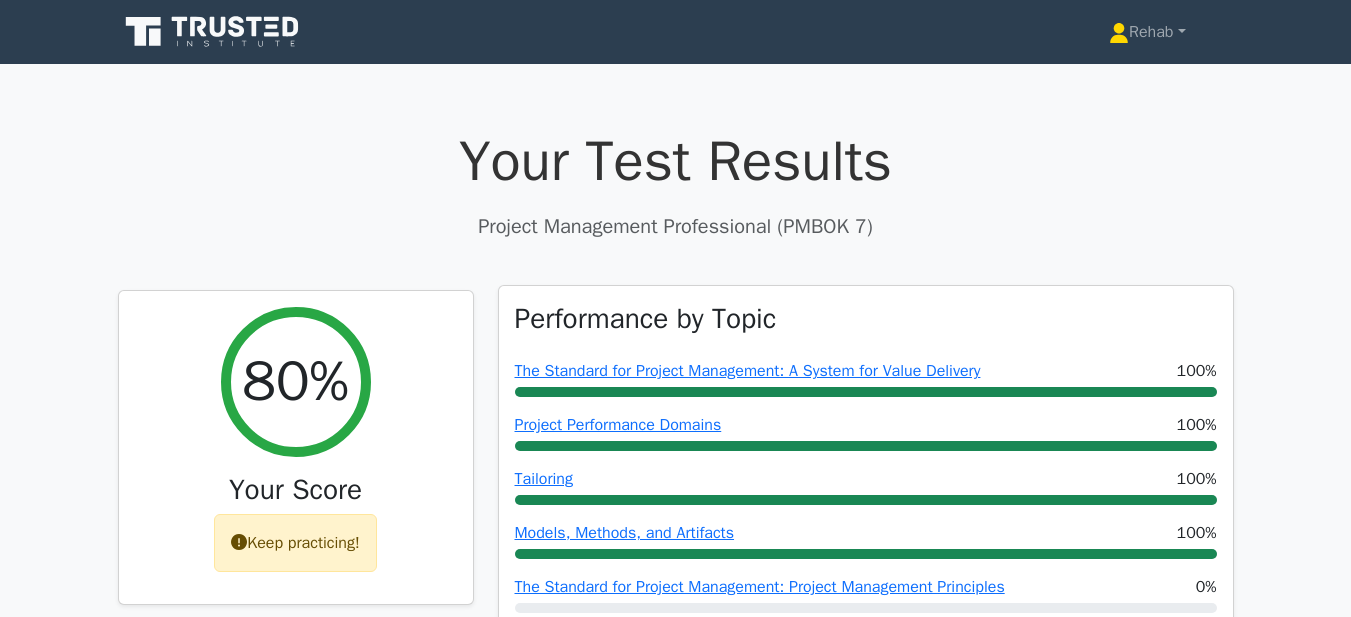 scroll, scrollTop: 0, scrollLeft: 0, axis: both 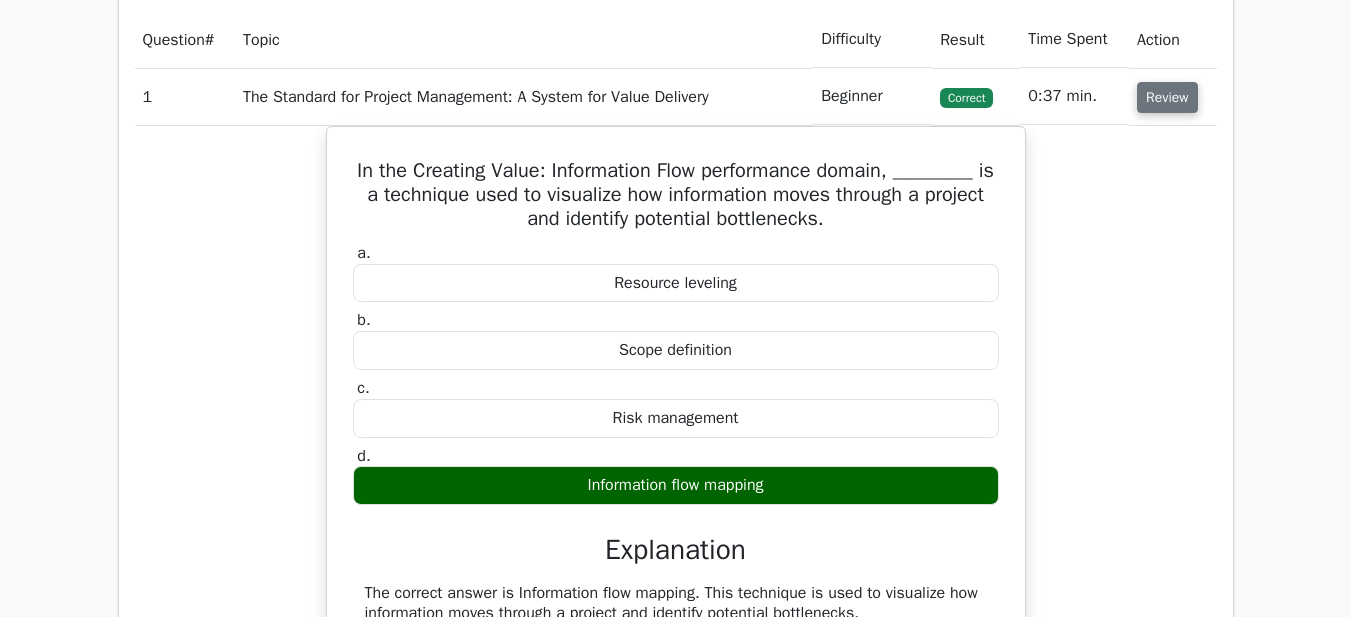 click on "Review" at bounding box center (1167, 97) 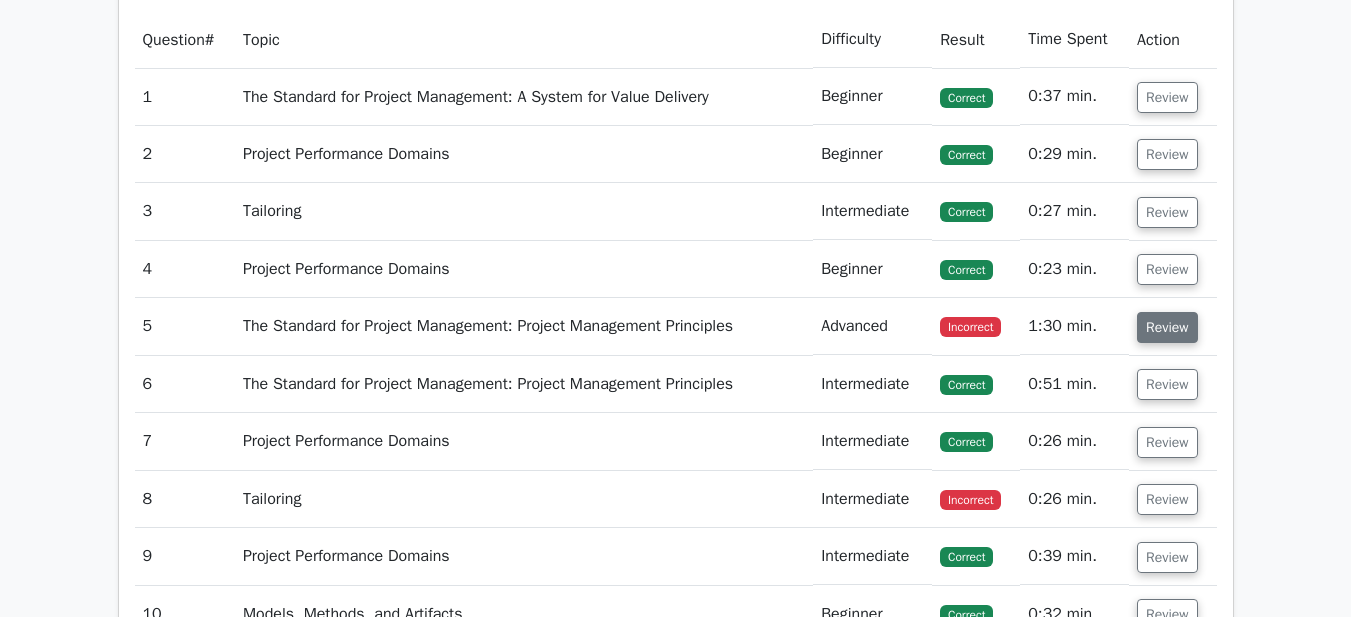 click on "Review" at bounding box center (1167, 327) 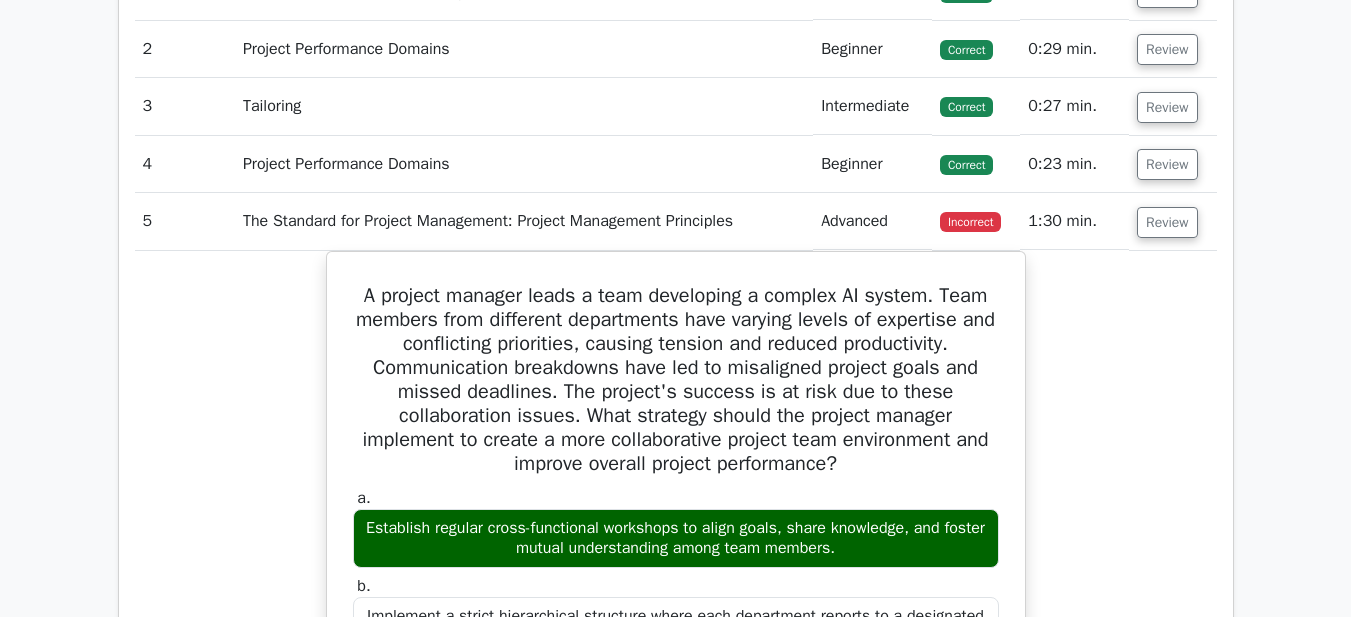 scroll, scrollTop: 1100, scrollLeft: 0, axis: vertical 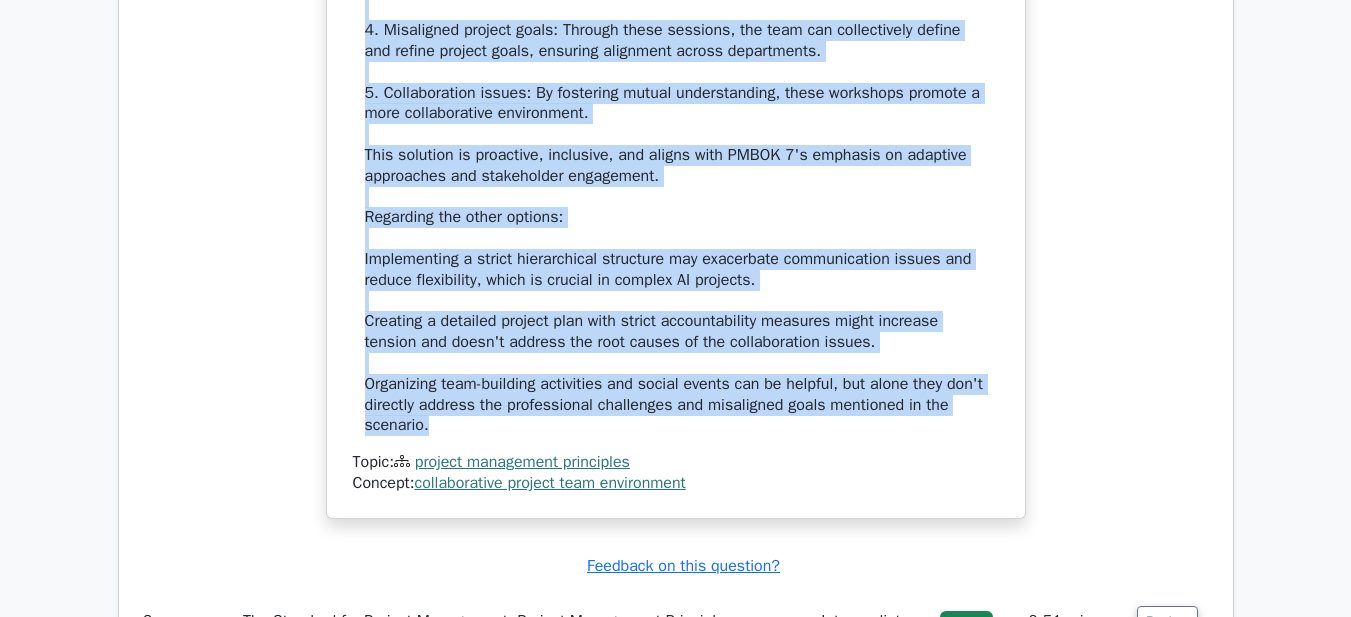 drag, startPoint x: 339, startPoint y: 278, endPoint x: 996, endPoint y: 435, distance: 675.49835 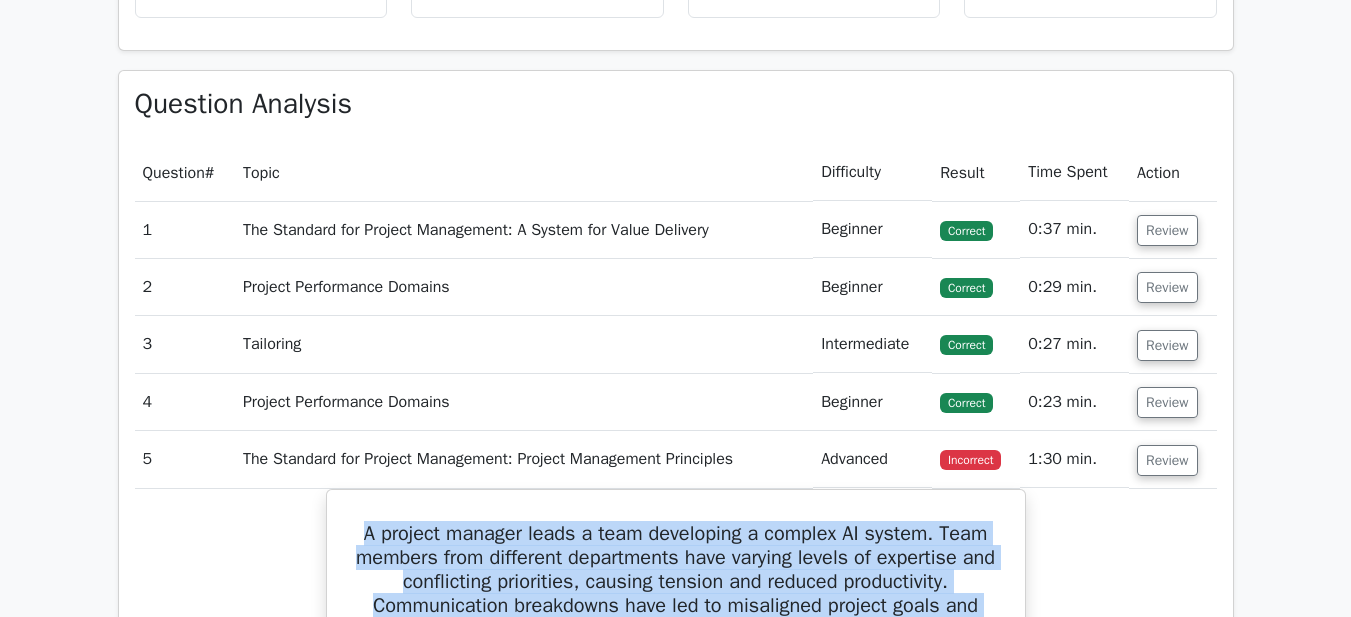 scroll, scrollTop: 865, scrollLeft: 0, axis: vertical 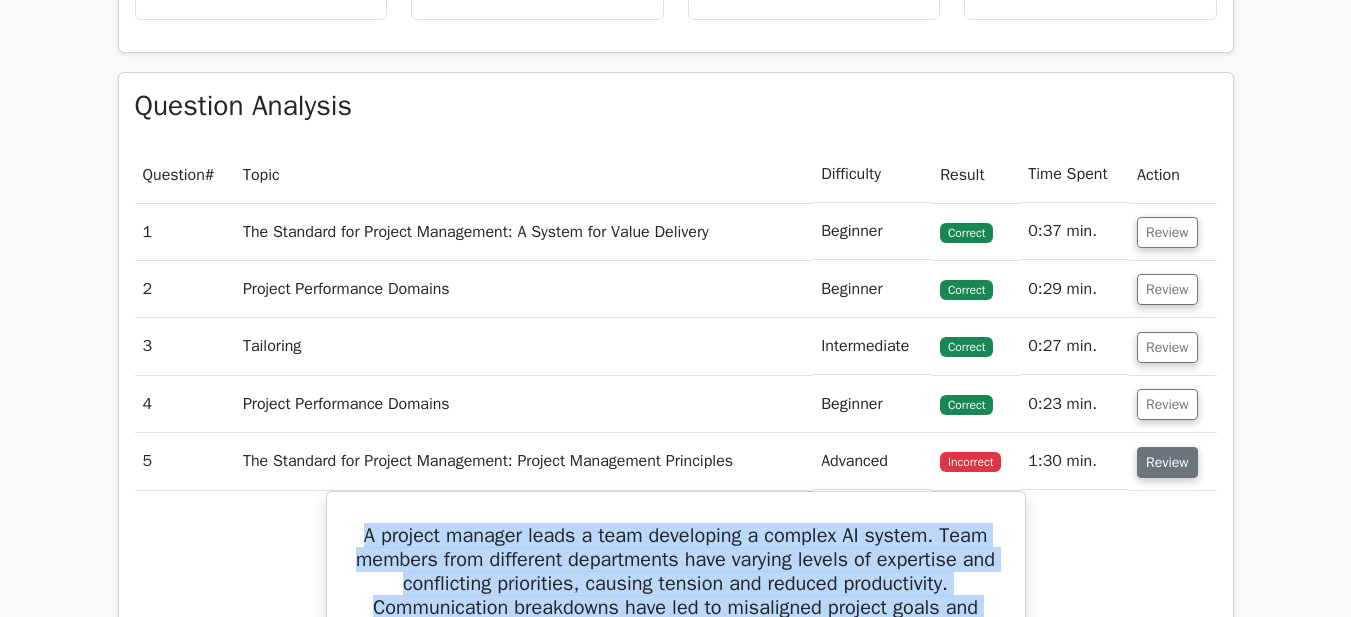 click on "Review" at bounding box center [1167, 462] 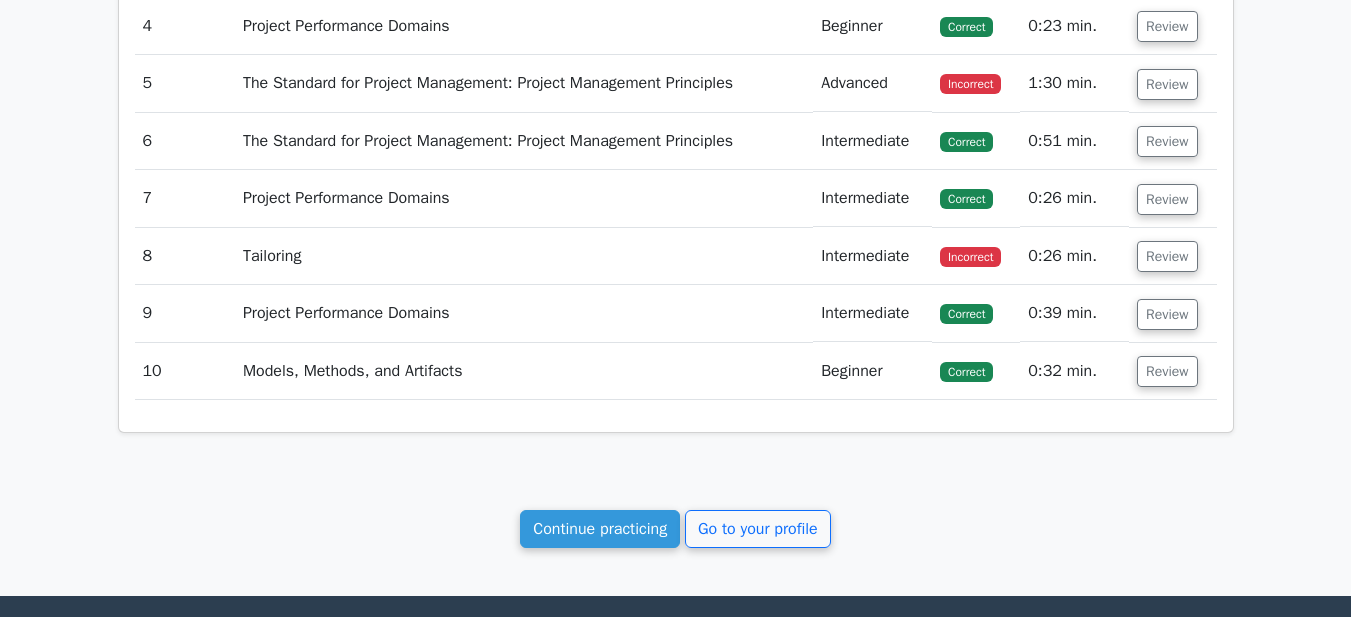scroll, scrollTop: 1265, scrollLeft: 0, axis: vertical 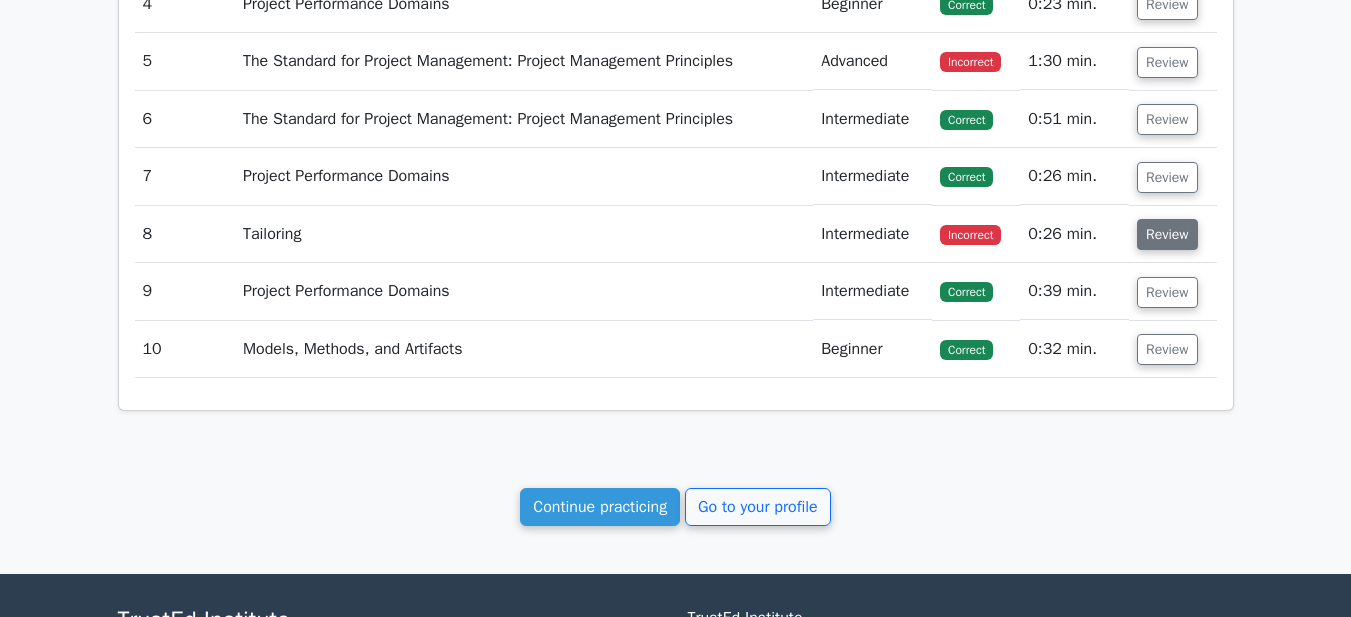 click on "Review" at bounding box center [1167, 234] 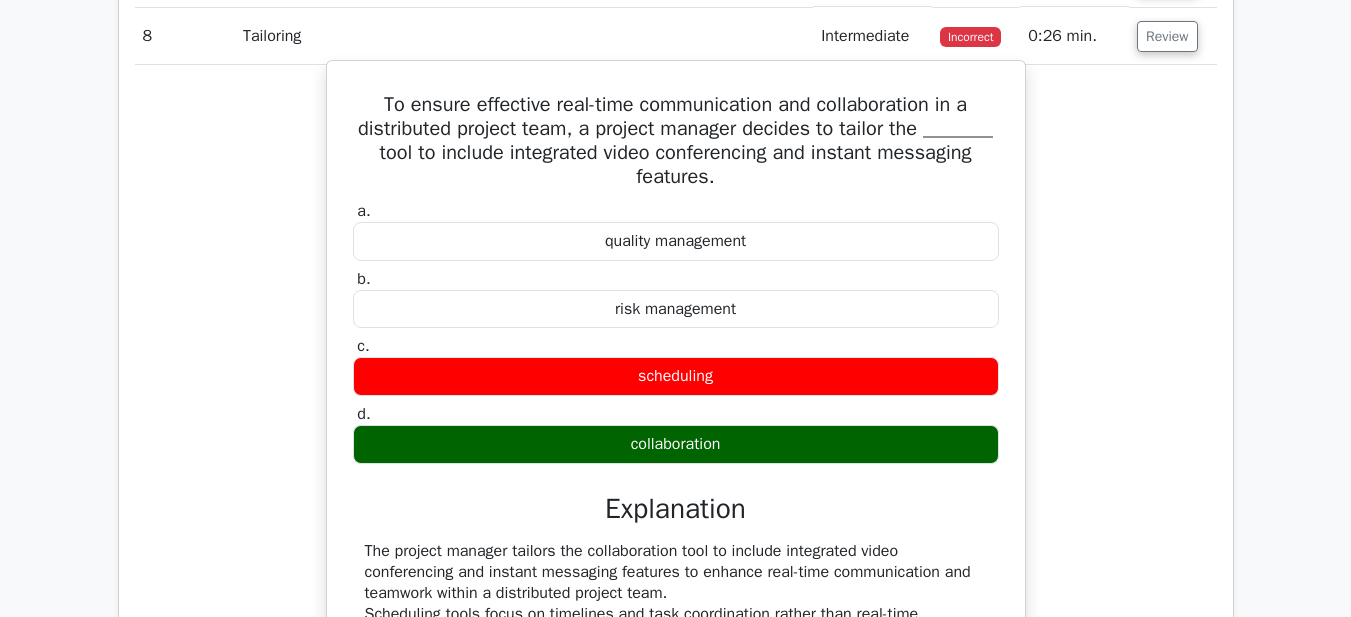 scroll, scrollTop: 1465, scrollLeft: 0, axis: vertical 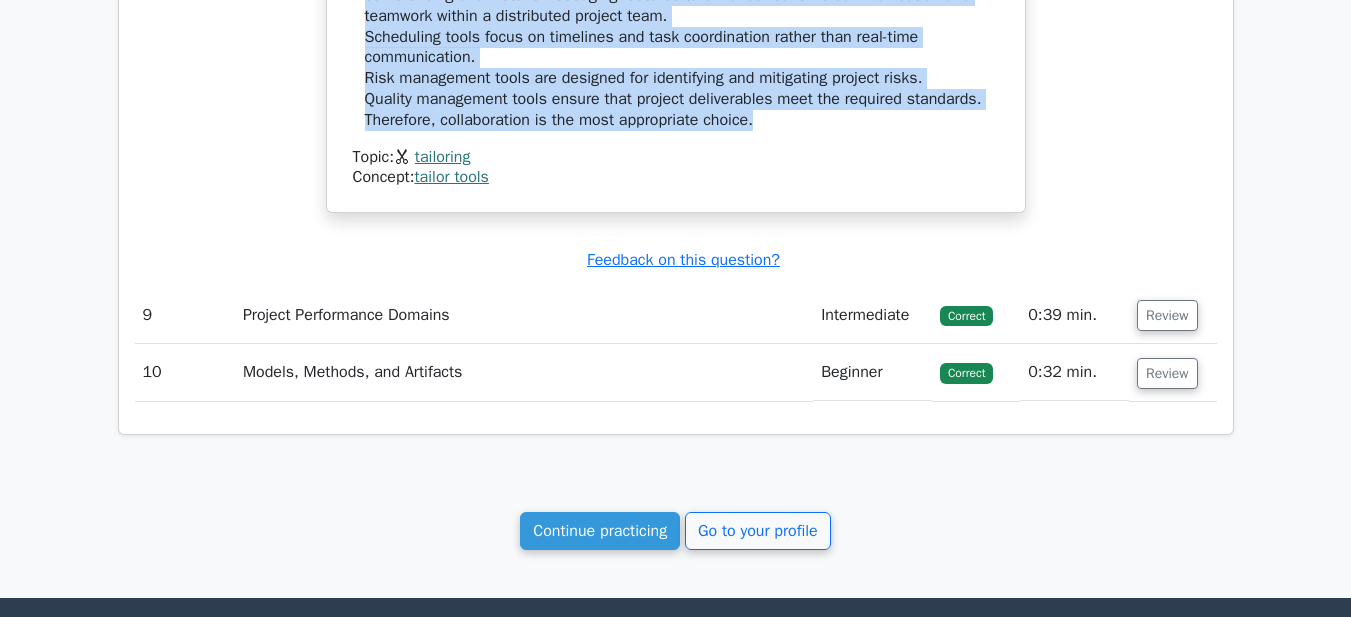 drag, startPoint x: 357, startPoint y: 96, endPoint x: 949, endPoint y: 126, distance: 592.75964 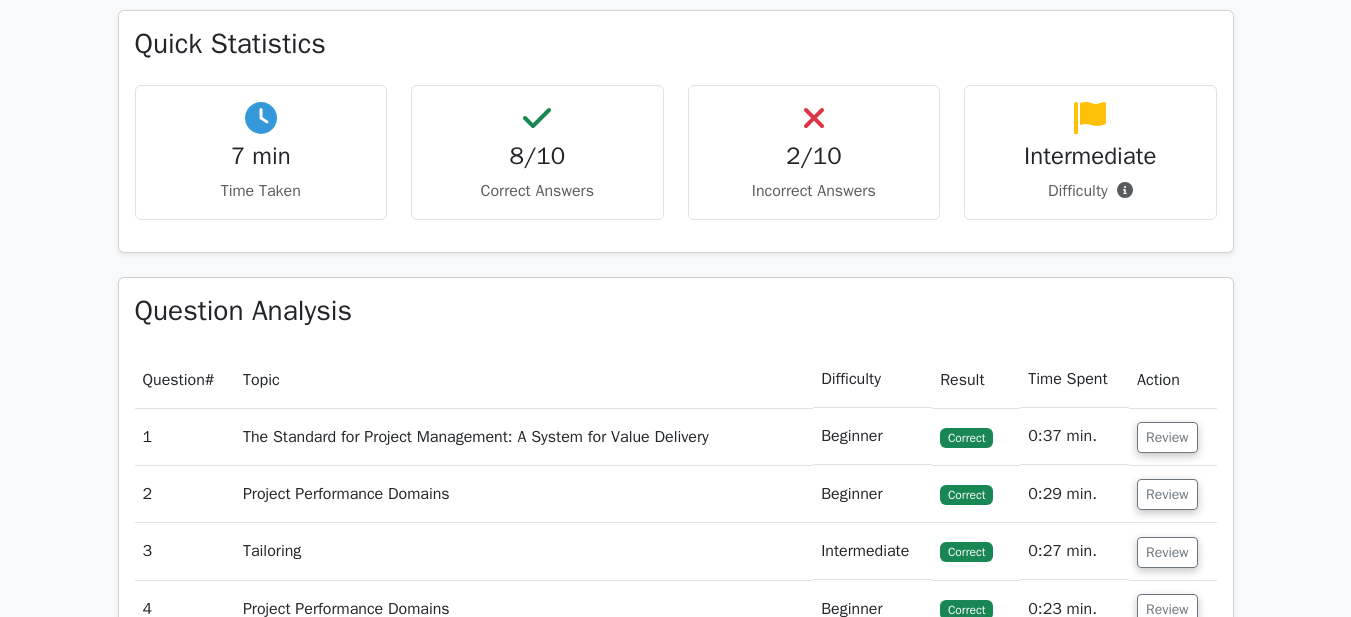 scroll, scrollTop: 640, scrollLeft: 0, axis: vertical 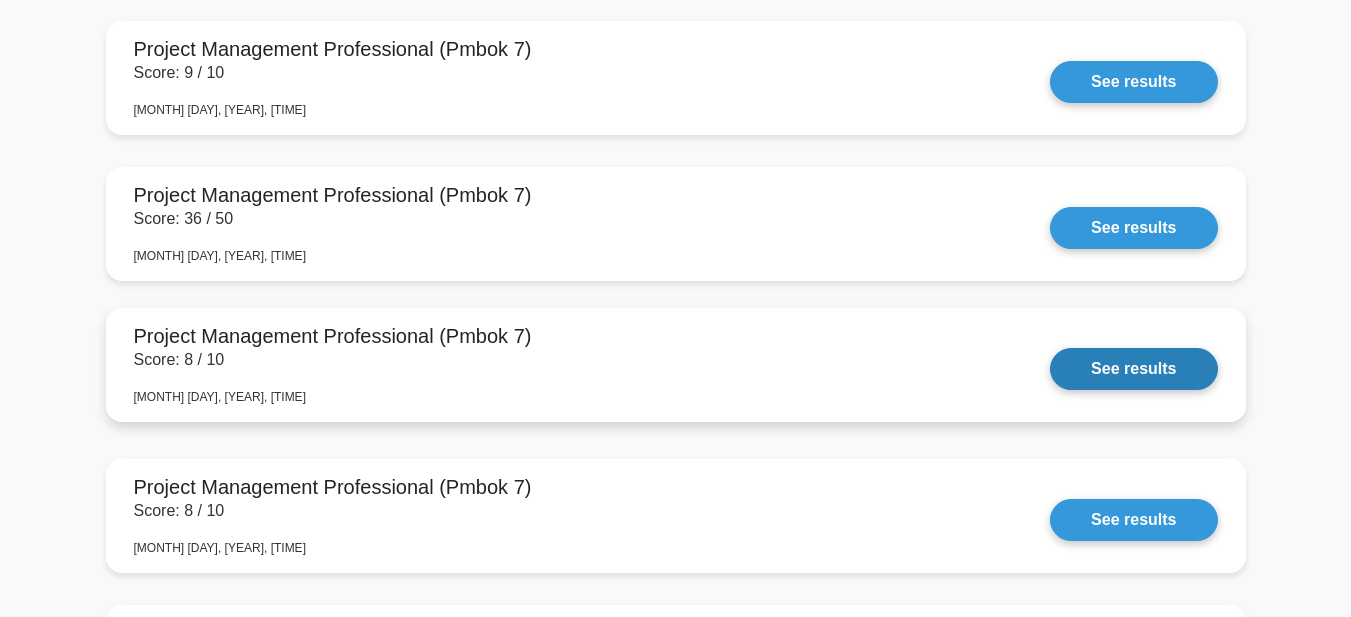 click on "See results" at bounding box center (1133, 369) 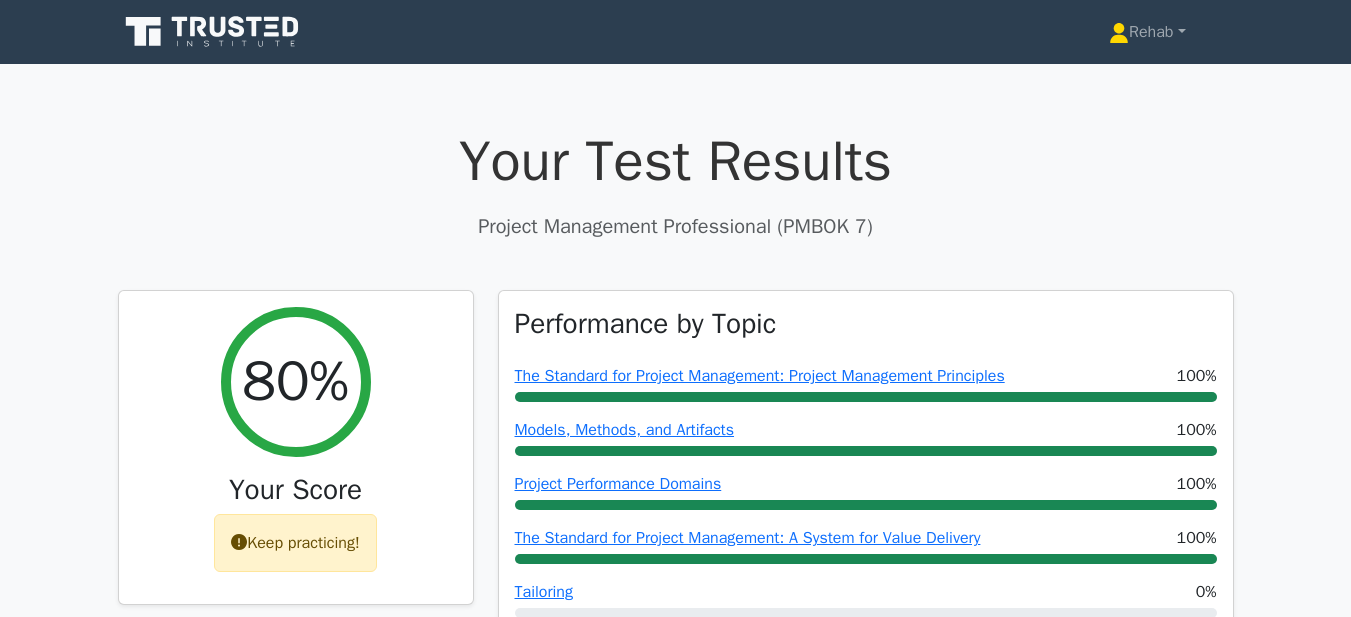 scroll, scrollTop: 0, scrollLeft: 0, axis: both 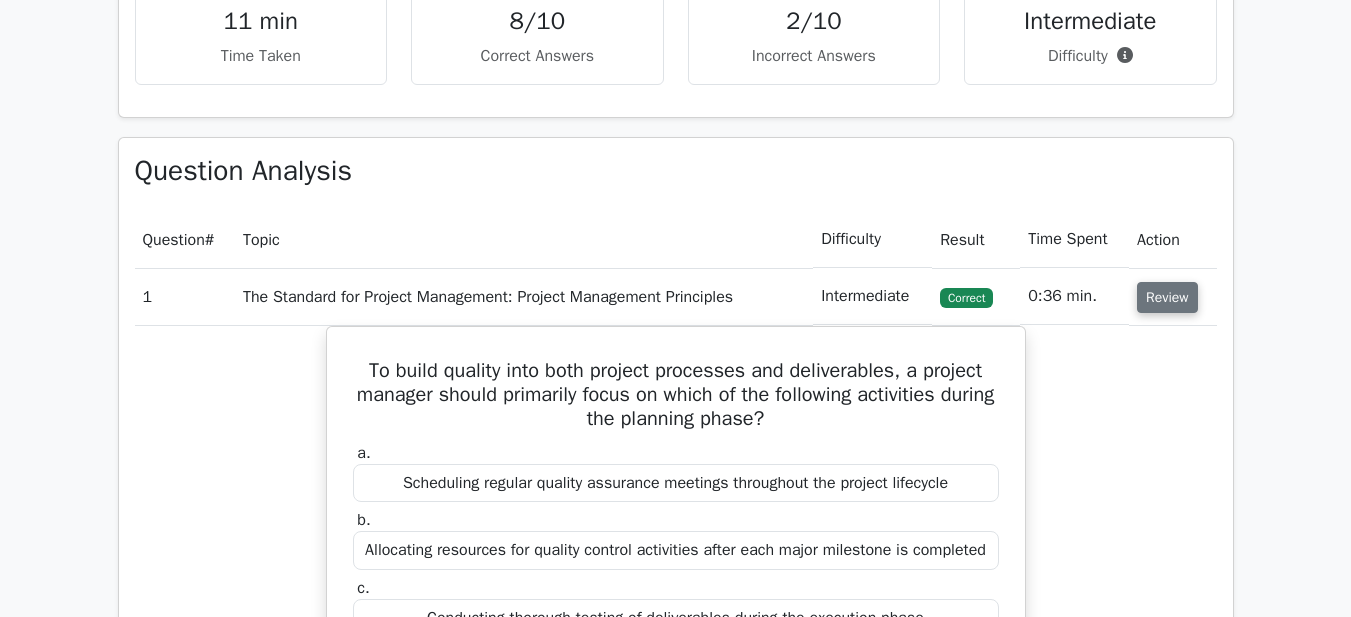 click on "Review" at bounding box center [1167, 297] 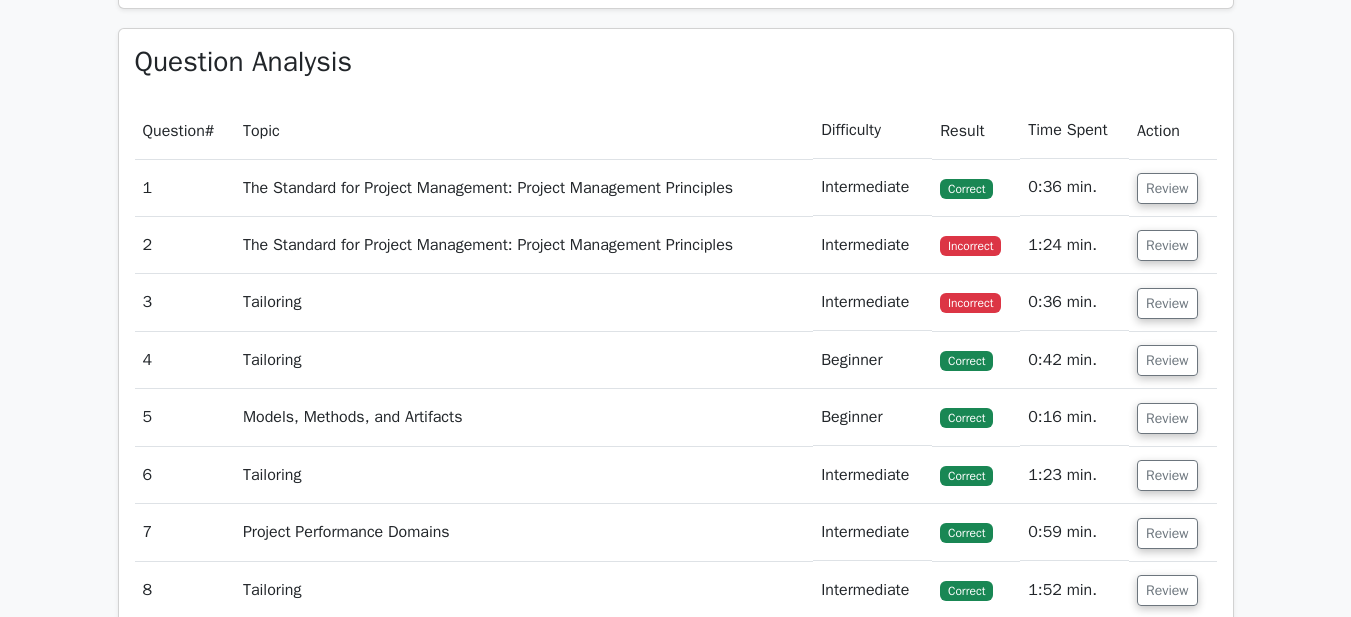 scroll, scrollTop: 800, scrollLeft: 0, axis: vertical 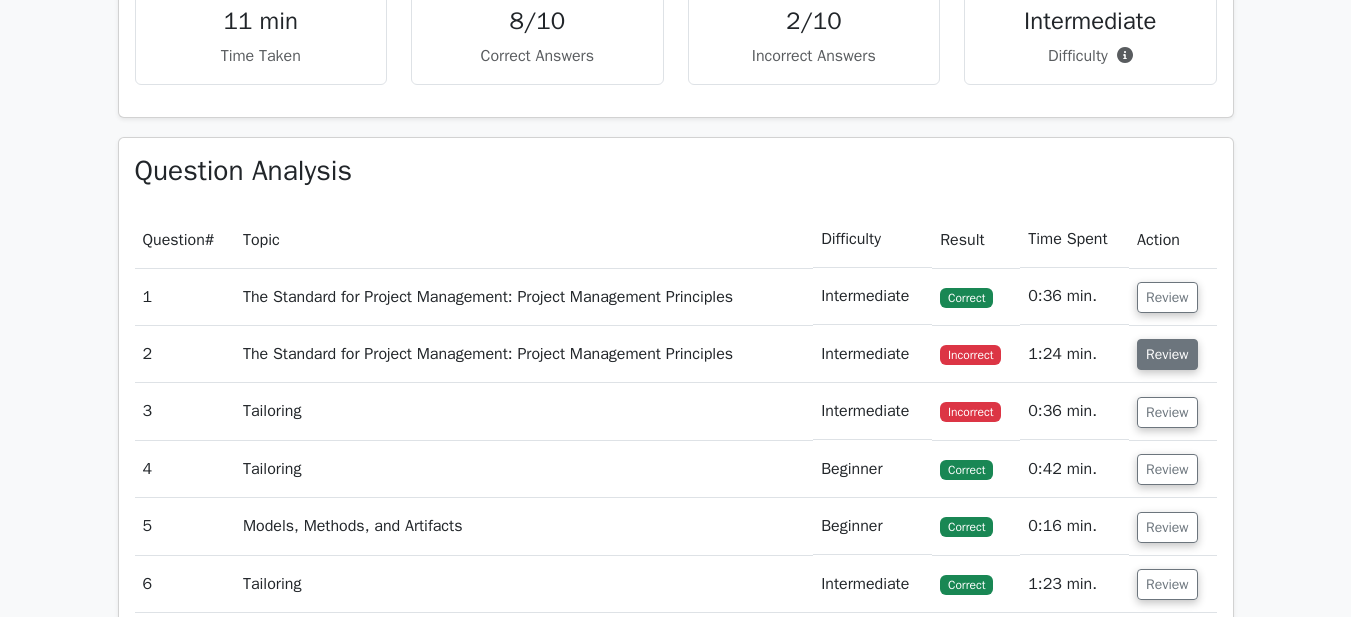 click on "Review" at bounding box center (1167, 354) 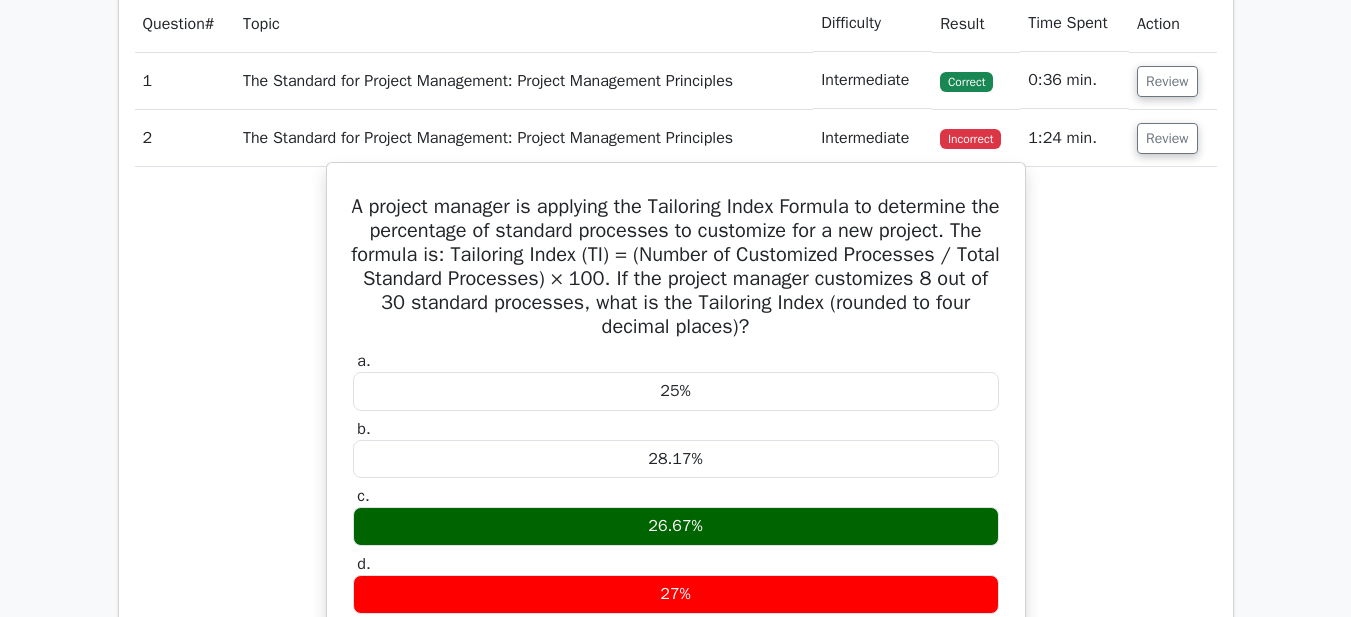 scroll, scrollTop: 1100, scrollLeft: 0, axis: vertical 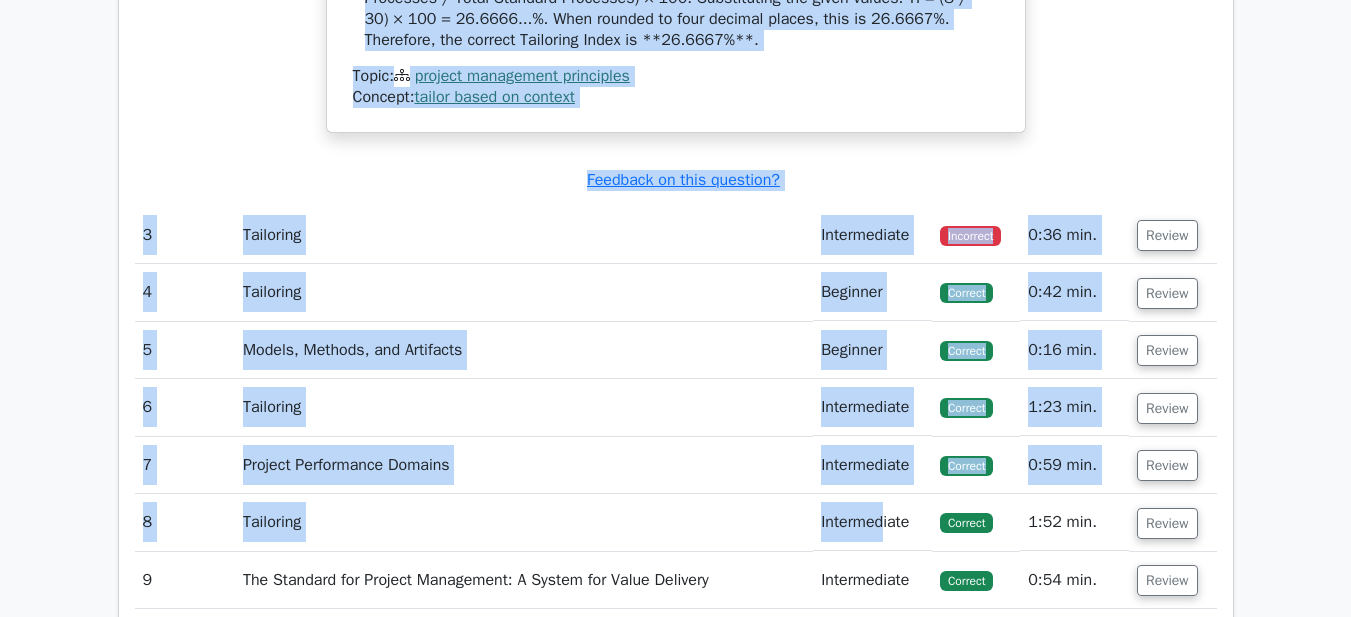 drag, startPoint x: 349, startPoint y: 123, endPoint x: 835, endPoint y: 36, distance: 493.72565 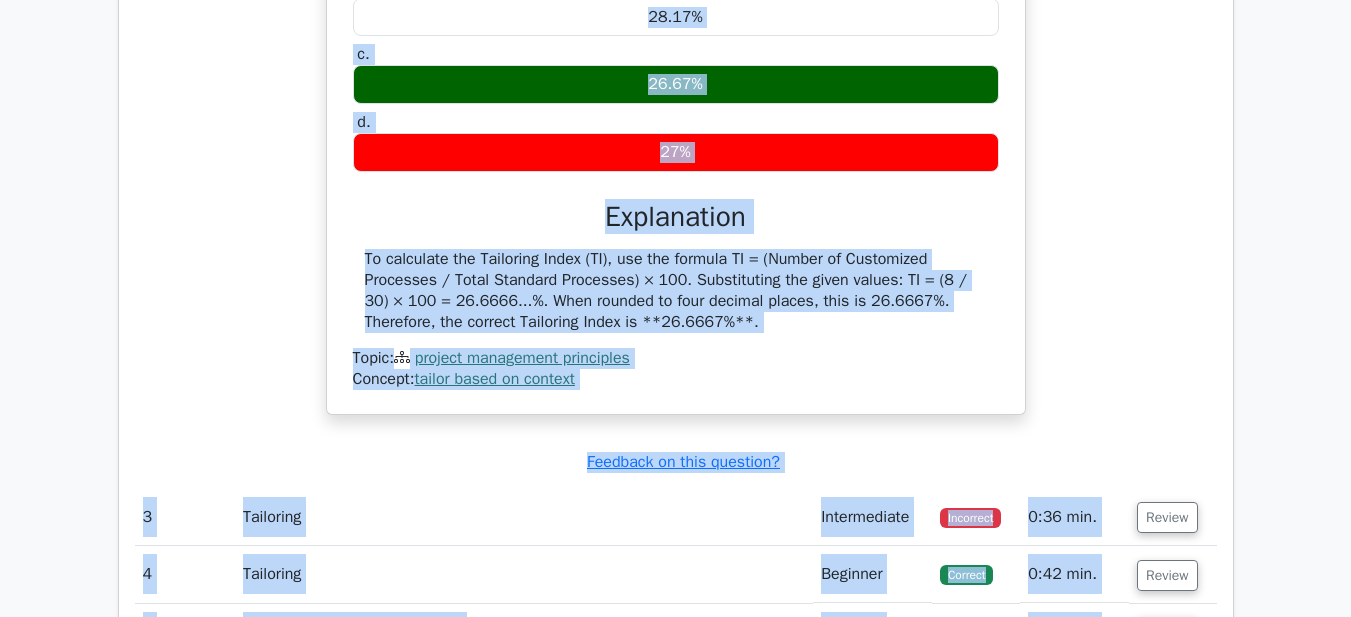 scroll, scrollTop: 1440, scrollLeft: 0, axis: vertical 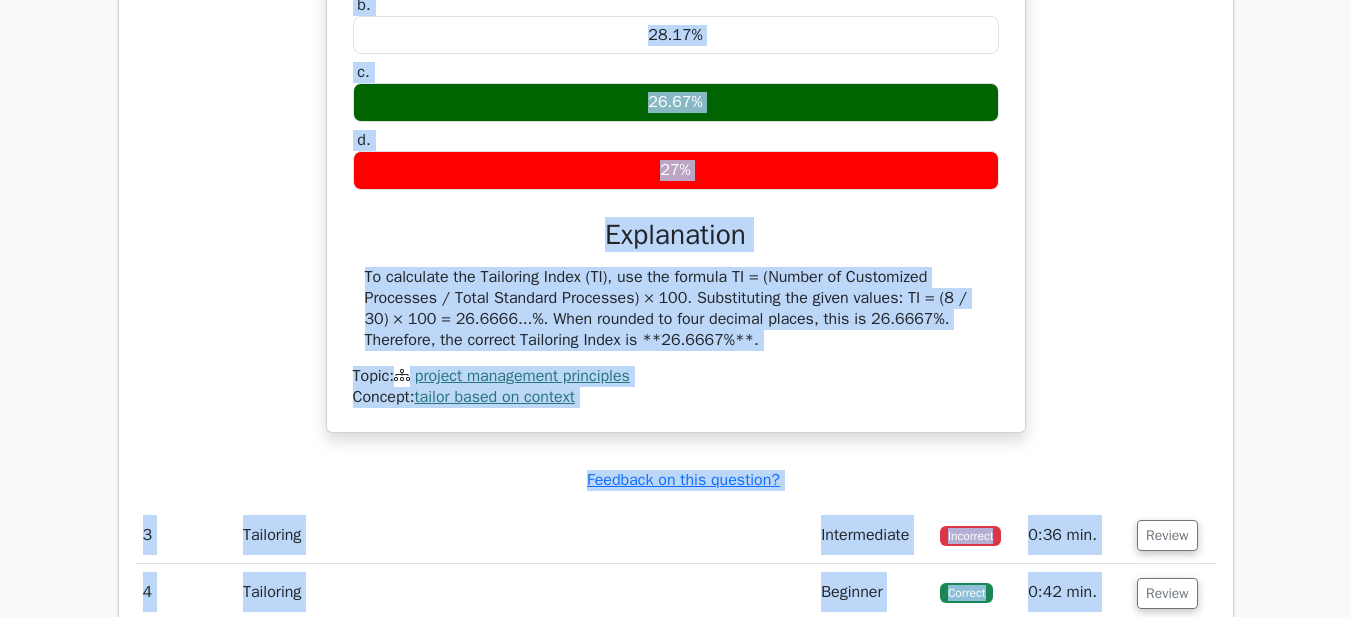 copy on "A project manager is applying the Tailoring Index Formula to determine the percentage of standard processes to customize for a new project. The formula is: Tailoring Index (TI) = (Number of Customized Processes / Total Standard Processes) × 100. If the project manager customizes 8 out of 30 standard processes, what is the Tailoring Index (rounded to four decimal places)?
a.
25%
b.
28.17%
c.
26.67%
d.
27%
Explanation
To calculate the Tailoring Index (TI), use the formula TI = (Number of Customized Processes / Total Standard Processes) × 100. Substituting the given values: TI = (8 / 30) × 100 = 26.6666...%. When rounded to four decimal places, this is 26.6667%. Therefore, the correct Tailoring Index is **26...." 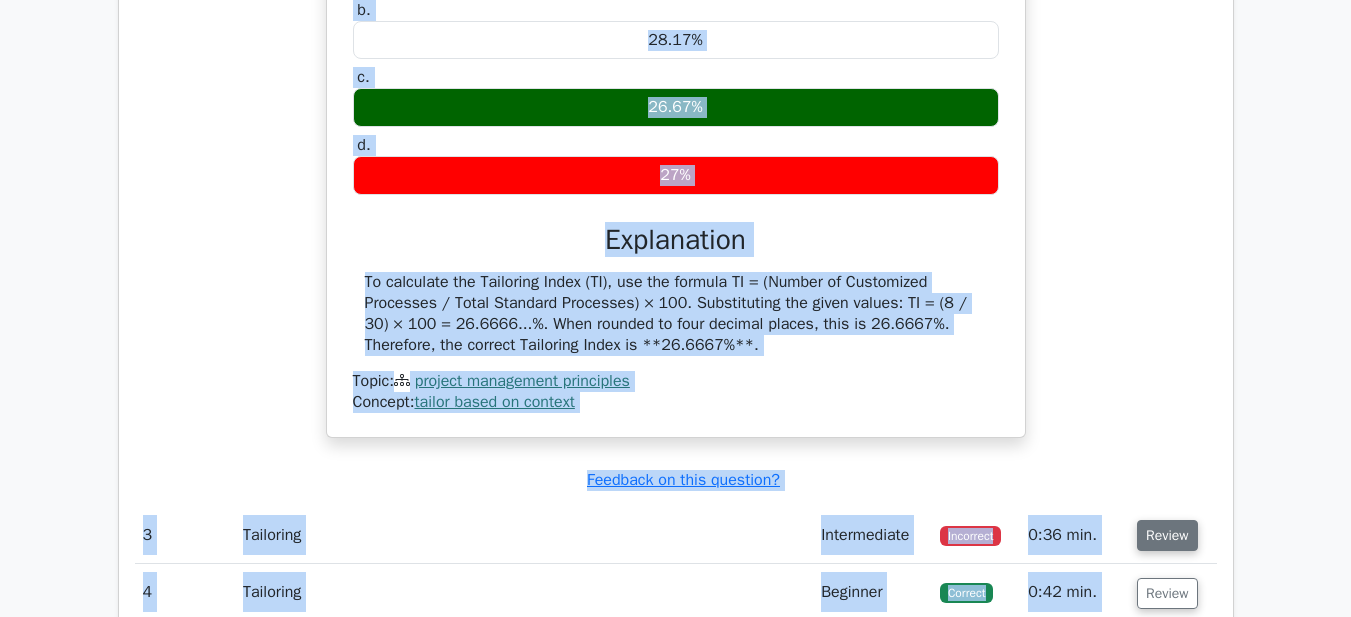 click on "Review" at bounding box center [1167, 535] 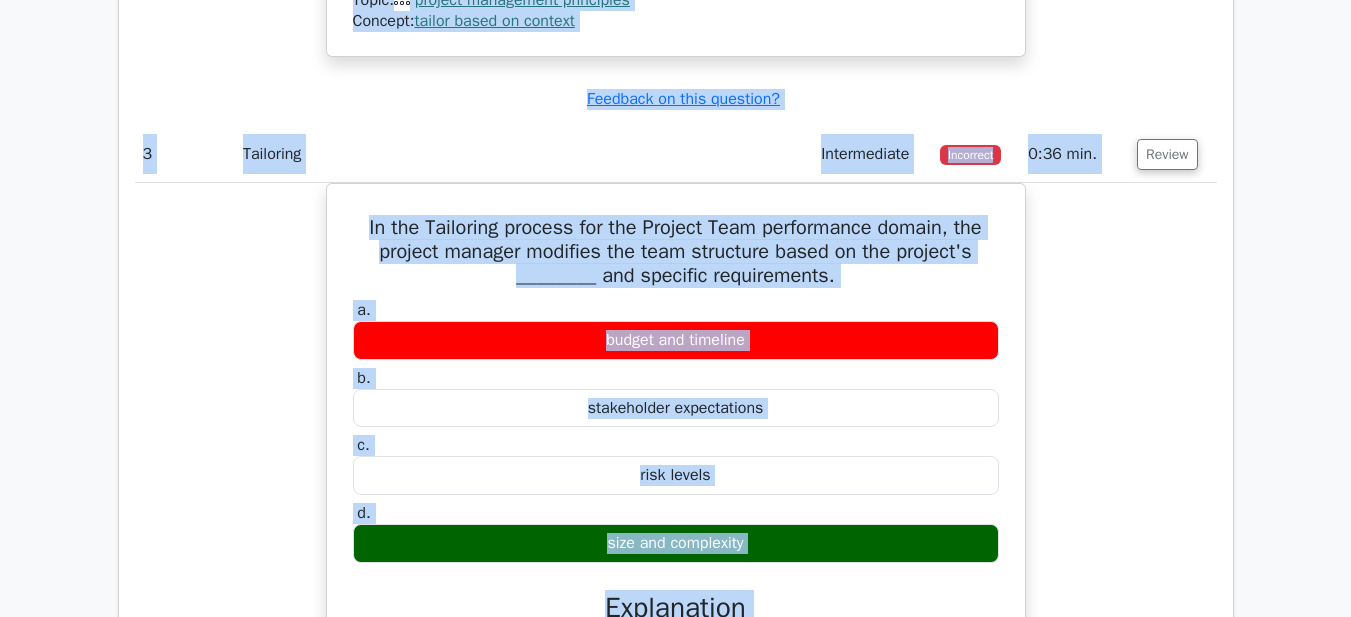 scroll, scrollTop: 1940, scrollLeft: 0, axis: vertical 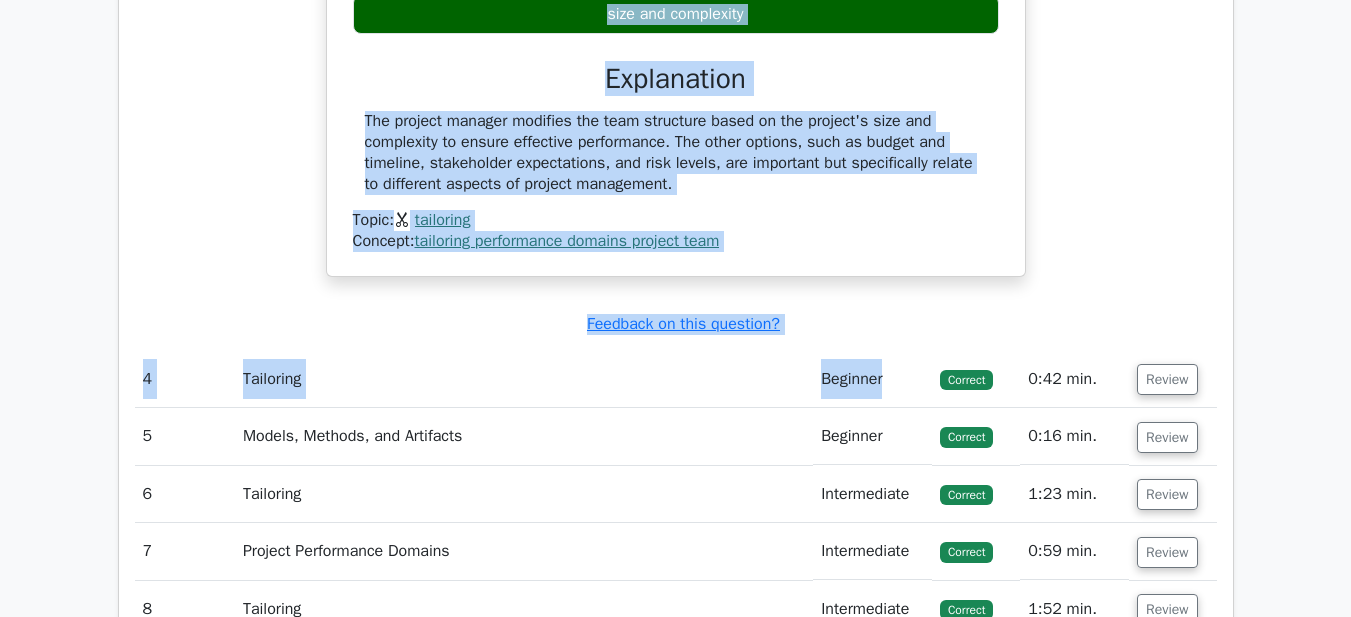 drag, startPoint x: 354, startPoint y: 99, endPoint x: 857, endPoint y: 181, distance: 509.64008 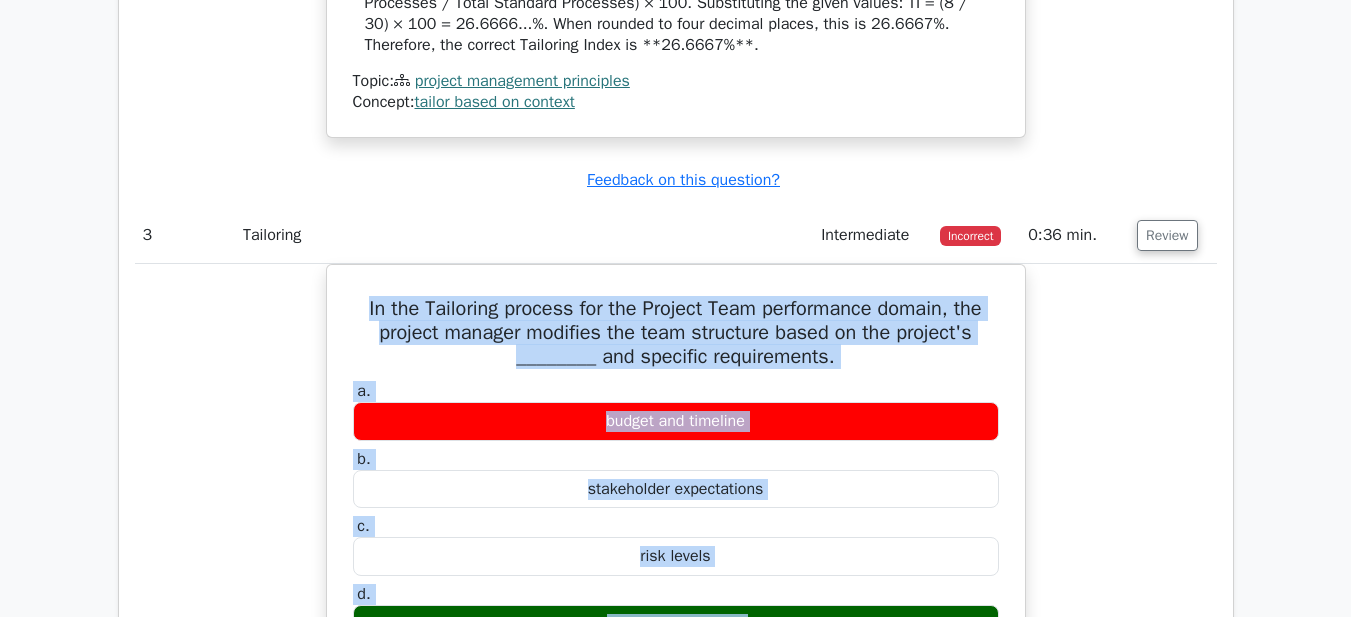 scroll, scrollTop: 1645, scrollLeft: 0, axis: vertical 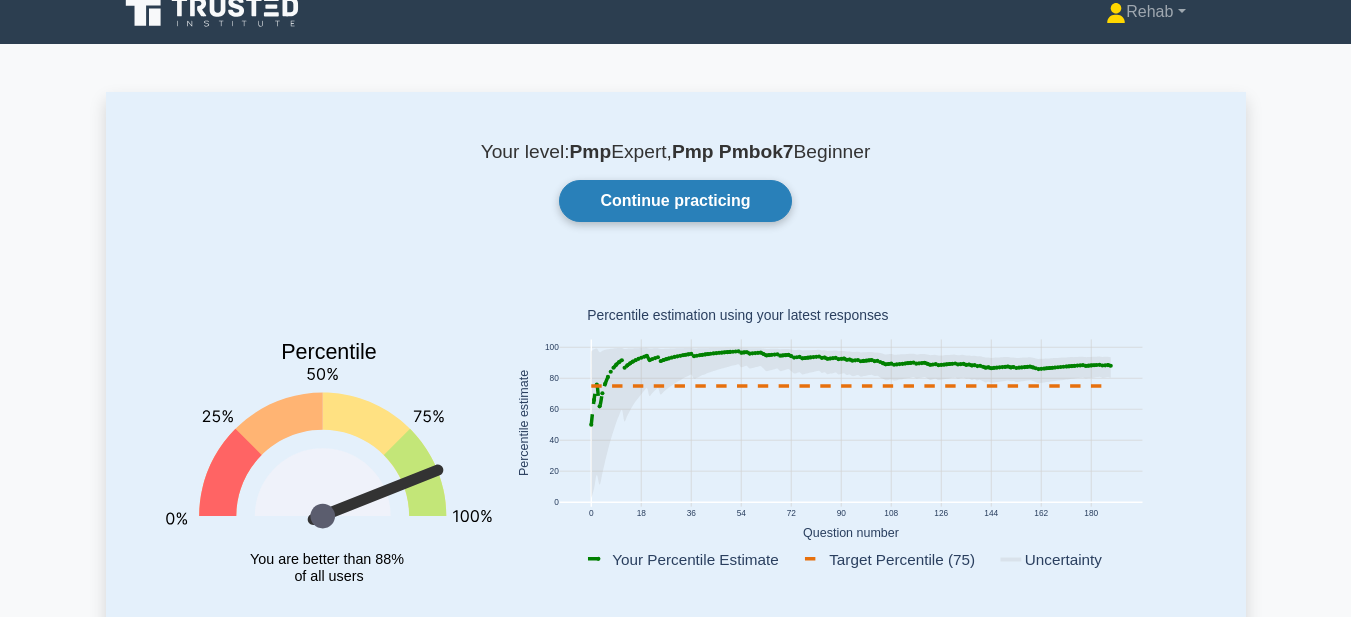 click on "Continue practicing" at bounding box center (675, 201) 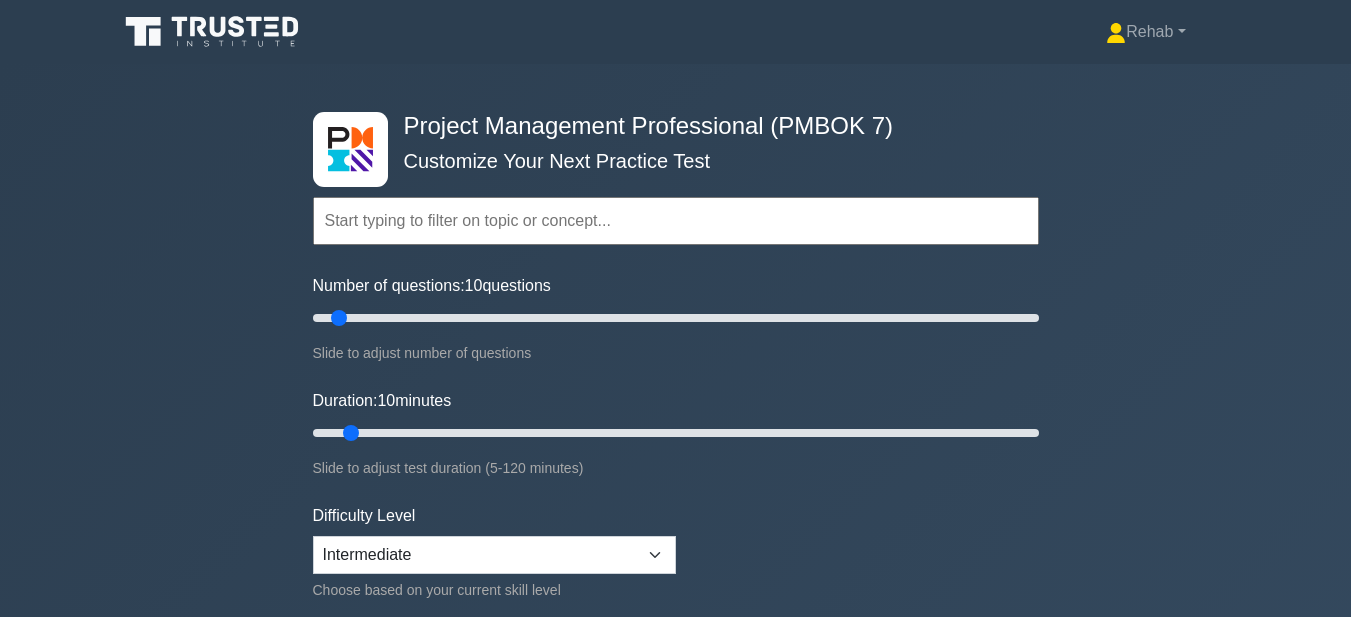 scroll, scrollTop: 0, scrollLeft: 0, axis: both 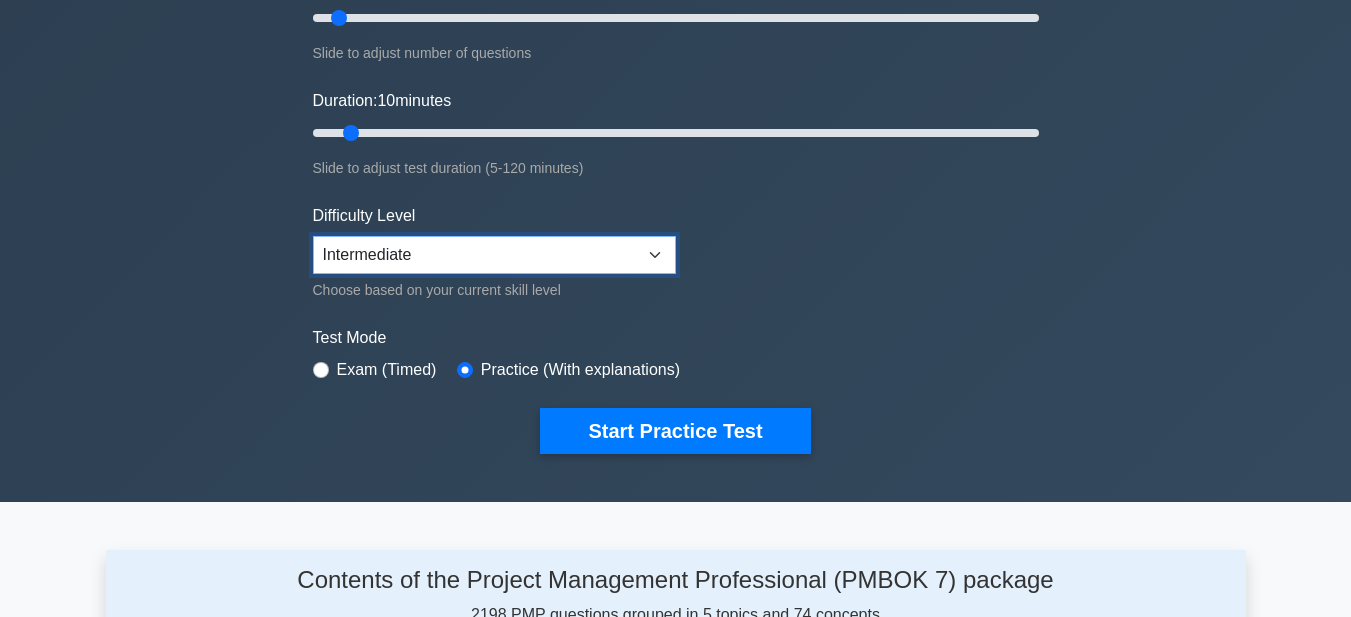 click on "Beginner
Intermediate
Expert" at bounding box center [494, 255] 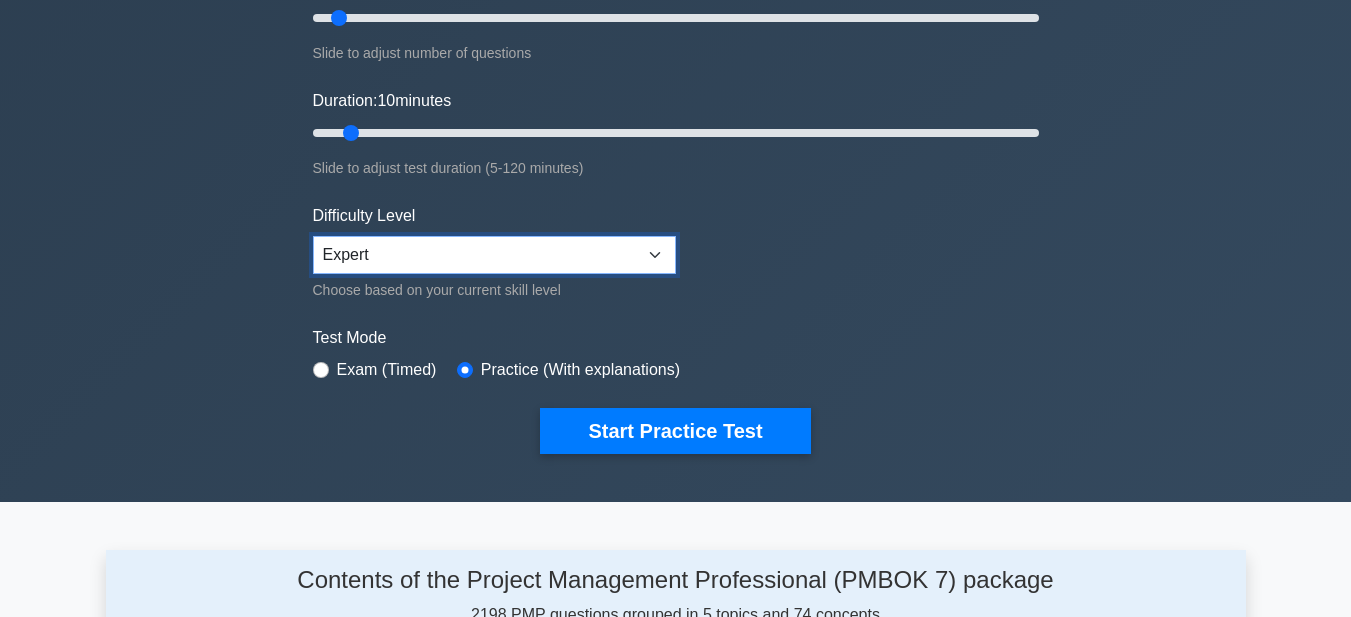 click on "Beginner
Intermediate
Expert" at bounding box center (494, 255) 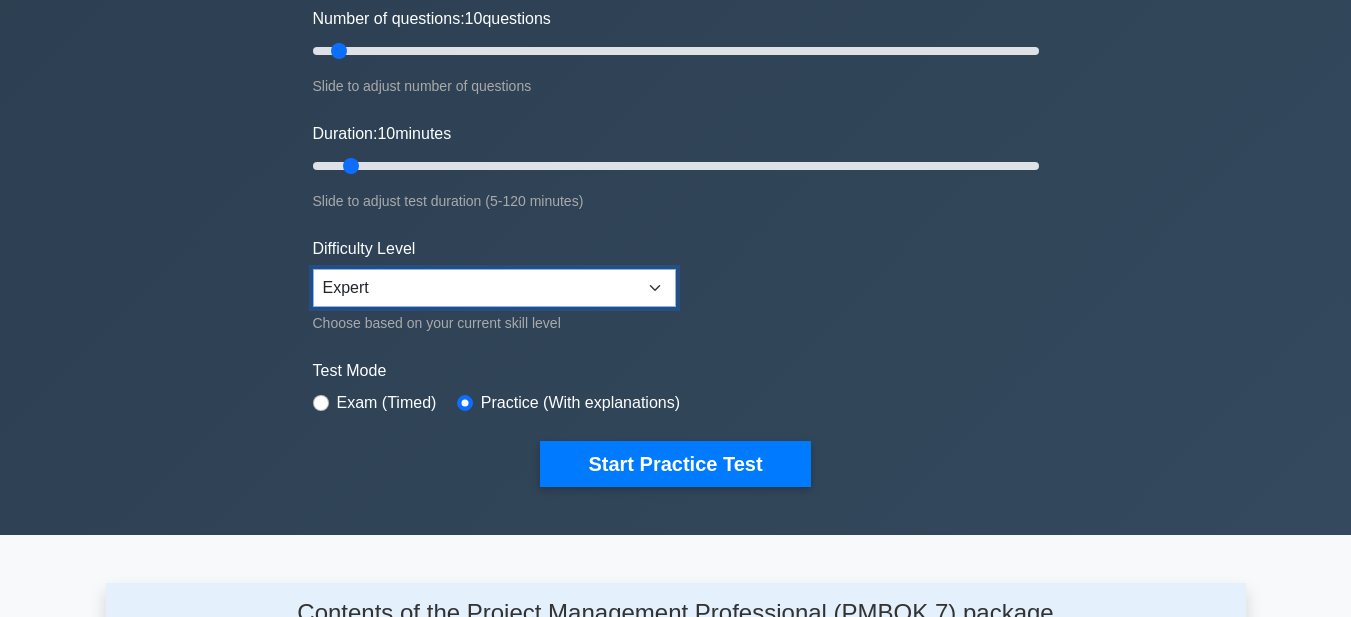 scroll, scrollTop: 300, scrollLeft: 0, axis: vertical 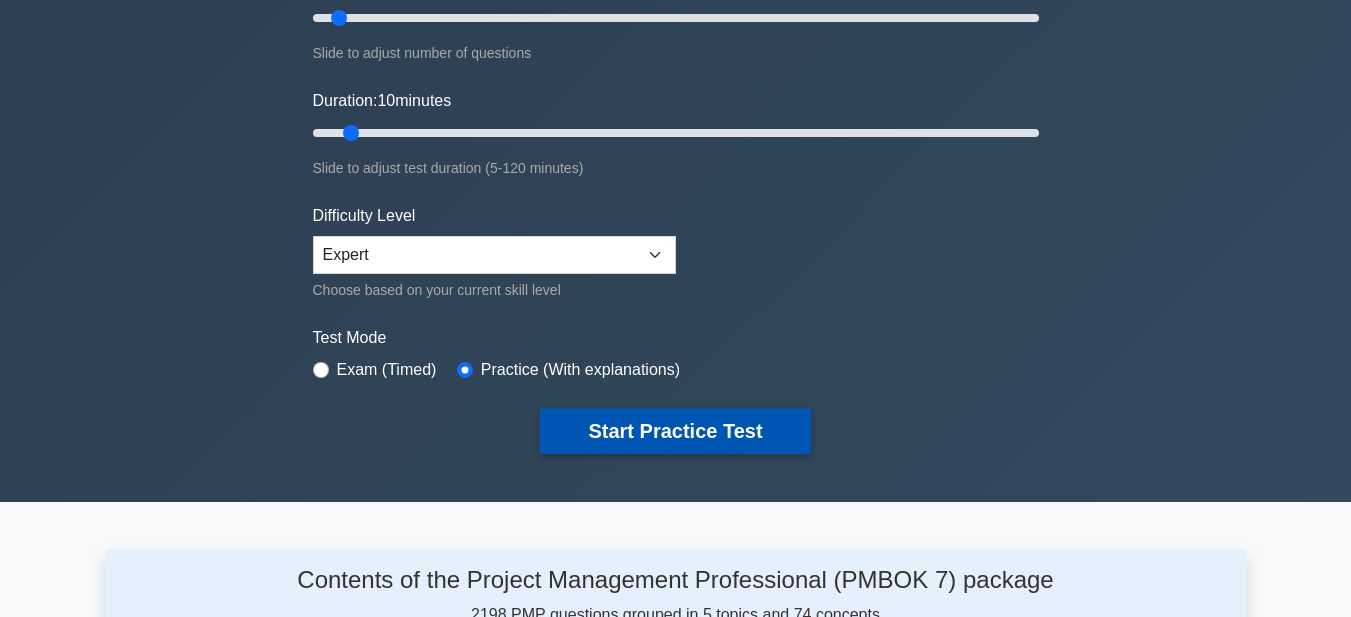 click on "Start Practice Test" at bounding box center [675, 431] 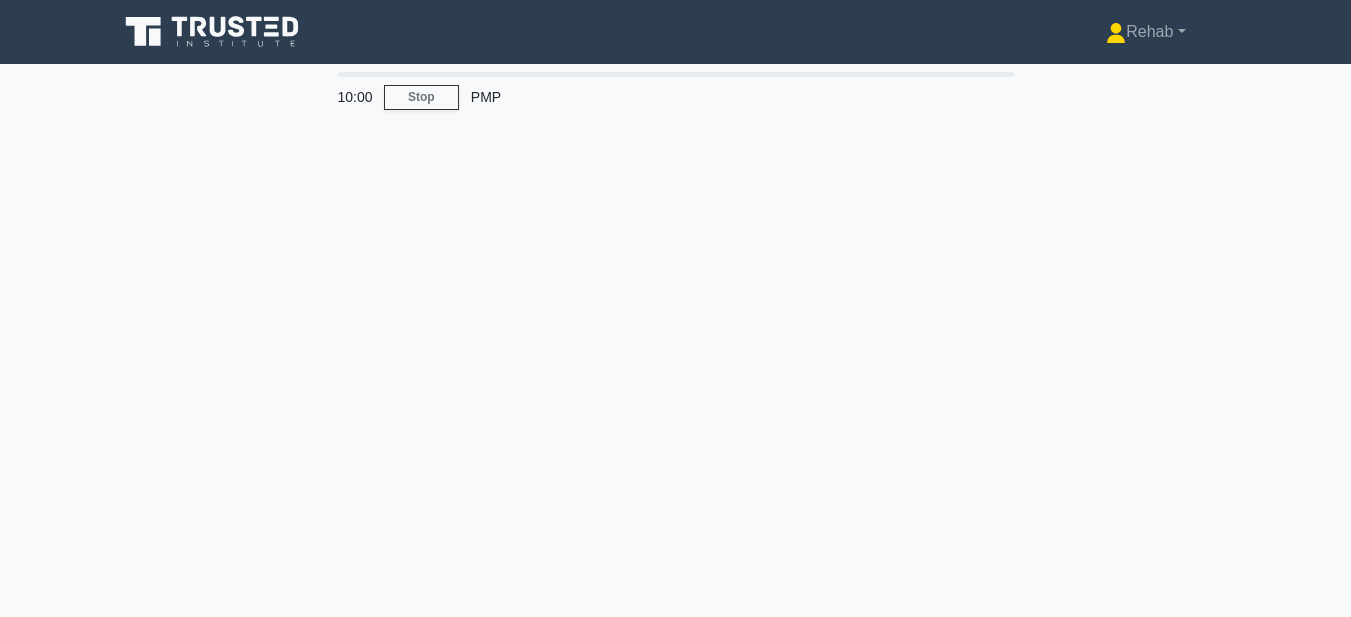 scroll, scrollTop: 0, scrollLeft: 0, axis: both 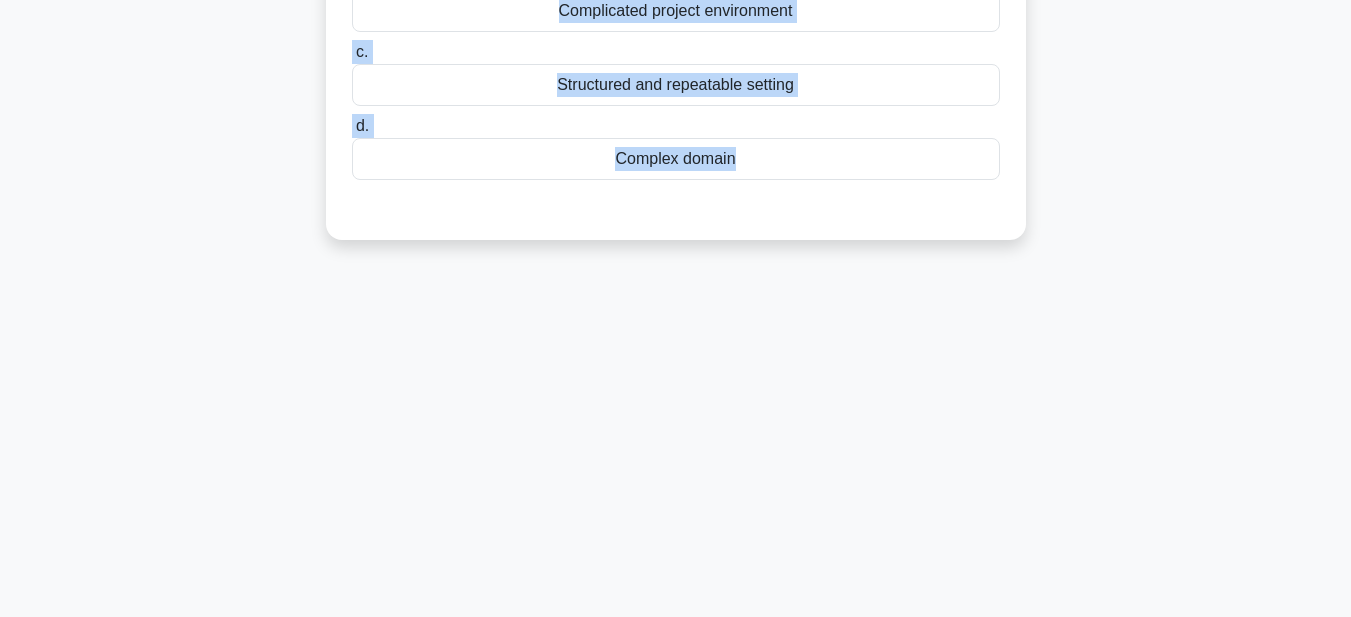 drag, startPoint x: 389, startPoint y: 157, endPoint x: 904, endPoint y: 345, distance: 548.24176 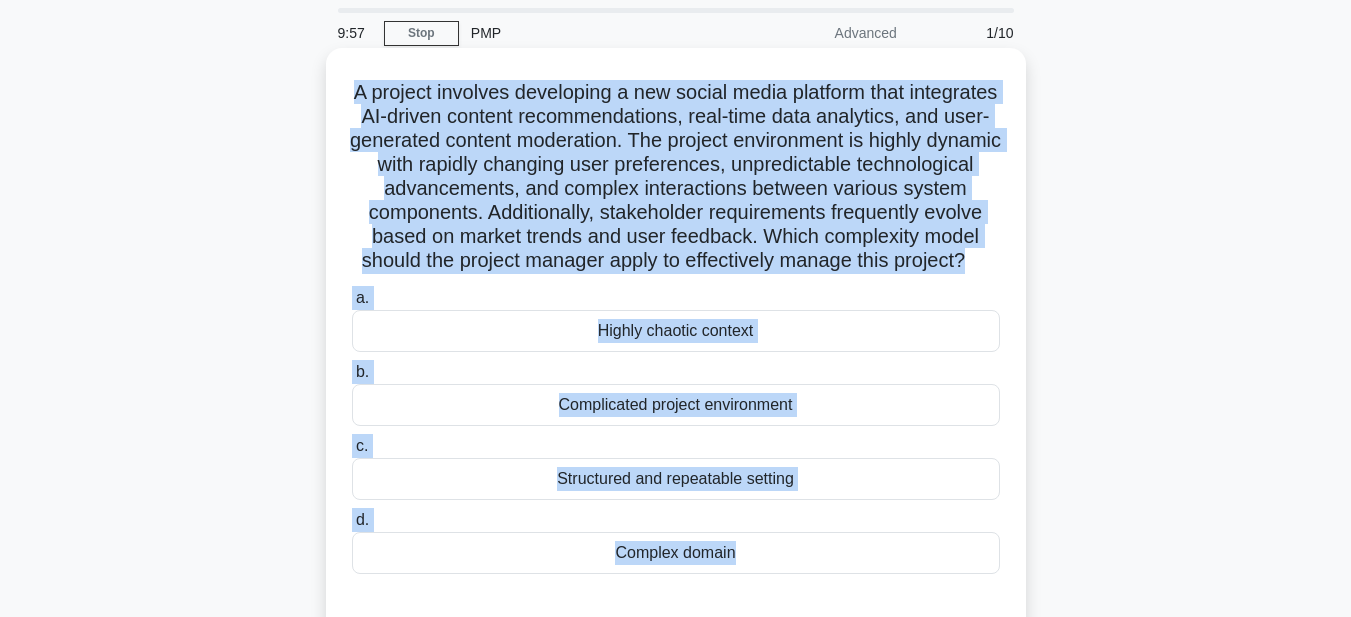 scroll, scrollTop: 63, scrollLeft: 0, axis: vertical 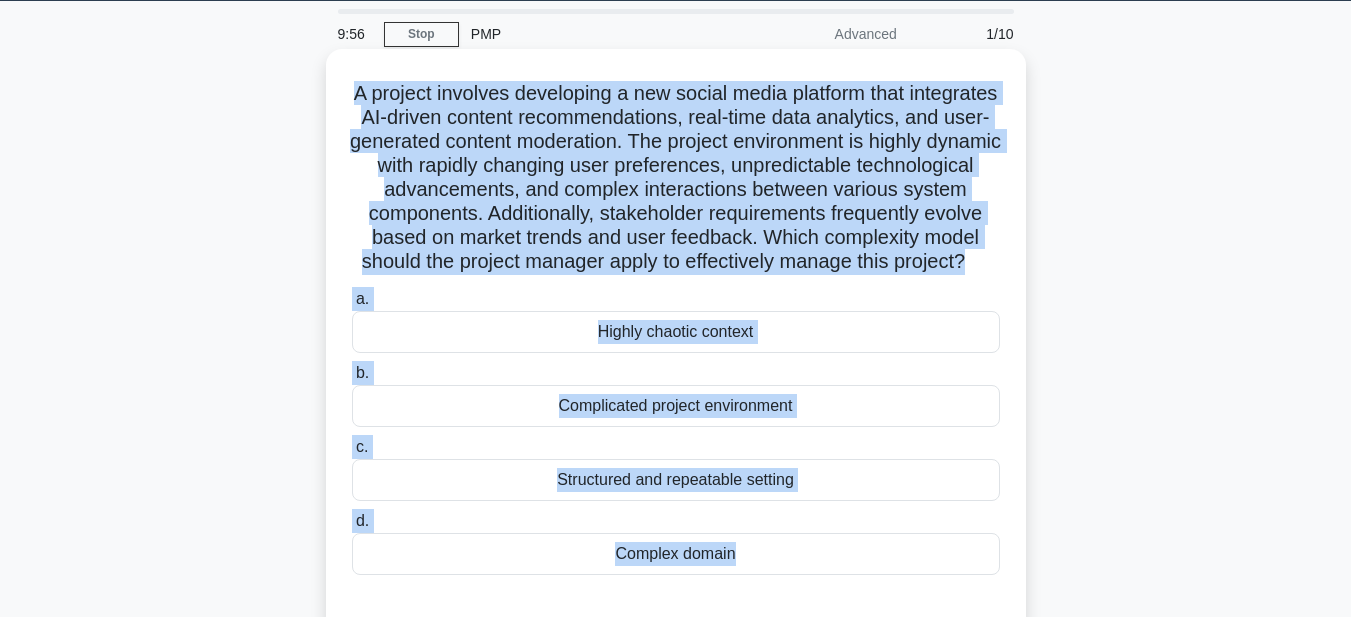 copy on "A project involves developing a new social media platform that integrates AI-driven content recommendations, real-time data analytics, and user-generated content moderation. The project environment is highly dynamic with rapidly changing user preferences, unpredictable technological advancements, and complex interactions between various system components. Additionally, stakeholder requirements frequently evolve based on market trends and user feedback. Which complexity model should the project manager apply to effectively manage this project?
.spinner_0XTQ{transform-origin:center;animation:spinner_y6GP .75s linear infinite}@keyframes spinner_y6GP{100%{transform:rotate(360deg)}}
a.
Highly chaotic context
b.
Complicated project environment
c.
Structured and repeatable setting
..." 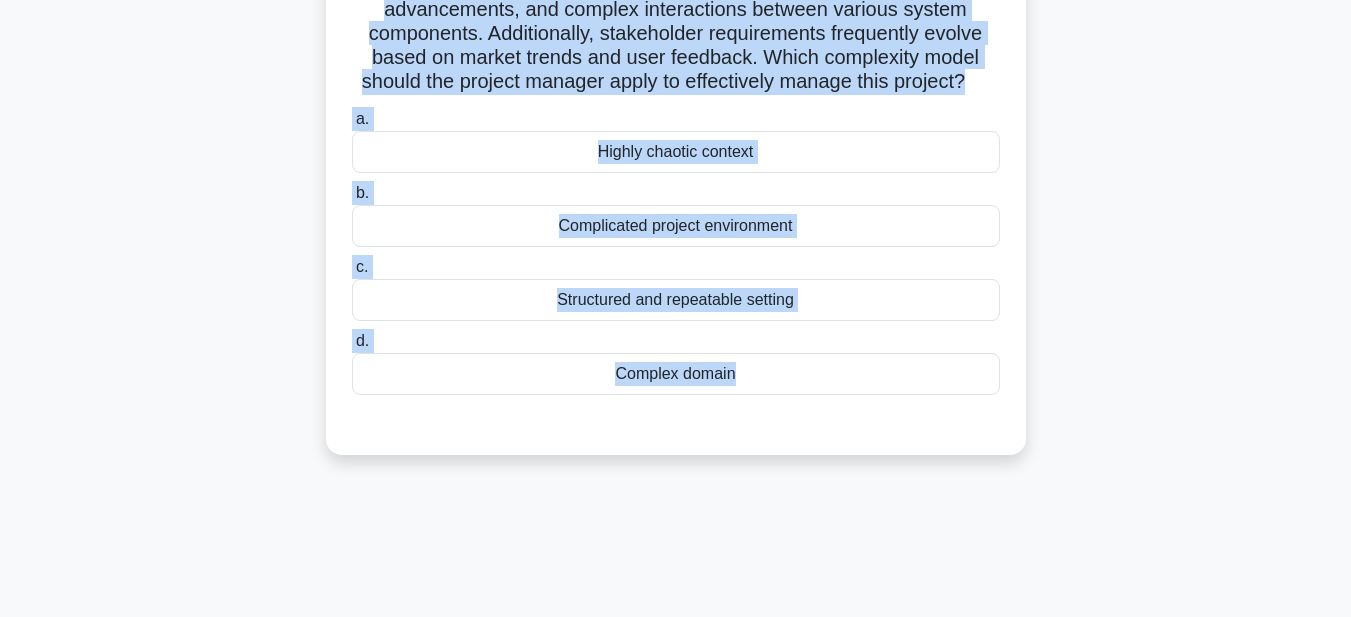 scroll, scrollTop: 263, scrollLeft: 0, axis: vertical 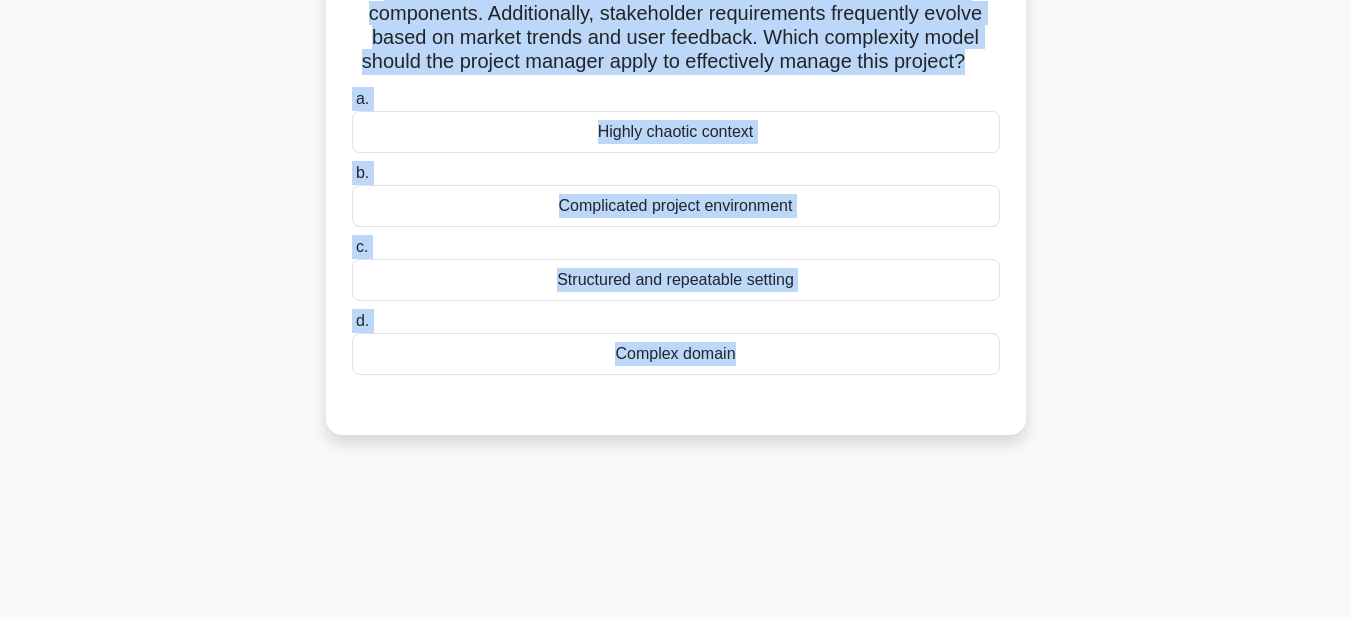 click on "Complex domain" at bounding box center [676, 354] 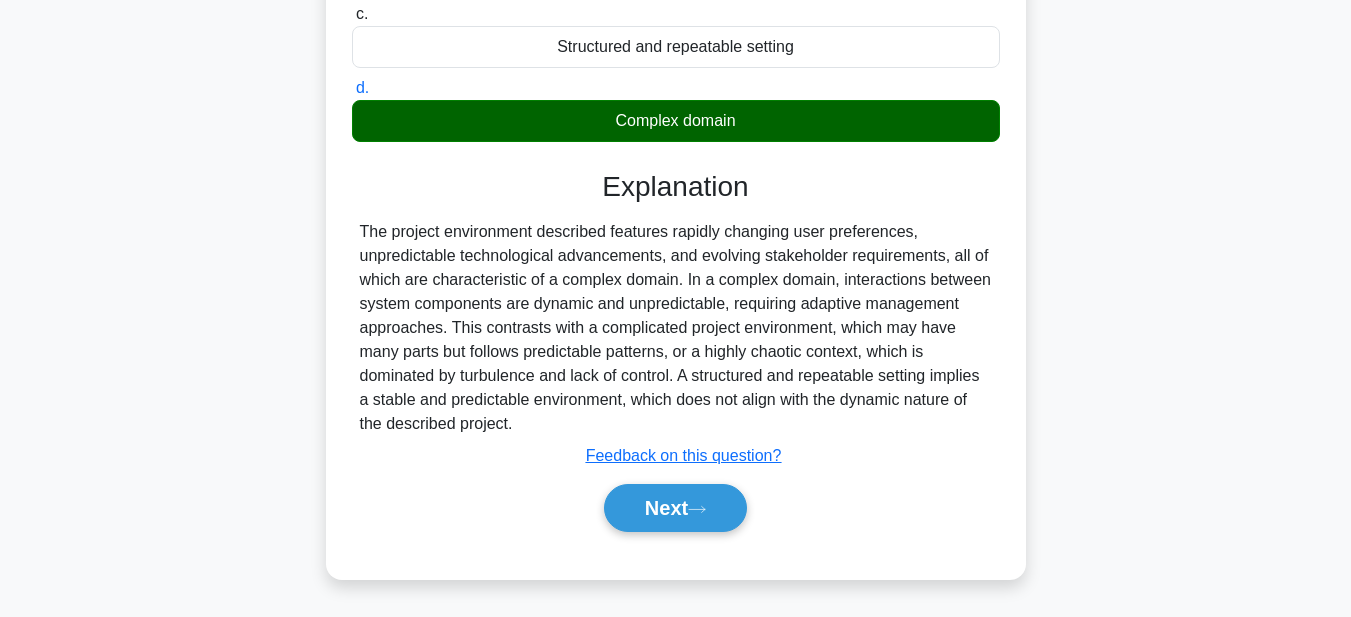 scroll, scrollTop: 521, scrollLeft: 0, axis: vertical 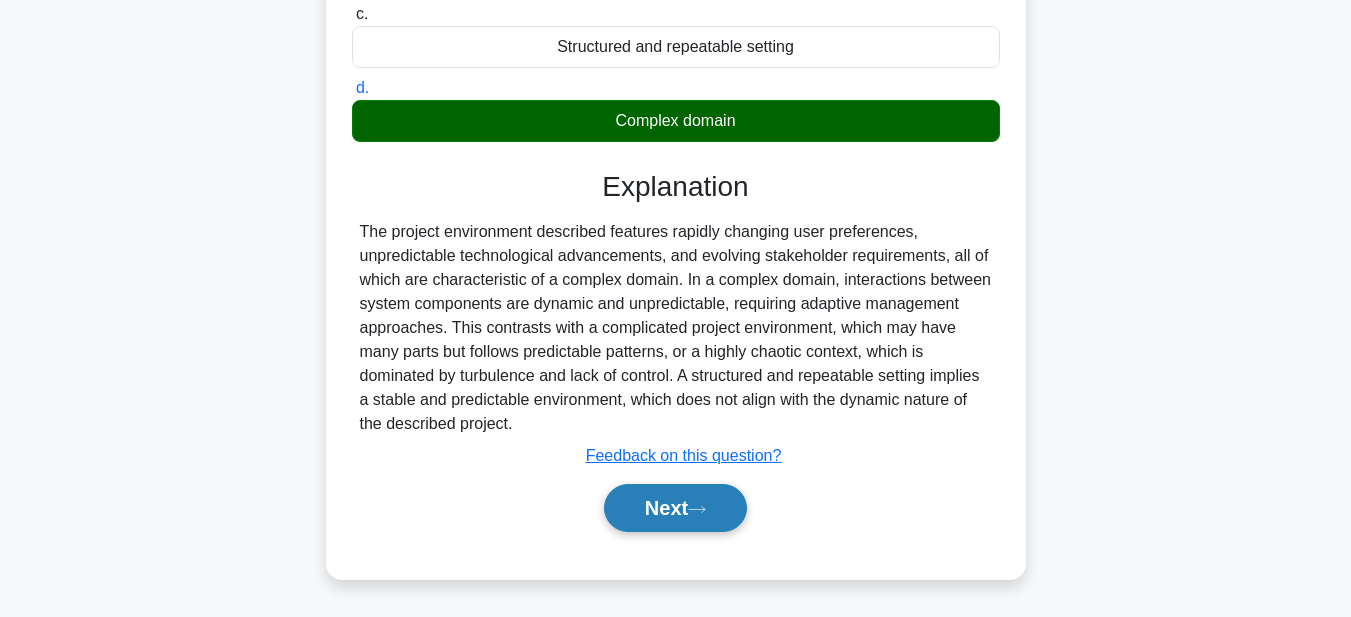 click on "Next" at bounding box center (675, 508) 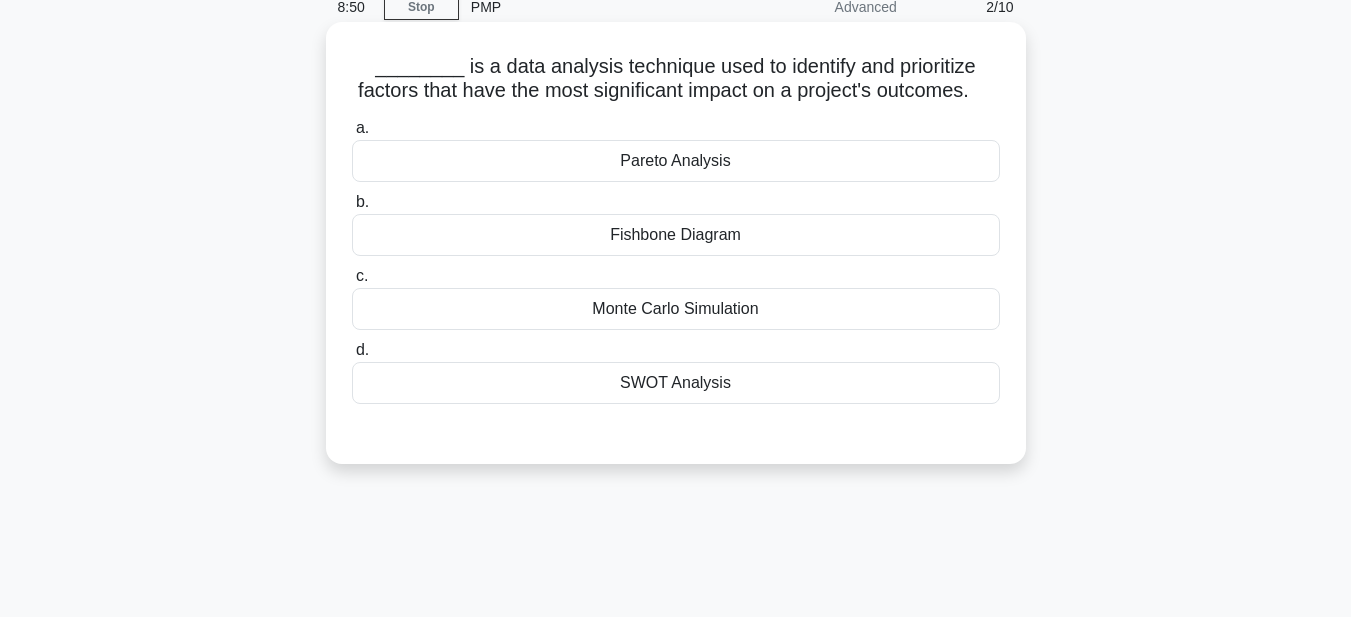scroll, scrollTop: 63, scrollLeft: 0, axis: vertical 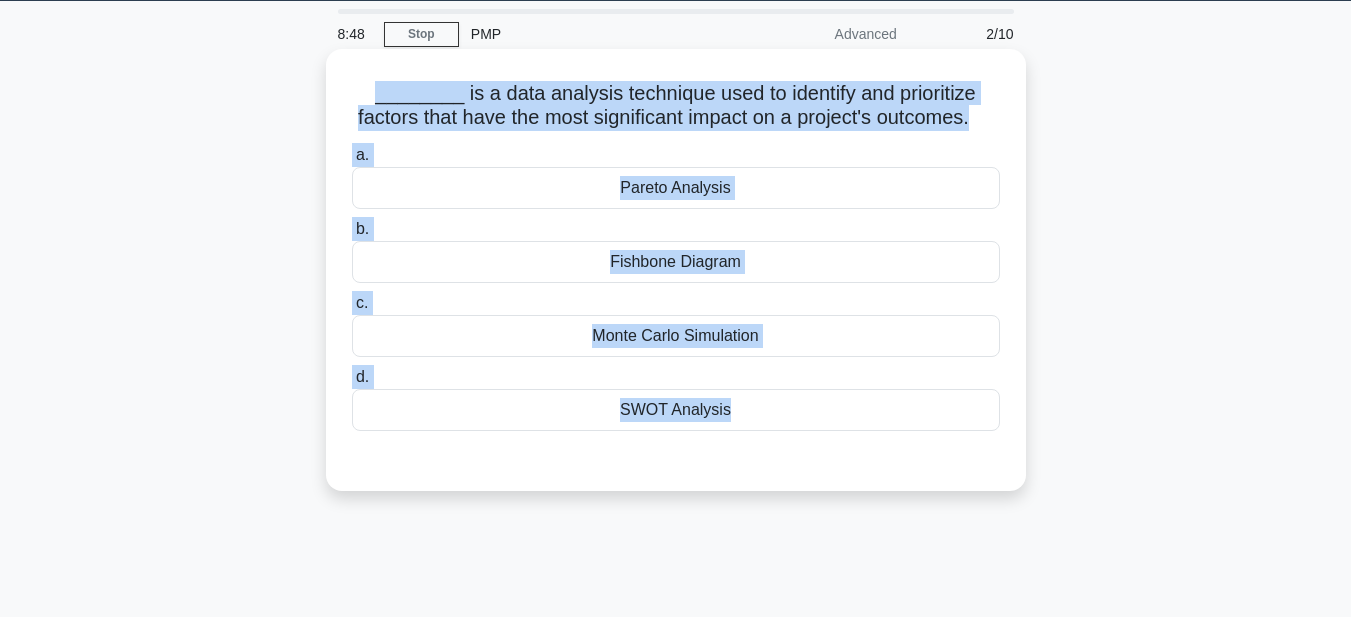 drag, startPoint x: 361, startPoint y: 77, endPoint x: 789, endPoint y: 469, distance: 580.3861 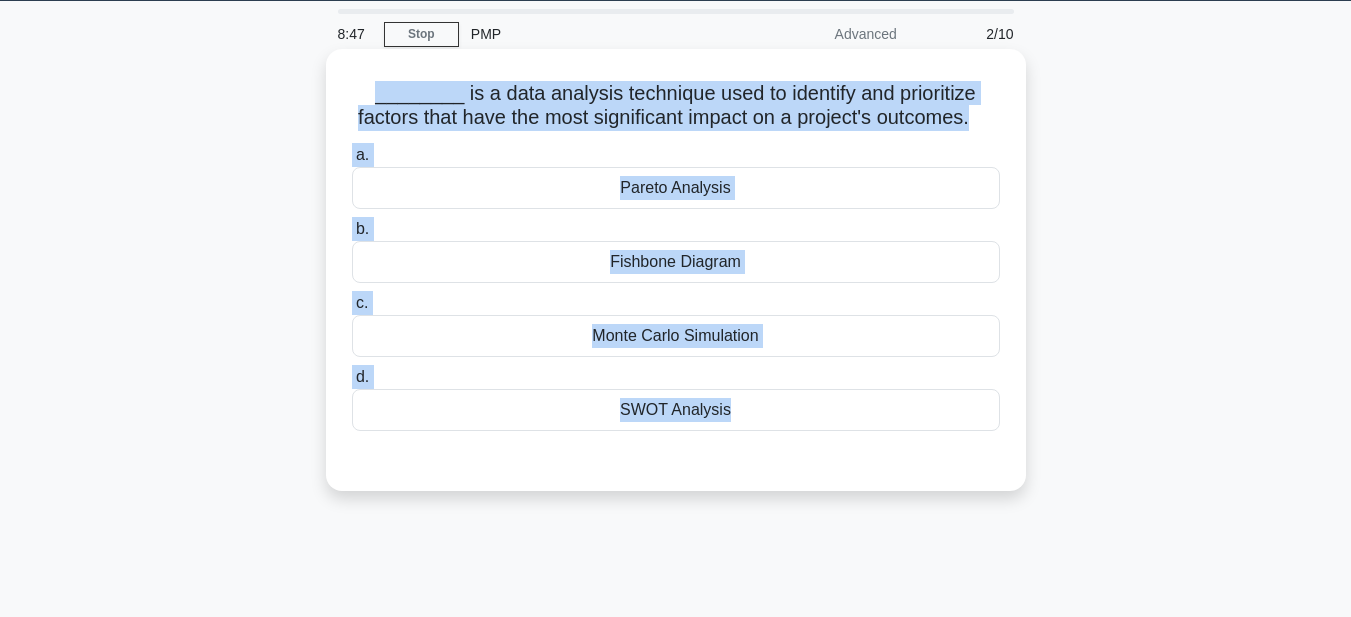 copy on "________ is a data analysis technique used to identify and prioritize factors that have the most significant impact on a project's outcomes.
.spinner_0XTQ{transform-origin:center;animation:spinner_y6GP .75s linear infinite}@keyframes spinner_y6GP{100%{transform:rotate(360deg)}}
a.
Pareto Analysis
b.
Fishbone Diagram
c.
Monte Carlo Simulation
d.
SWOT Analysis" 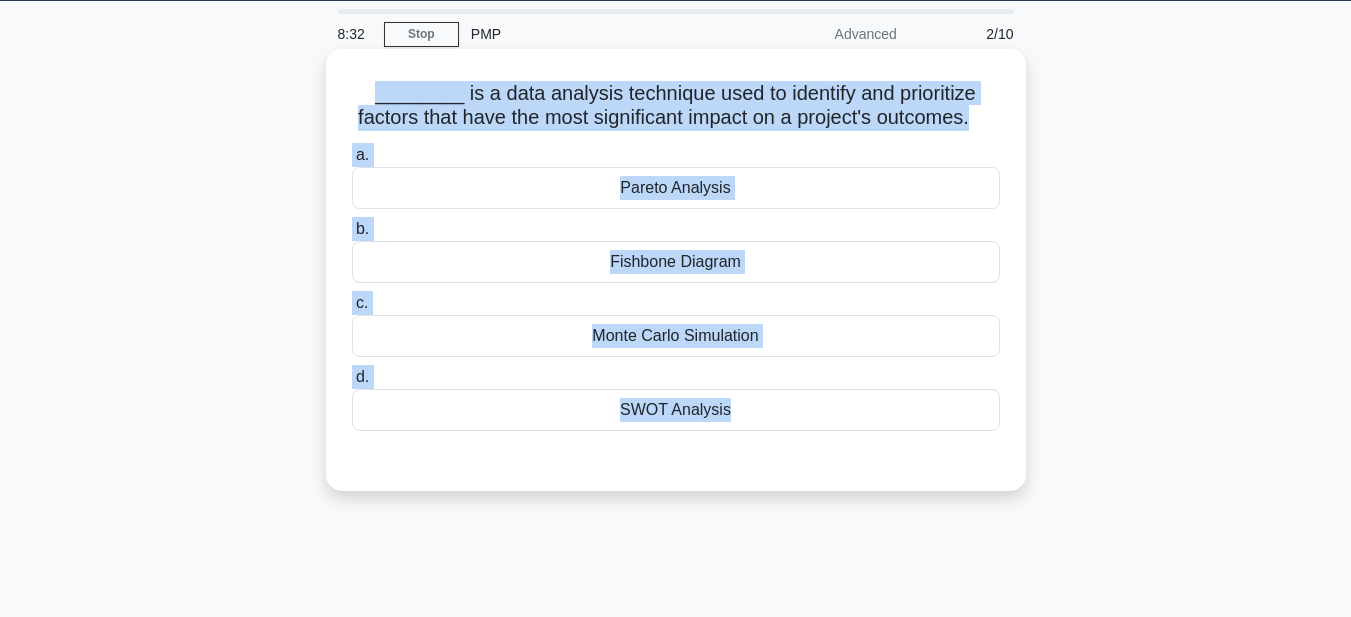 click on "Pareto Analysis" at bounding box center (676, 188) 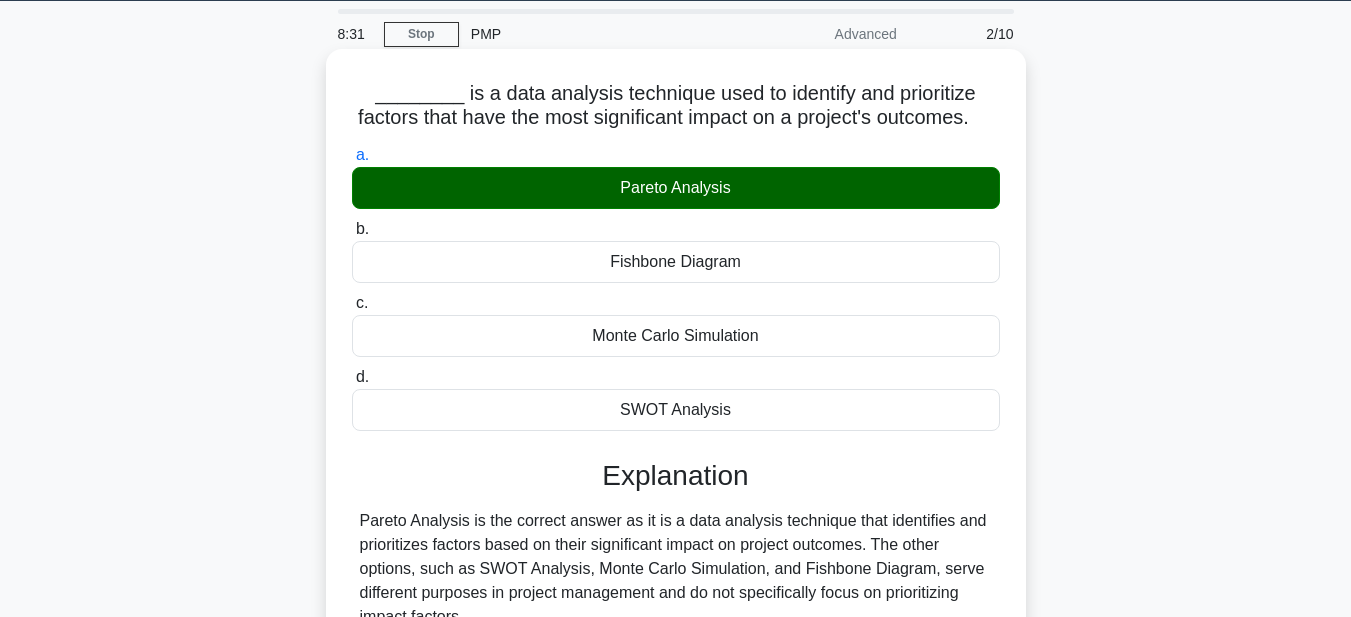 scroll, scrollTop: 463, scrollLeft: 0, axis: vertical 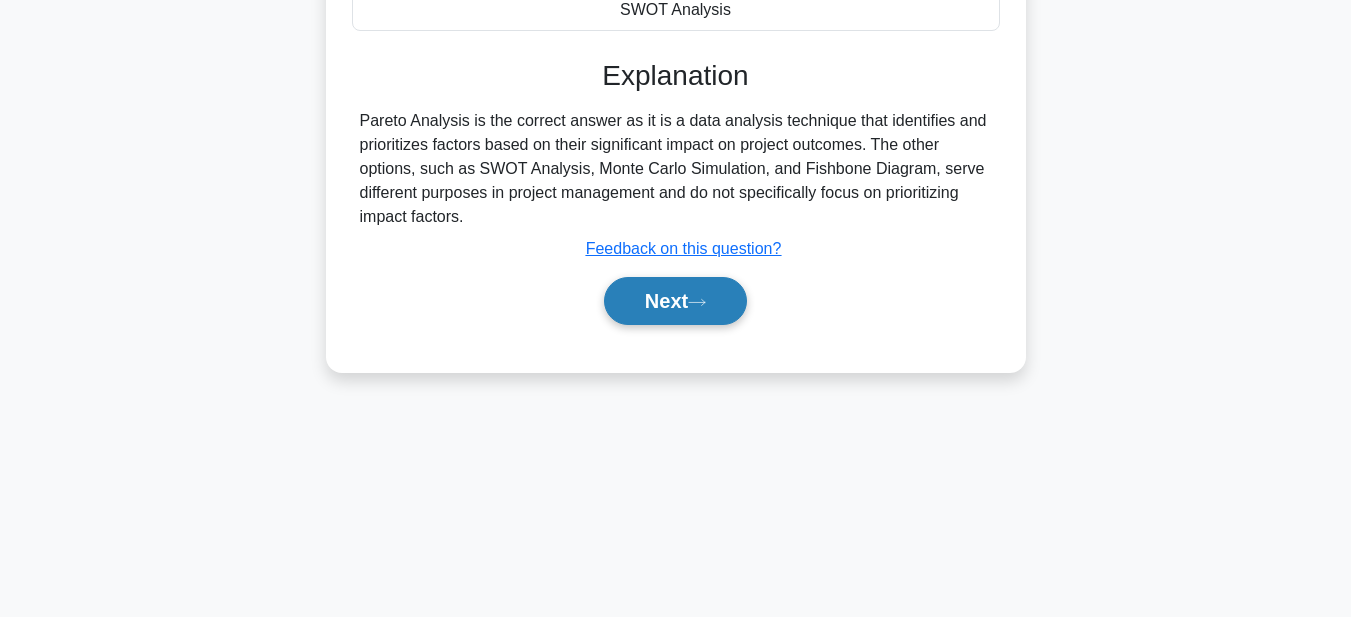 click on "Next" at bounding box center (675, 301) 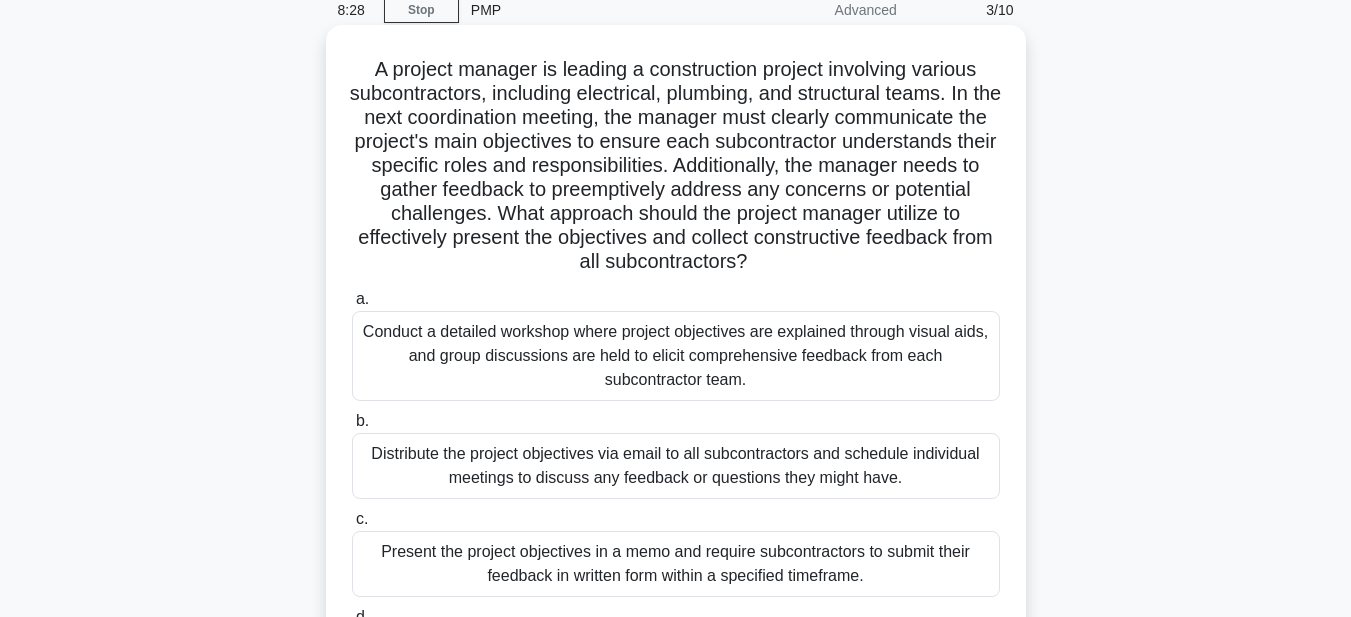 scroll, scrollTop: 63, scrollLeft: 0, axis: vertical 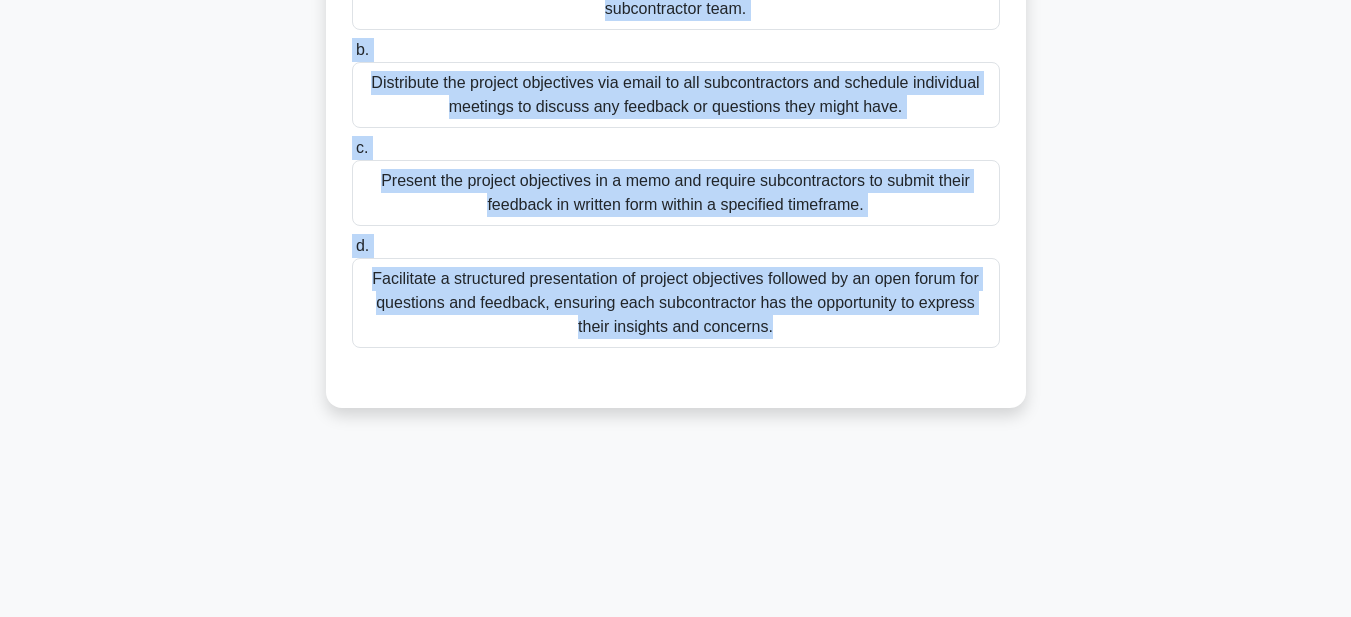 drag, startPoint x: 360, startPoint y: 89, endPoint x: 903, endPoint y: 540, distance: 705.8683 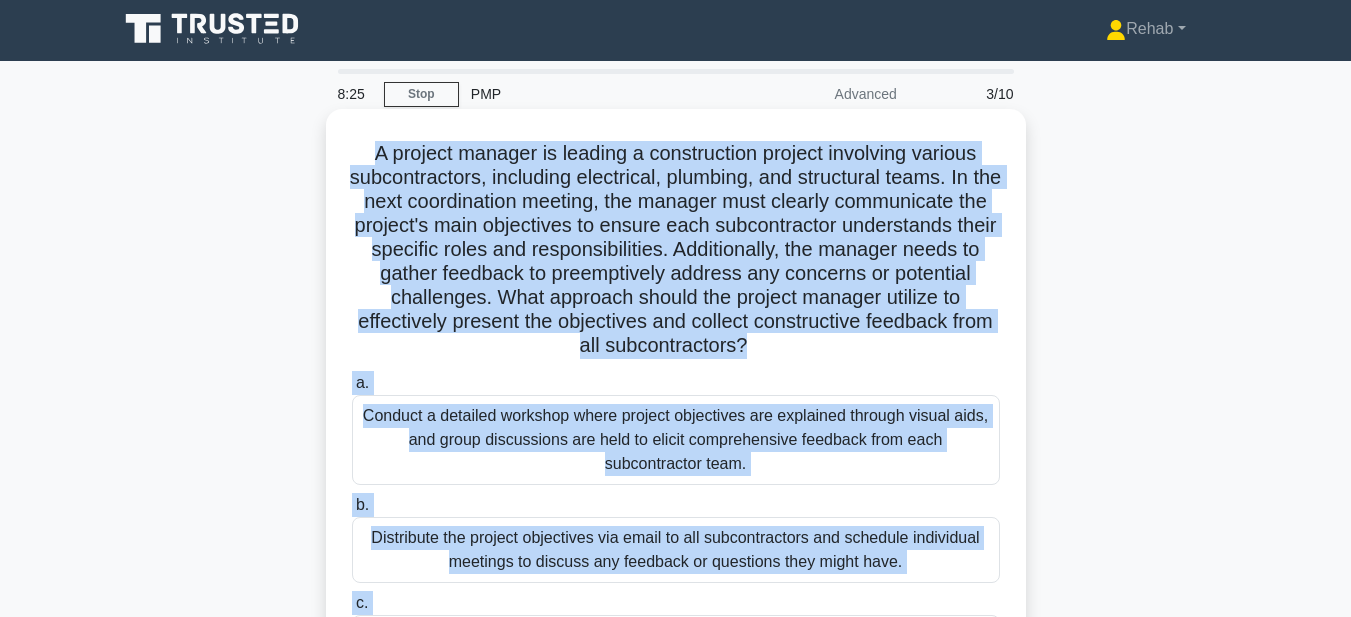 scroll, scrollTop: 0, scrollLeft: 0, axis: both 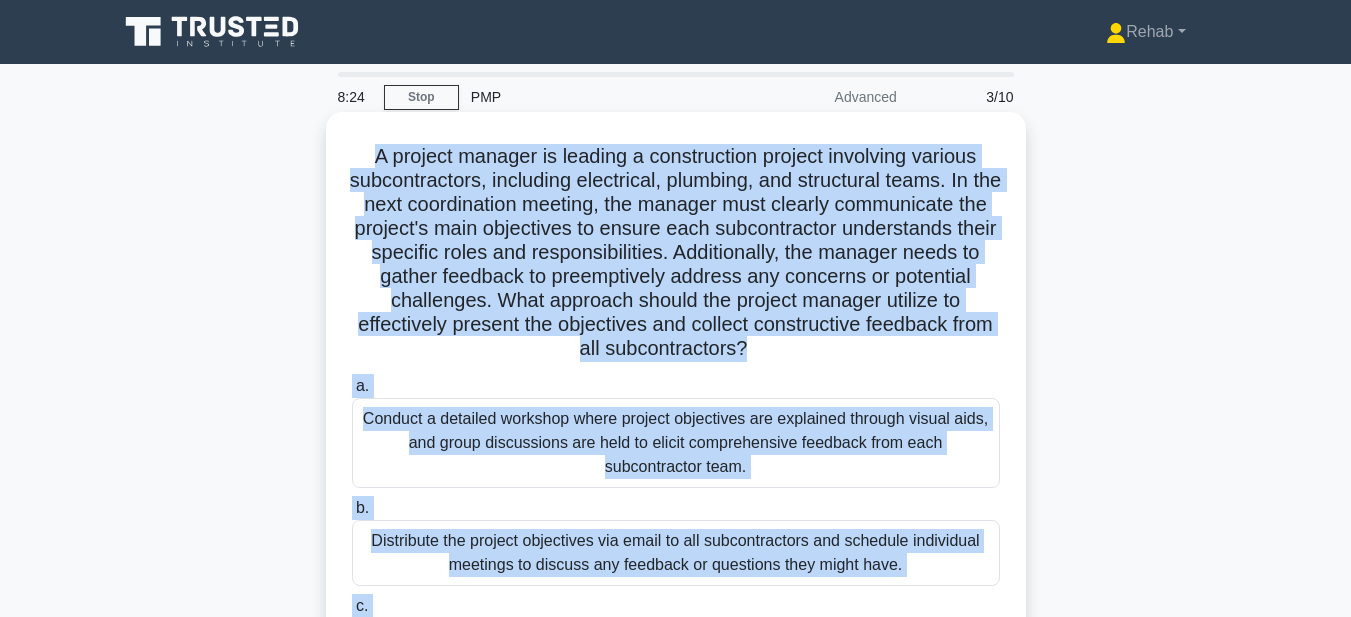 copy on "A project manager is leading a construction project involving various subcontractors, including electrical, plumbing, and structural teams. In the next coordination meeting, the manager must clearly communicate the project's main objectives to ensure each subcontractor understands their specific roles and responsibilities. Additionally, the manager needs to gather feedback to preemptively address any concerns or potential challenges. What approach should the project manager utilize to effectively present the objectives and collect constructive feedback from all subcontractors?
.spinner_0XTQ{transform-origin:center;animation:spinner_y6GP .75s linear infinite}@keyframes spinner_y6GP{100%{transform:rotate(360deg)}}
a.
Conduct a detailed workshop where project objectives are explained through visual aids, and group discussions are held to elicit comprehensive feedback from each subcontractor team.
..." 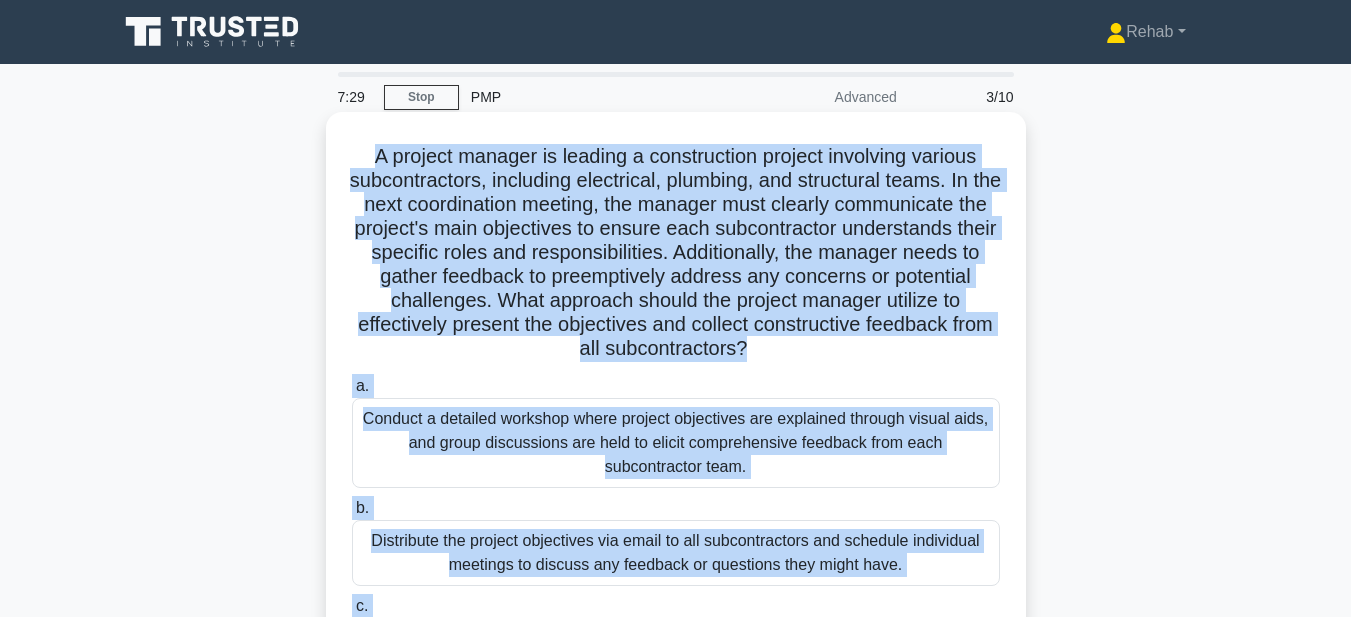 click on "Conduct a detailed workshop where project objectives are explained through visual aids, and group discussions are held to elicit comprehensive feedback from each subcontractor team." at bounding box center (676, 443) 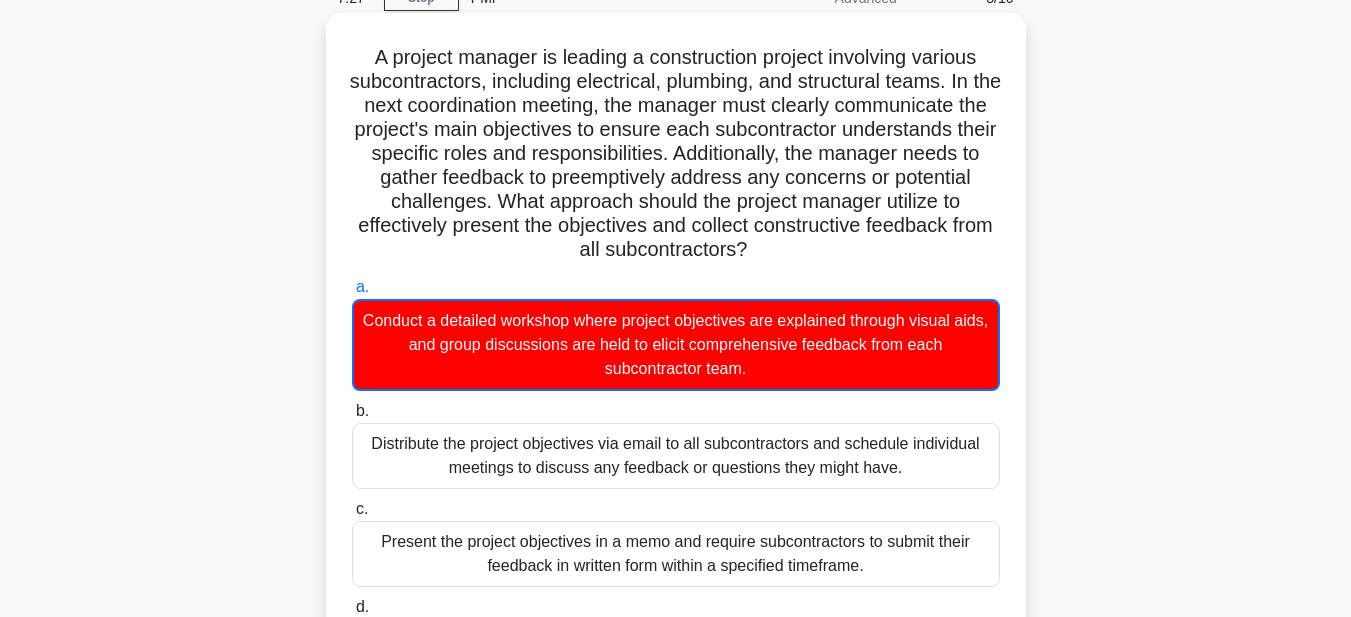 scroll, scrollTop: 300, scrollLeft: 0, axis: vertical 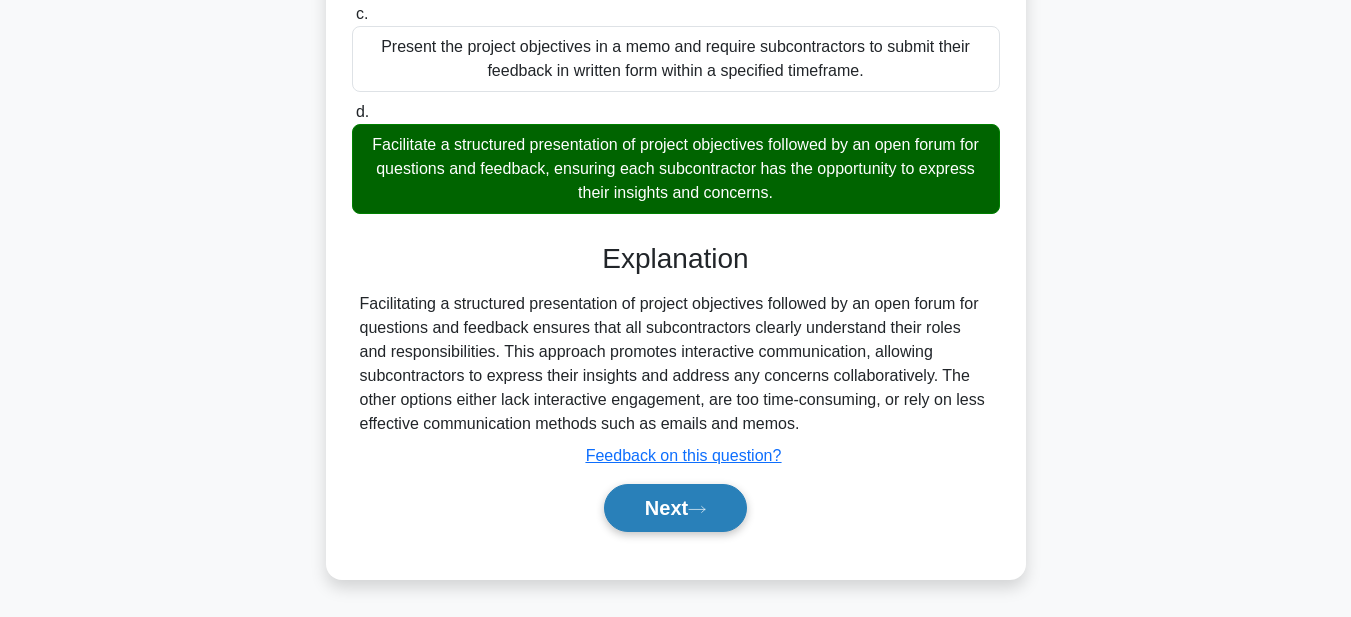 click on "Next" at bounding box center [675, 508] 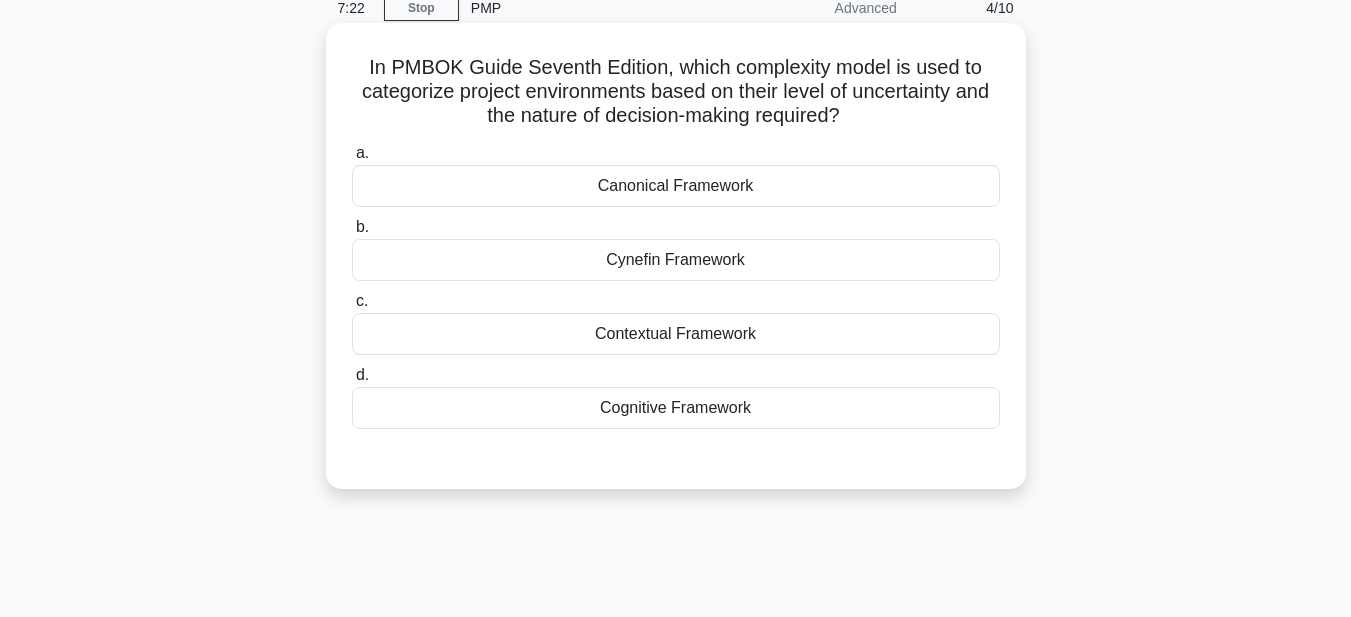 scroll, scrollTop: 0, scrollLeft: 0, axis: both 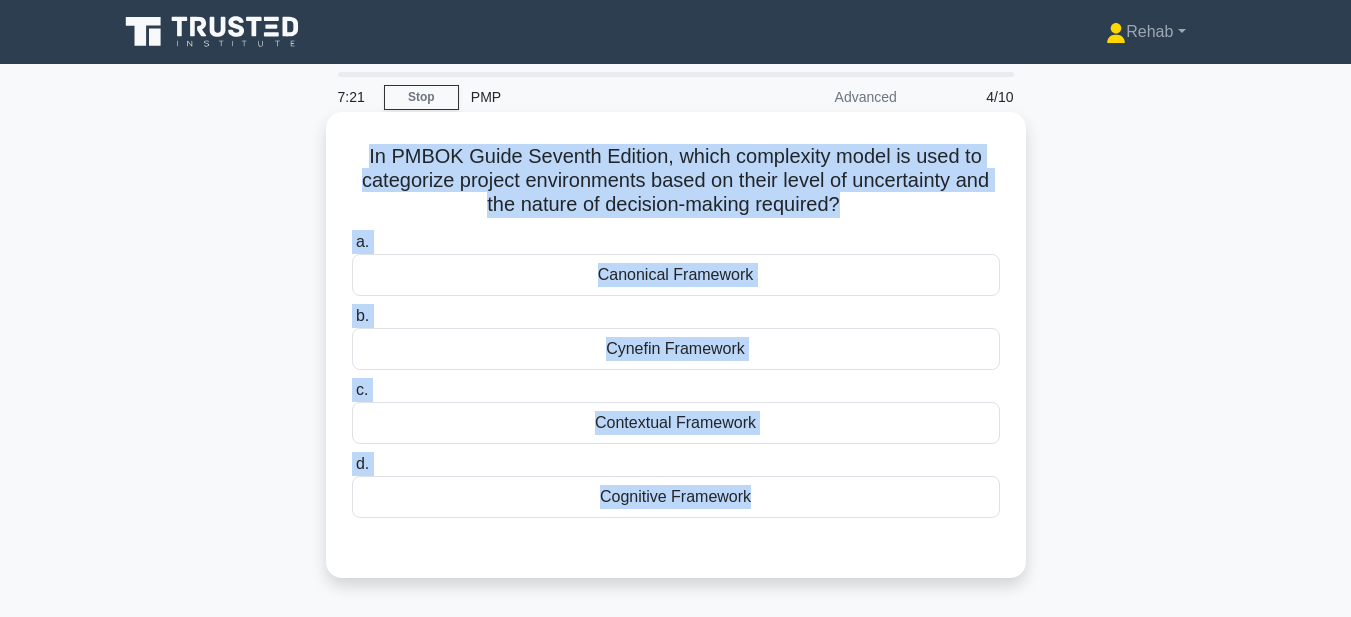 drag, startPoint x: 347, startPoint y: 153, endPoint x: 814, endPoint y: 539, distance: 605.8754 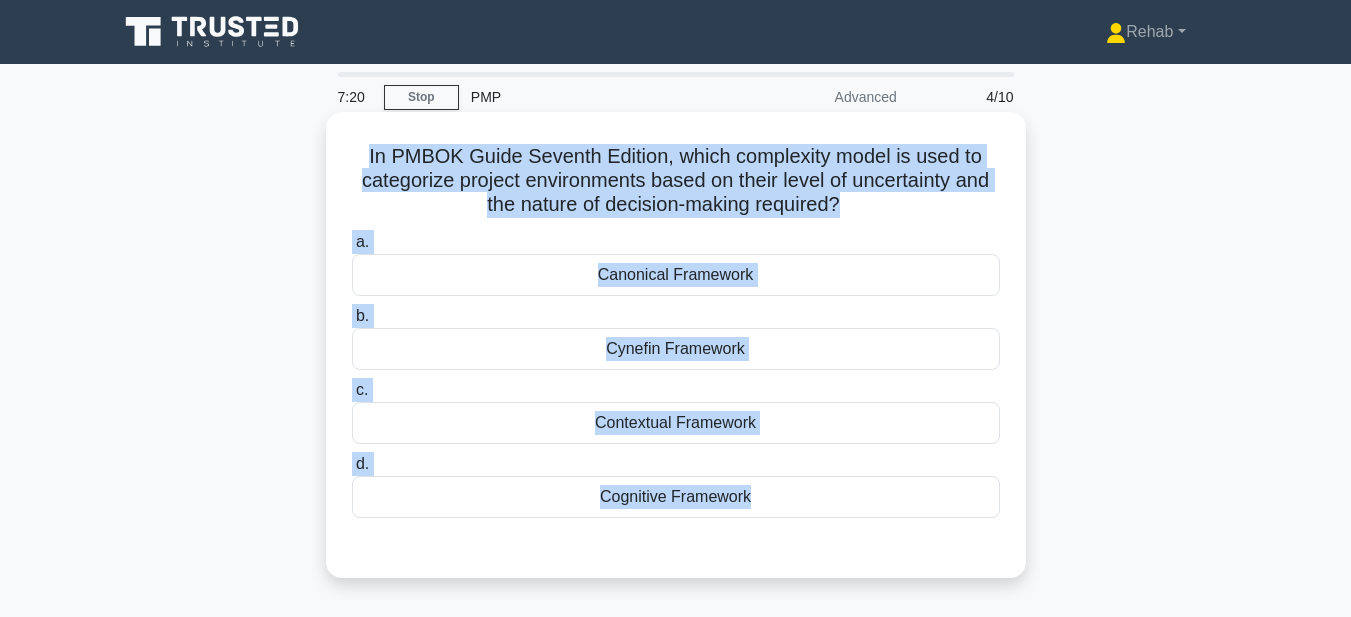 copy on "In PMBOK Guide Seventh Edition, which complexity model is used to categorize project environments based on their level of uncertainty and the nature of decision-making required?
.spinner_0XTQ{transform-origin:center;animation:spinner_y6GP .75s linear infinite}@keyframes spinner_y6GP{100%{transform:rotate(360deg)}}
a.
Canonical Framework
b.
Cynefin Framework
c.
Contextual Framework
d.
Cognitive Framework" 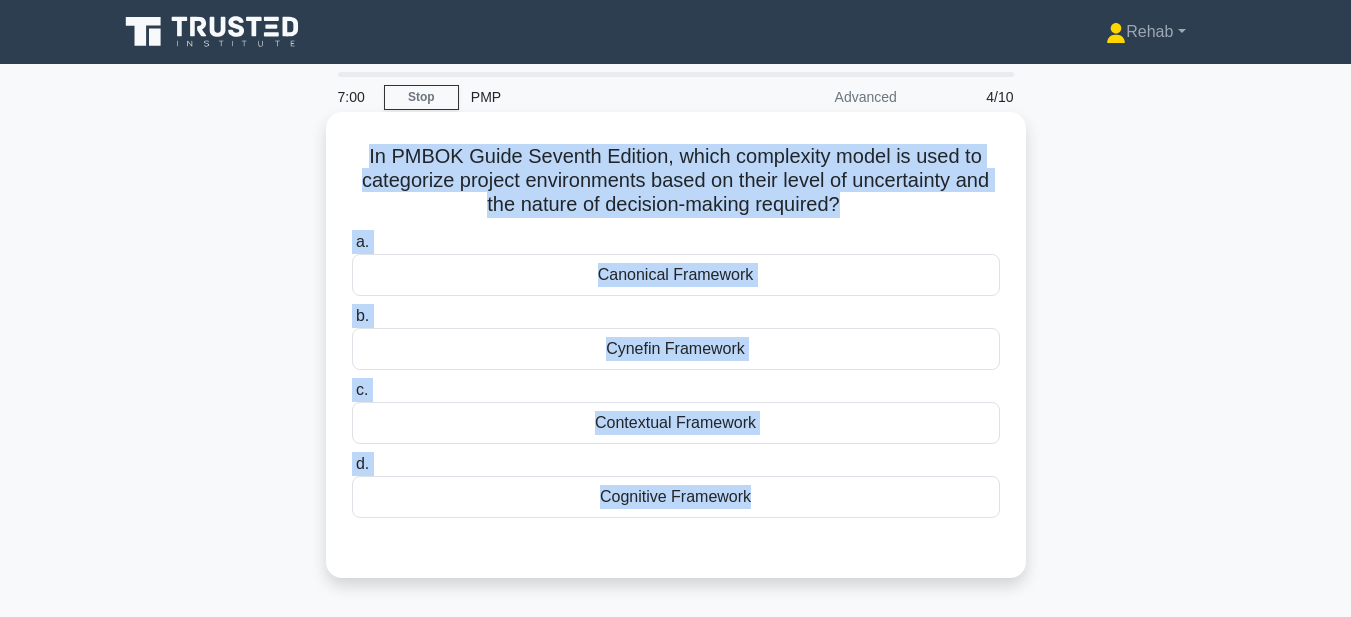 click on "Cynefin Framework" at bounding box center [676, 349] 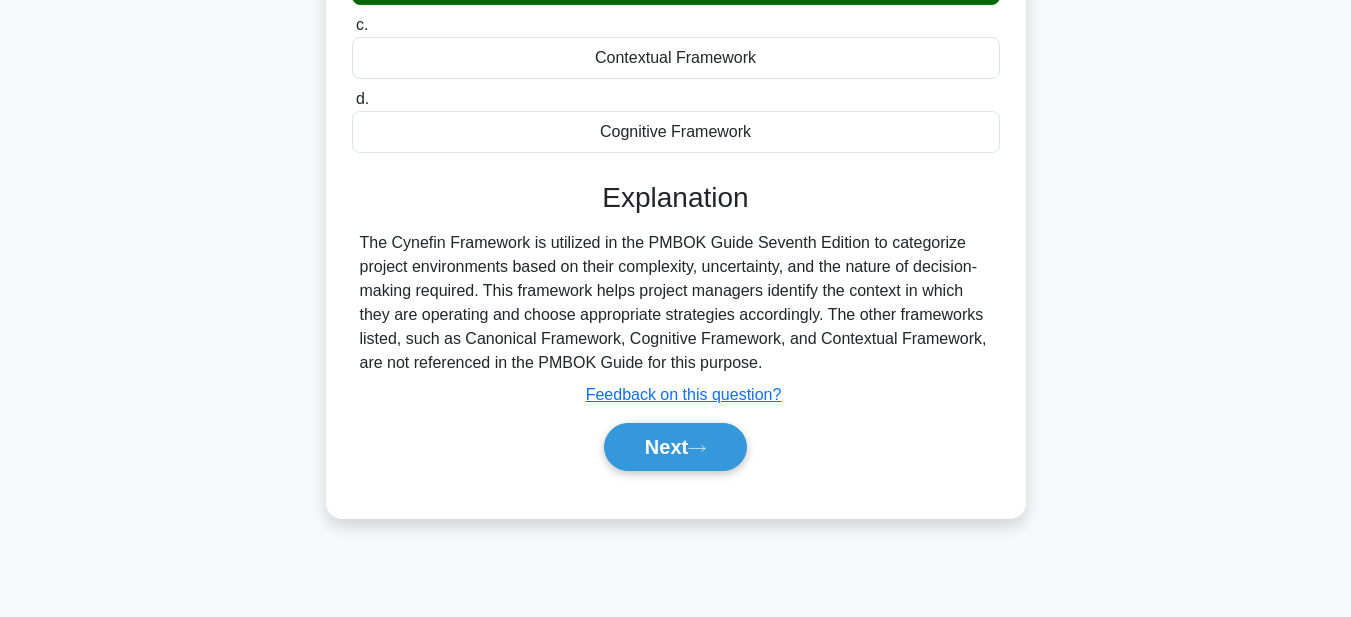 scroll, scrollTop: 400, scrollLeft: 0, axis: vertical 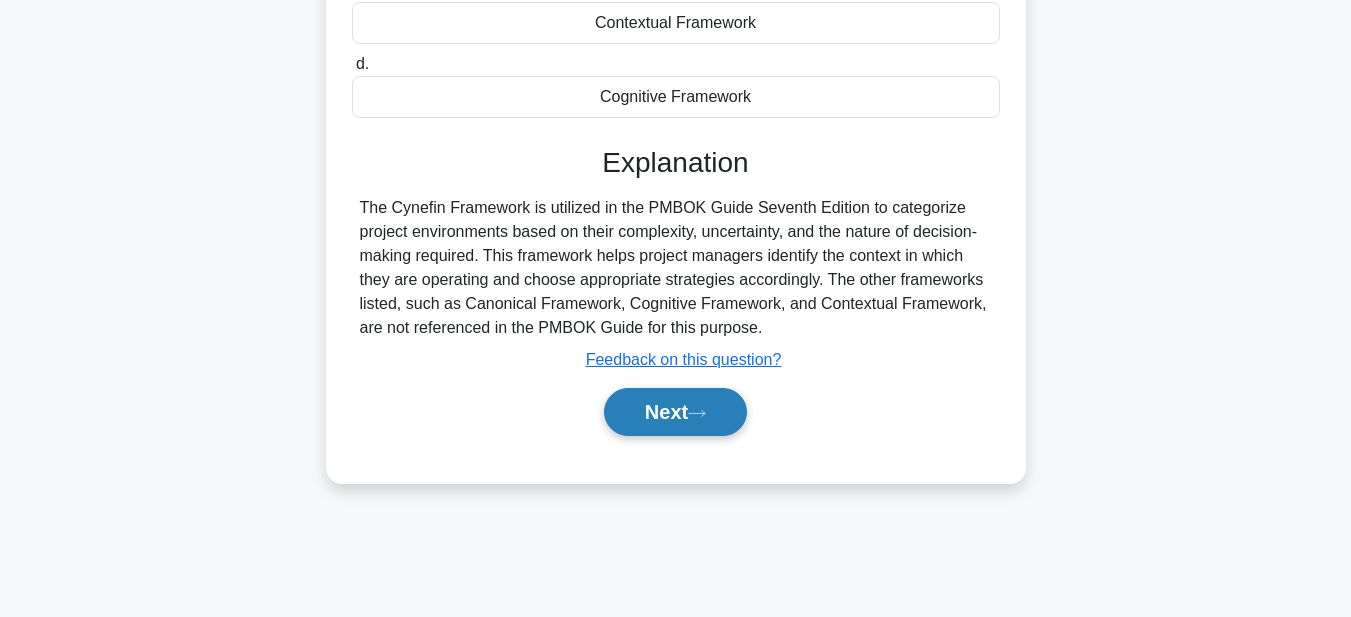 click on "Next" at bounding box center (675, 412) 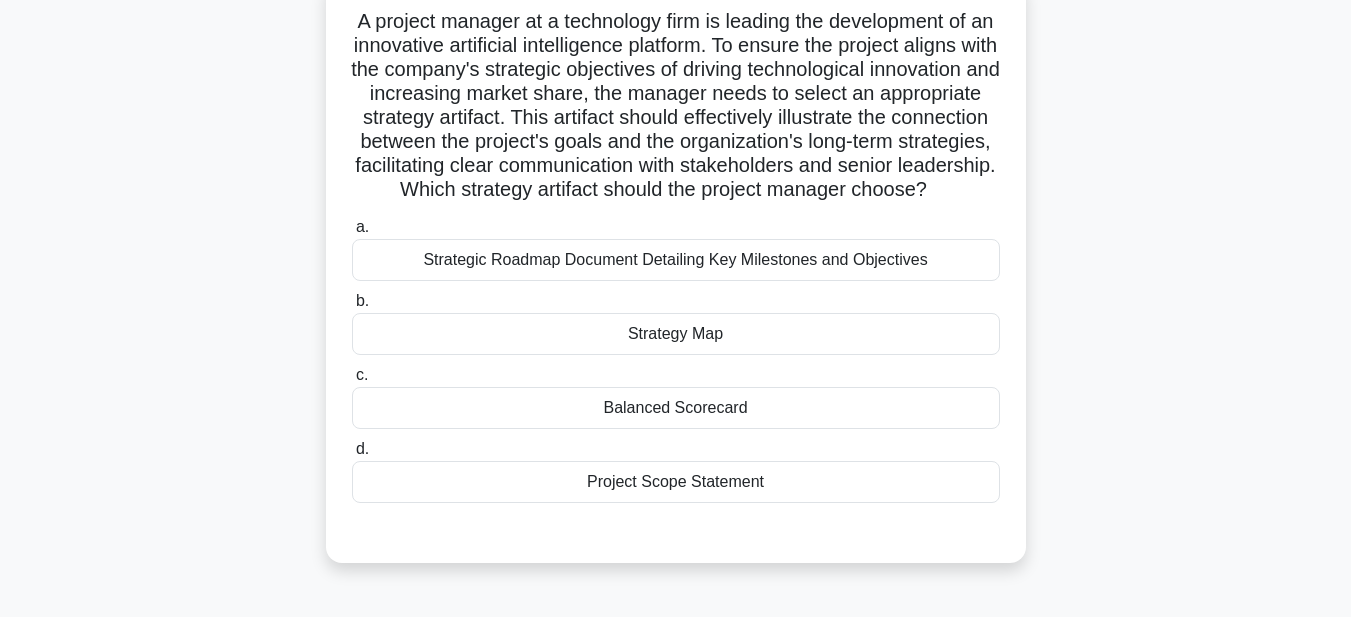 scroll, scrollTop: 100, scrollLeft: 0, axis: vertical 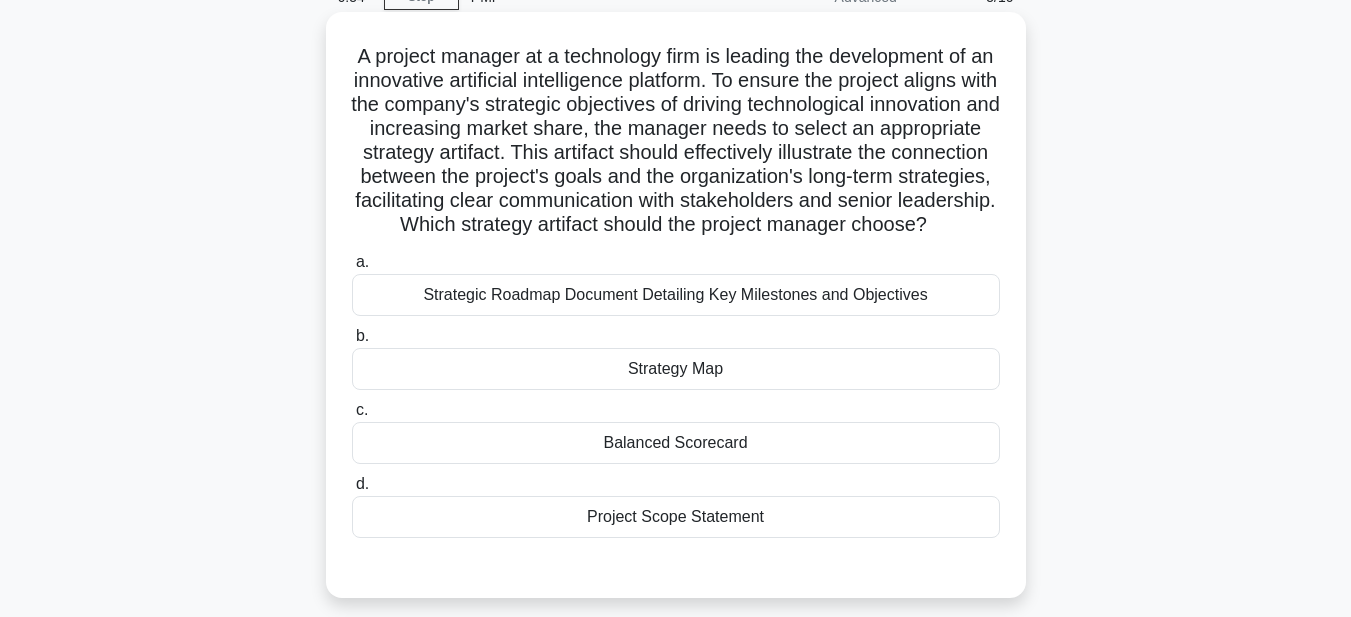 drag, startPoint x: 359, startPoint y: 52, endPoint x: 778, endPoint y: 540, distance: 643.19904 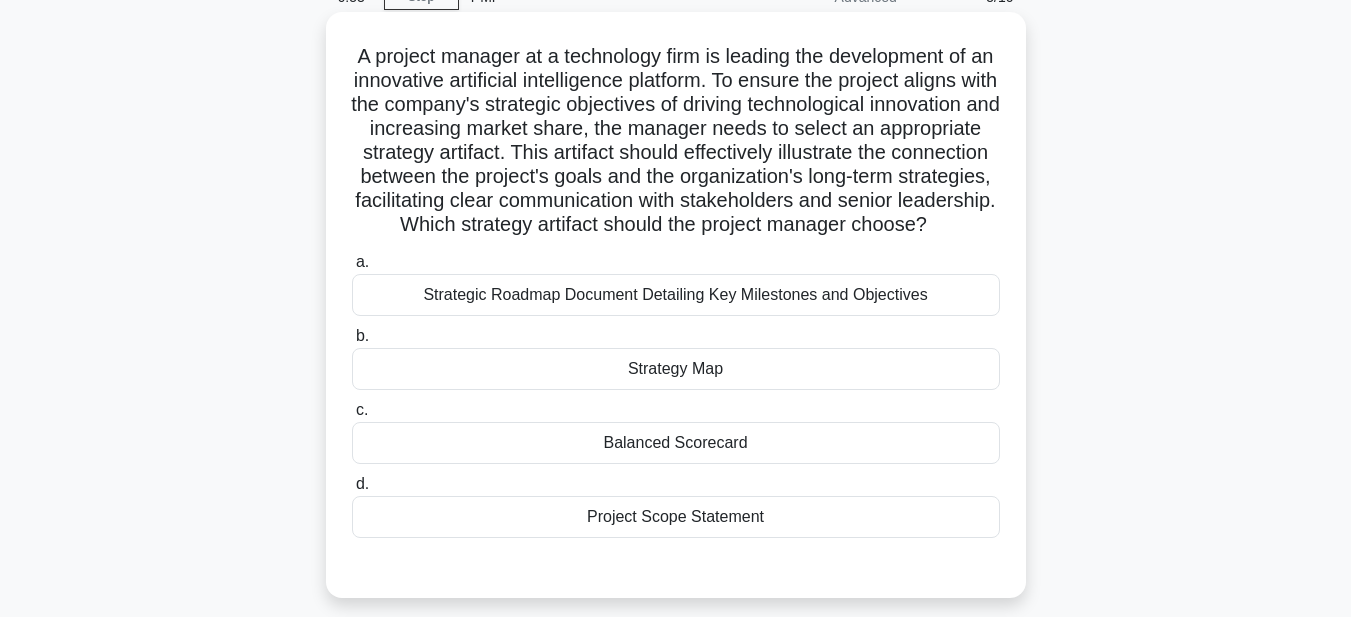 copy on "A project manager at a technology firm is leading the development of an innovative artificial intelligence platform. To ensure the project aligns with the company's strategic objectives of driving technological innovation and increasing market share, the manager needs to select an appropriate strategy artifact. This artifact should effectively illustrate the connection between the project's goals and the organization's long-term strategies, facilitating clear communication with stakeholders and senior leadership. Which strategy artifact should the project manager choose?
.spinner_0XTQ{transform-origin:center;animation:spinner_y6GP .75s linear infinite}@keyframes spinner_y6GP{100%{transform:rotate(360deg)}}
a.
Strategic Roadmap Document Detailing Key Milestones and Objectives
b.
Strategy Map
c.
..." 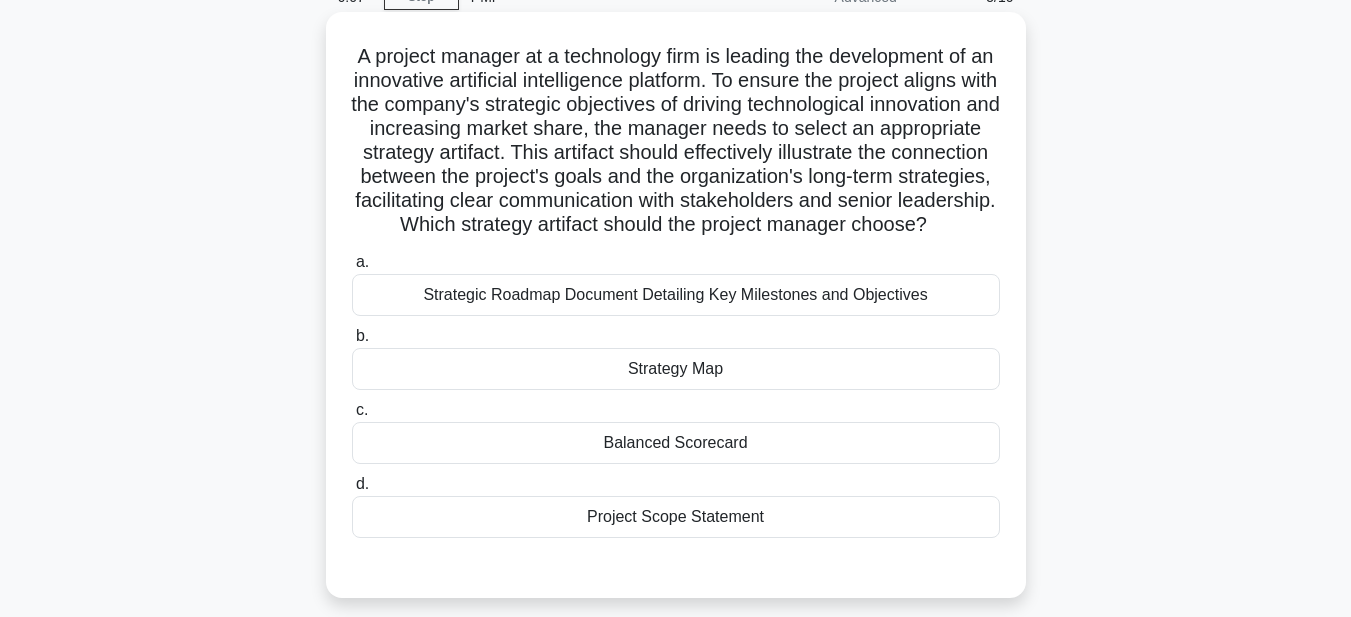 click on "Strategy Map" at bounding box center (676, 369) 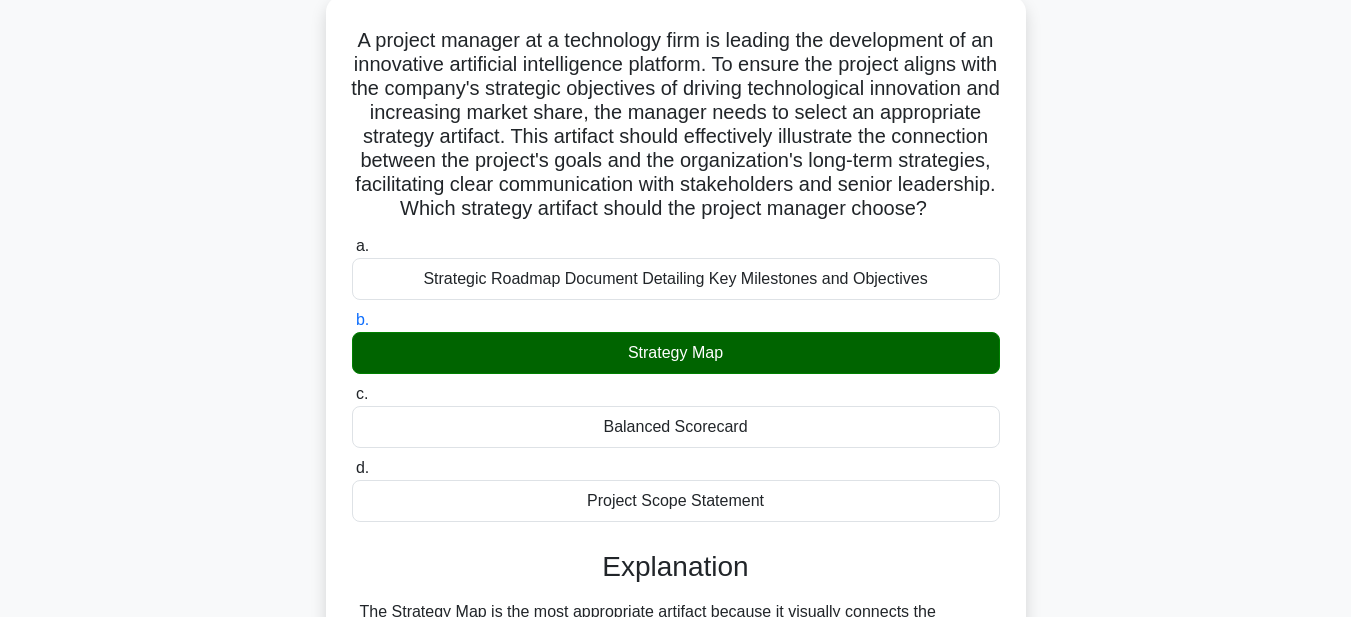 scroll, scrollTop: 463, scrollLeft: 0, axis: vertical 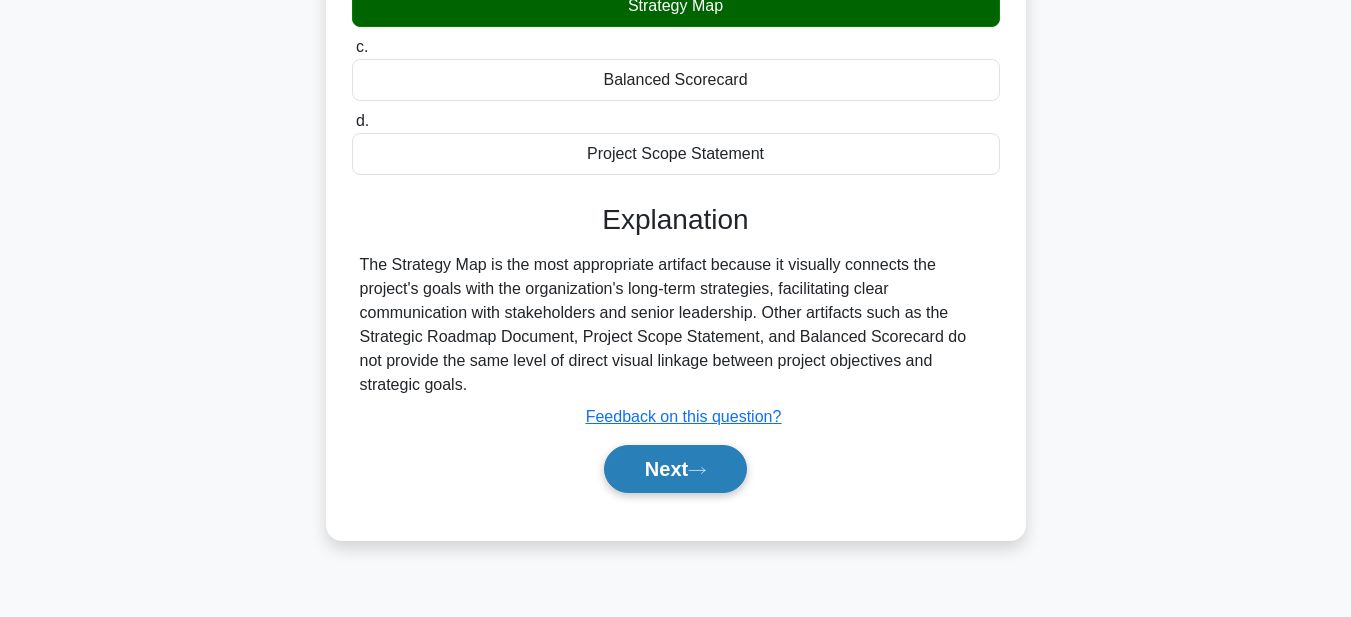 click 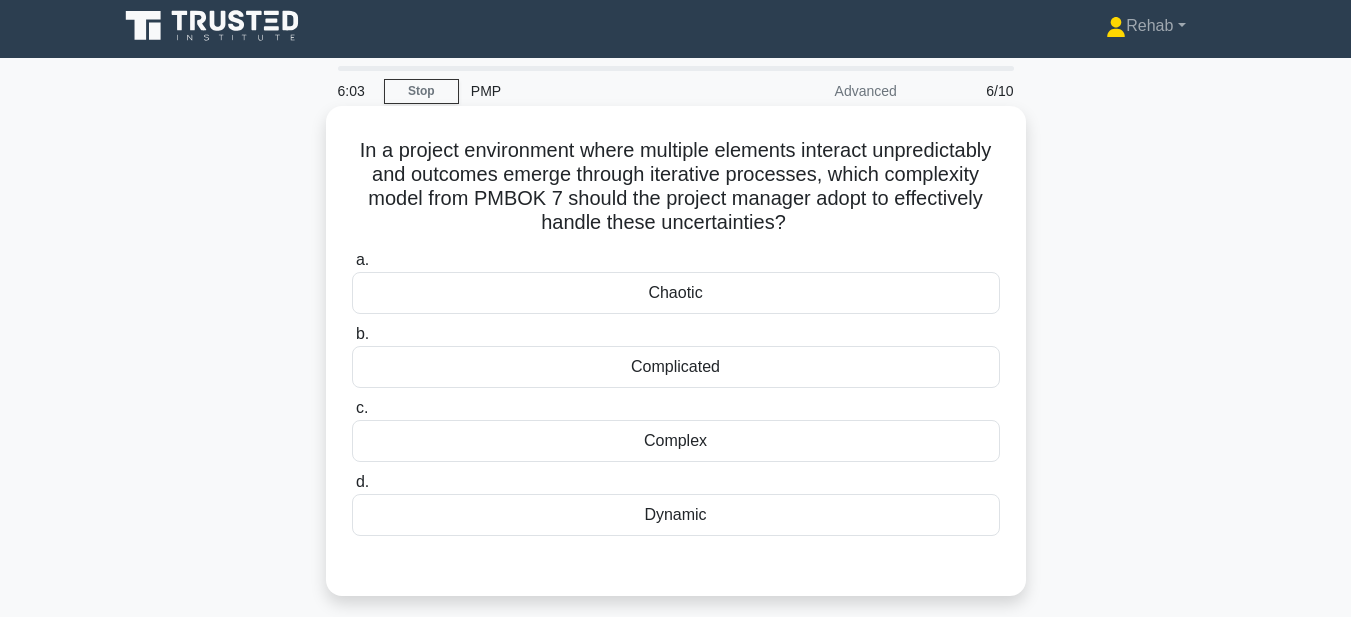 scroll, scrollTop: 0, scrollLeft: 0, axis: both 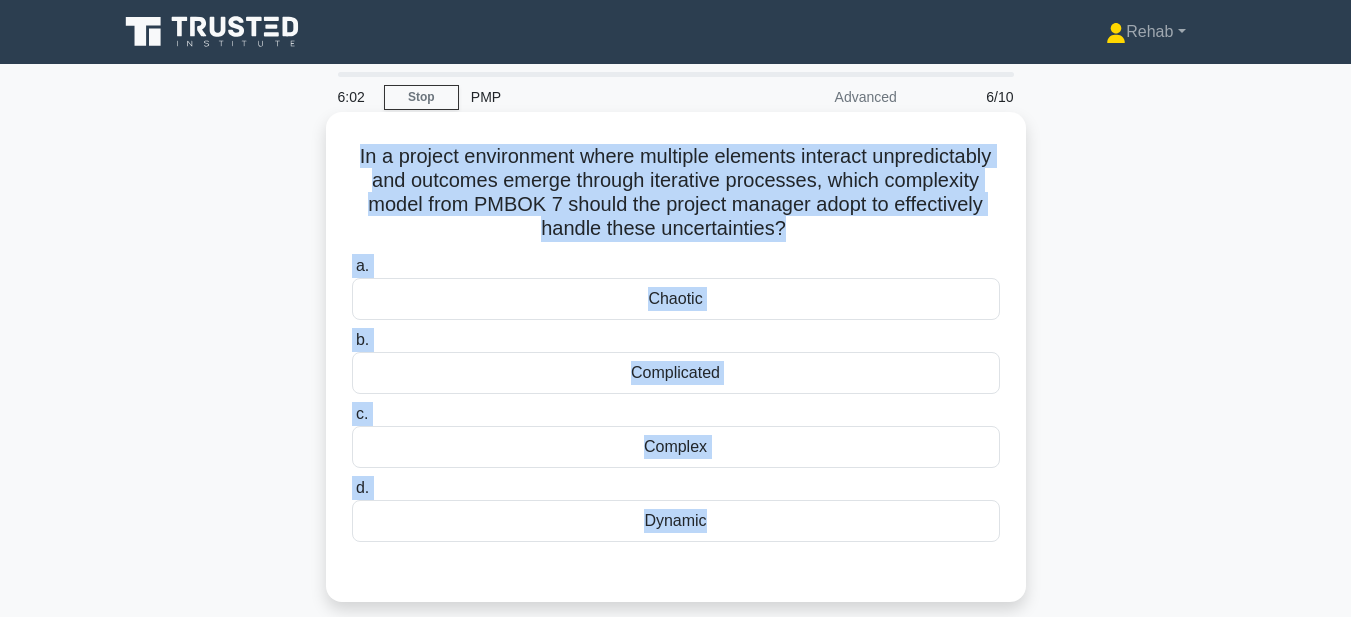 drag, startPoint x: 384, startPoint y: 153, endPoint x: 920, endPoint y: 551, distance: 667.60767 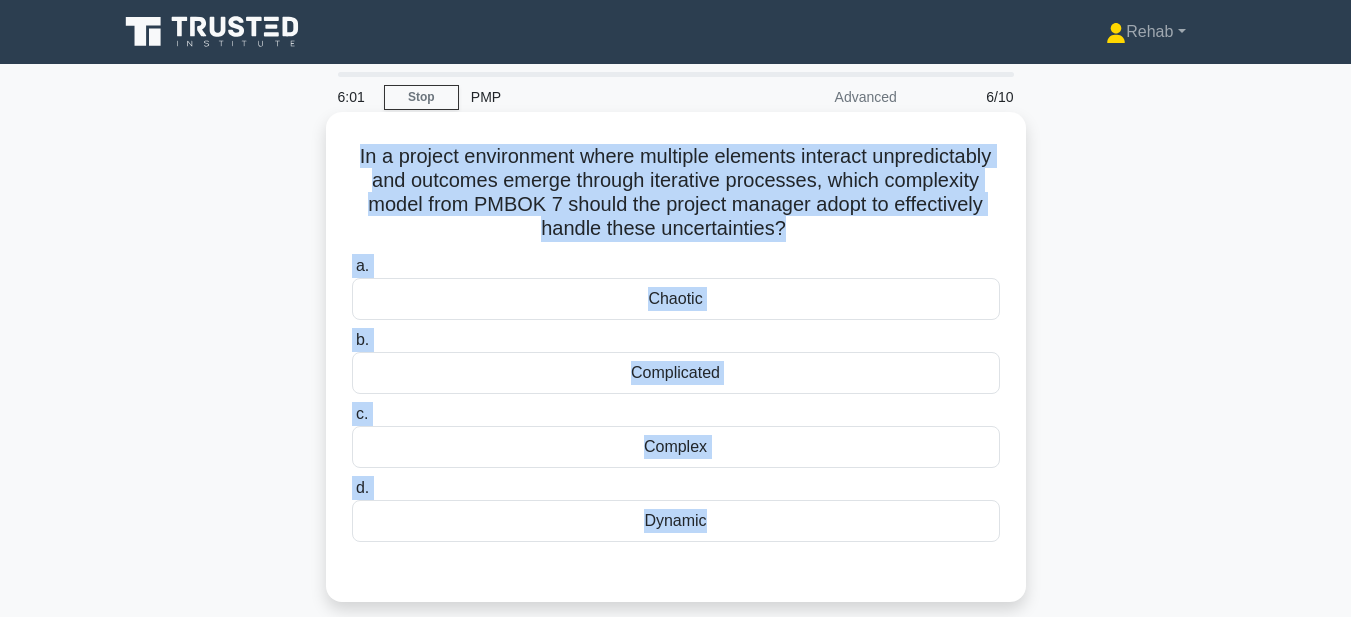 copy on "In a project environment where multiple elements interact unpredictably and outcomes emerge through iterative processes, which complexity model from PMBOK 7 should the project manager adopt to effectively handle these uncertainties?
.spinner_0XTQ{transform-origin:center;animation:spinner_y6GP .75s linear infinite}@keyframes spinner_y6GP{100%{transform:rotate(360deg)}}
a.
Chaotic
b.
Complicated
c.
Complex
d.
Dynamic" 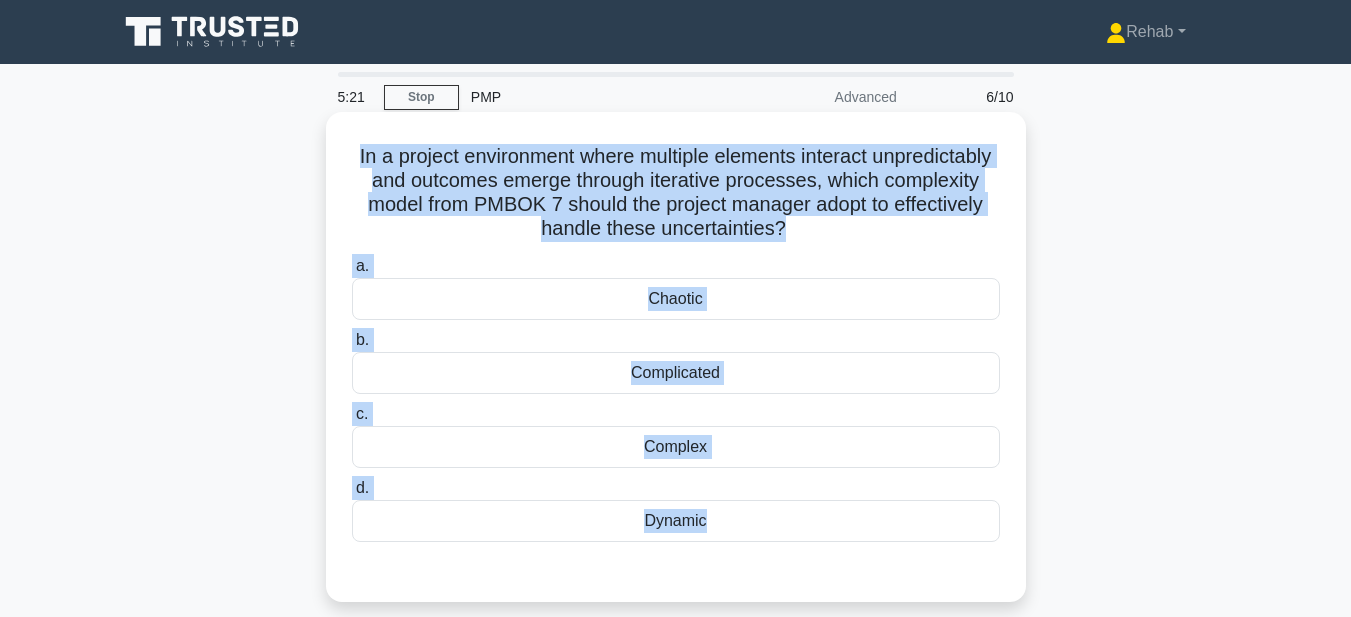 click on "Dynamic" at bounding box center [676, 521] 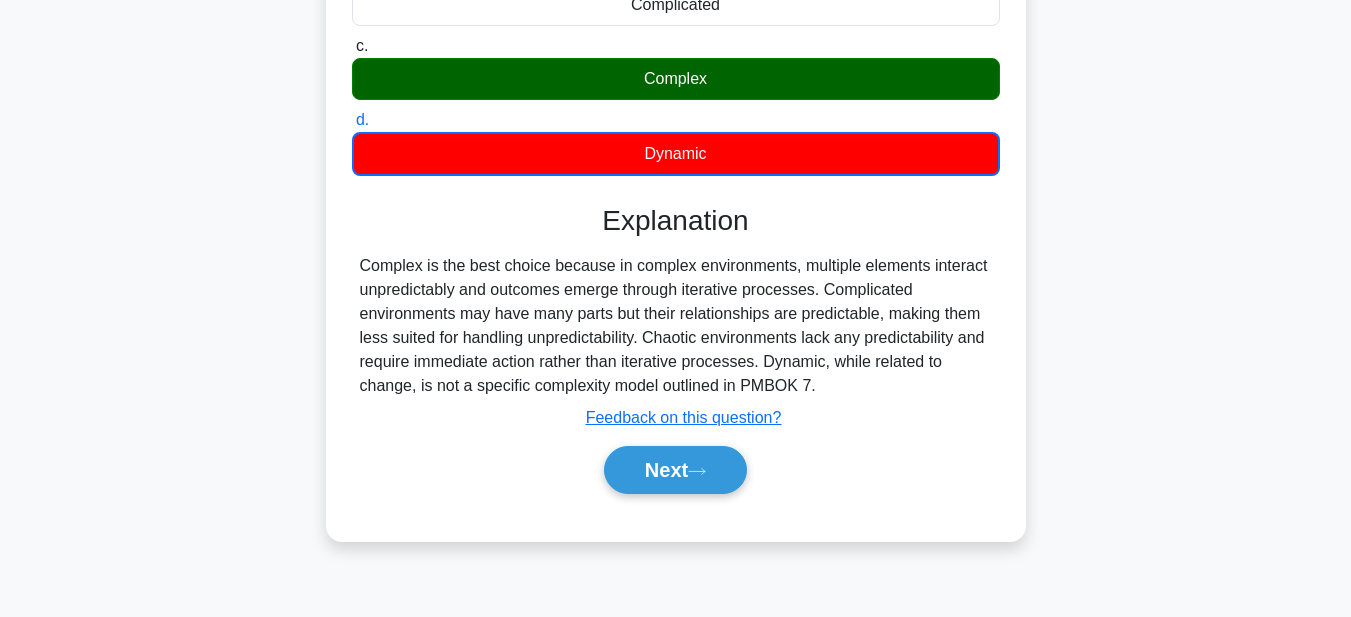 scroll, scrollTop: 463, scrollLeft: 0, axis: vertical 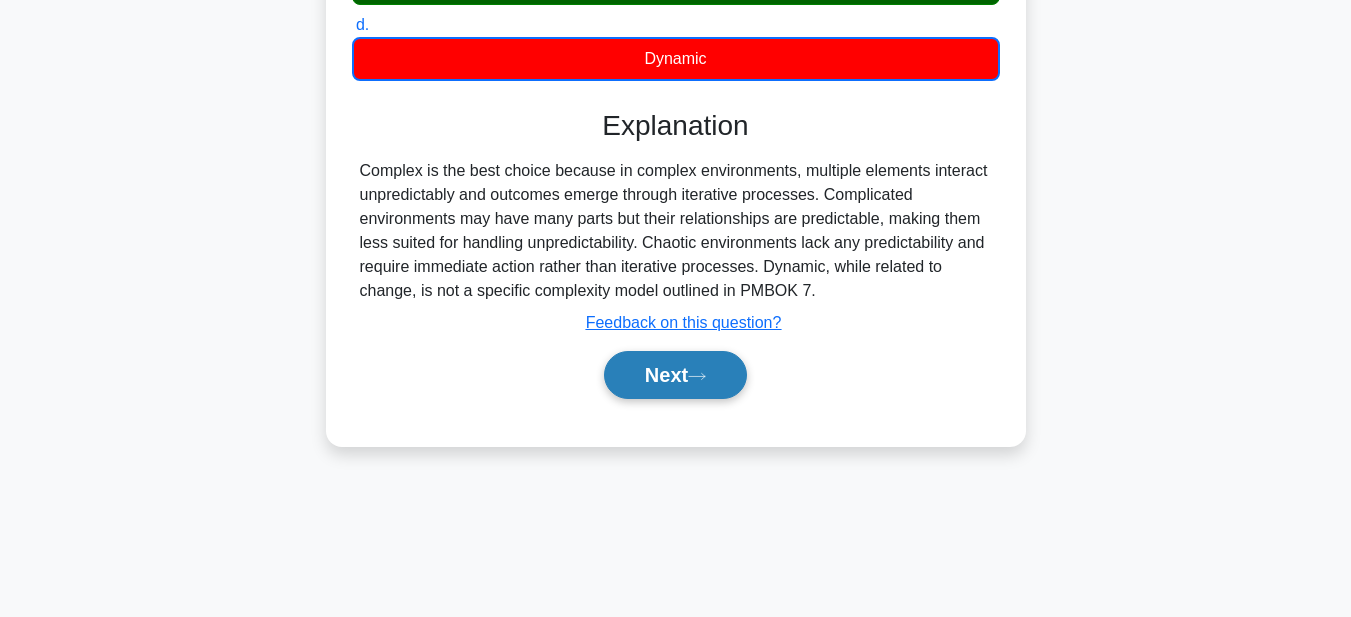 click on "Next" at bounding box center [675, 375] 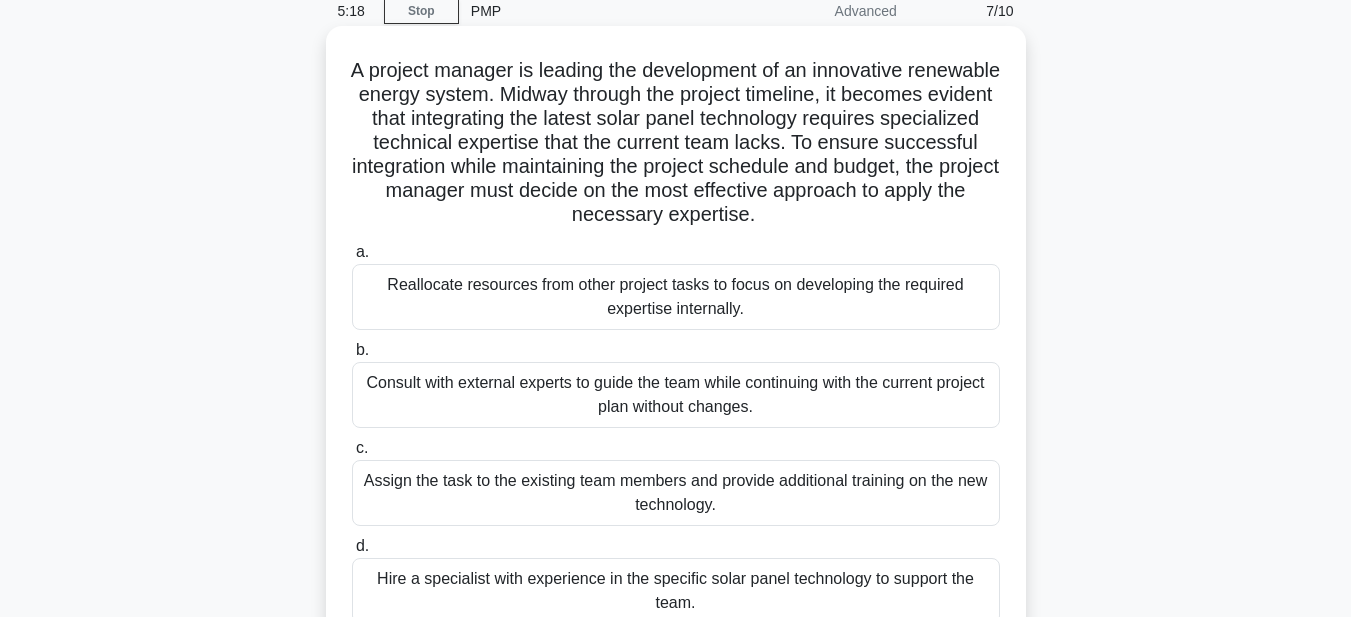 scroll, scrollTop: 63, scrollLeft: 0, axis: vertical 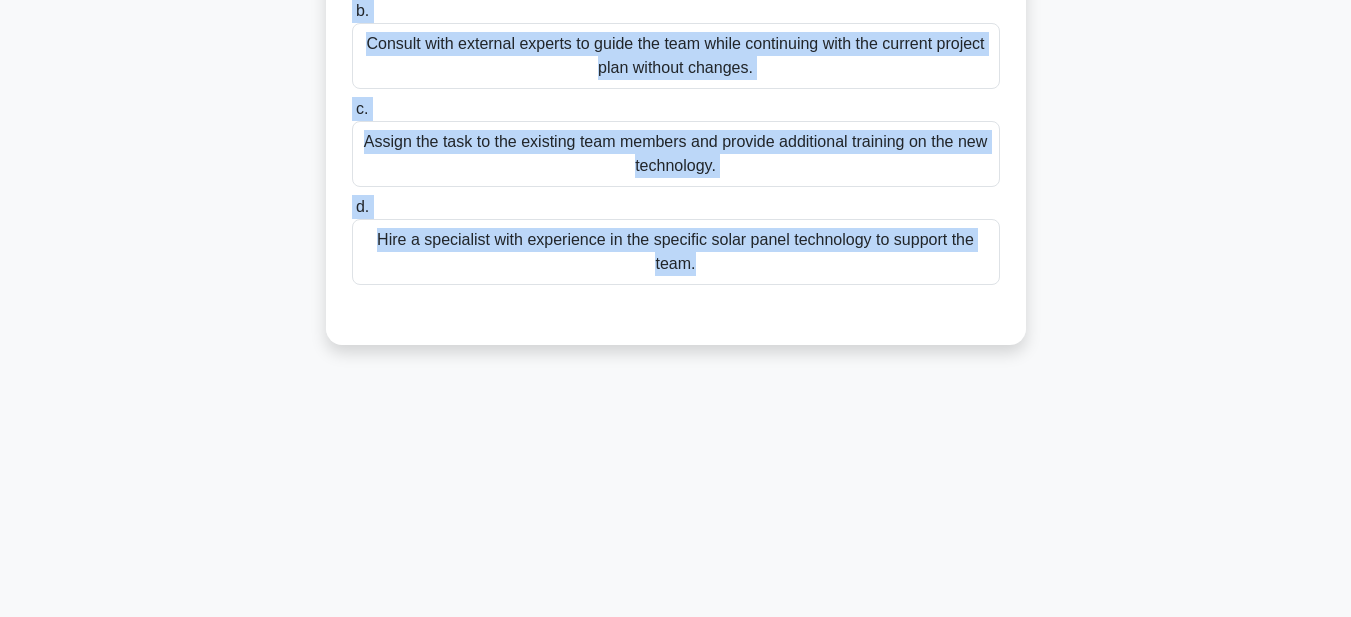drag, startPoint x: 387, startPoint y: 84, endPoint x: 880, endPoint y: 615, distance: 724.57574 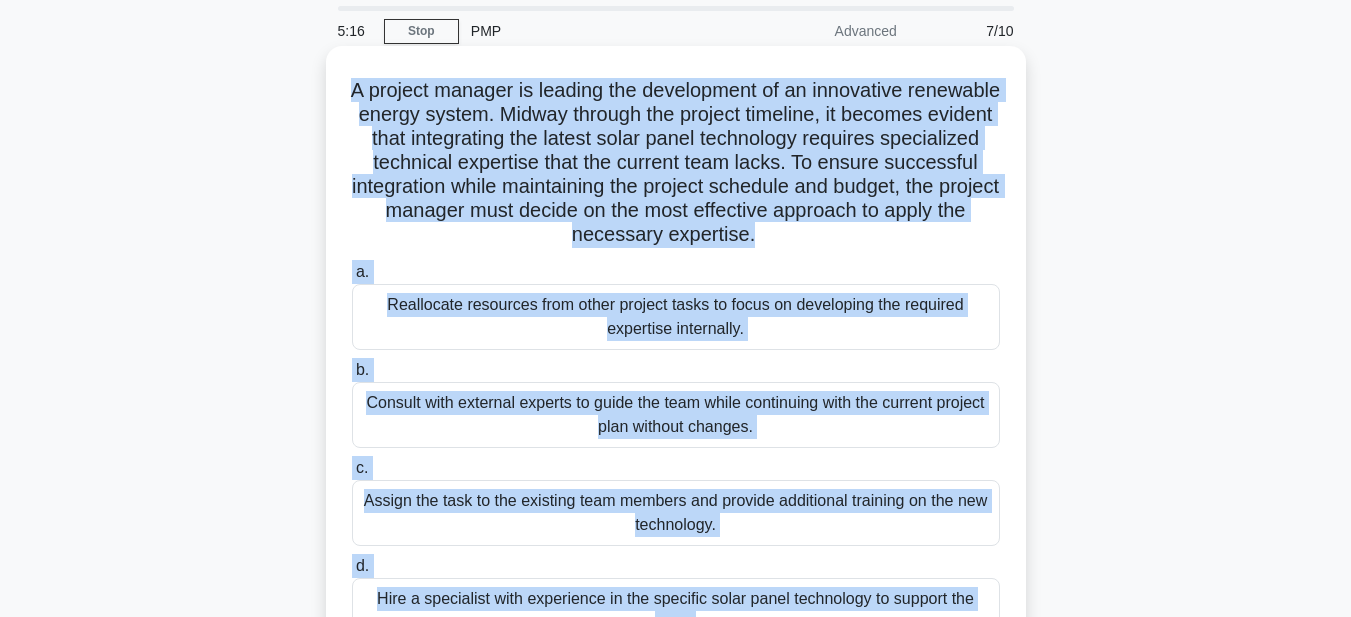 scroll, scrollTop: 30, scrollLeft: 0, axis: vertical 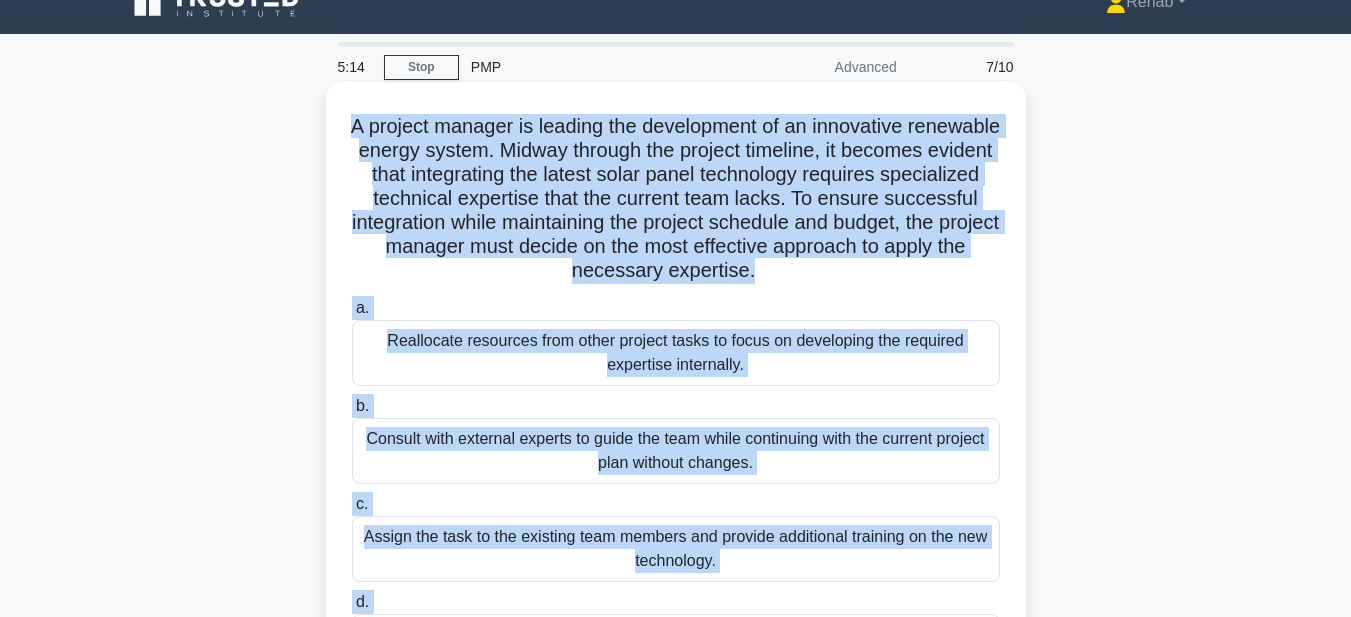 copy on "A project manager is leading the development of an innovative renewable energy system. Midway through the project timeline, it becomes evident that integrating the latest solar panel technology requires specialized technical expertise that the current team lacks. To ensure successful integration while maintaining the project schedule and budget, the project manager must decide on the most effective approach to apply the necessary expertise.
.spinner_0XTQ{transform-origin:center;animation:spinner_y6GP .75s linear infinite}@keyframes spinner_y6GP{100%{transform:rotate(360deg)}}
a.
Reallocate resources from other project tasks to focus on developing the required expertise internally.
b.
Consult with external experts to guide the team while continuing with the current project plan without changes.
c.
..." 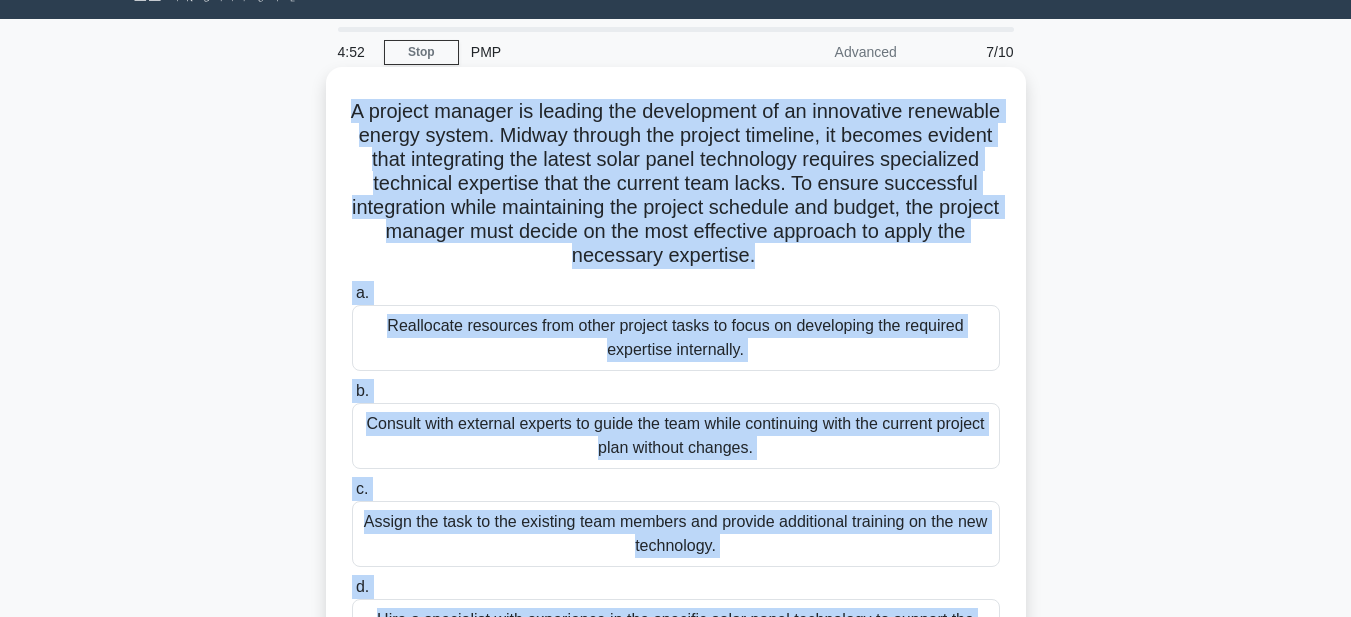 scroll, scrollTop: 330, scrollLeft: 0, axis: vertical 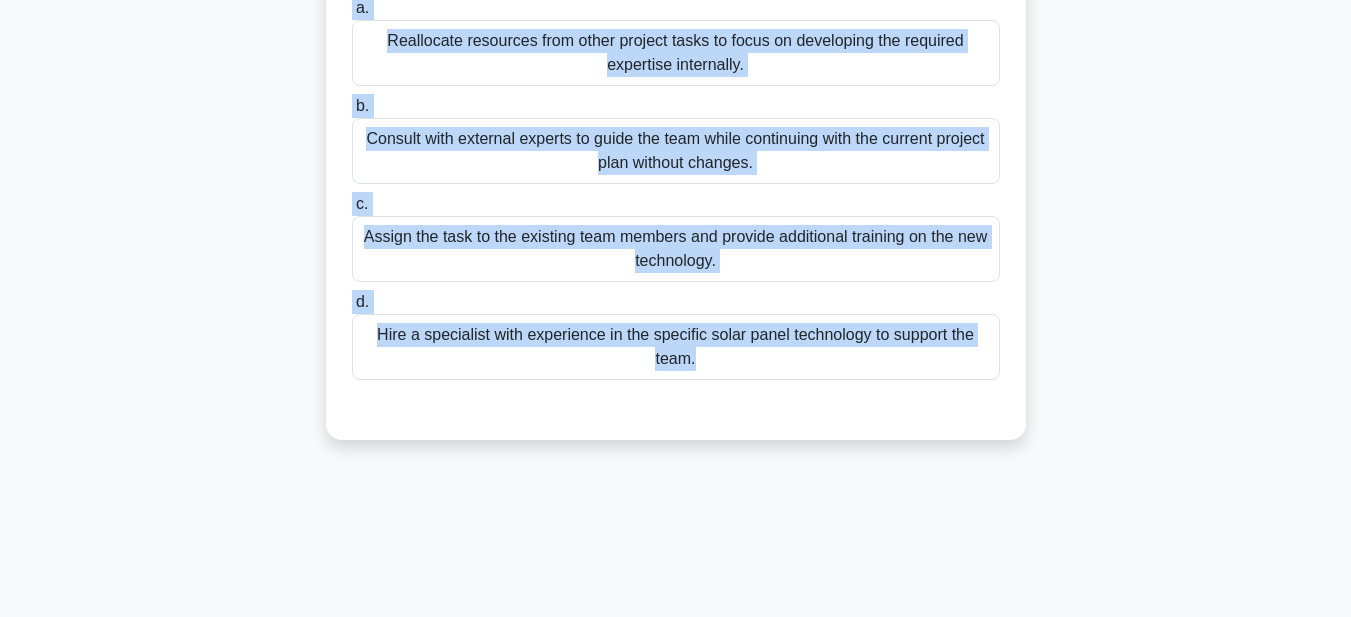 click on "Hire a specialist with experience in the specific solar panel technology to support the team." at bounding box center (676, 347) 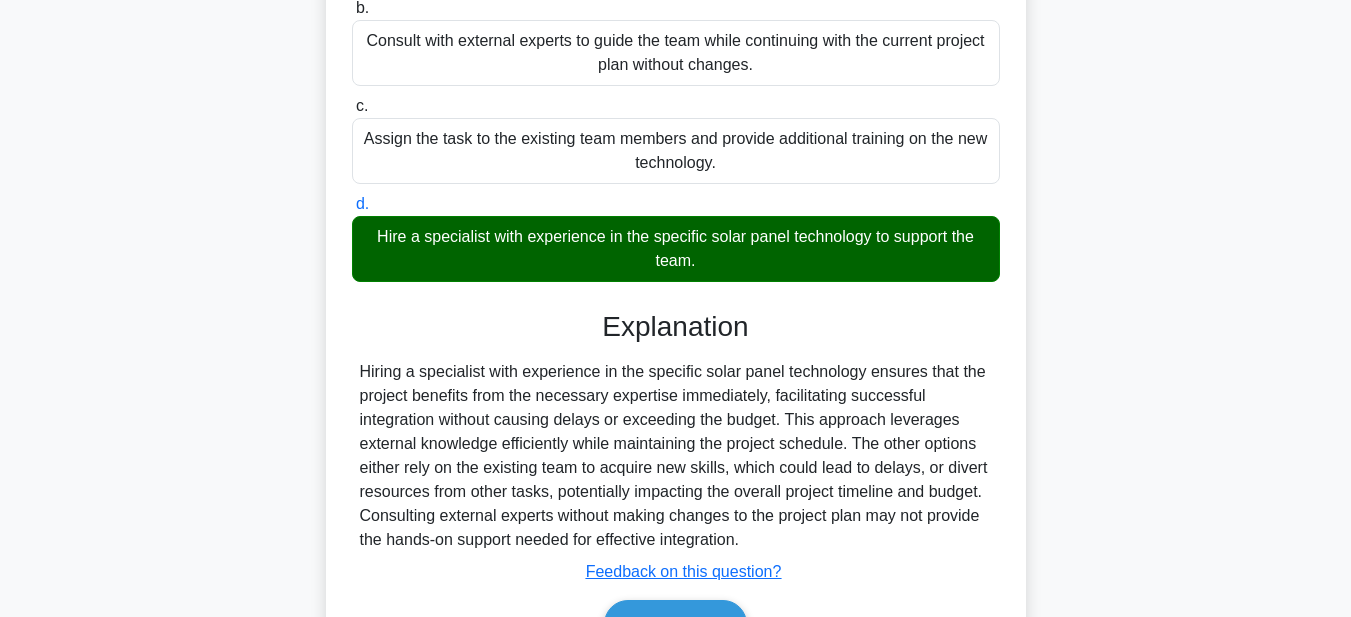 scroll, scrollTop: 545, scrollLeft: 0, axis: vertical 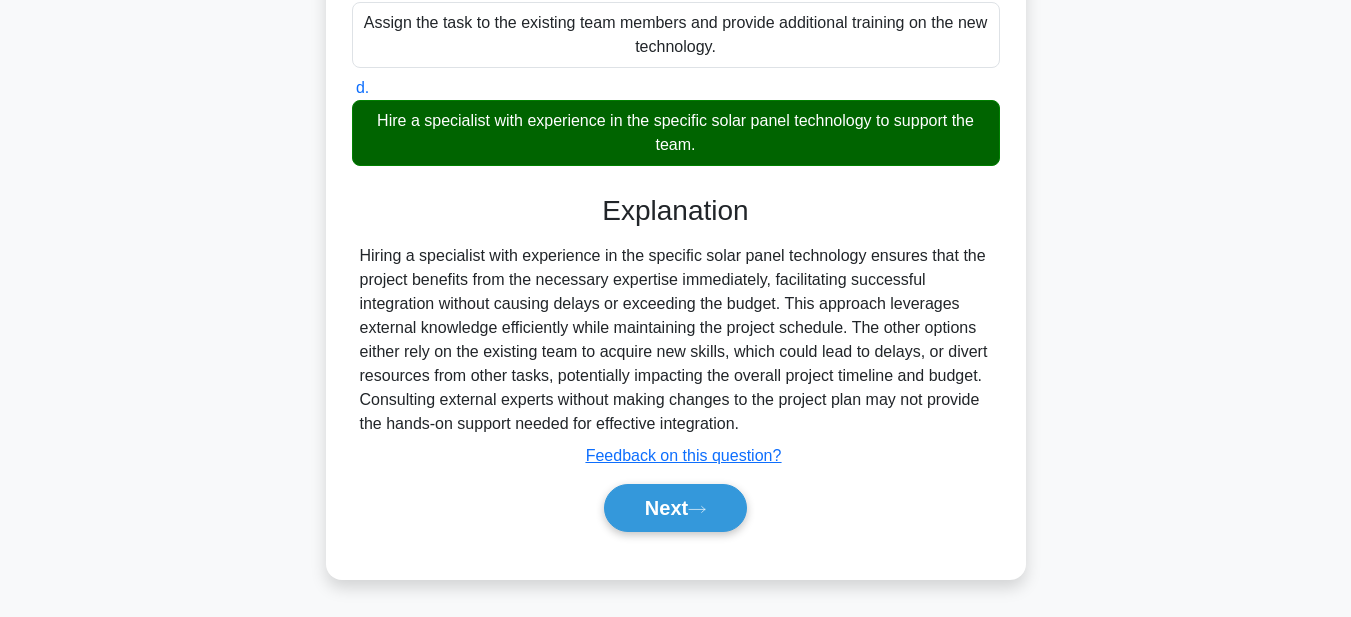 click on "Next" at bounding box center [676, 508] 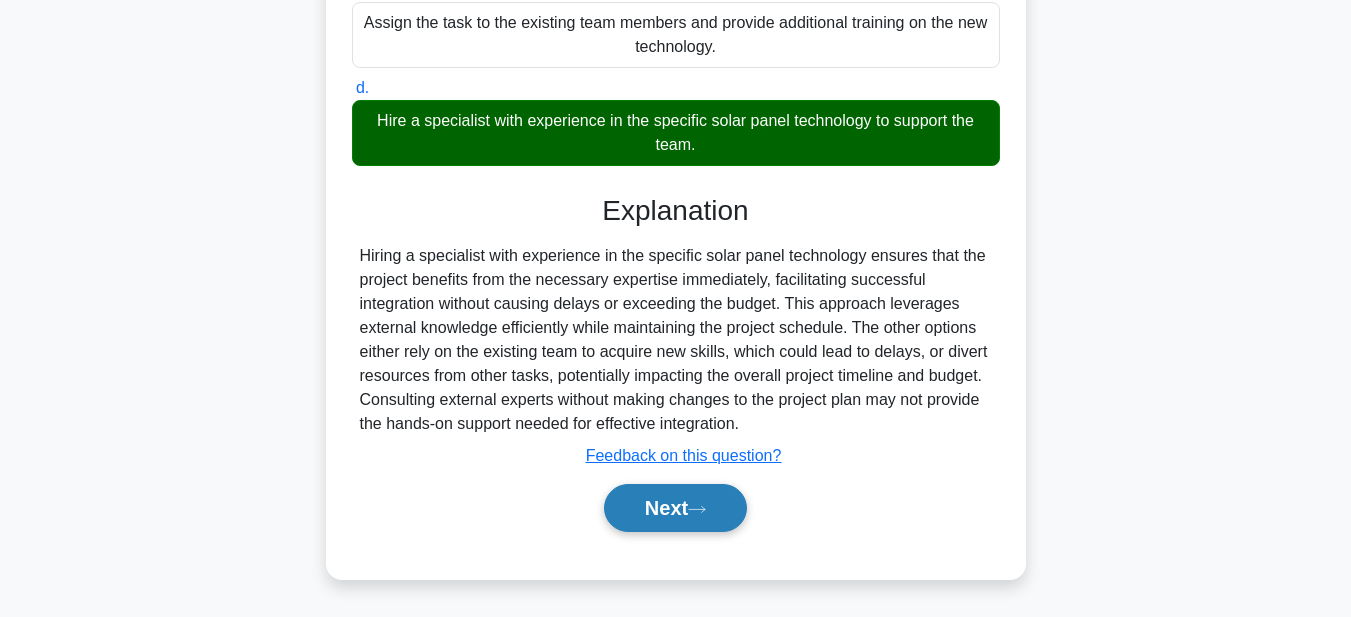 click on "Next" at bounding box center (675, 508) 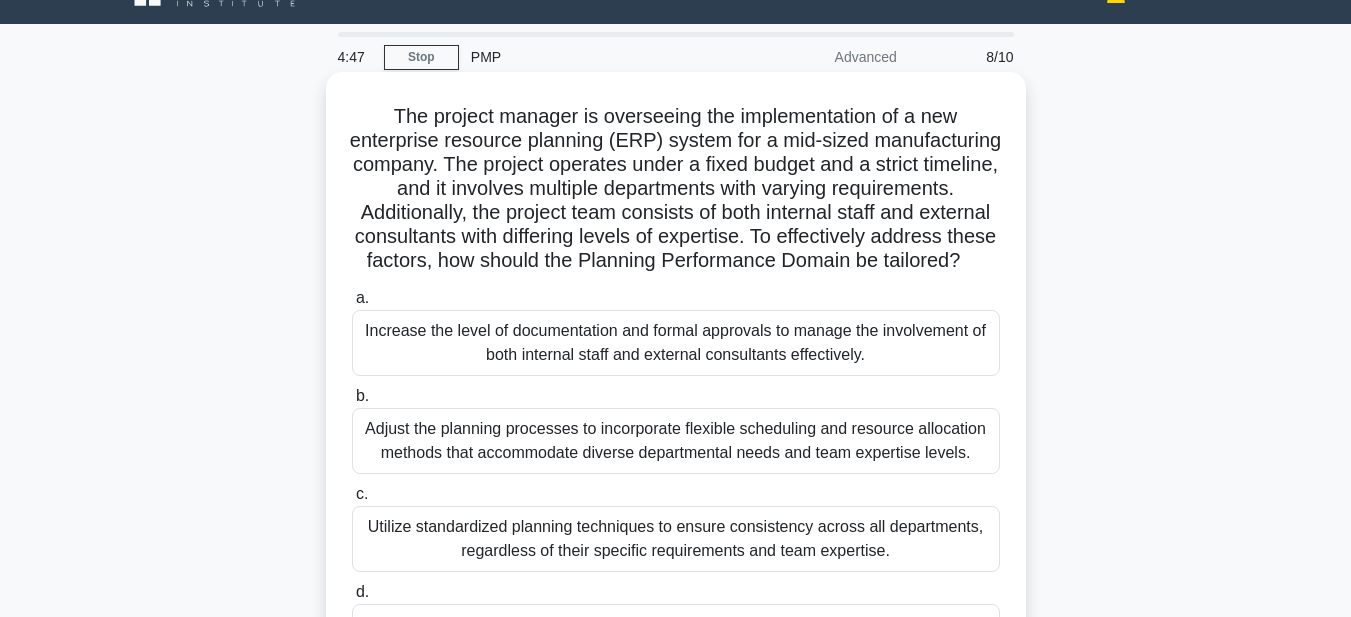 scroll, scrollTop: 0, scrollLeft: 0, axis: both 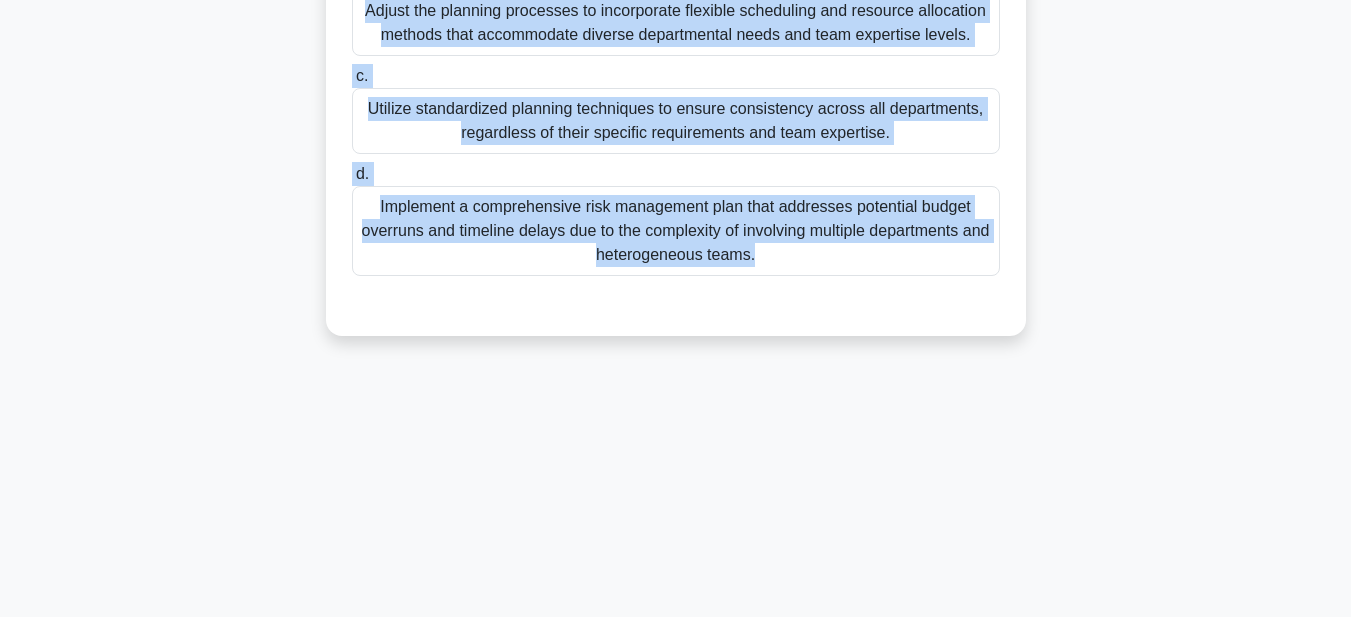 drag, startPoint x: 382, startPoint y: 147, endPoint x: 901, endPoint y: 646, distance: 719.97363 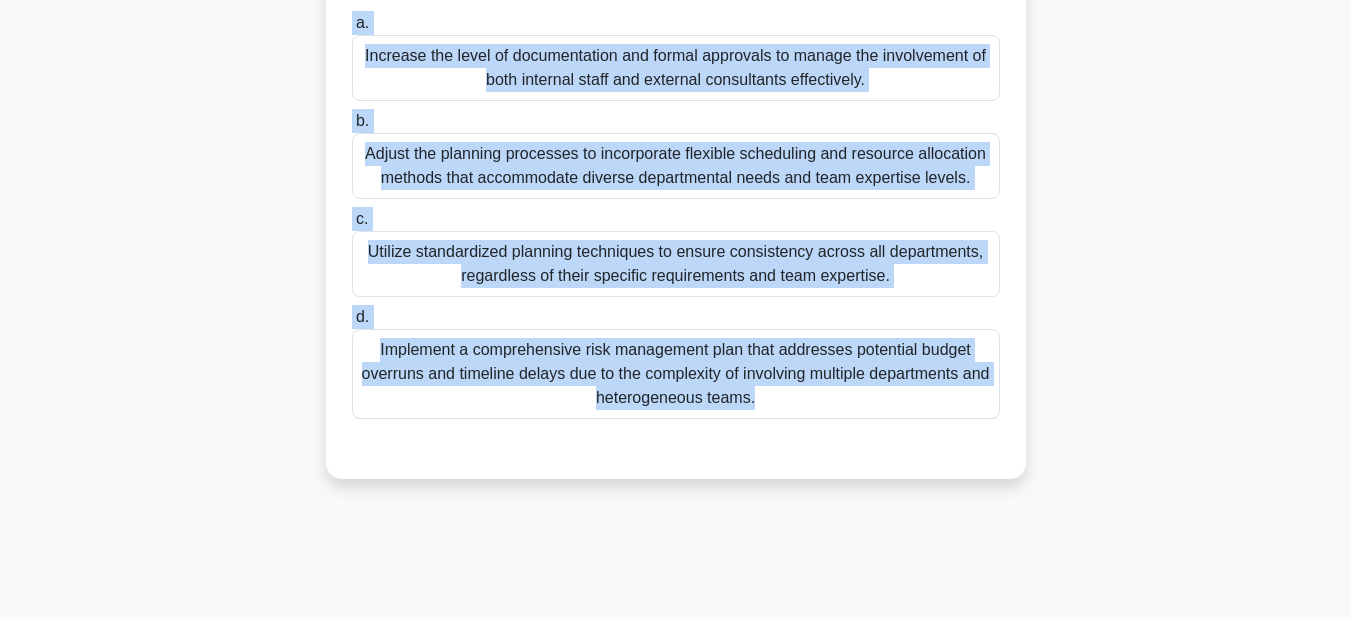 scroll, scrollTop: 63, scrollLeft: 0, axis: vertical 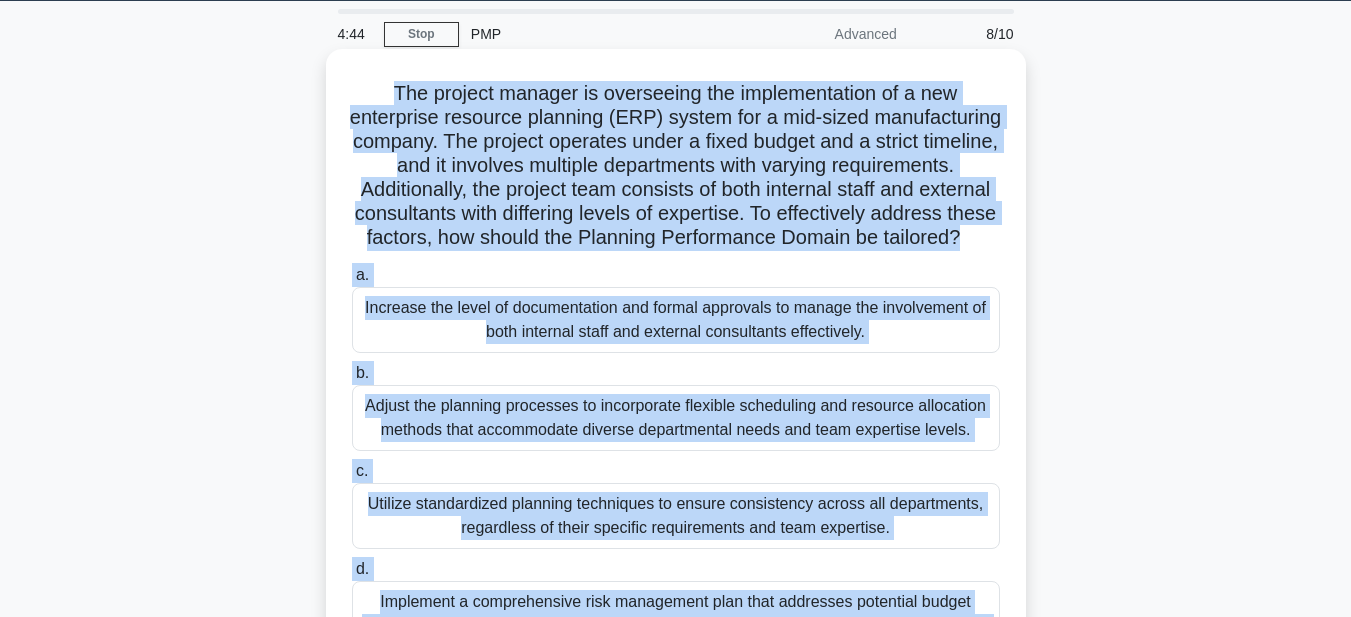 copy on "The project manager is overseeing the implementation of a new enterprise resource planning (ERP) system for a mid-sized manufacturing company. The project operates under a fixed budget and a strict timeline, and it involves multiple departments with varying requirements. Additionally, the project team consists of both internal staff and external consultants with differing levels of expertise. To effectively address these factors, how should the Planning Performance Domain be tailored?
.spinner_0XTQ{transform-origin:center;animation:spinner_y6GP .75s linear infinite}@keyframes spinner_y6GP{100%{transform:rotate(360deg)}}
a.
Increase the level of documentation and formal approvals to manage the involvement of both internal staff and external consultants effectively.
b.
Adjust the planning processes to incorporate flexible scheduling and resource..." 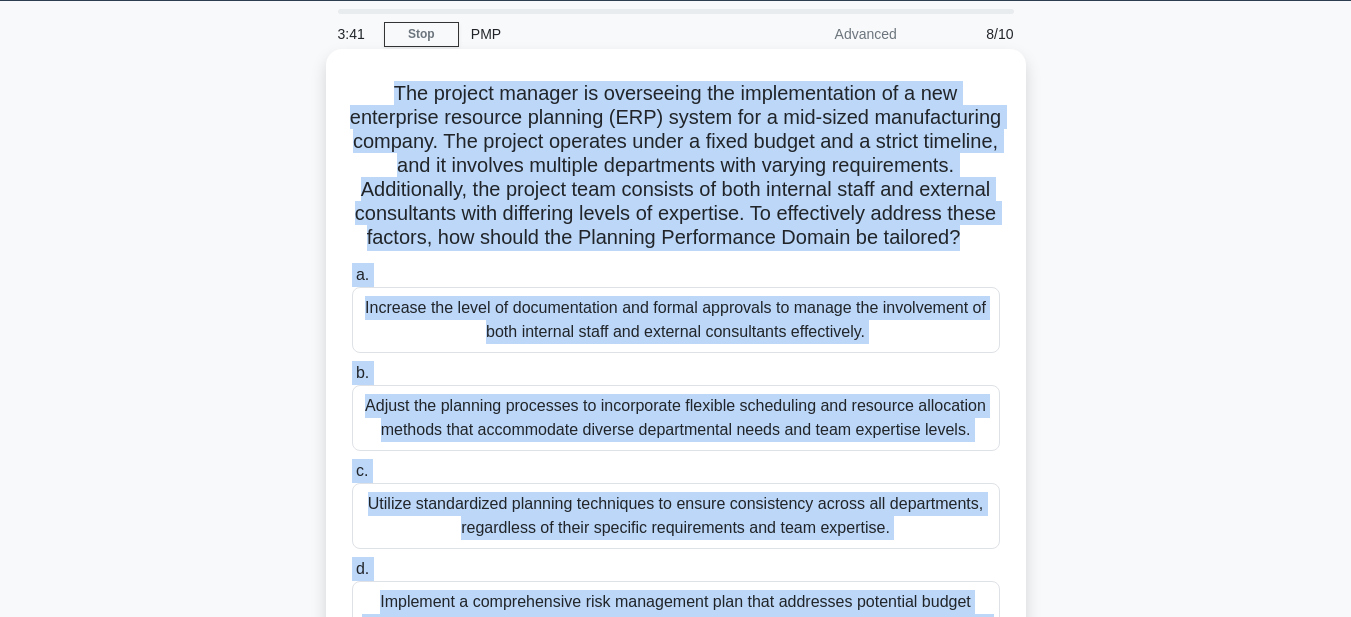 click on "Adjust the planning processes to incorporate flexible scheduling and resource allocation methods that accommodate diverse departmental needs and team expertise levels." at bounding box center [676, 418] 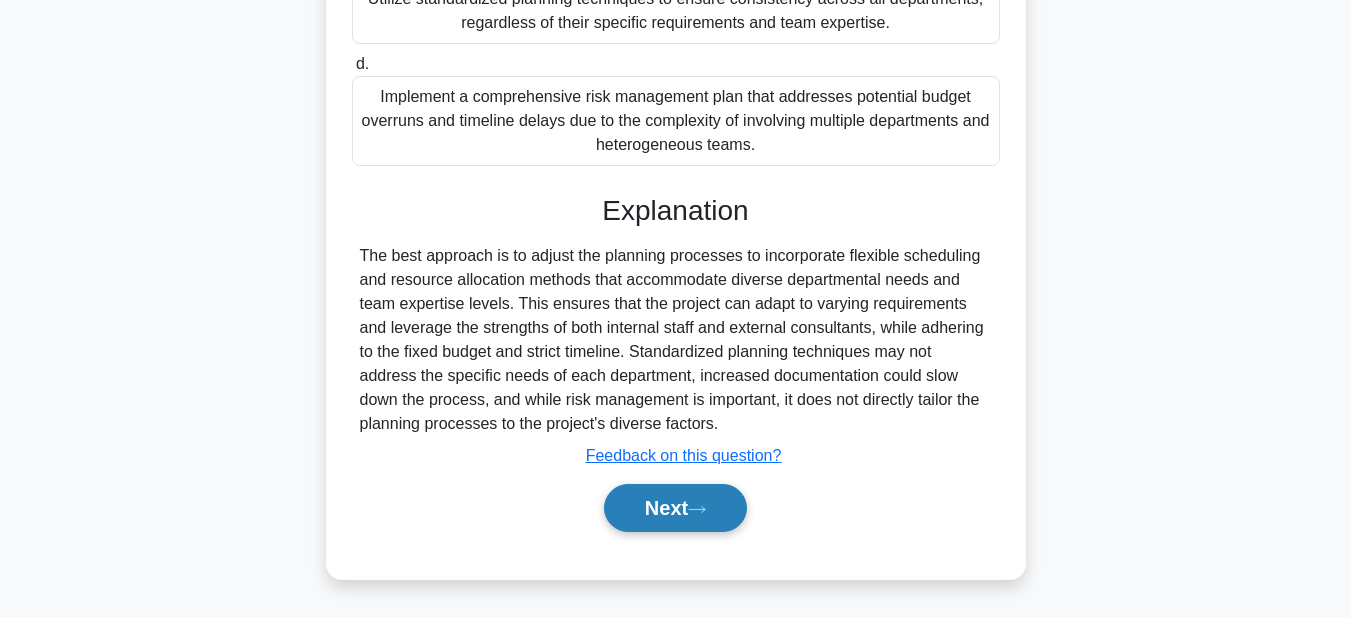 click on "Next" at bounding box center (675, 508) 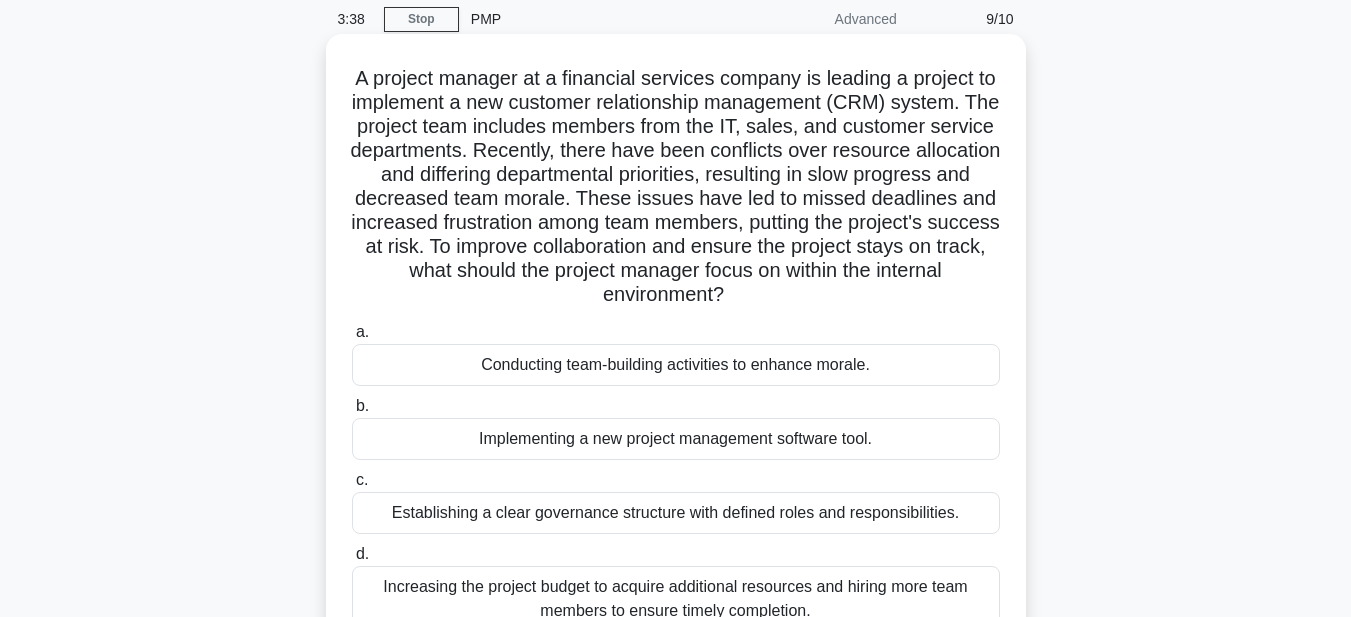 scroll, scrollTop: 63, scrollLeft: 0, axis: vertical 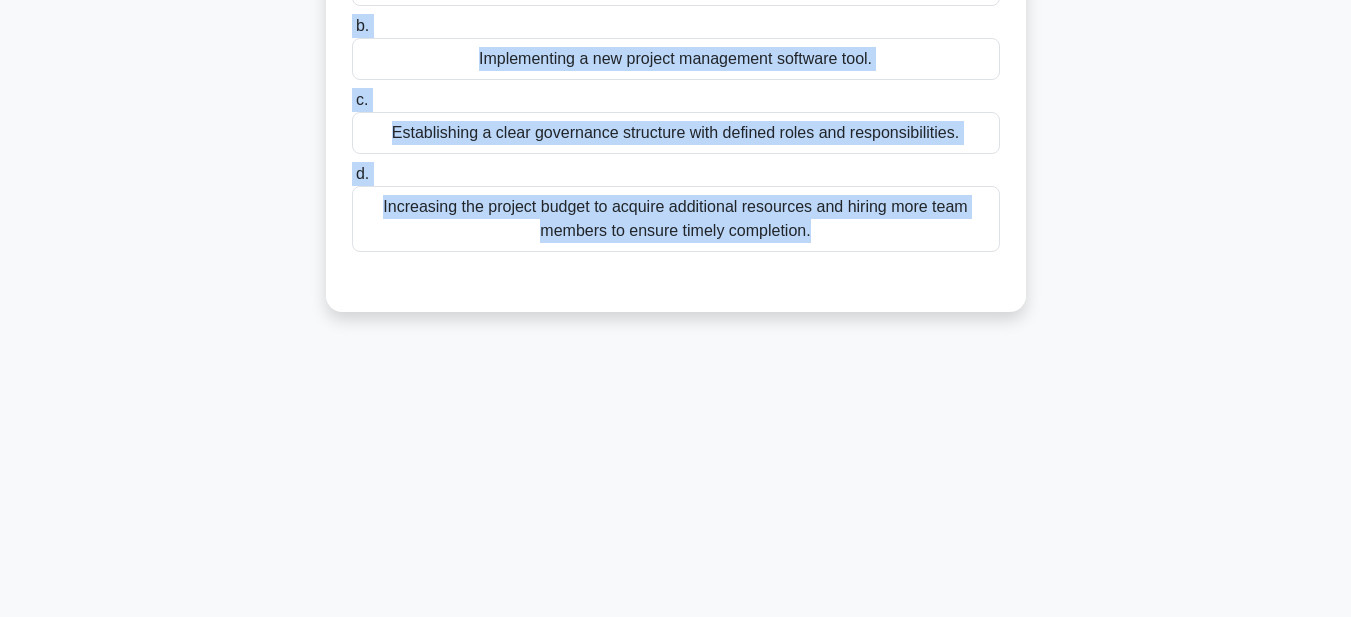 drag, startPoint x: 353, startPoint y: 77, endPoint x: 967, endPoint y: 517, distance: 755.37805 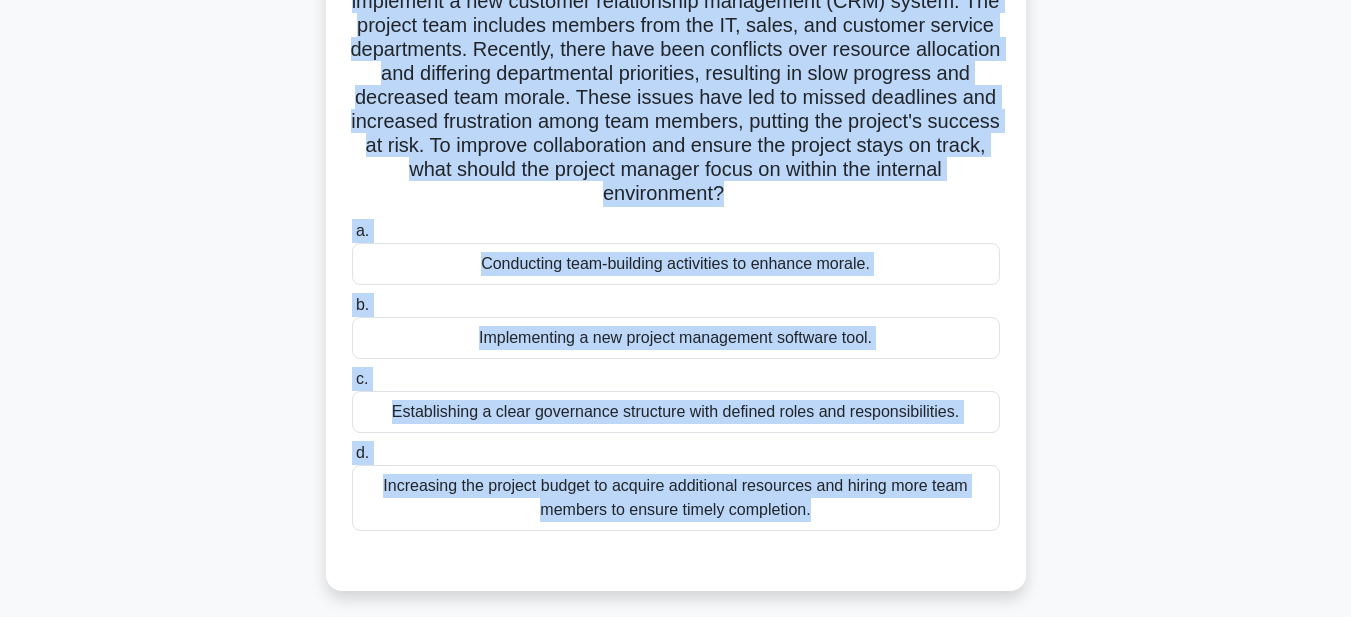 scroll, scrollTop: 63, scrollLeft: 0, axis: vertical 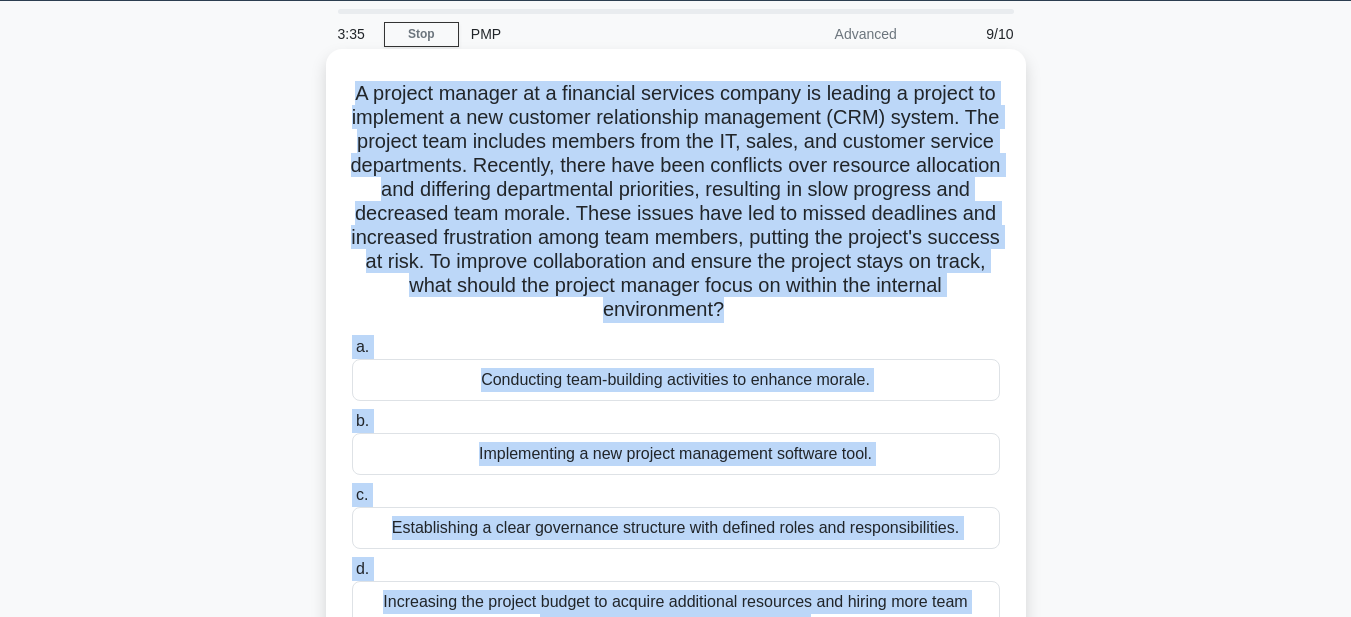 copy on "A project manager at a financial services company is leading a project to implement a new customer relationship management (CRM) system. The project team includes members from the IT, sales, and customer service departments. Recently, there have been conflicts over resource allocation and differing departmental priorities, resulting in slow progress and decreased team morale. These issues have led to missed deadlines and increased frustration among team members, putting the project's success at risk. To improve collaboration and ensure the project stays on track, what should the project manager focus on within the internal environment?
.spinner_0XTQ{transform-origin:center;animation:spinner_y6GP .75s linear infinite}@keyframes spinner_y6GP{100%{transform:rotate(360deg)}}
a.
Conducting team-building activities to enhance morale.
b.
Implementing..." 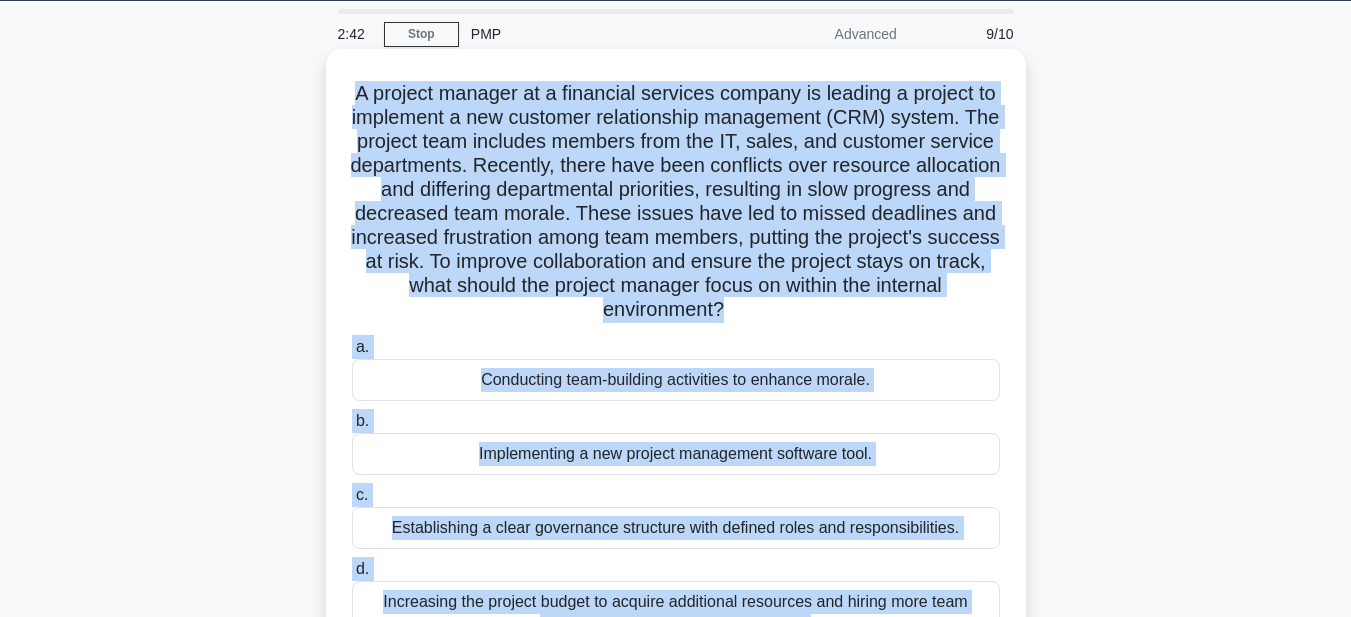 click on "Establishing a clear governance structure with defined roles and responsibilities." at bounding box center (676, 528) 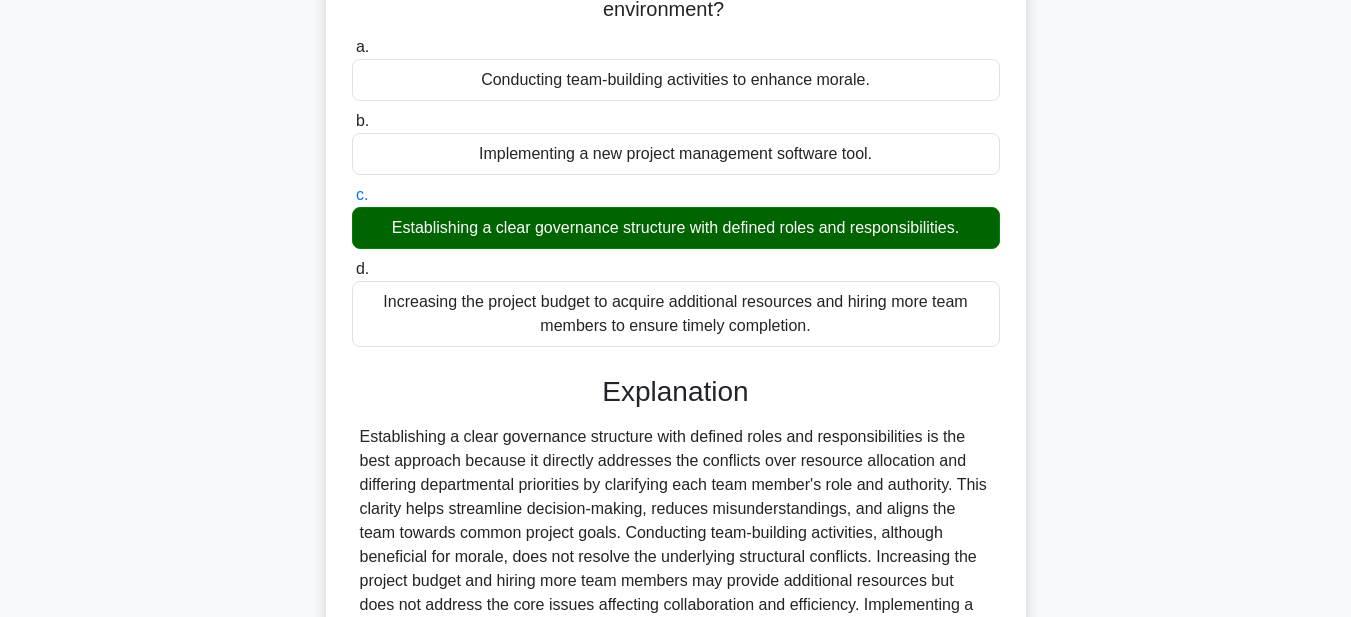 scroll, scrollTop: 563, scrollLeft: 0, axis: vertical 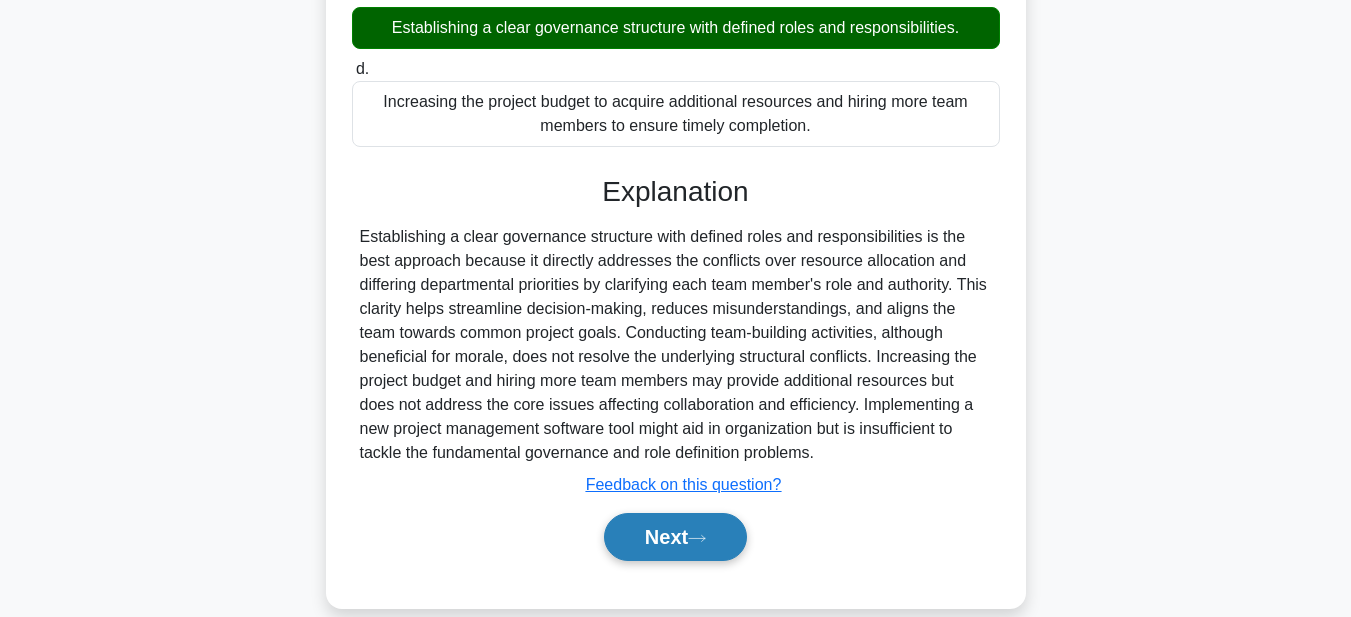 click on "Next" at bounding box center [675, 537] 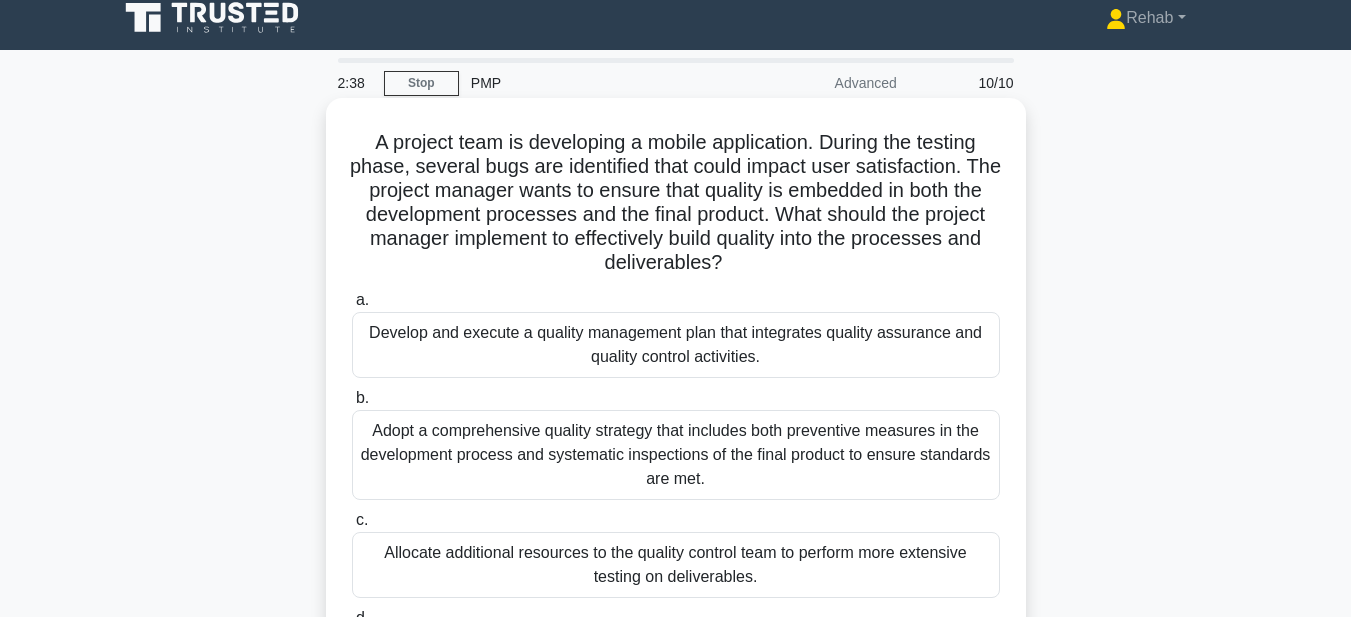 scroll, scrollTop: 0, scrollLeft: 0, axis: both 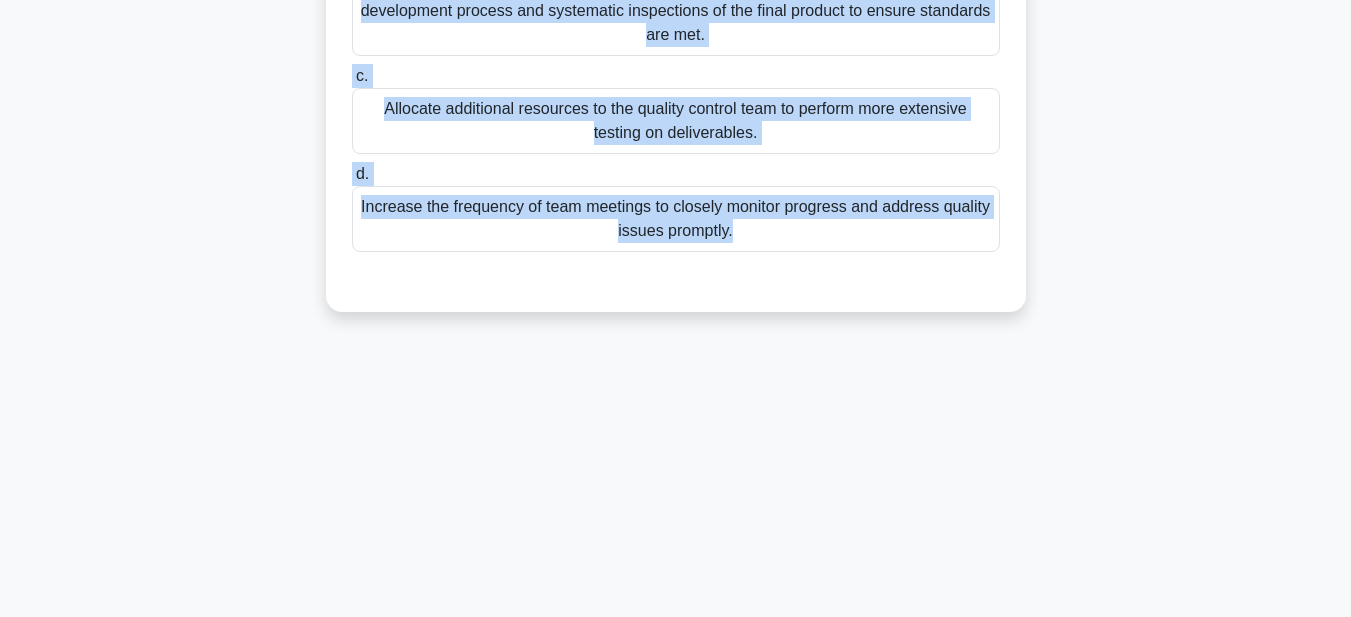 drag, startPoint x: 367, startPoint y: 148, endPoint x: 1091, endPoint y: 646, distance: 878.73773 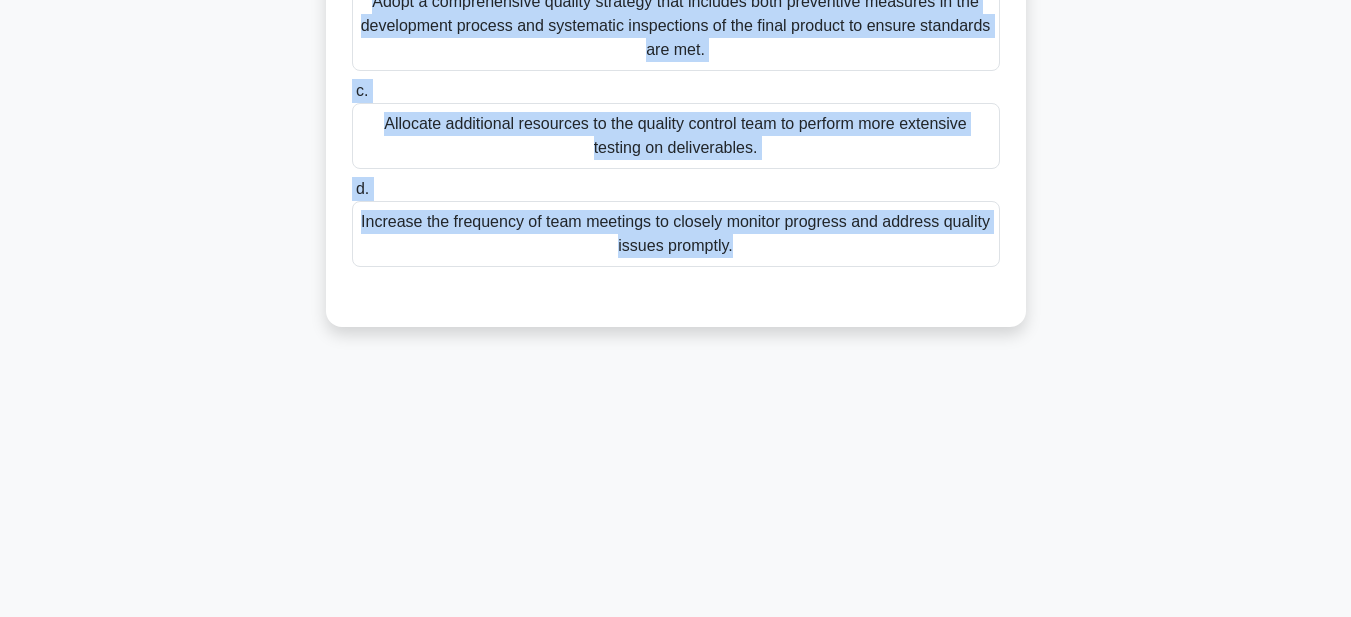 scroll, scrollTop: 63, scrollLeft: 0, axis: vertical 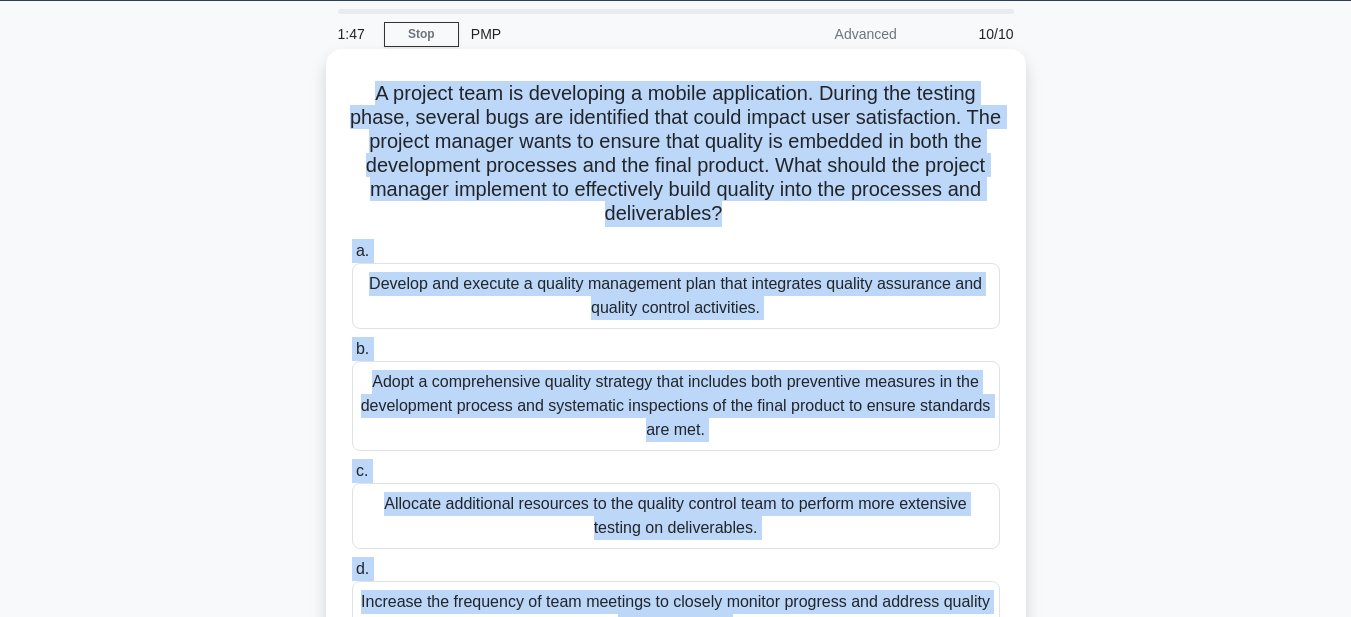 click on "Develop and execute a quality management plan that integrates quality assurance and quality control activities." at bounding box center [676, 296] 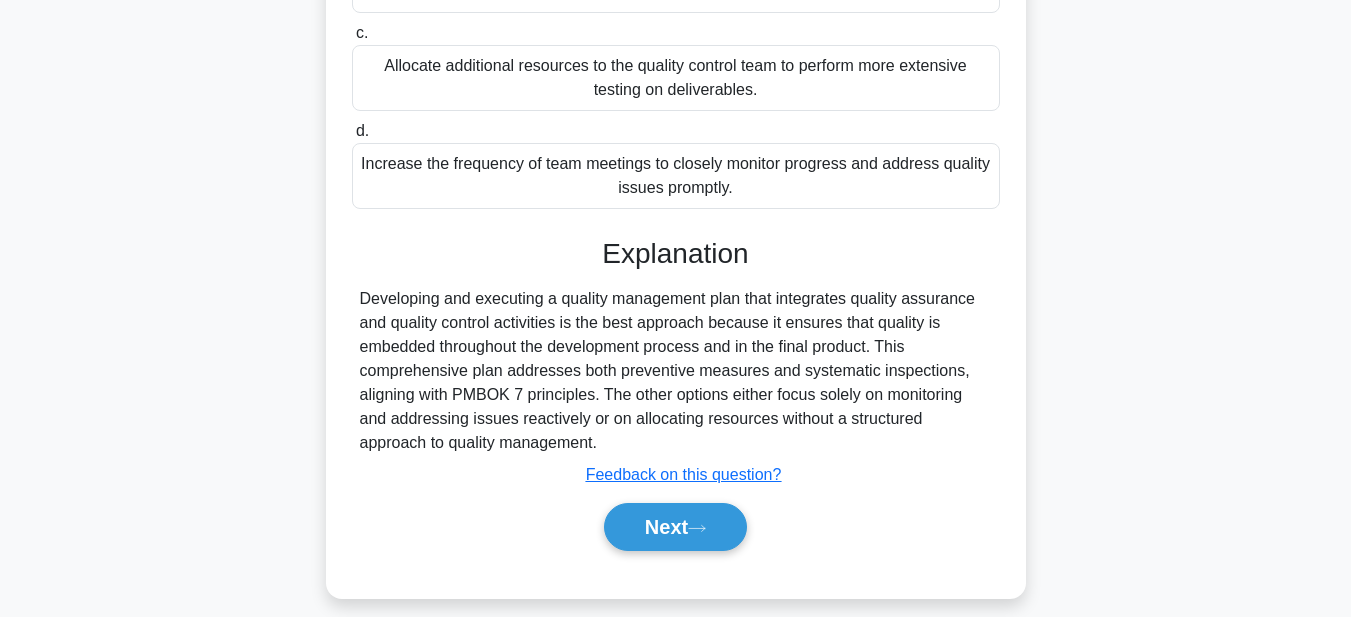 scroll, scrollTop: 521, scrollLeft: 0, axis: vertical 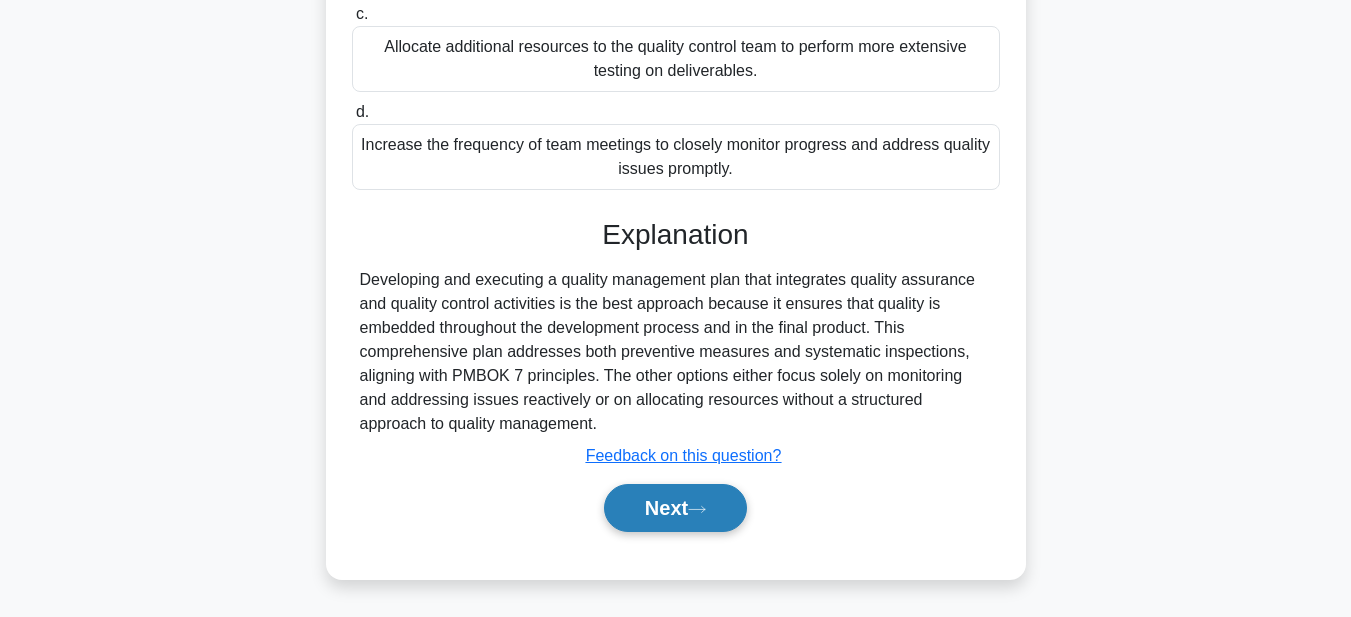 click on "Next" at bounding box center (675, 508) 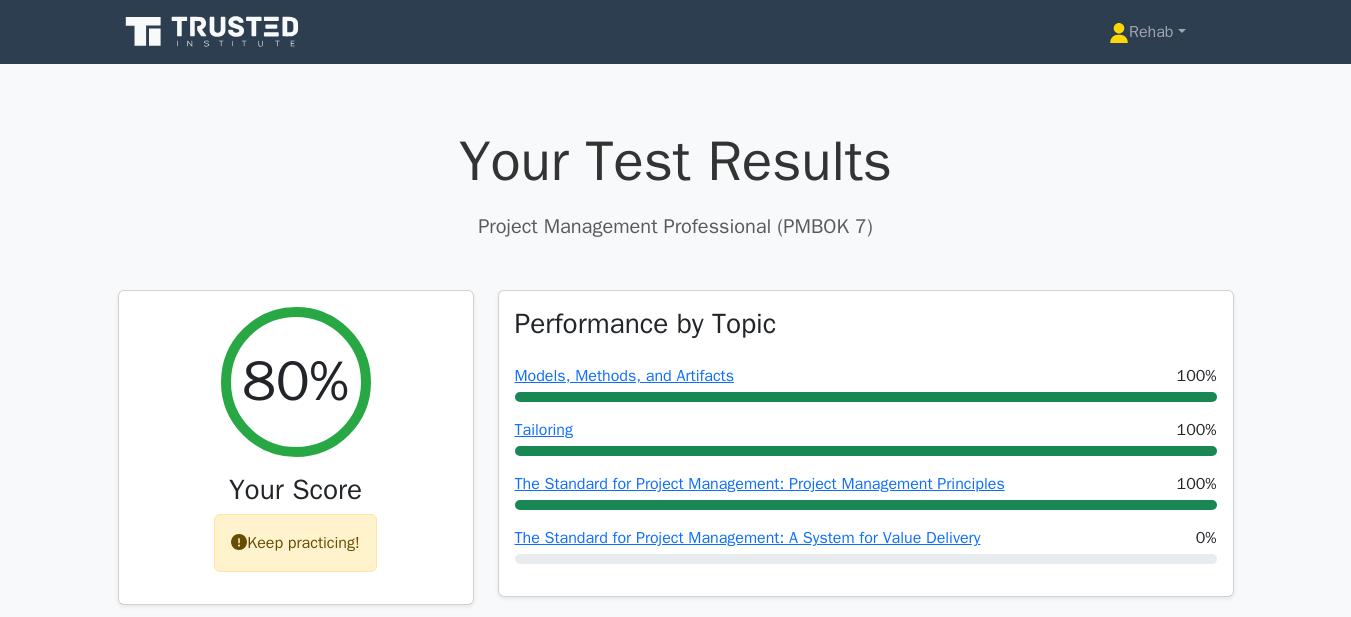 scroll, scrollTop: 0, scrollLeft: 0, axis: both 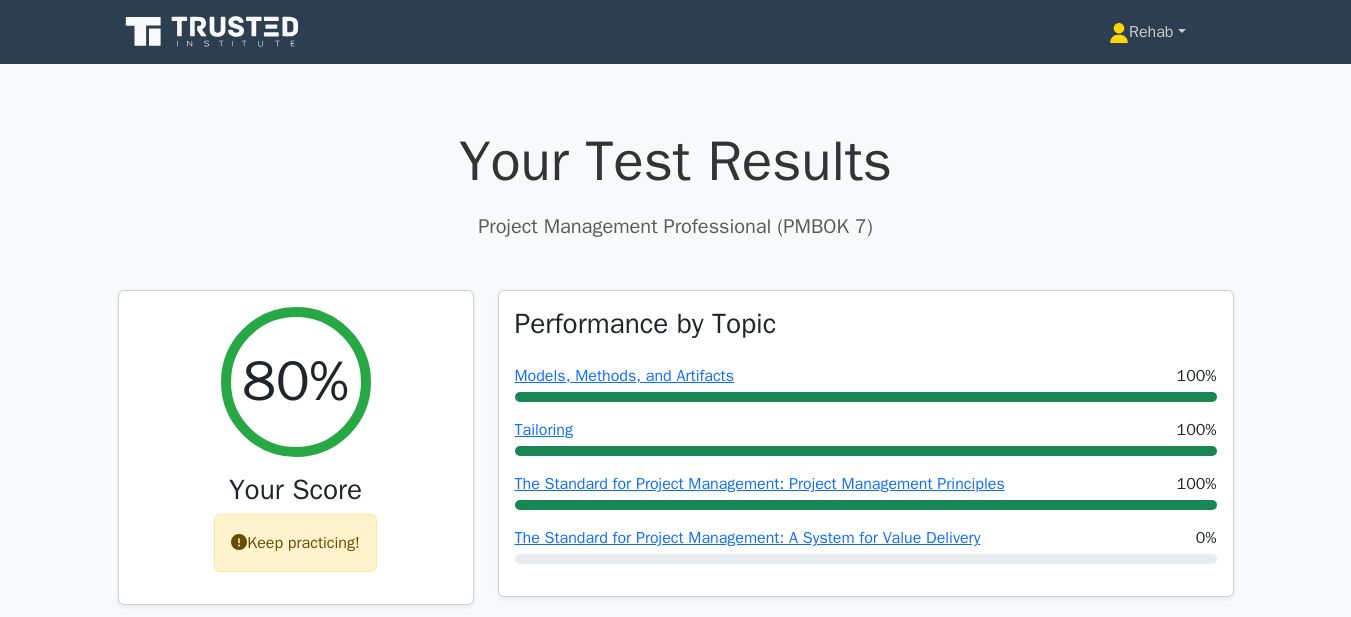 click on "Rehab" at bounding box center (1147, 32) 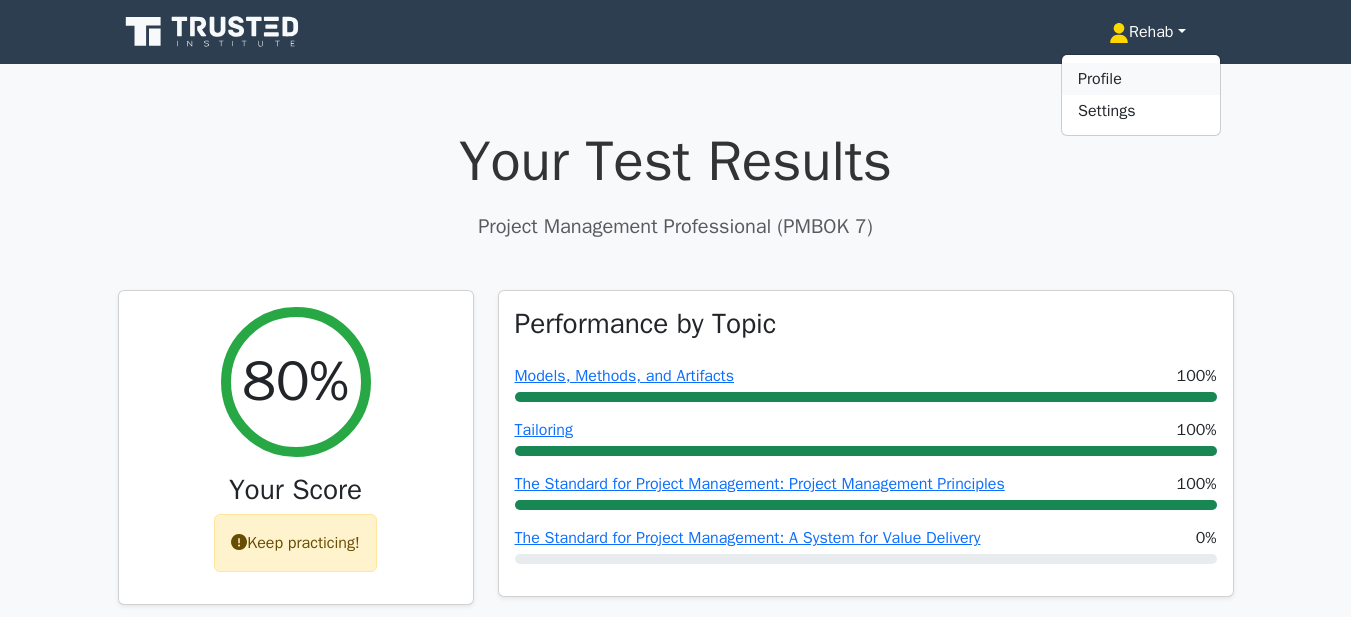 click on "Profile" at bounding box center [1141, 79] 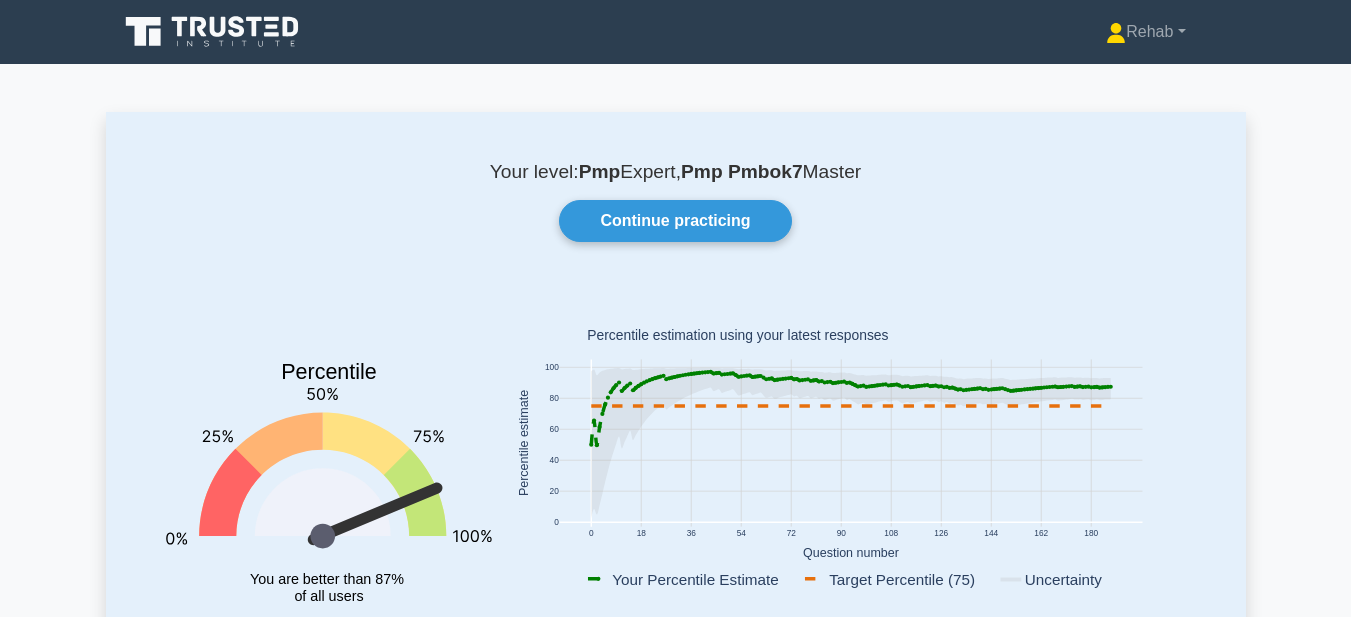 scroll, scrollTop: 0, scrollLeft: 0, axis: both 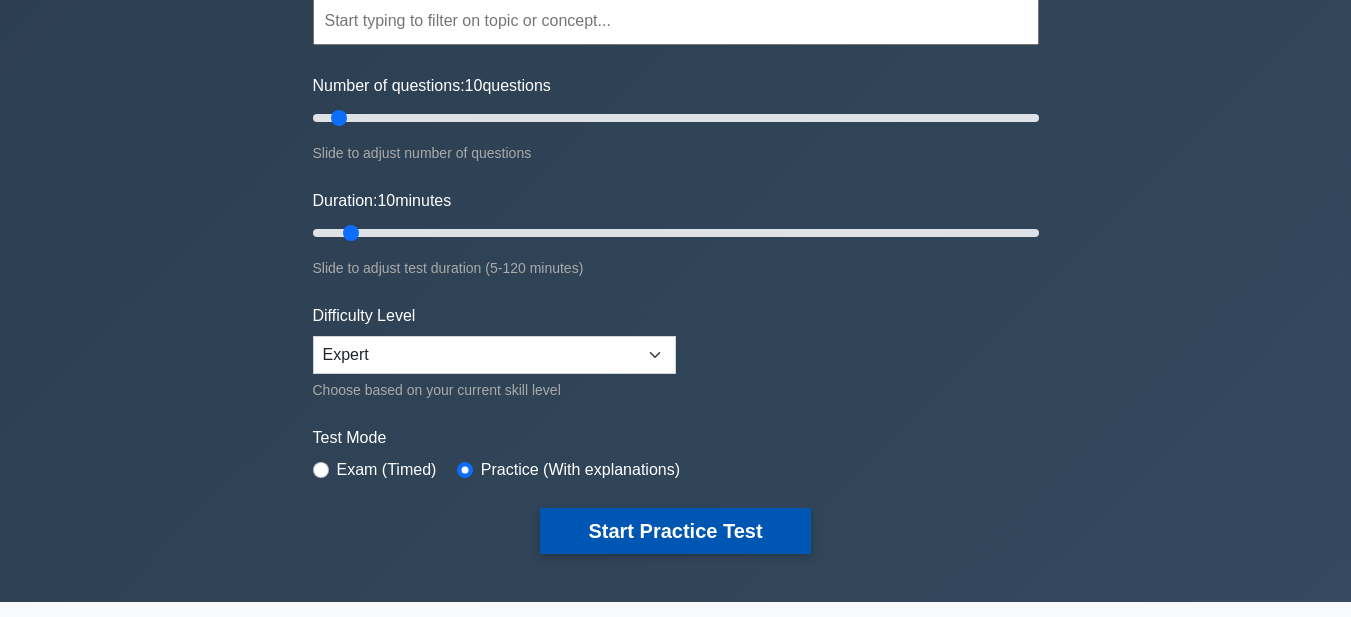 click on "Start Practice Test" at bounding box center (675, 531) 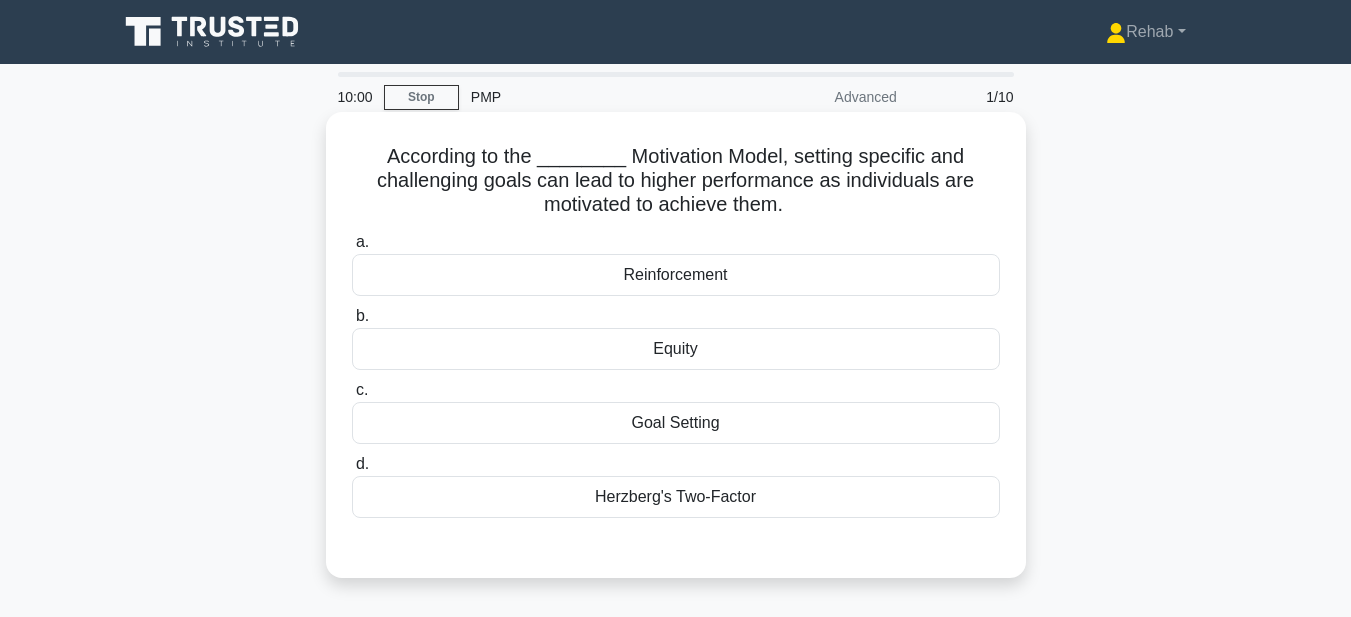 scroll, scrollTop: 0, scrollLeft: 0, axis: both 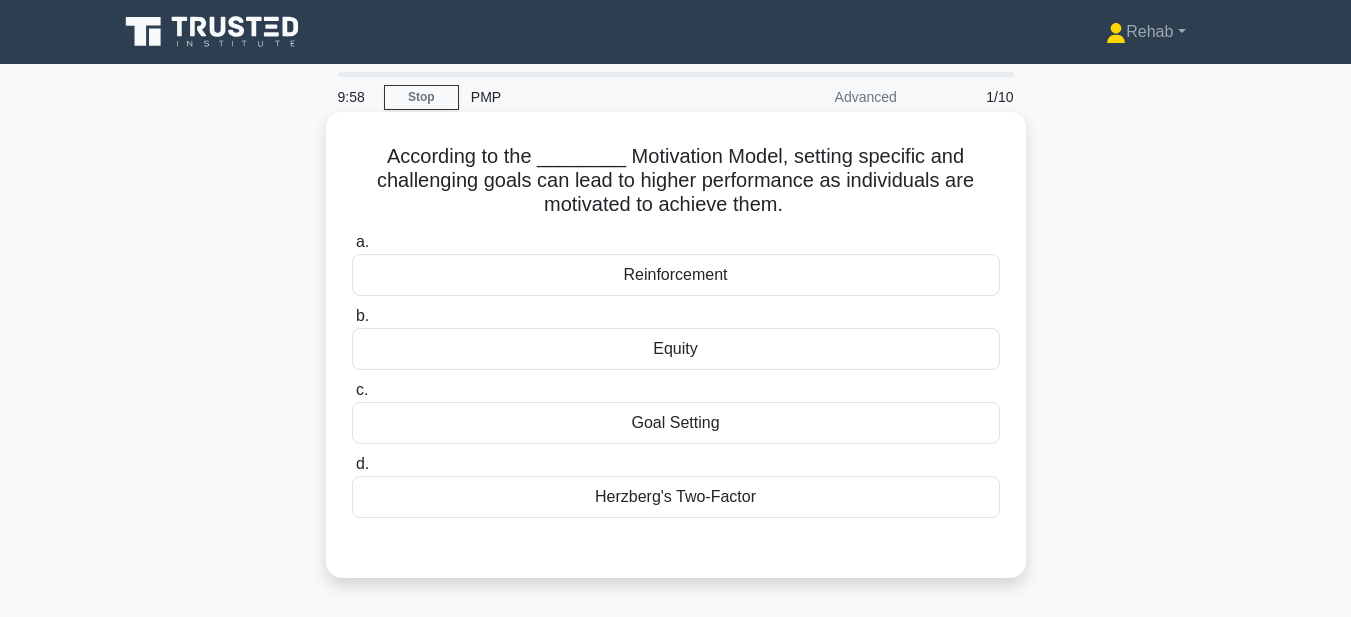 drag, startPoint x: 369, startPoint y: 154, endPoint x: 856, endPoint y: 501, distance: 597.9783 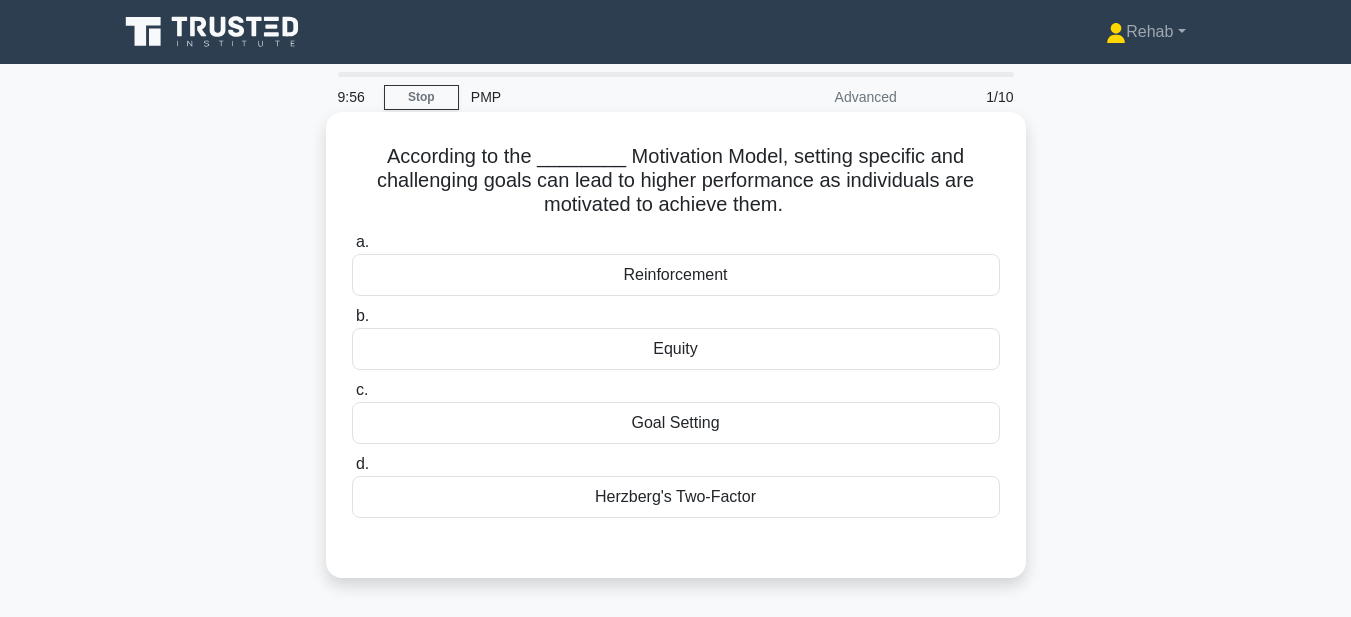 copy on "According to the ________ Motivation Model, setting specific and challenging goals can lead to higher performance as individuals are motivated to achieve them.
.spinner_0XTQ{transform-origin:center;animation:spinner_y6GP .75s linear infinite}@keyframes spinner_y6GP{100%{transform:rotate(360deg)}}
a.
Reinforcement
b.
Equity
c.
Goal Setting
d.
Herzberg's Two-Factor" 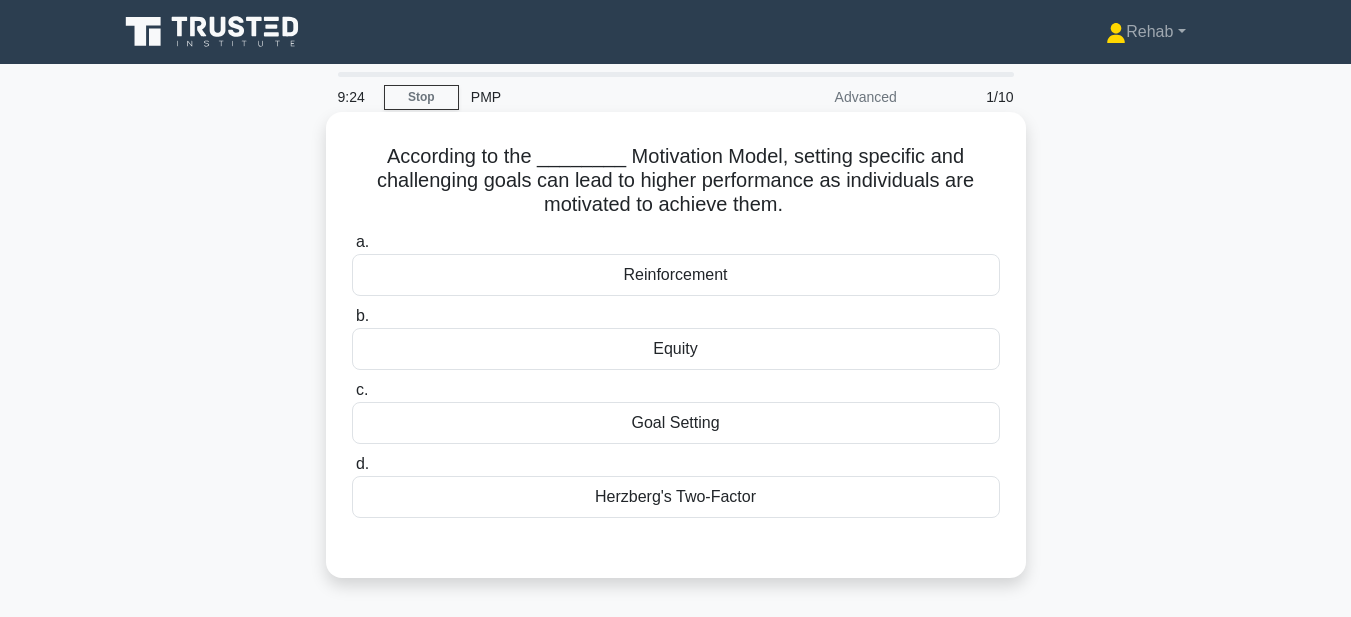 click on "Goal Setting" at bounding box center (676, 423) 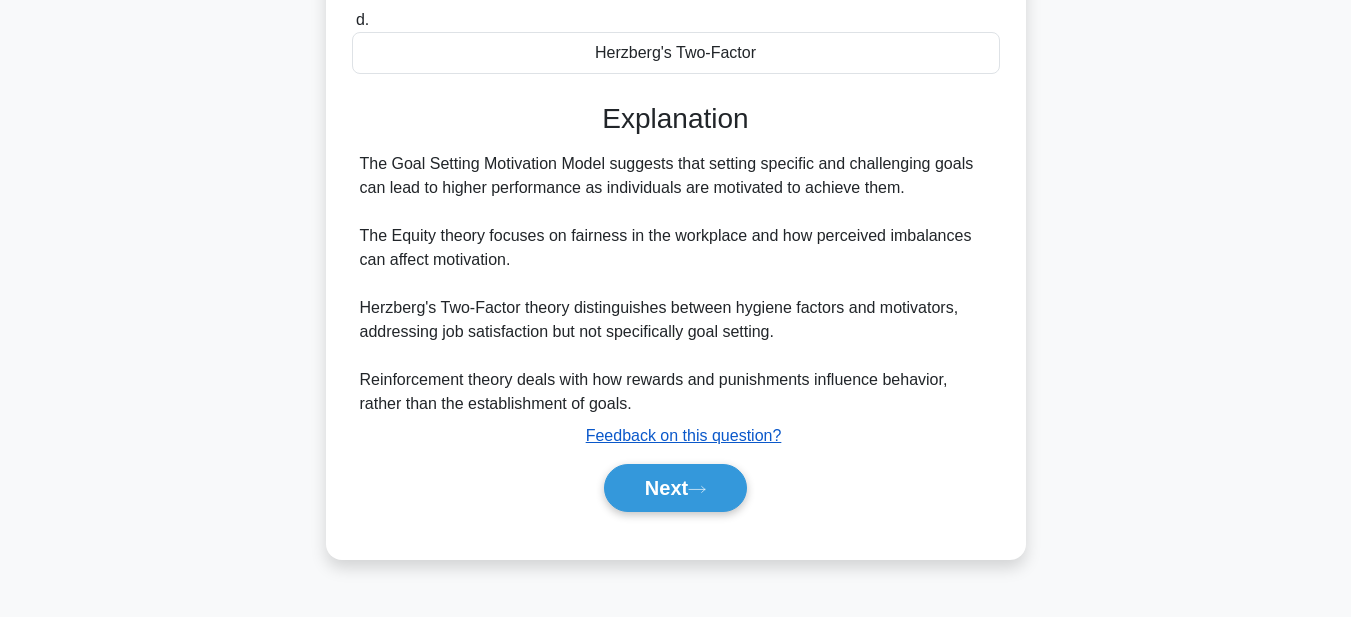 scroll, scrollTop: 463, scrollLeft: 0, axis: vertical 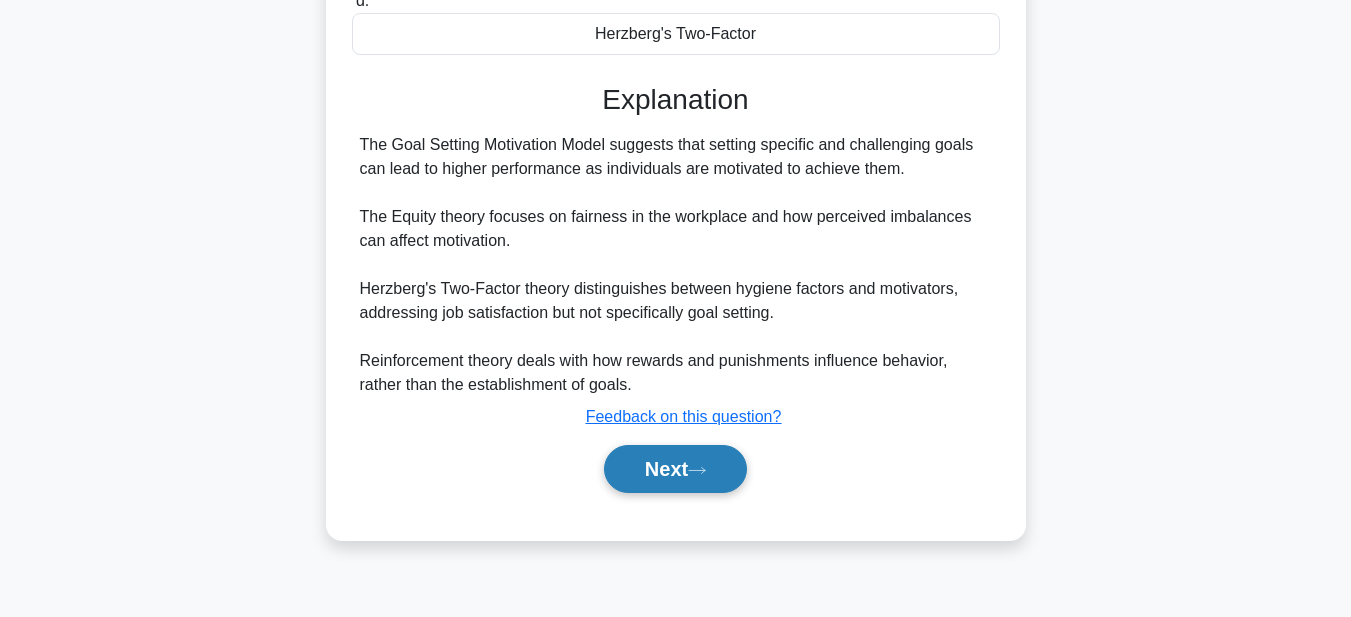 click on "Next" at bounding box center [675, 469] 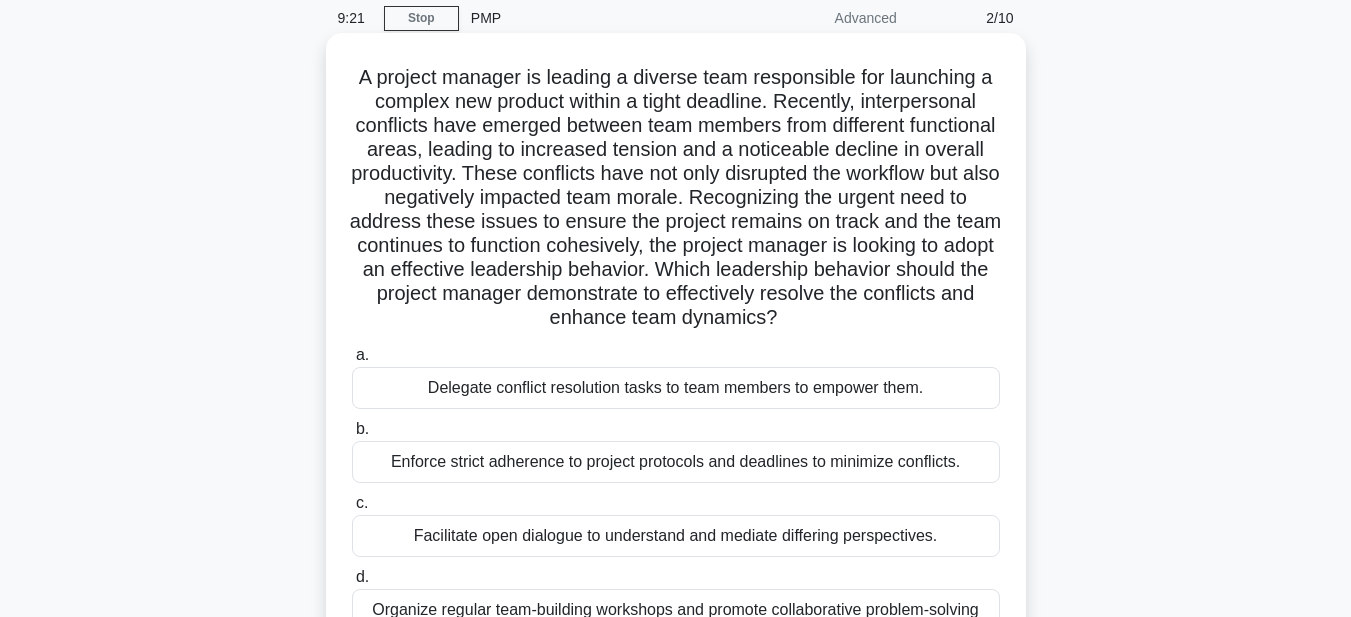 scroll, scrollTop: 0, scrollLeft: 0, axis: both 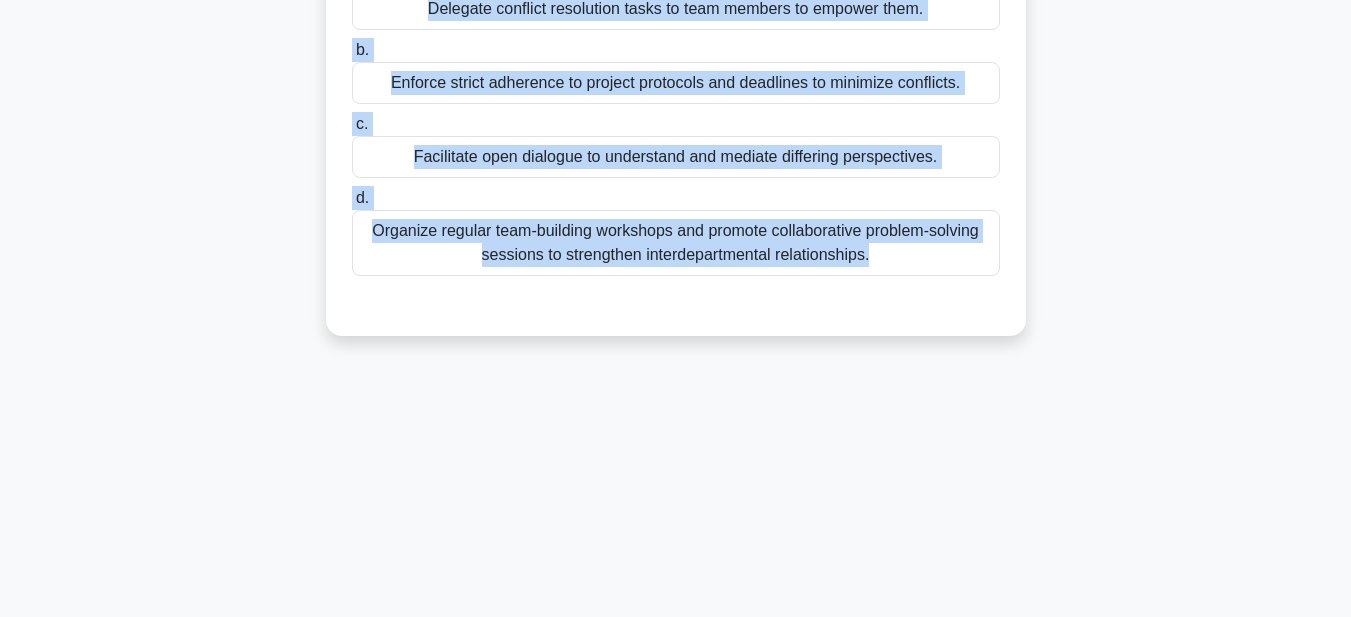 drag, startPoint x: 353, startPoint y: 163, endPoint x: 1038, endPoint y: 643, distance: 836.4359 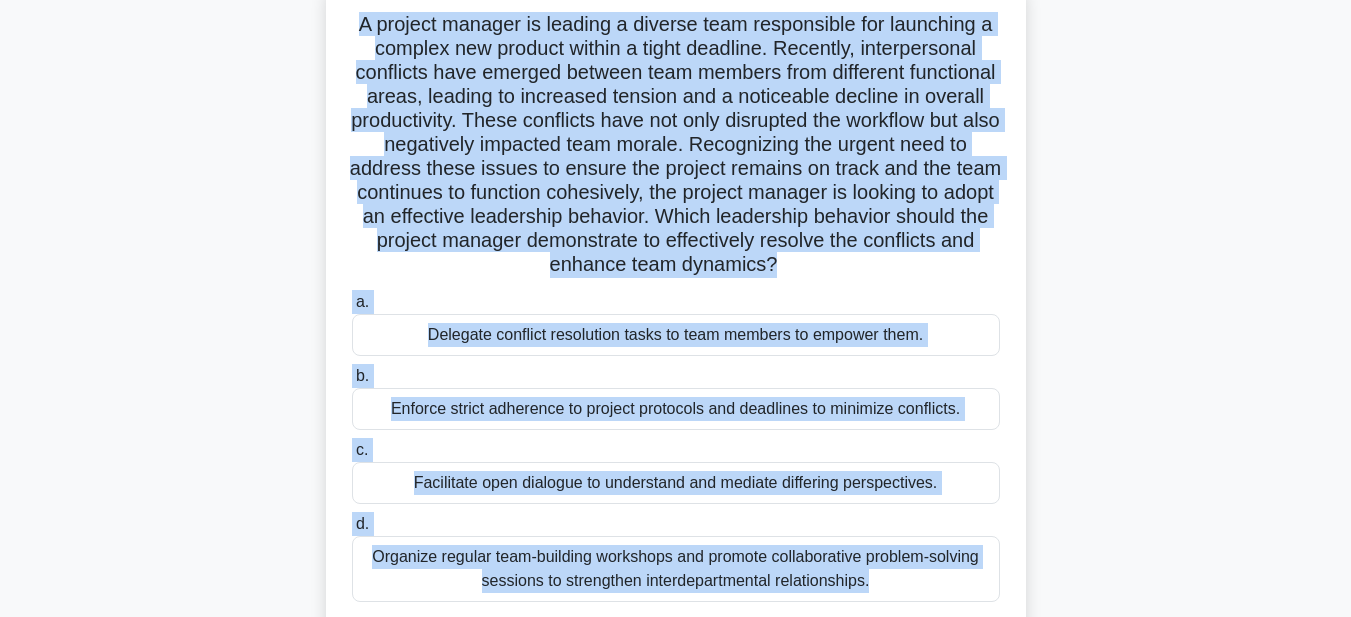 scroll, scrollTop: 63, scrollLeft: 0, axis: vertical 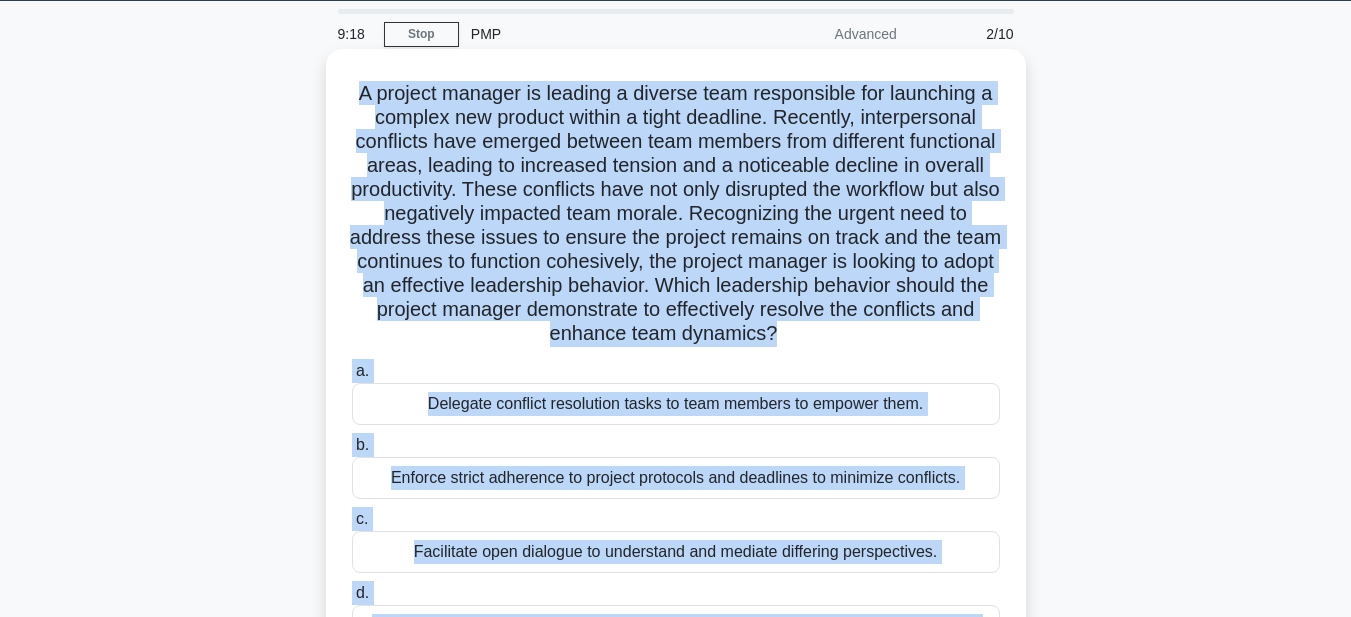 copy on "A project manager is leading a diverse team responsible for launching a complex new product within a tight deadline. Recently, interpersonal conflicts have emerged between team members from different functional areas, leading to increased tension and a noticeable decline in overall productivity. These conflicts have not only disrupted the workflow but also negatively impacted team morale. Recognizing the urgent need to address these issues to ensure the project remains on track and the team continues to function cohesively, the project manager is looking to adopt an effective leadership behavior. Which leadership behavior should the project manager demonstrate to effectively resolve the conflicts and enhance team dynamics?
.spinner_0XTQ{transform-origin:center;animation:spinner_y6GP .75s linear infinite}@keyframes spinner_y6GP{100%{transform:rotate(360deg)}}
a.
Delegate conflict resolution tasks to team members ..." 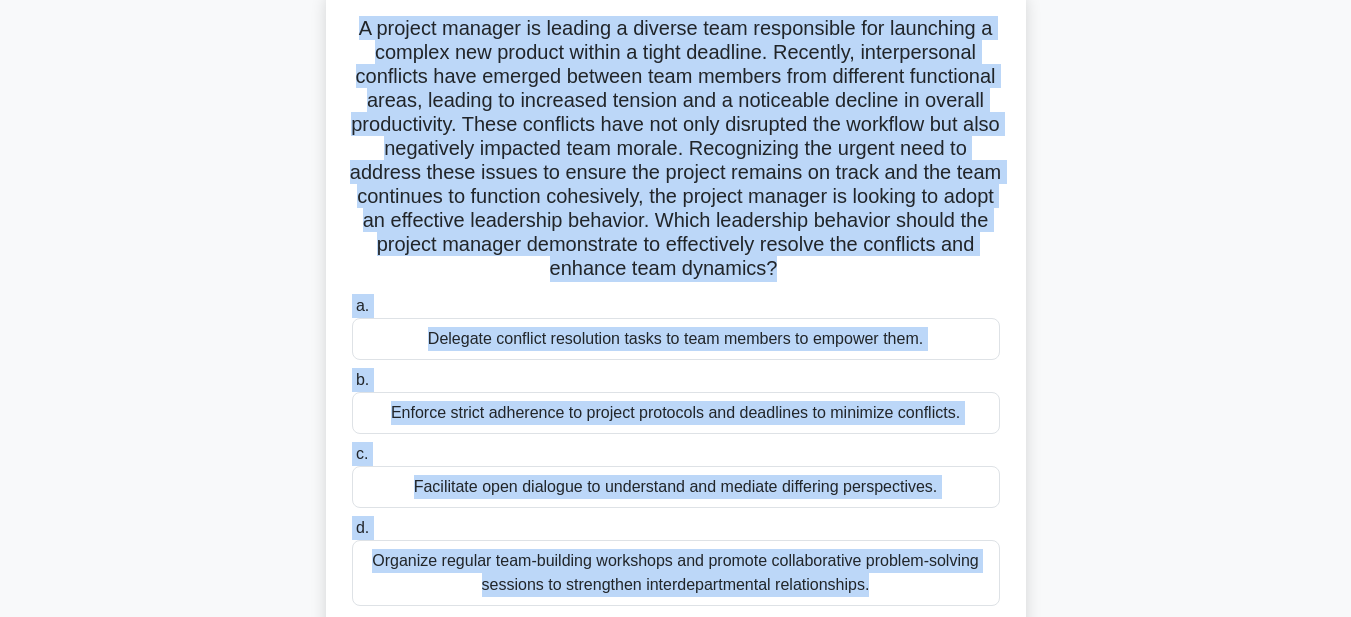 scroll, scrollTop: 163, scrollLeft: 0, axis: vertical 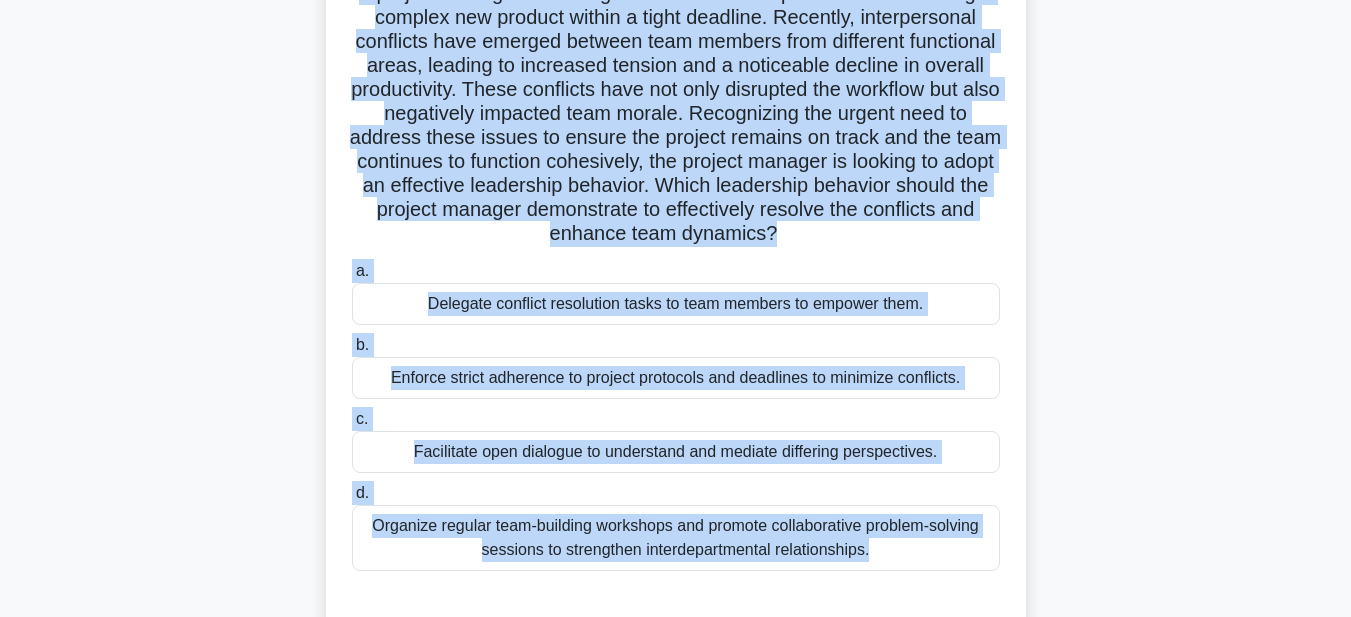 click on "Facilitate open dialogue to understand and mediate differing perspectives." at bounding box center [676, 452] 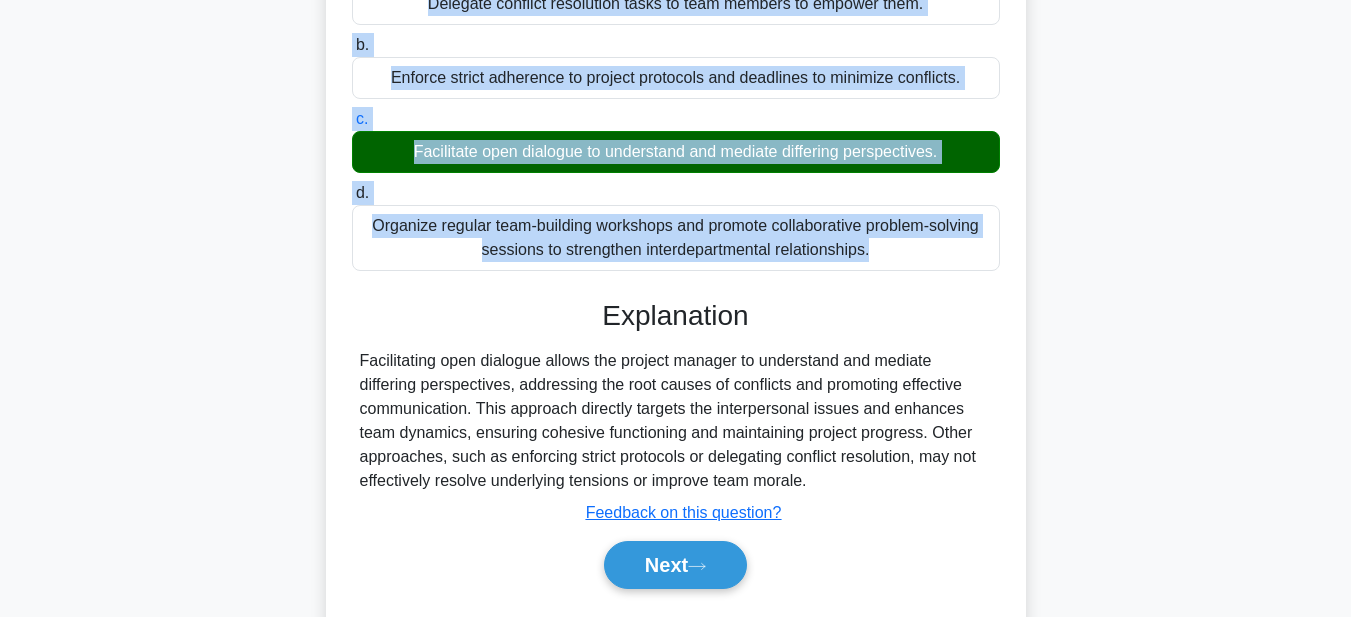 scroll, scrollTop: 521, scrollLeft: 0, axis: vertical 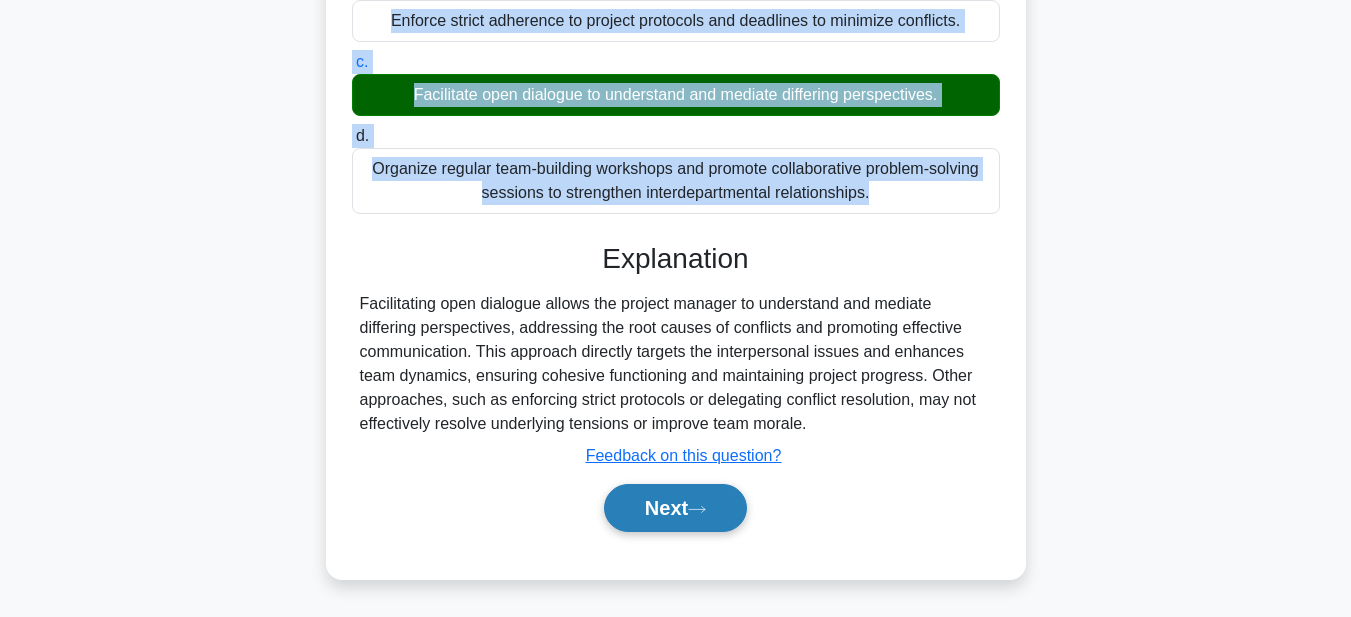 click on "Next" at bounding box center [675, 508] 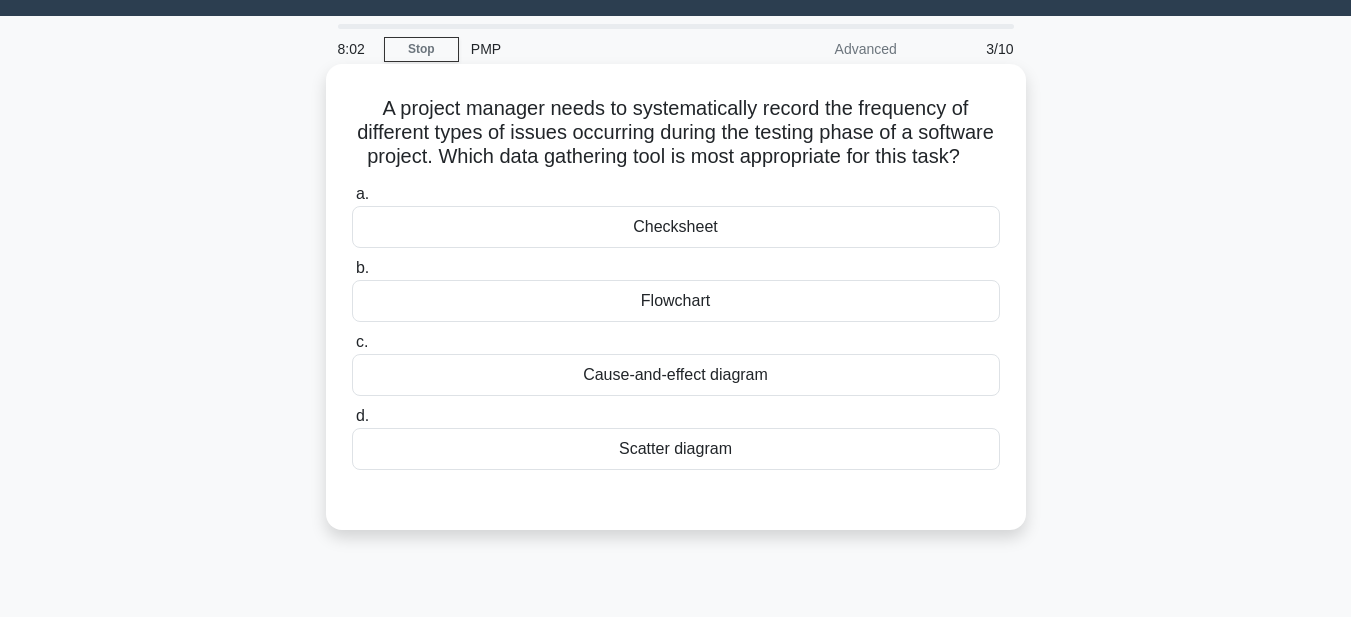 scroll, scrollTop: 0, scrollLeft: 0, axis: both 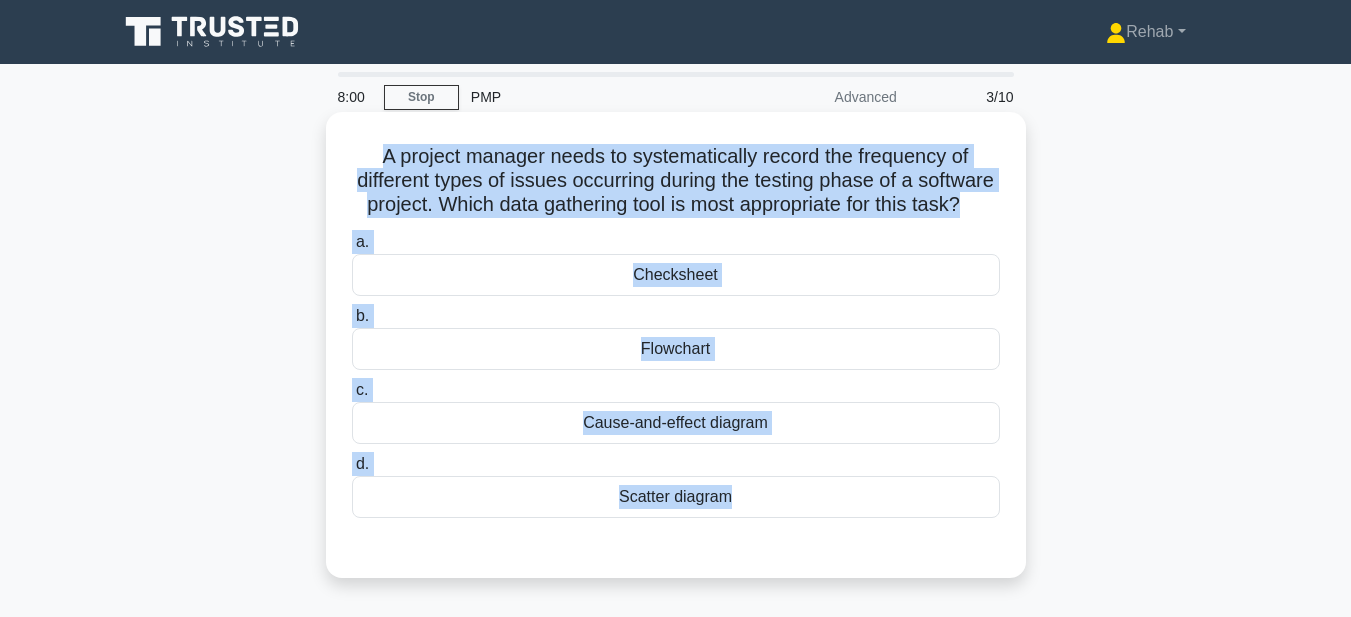 drag, startPoint x: 354, startPoint y: 157, endPoint x: 890, endPoint y: 587, distance: 687.16516 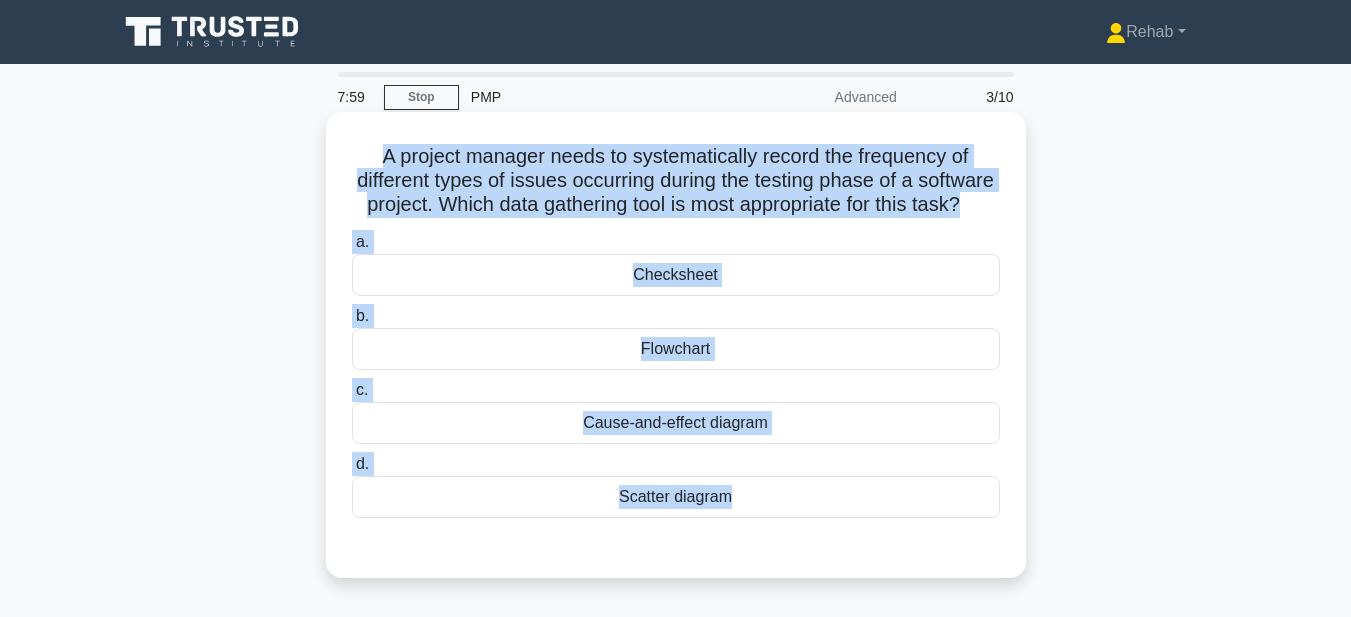 copy on "A project manager needs to systematically record the frequency of different types of issues occurring during the testing phase of a software project. Which data gathering tool is most appropriate for this task?
.spinner_0XTQ{transform-origin:center;animation:spinner_y6GP .75s linear infinite}@keyframes spinner_y6GP{100%{transform:rotate(360deg)}}
a.
Checksheet
b.
Flowchart
c.
Cause-and-effect diagram
d.
Scatter diagram" 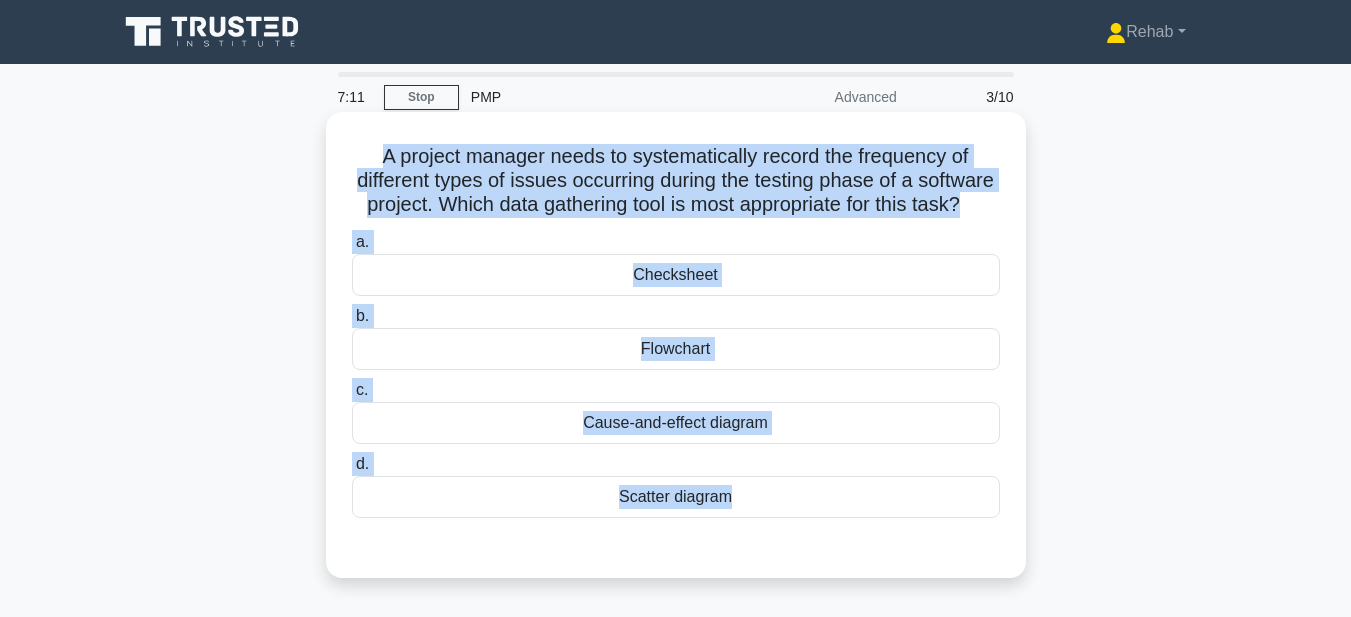 click on "Checksheet" at bounding box center [676, 275] 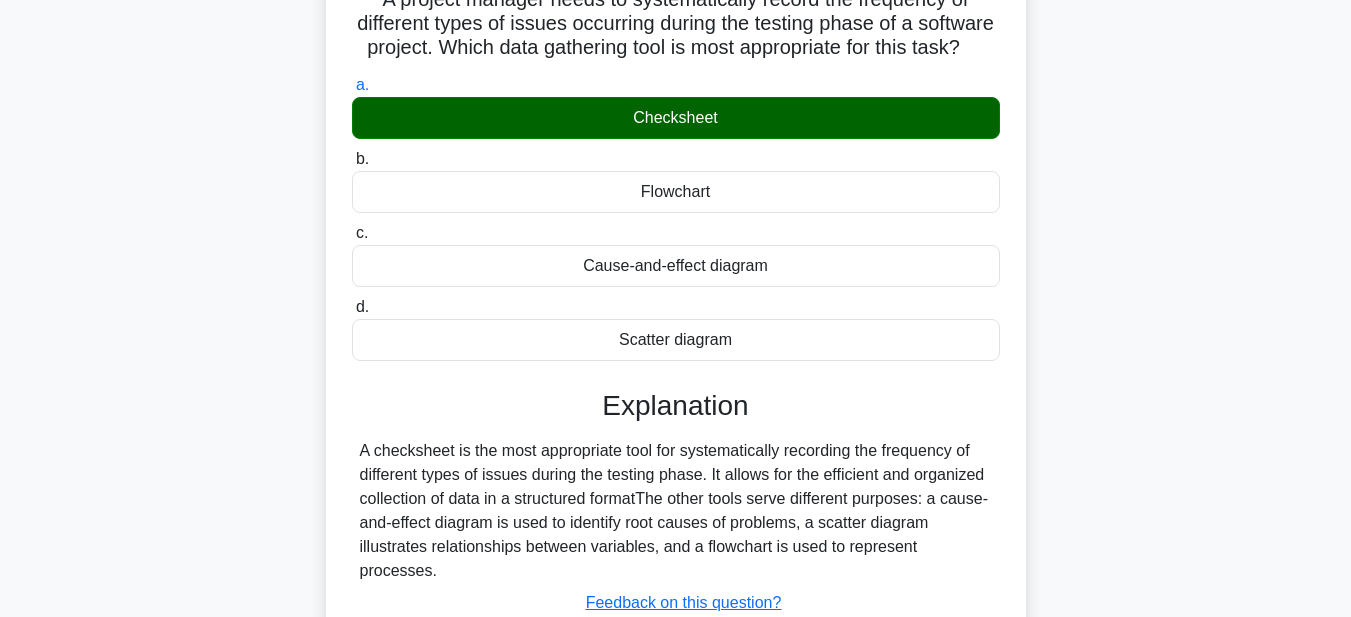 scroll, scrollTop: 400, scrollLeft: 0, axis: vertical 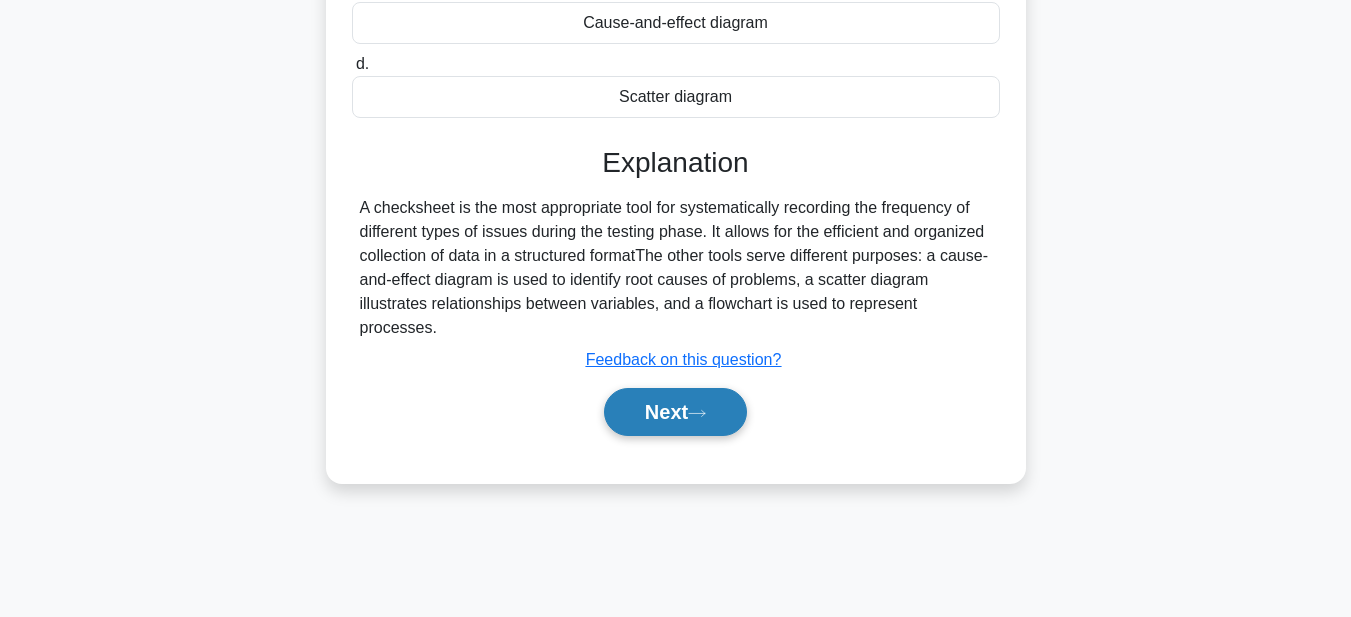 click on "Next" at bounding box center [675, 412] 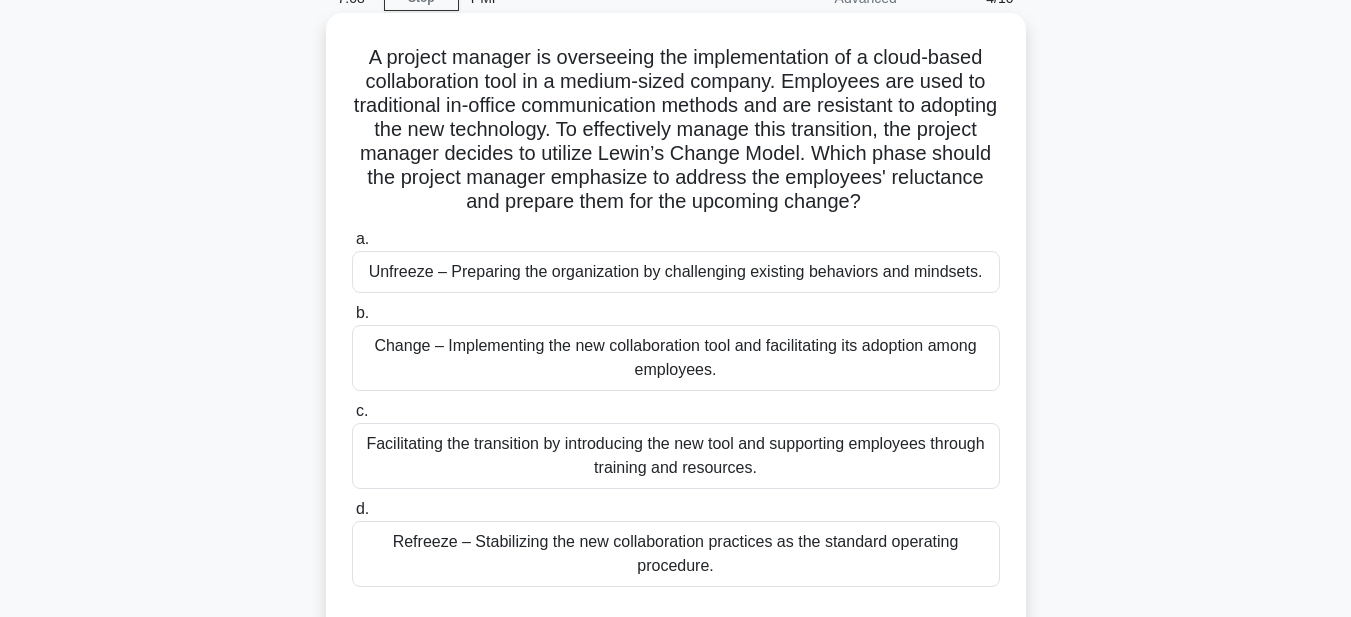 scroll, scrollTop: 0, scrollLeft: 0, axis: both 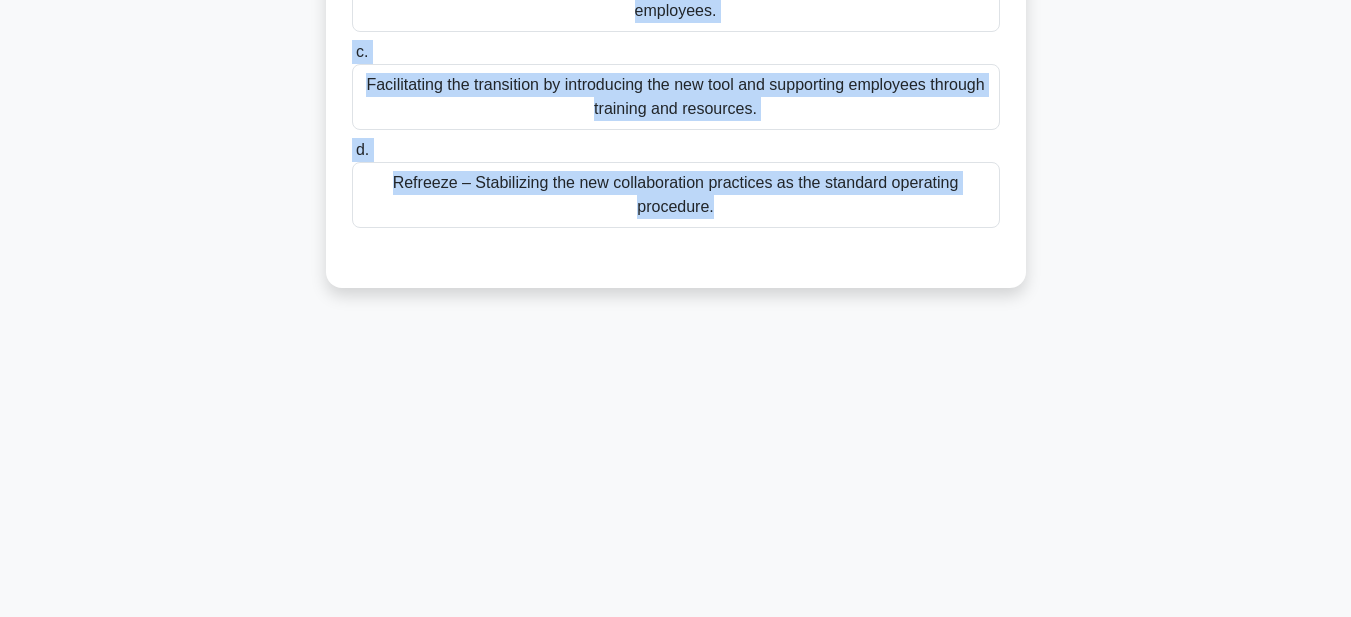 drag, startPoint x: 395, startPoint y: 176, endPoint x: 1010, endPoint y: 636, distance: 768.0007 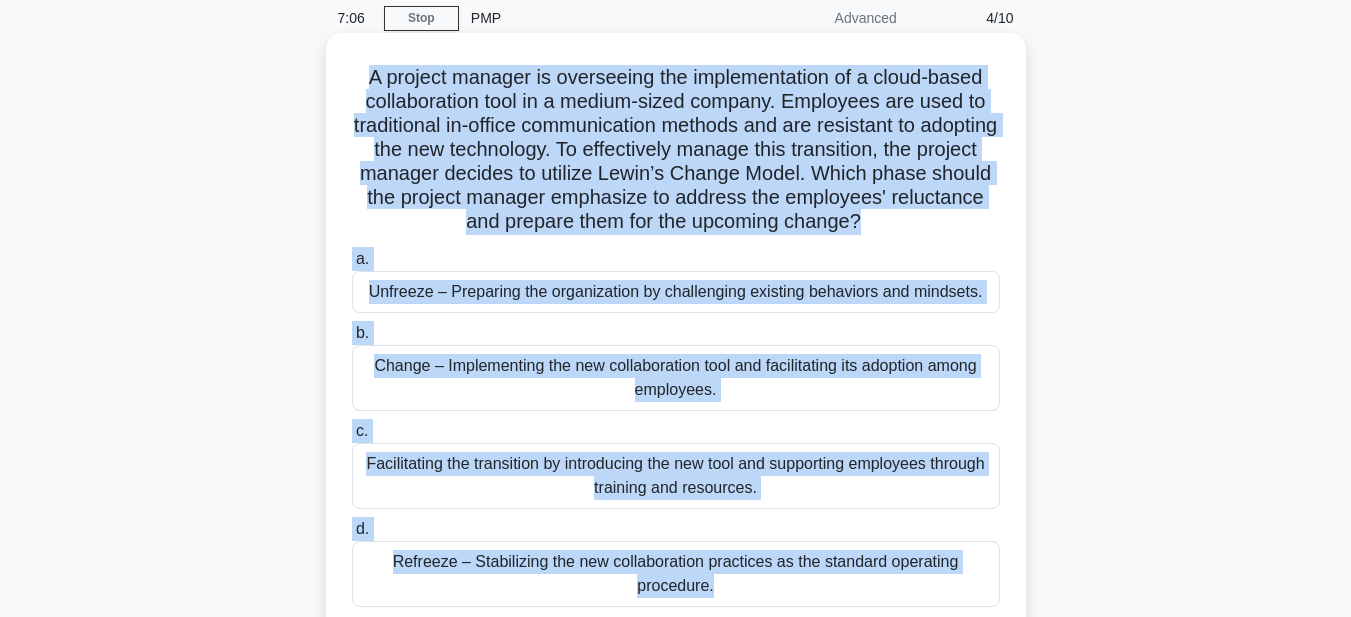 scroll, scrollTop: 63, scrollLeft: 0, axis: vertical 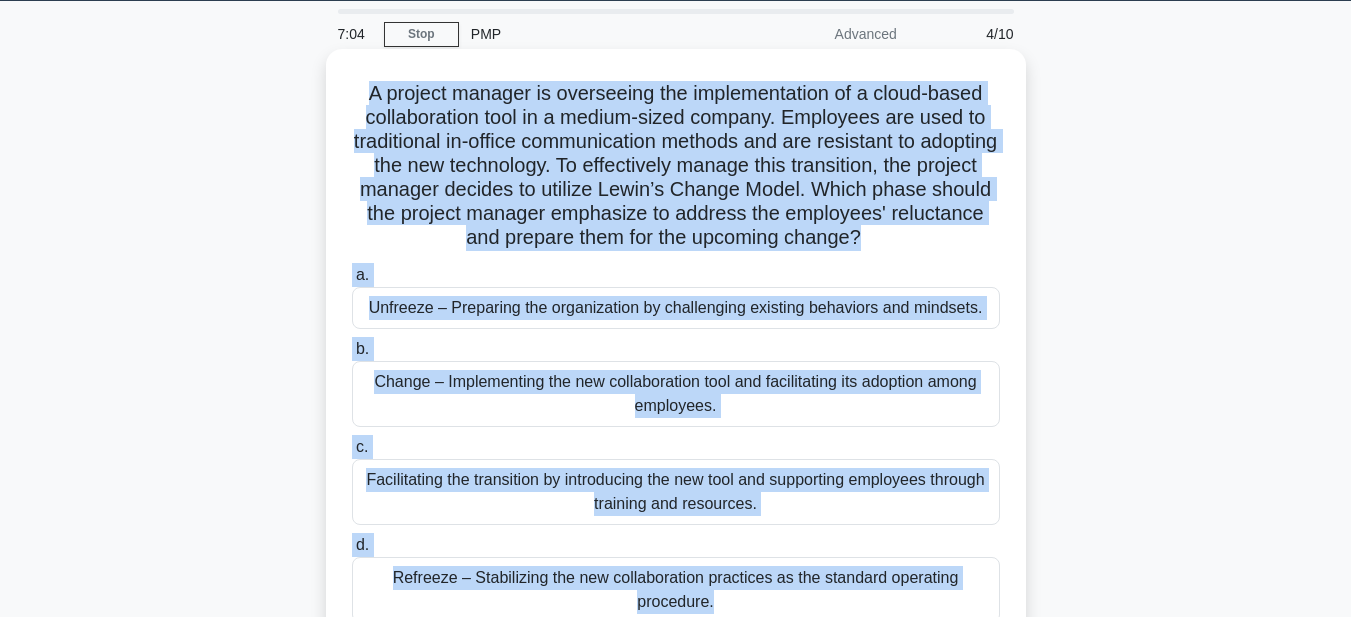 copy on "A project manager is overseeing the implementation of a cloud-based collaboration tool in a medium-sized company. Employees are used to traditional in-office communication methods and are resistant to adopting the new technology. To effectively manage this transition, the project manager decides to utilize Lewin’s Change Model. Which phase should the project manager emphasize to address the employees' reluctance and prepare them for the upcoming change?
.spinner_0XTQ{transform-origin:center;animation:spinner_y6GP .75s linear infinite}@keyframes spinner_y6GP{100%{transform:rotate(360deg)}}
a.
Unfreeze – Preparing the organization by challenging existing behaviors and mindsets.
b.
Change – Implementing the new collaboration tool and facilitating its adoption among employees.
c.
..." 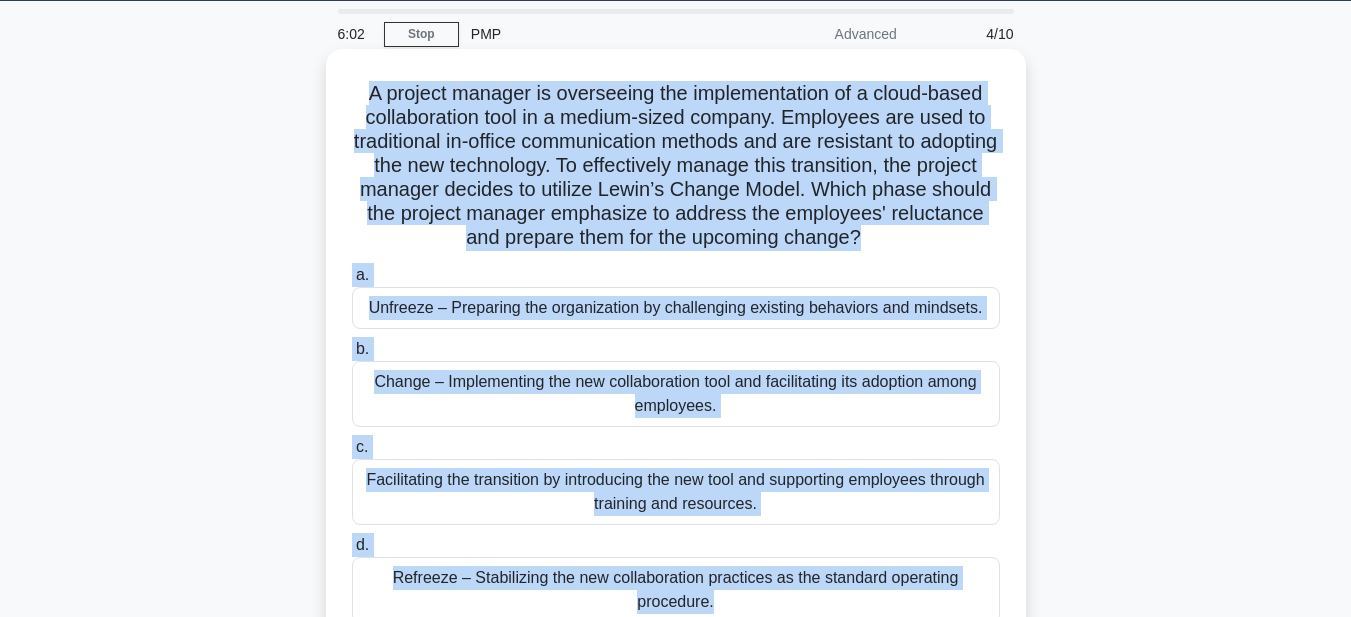 click on "Unfreeze – Preparing the organization by challenging existing behaviors and mindsets." at bounding box center [676, 308] 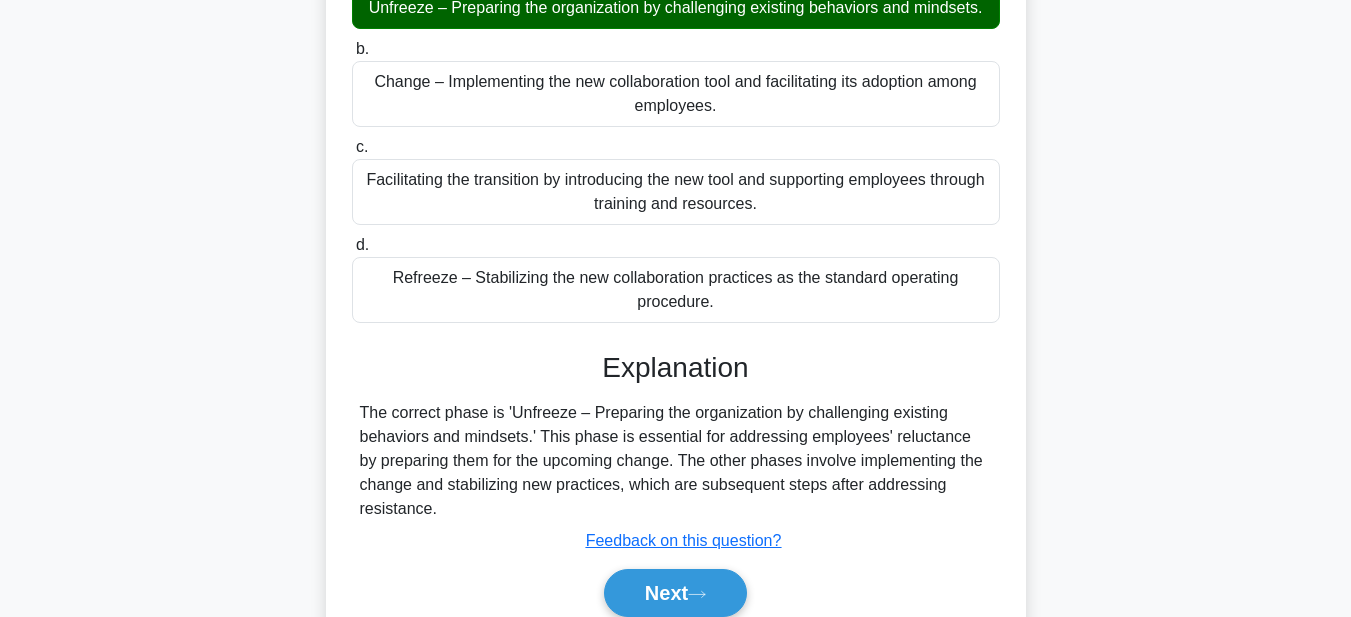 scroll, scrollTop: 463, scrollLeft: 0, axis: vertical 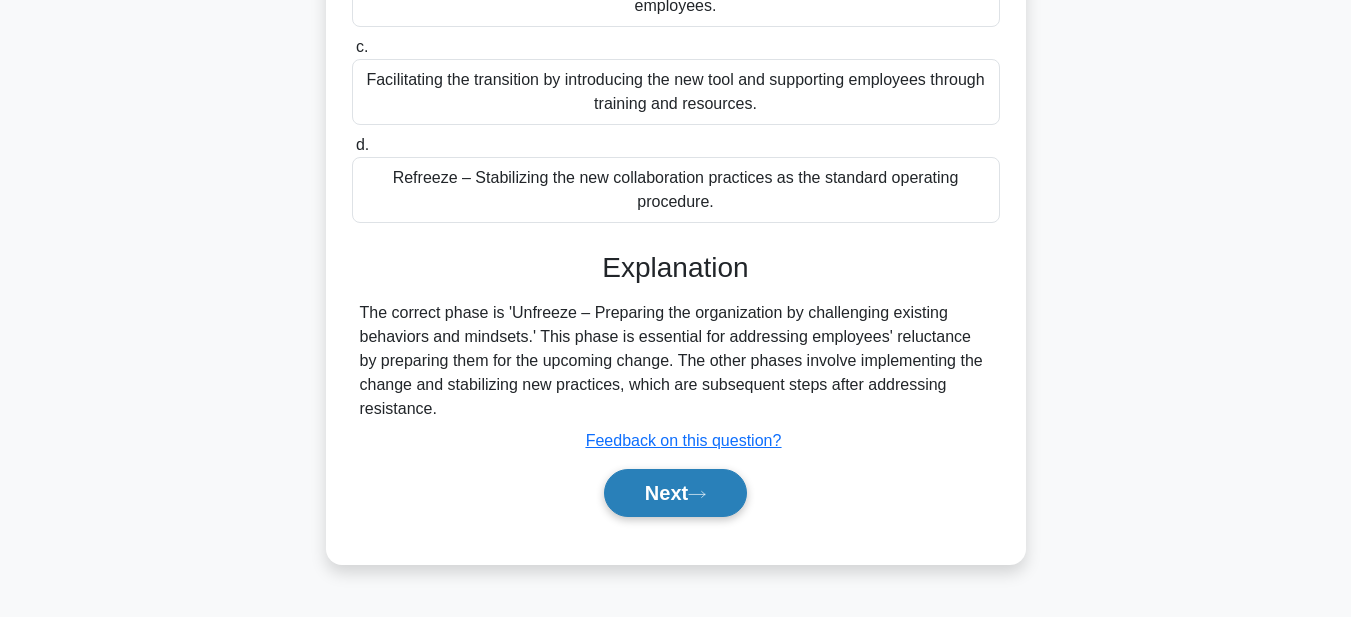 click on "Next" at bounding box center [675, 493] 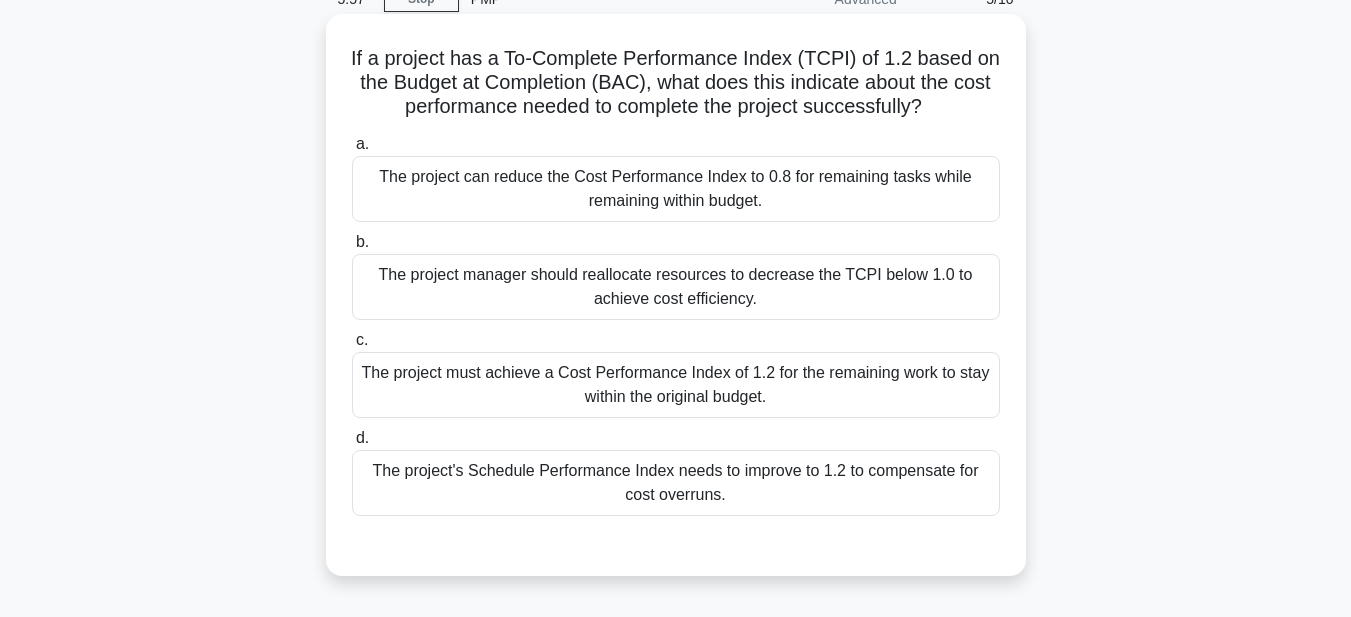 scroll, scrollTop: 63, scrollLeft: 0, axis: vertical 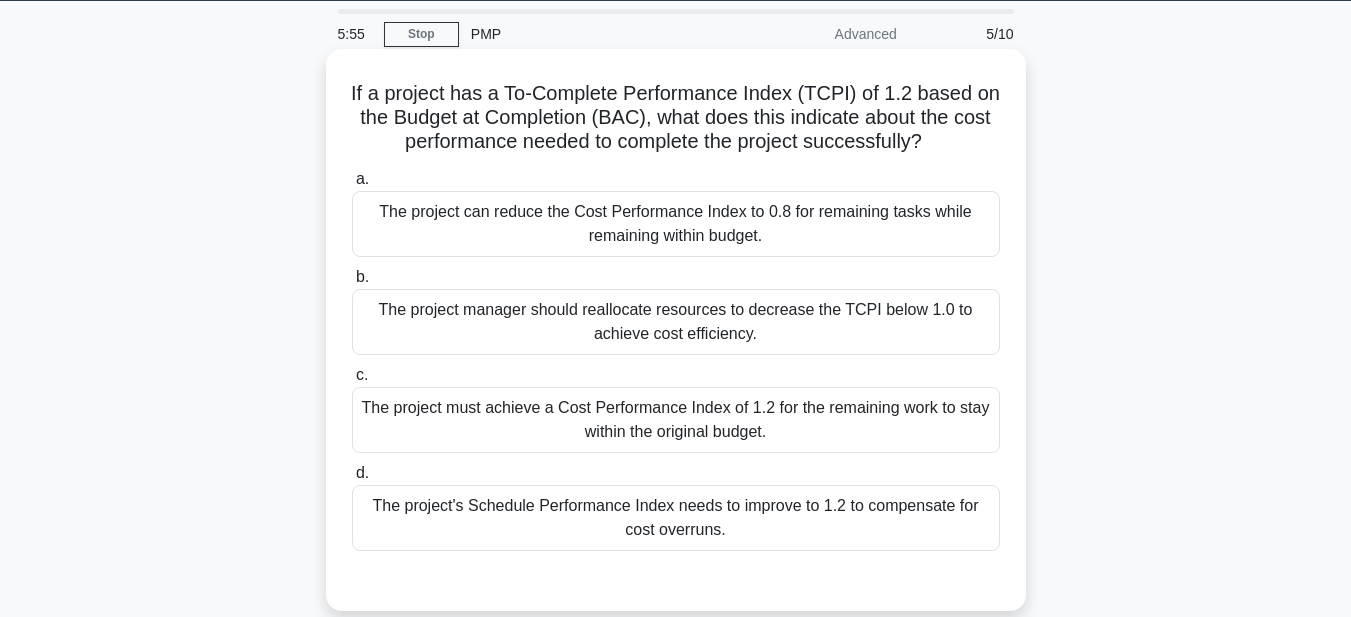 drag, startPoint x: 338, startPoint y: 97, endPoint x: 803, endPoint y: 544, distance: 645.00696 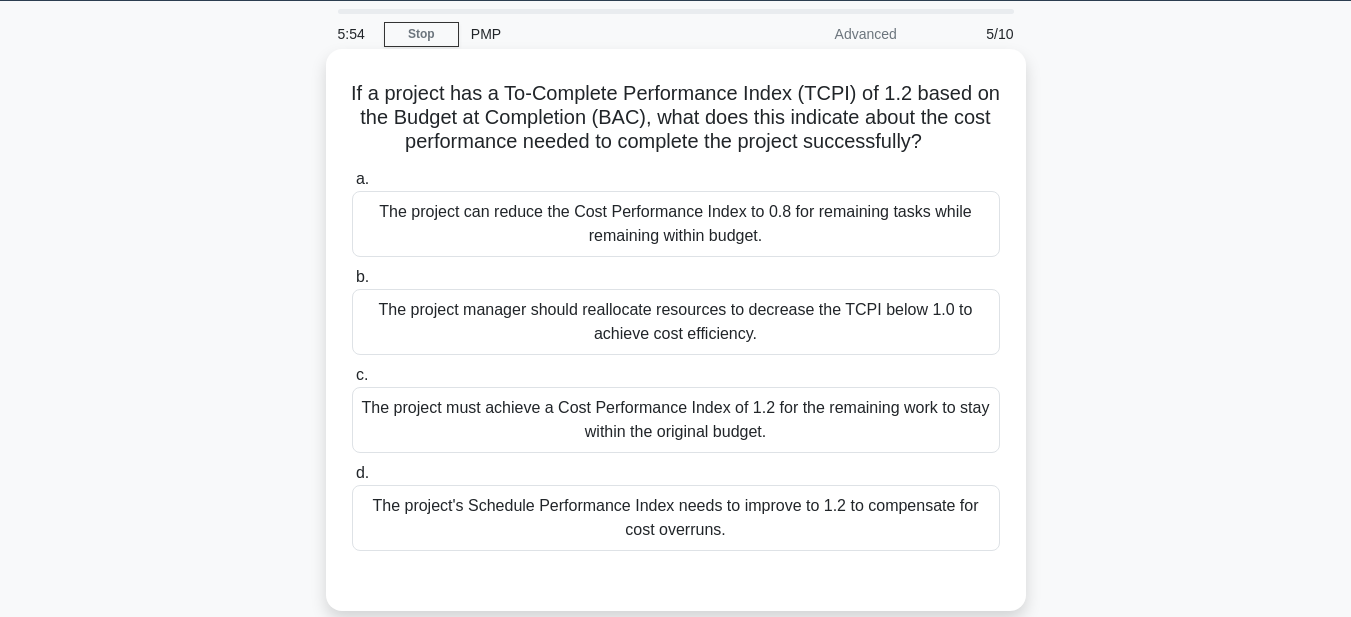 copy on "If a project has a To-Complete Performance Index (TCPI) of 1.2 based on the Budget at Completion (BAC), what does this indicate about the cost performance needed to complete the project successfully?
.spinner_0XTQ{transform-origin:center;animation:spinner_y6GP .75s linear infinite}@keyframes spinner_y6GP{100%{transform:rotate(360deg)}}
a.
The project can reduce the Cost Performance Index to 0.8 for remaining tasks while remaining within budget.
b.
The project manager should reallocate resources to decrease the TCPI below 1.0 to achieve cost efficiency.
c.
The project must achieve a Cost Performance Index of 1.2 for the remaining work to stay within the original budget.
d.
The project's Schedule Performance..." 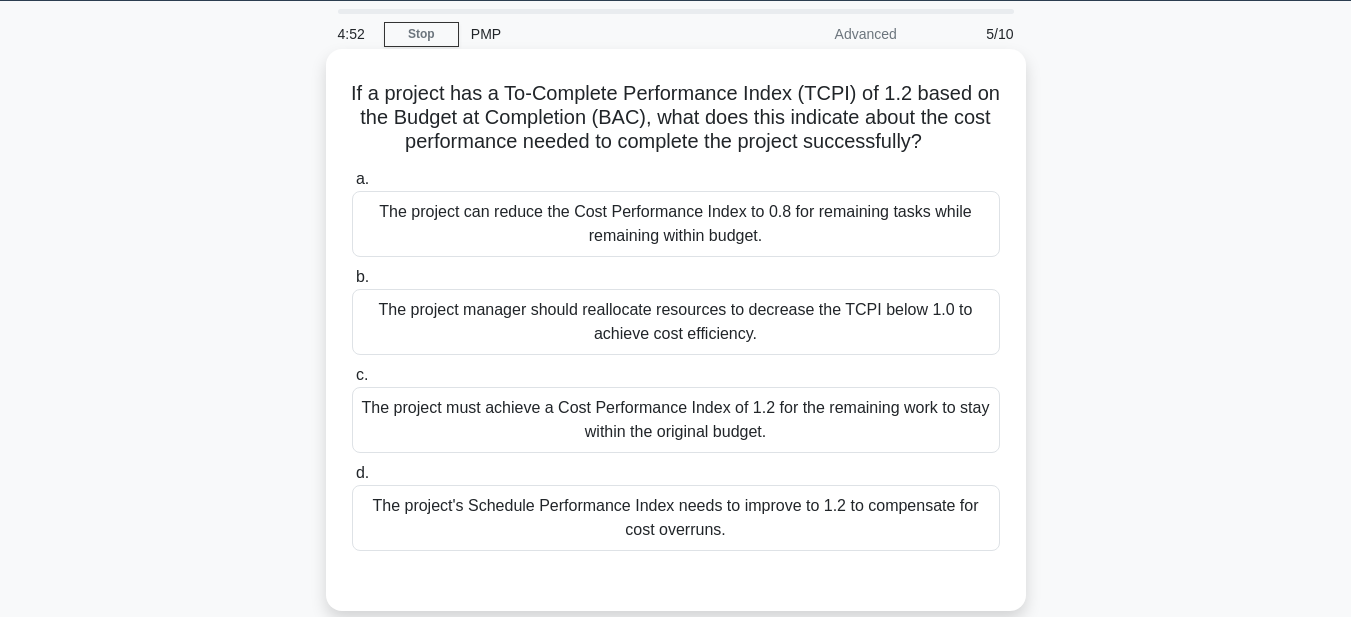 click on "The project manager should reallocate resources to decrease the TCPI below 1.0 to achieve cost efficiency." at bounding box center (676, 322) 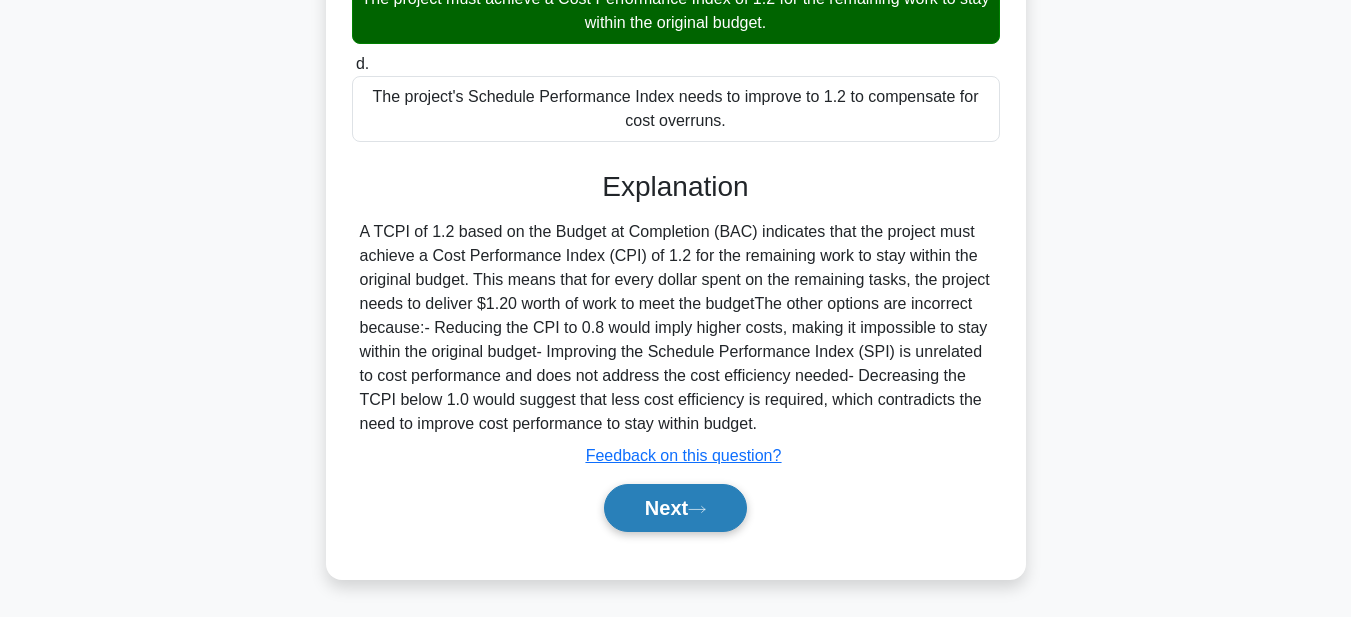 click on "Next" at bounding box center (675, 508) 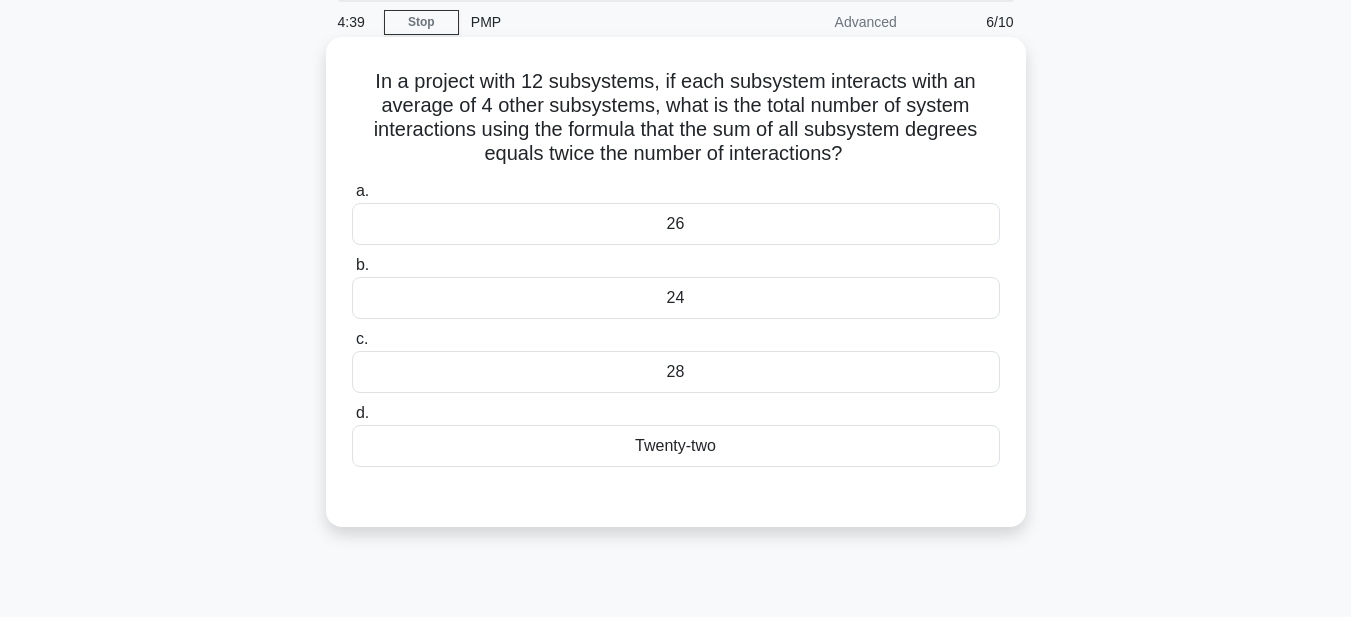 scroll, scrollTop: 63, scrollLeft: 0, axis: vertical 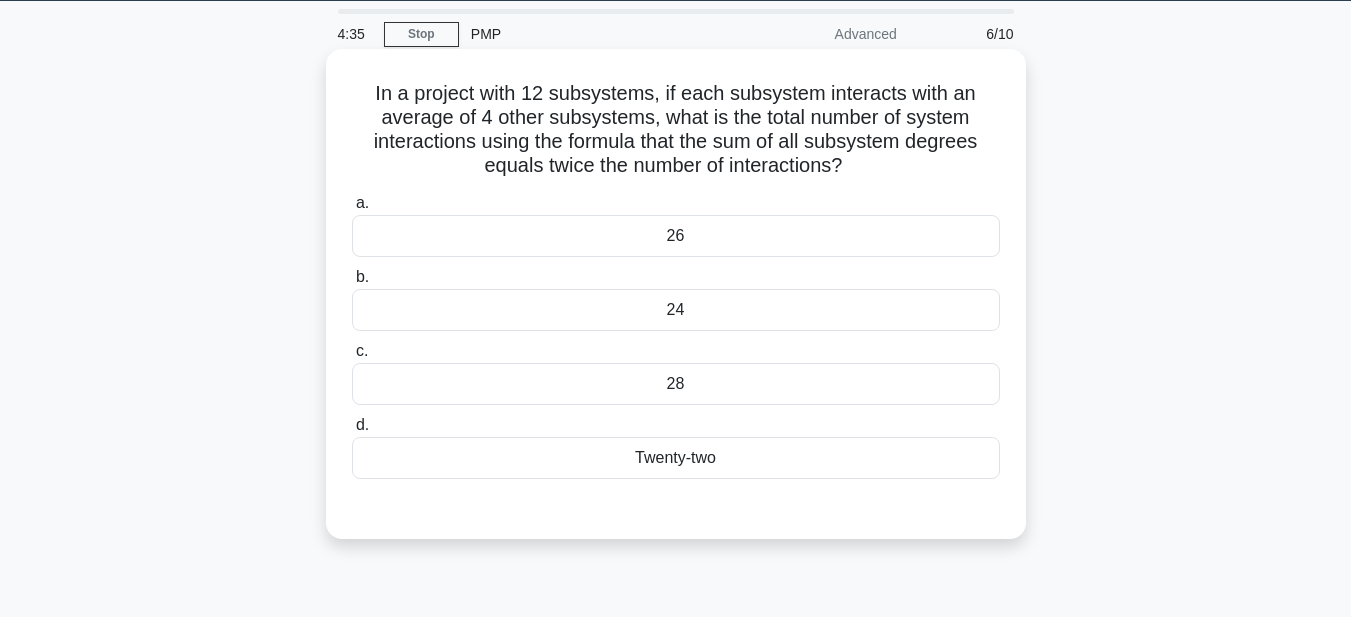drag, startPoint x: 361, startPoint y: 88, endPoint x: 899, endPoint y: 457, distance: 652.3841 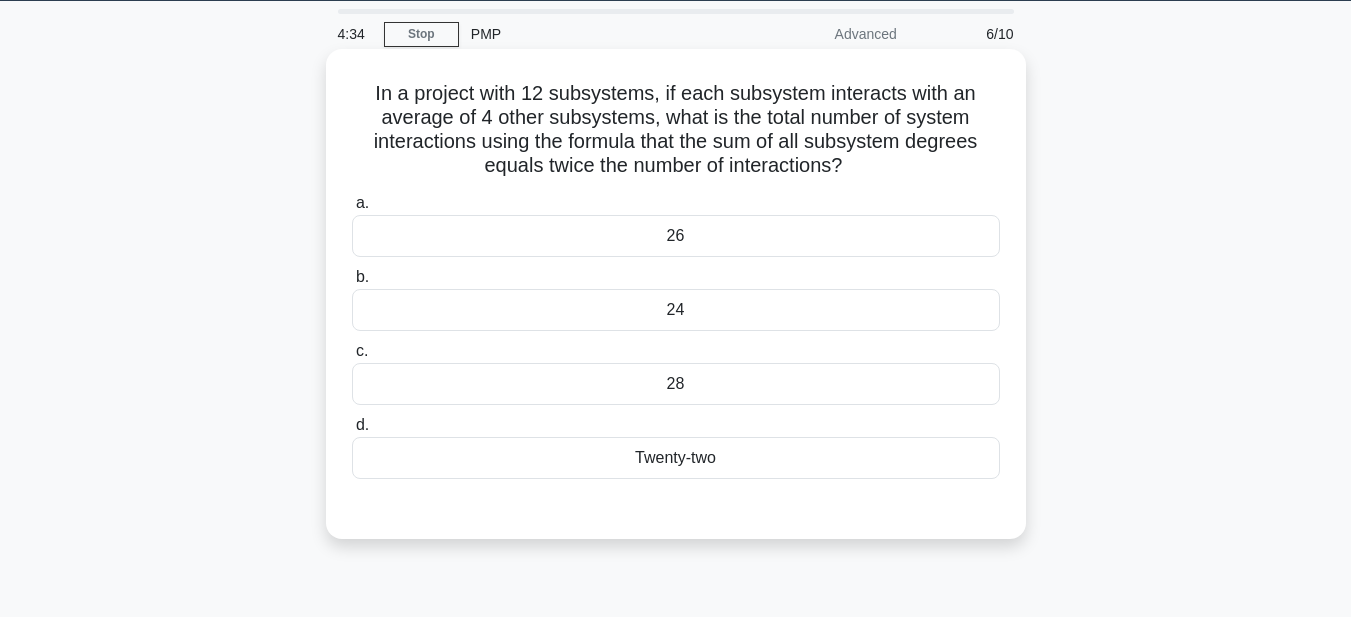 copy on "In a project with 12 subsystems, if each subsystem interacts with an average of 4 other subsystems, what is the total number of system interactions using the formula that the sum of all subsystem degrees equals twice the number of interactions?
.spinner_0XTQ{transform-origin:center;animation:spinner_y6GP .75s linear infinite}@keyframes spinner_y6GP{100%{transform:rotate(360deg)}}
a.
26
b.
24
c.
28
d.
Twenty-two" 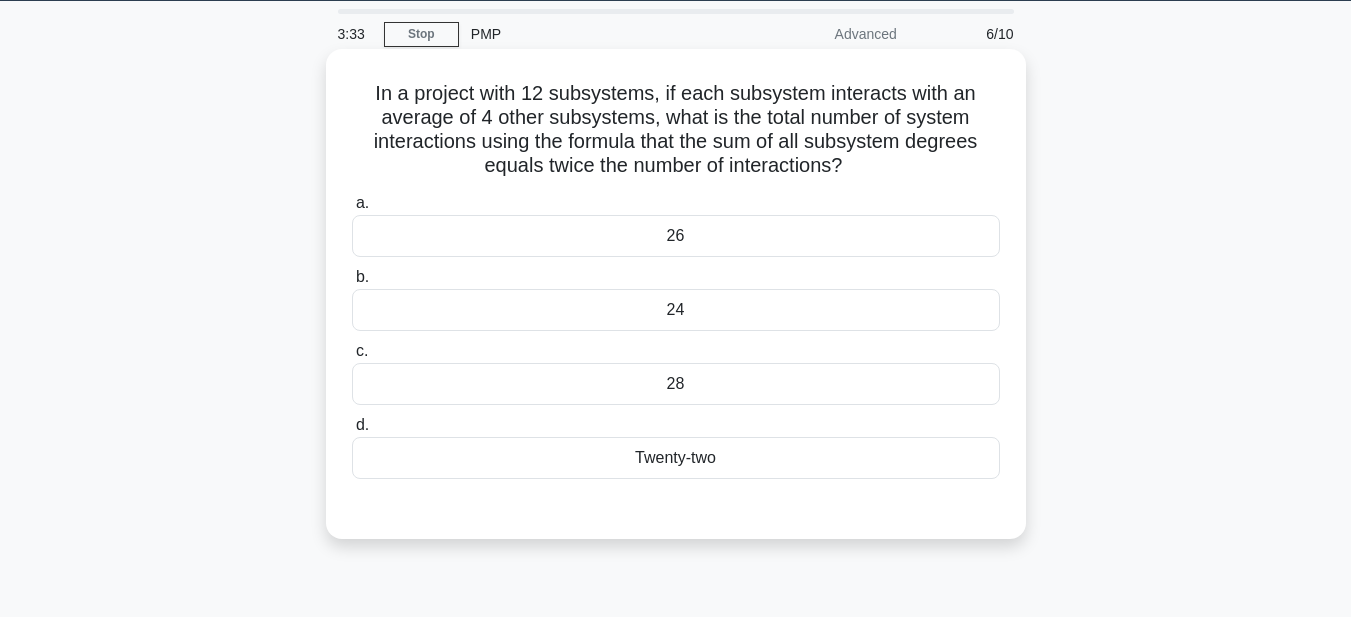 click on "28" at bounding box center [676, 384] 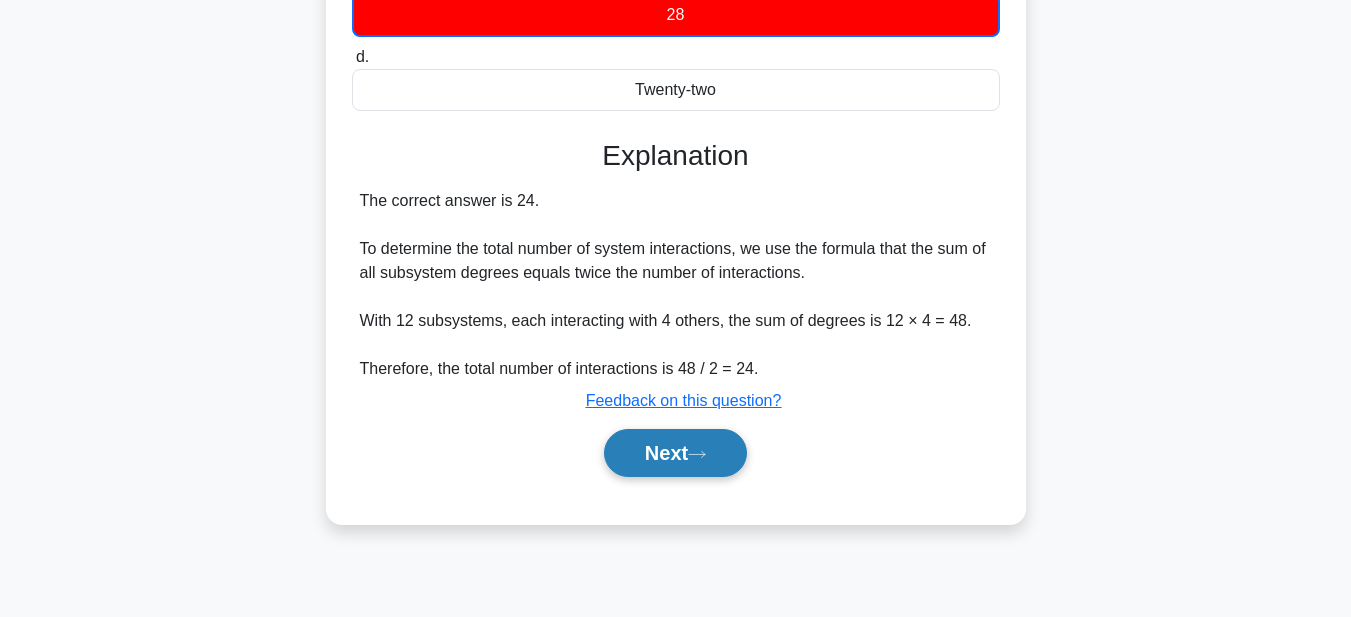 scroll, scrollTop: 463, scrollLeft: 0, axis: vertical 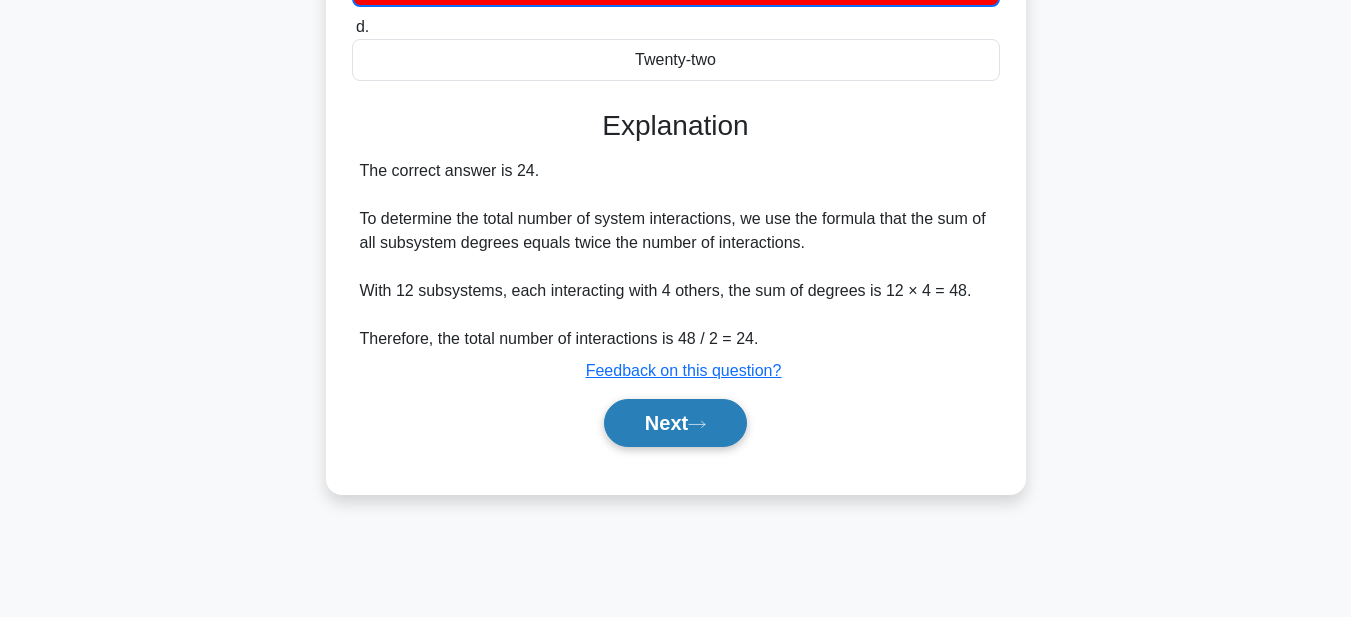 click on "Next" at bounding box center [675, 423] 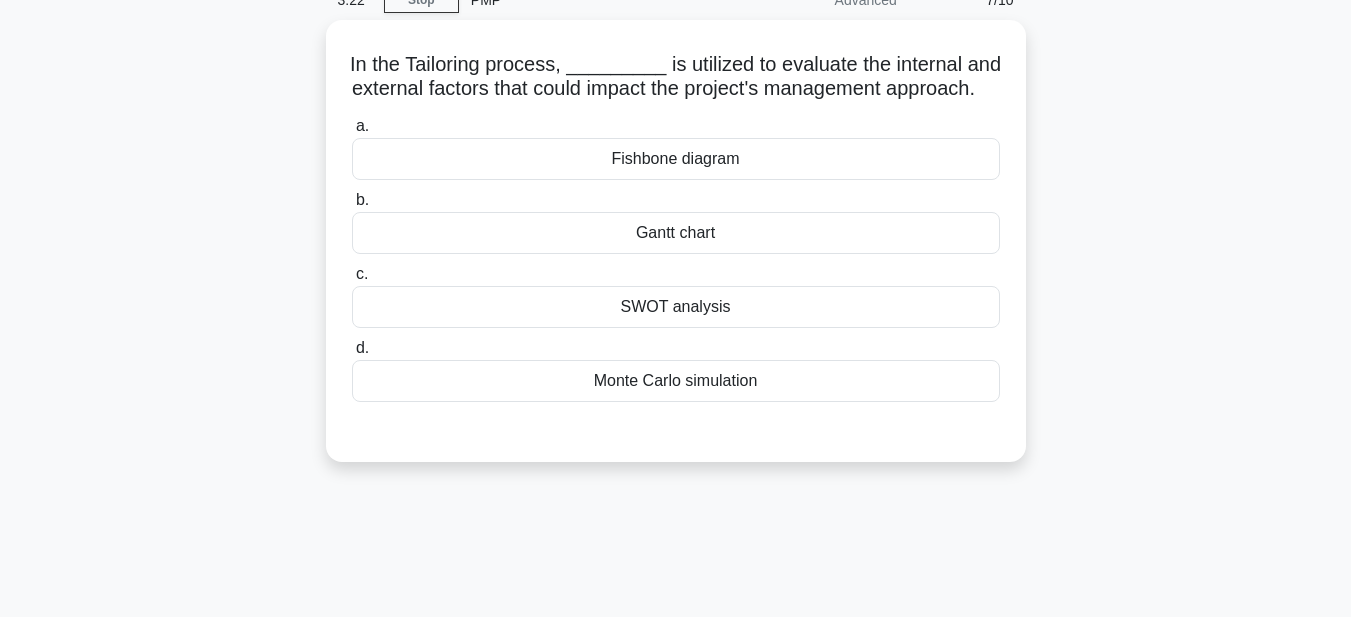 scroll, scrollTop: 63, scrollLeft: 0, axis: vertical 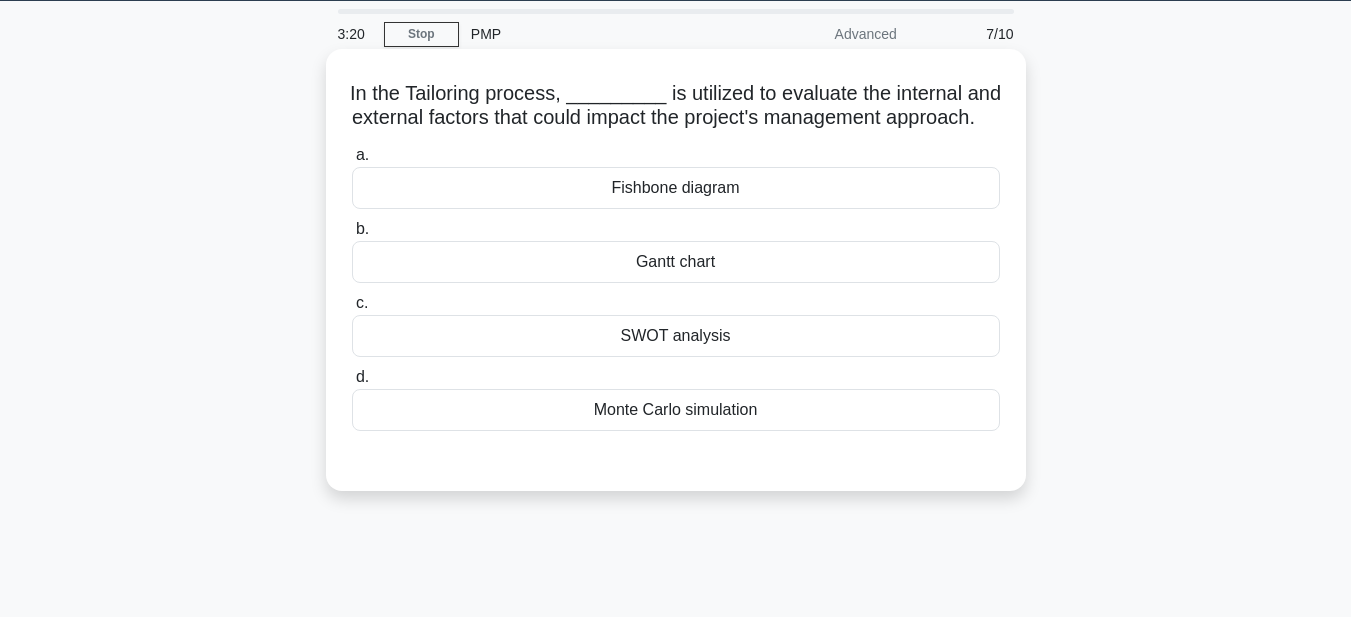 drag, startPoint x: 345, startPoint y: 97, endPoint x: 794, endPoint y: 450, distance: 571.14795 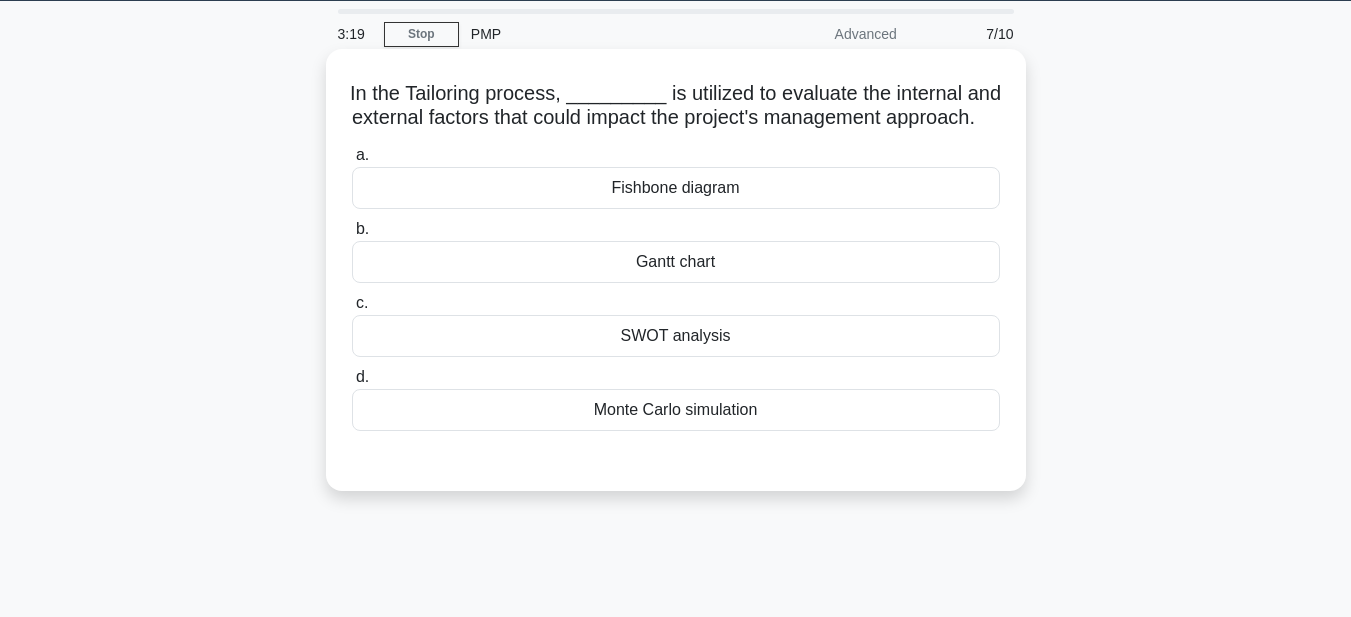 copy on "In the Tailoring process, _________ is utilized to evaluate the internal and external factors that could impact the project's management approach.
.spinner_0XTQ{transform-origin:center;animation:spinner_y6GP .75s linear infinite}@keyframes spinner_y6GP{100%{transform:rotate(360deg)}}
a.
Fishbone diagram
b.
Gantt chart
c.
SWOT analysis
d.
Monte Carlo simulation" 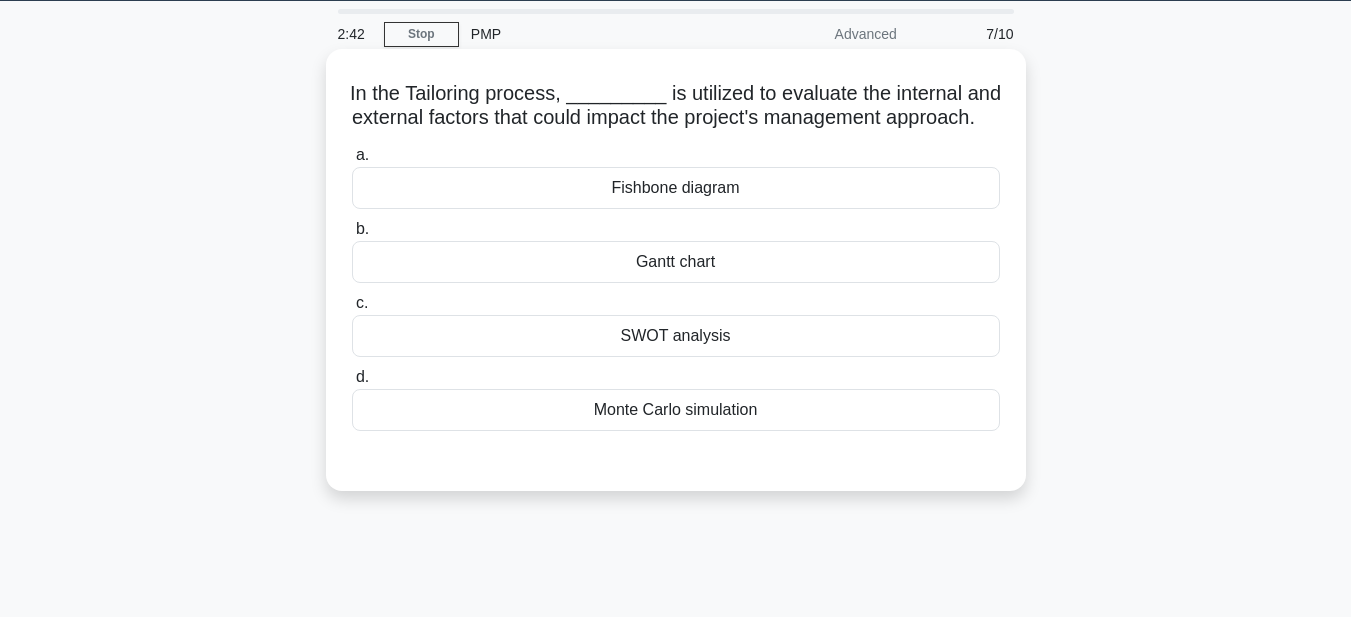 click on "Monte Carlo simulation" at bounding box center (676, 410) 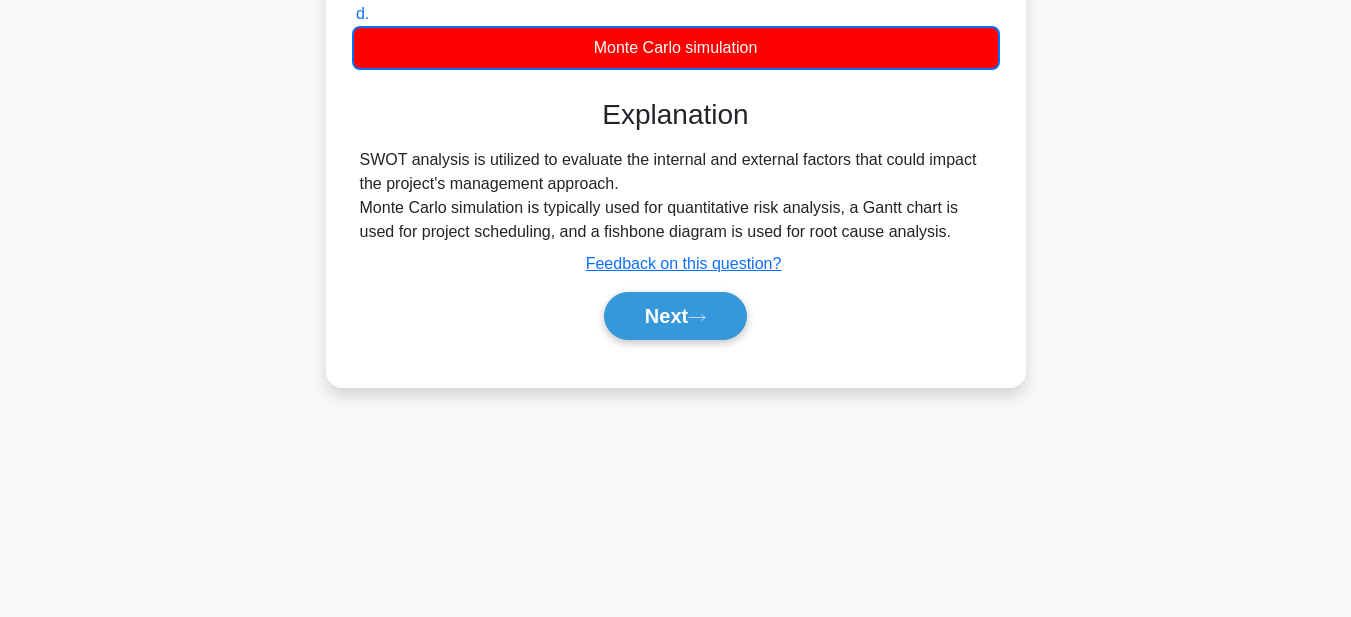 scroll, scrollTop: 463, scrollLeft: 0, axis: vertical 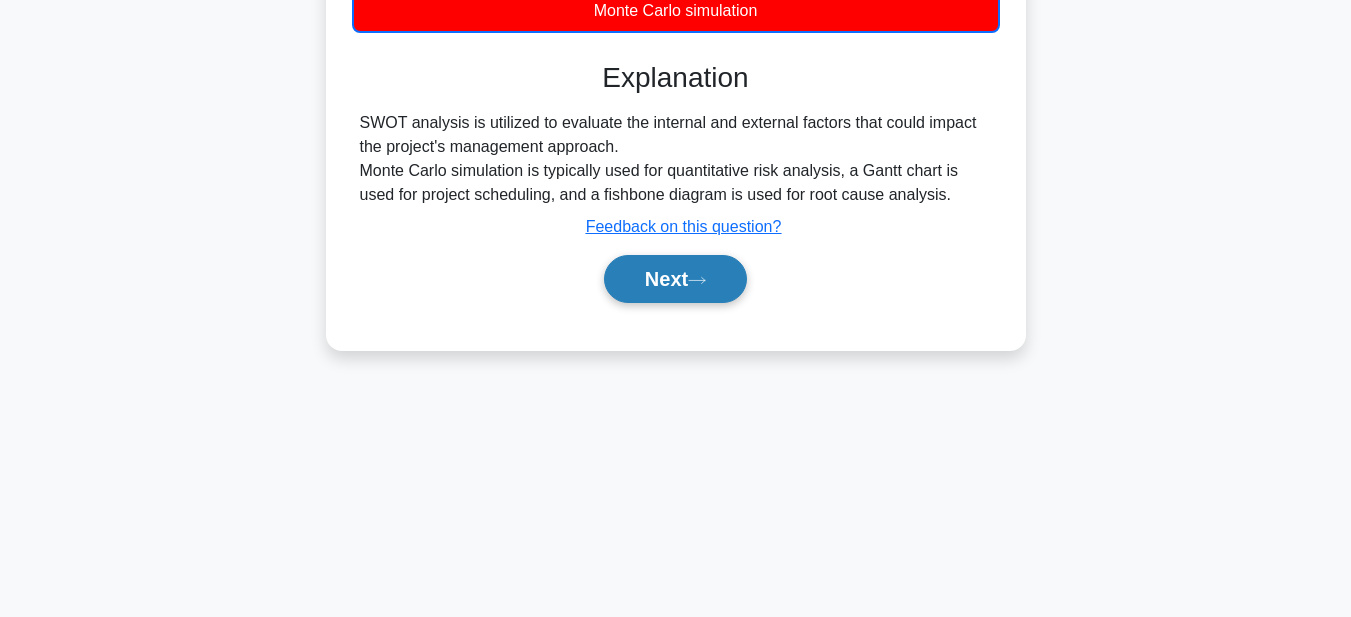 click on "Next" at bounding box center (675, 279) 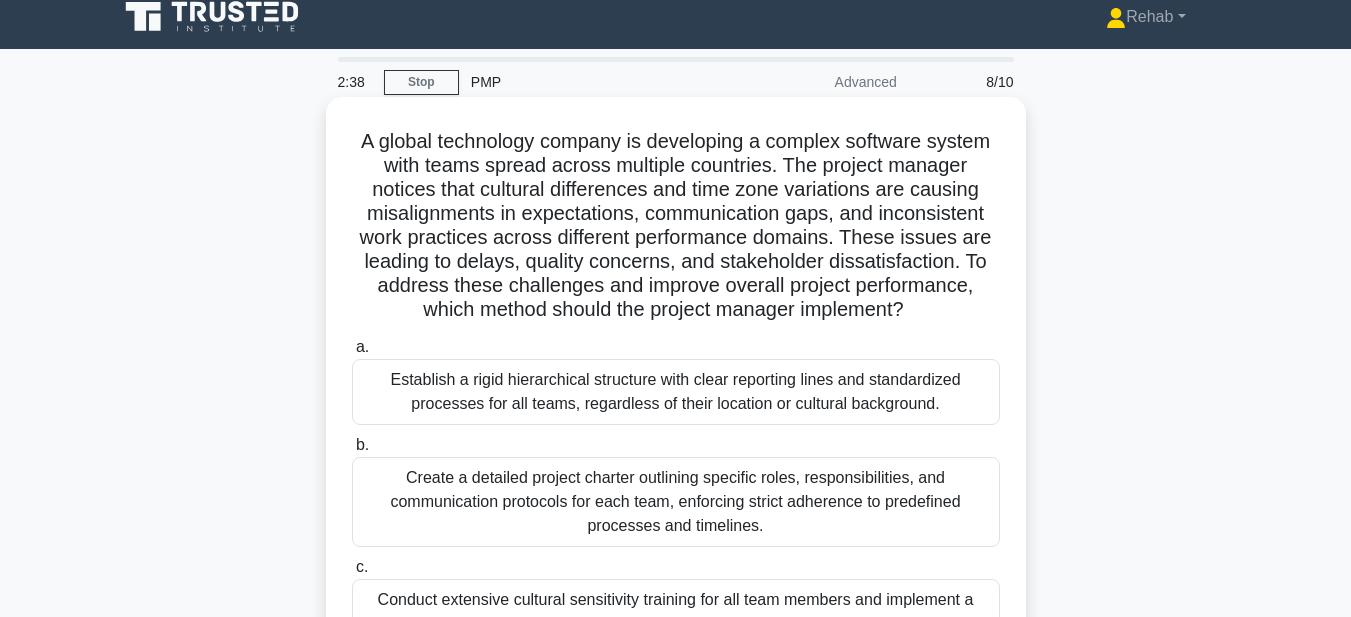 scroll, scrollTop: 0, scrollLeft: 0, axis: both 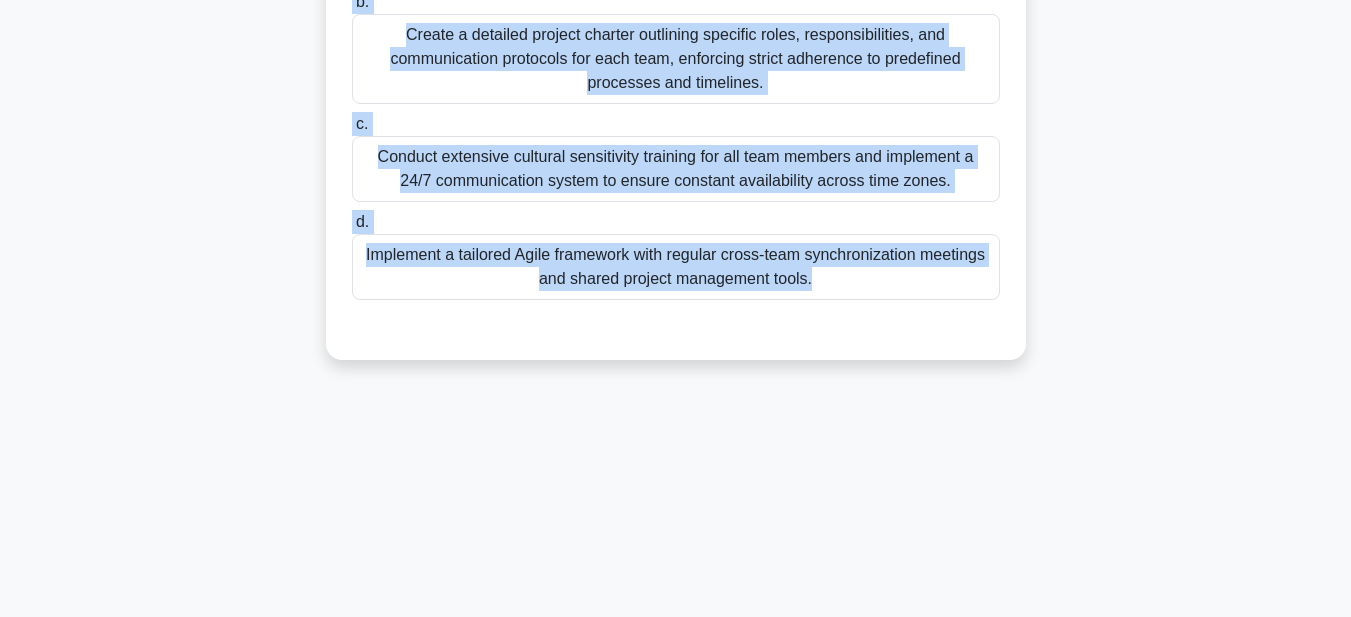 drag, startPoint x: 351, startPoint y: 148, endPoint x: 941, endPoint y: 616, distance: 753.07635 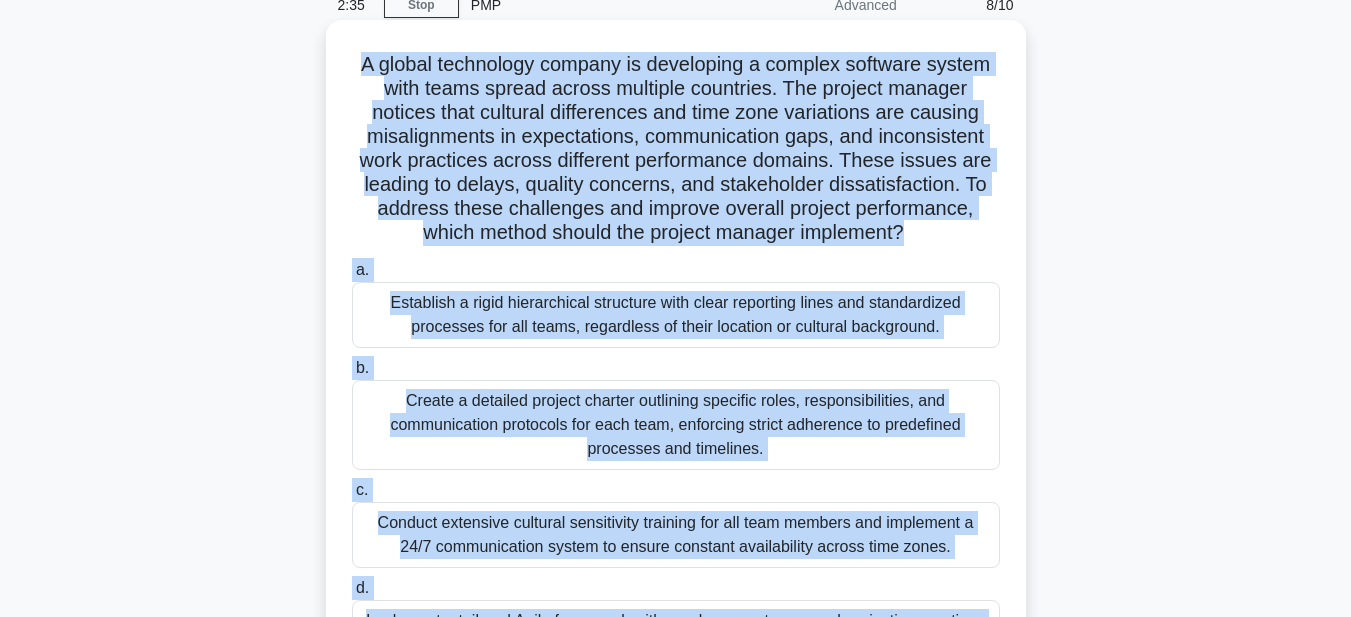 scroll, scrollTop: 0, scrollLeft: 0, axis: both 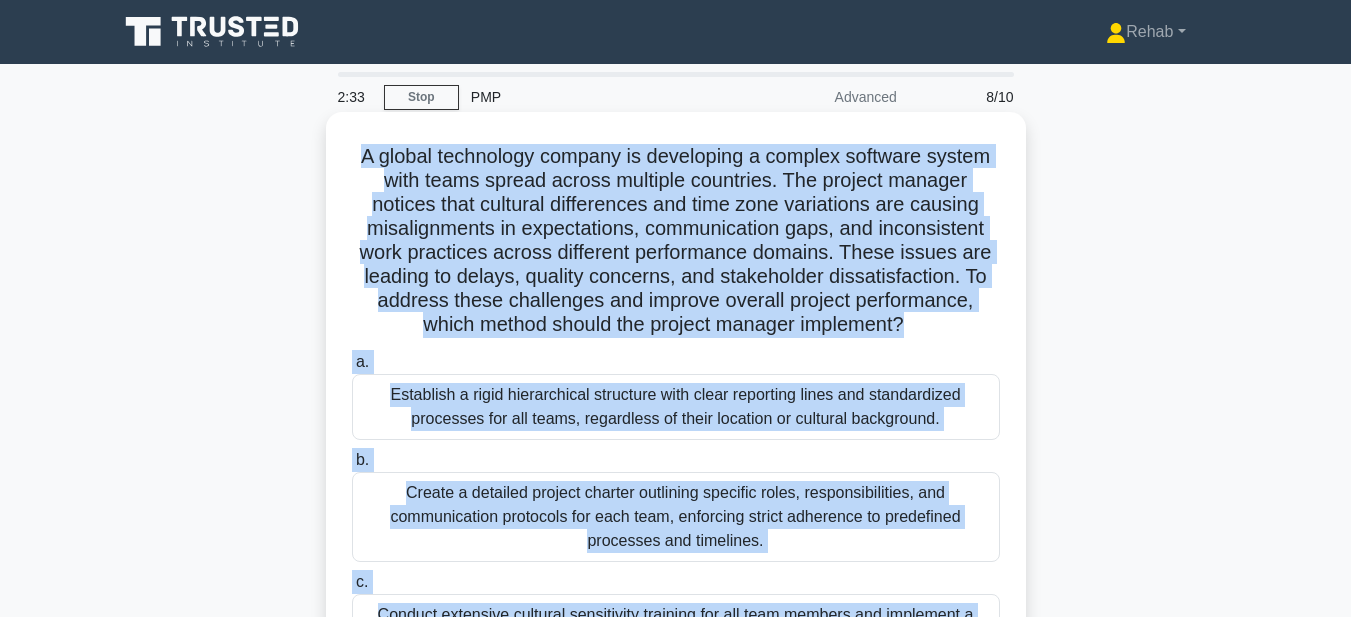 copy on "A global technology company is developing a complex software system with teams spread across multiple countries. The project manager notices that cultural differences and time zone variations are causing misalignments in expectations, communication gaps, and inconsistent work practices across different performance domains. These issues are leading to delays, quality concerns, and stakeholder dissatisfaction. To address these challenges and improve overall project performance, which method should the project manager implement?
.spinner_0XTQ{transform-origin:center;animation:spinner_y6GP .75s linear infinite}@keyframes spinner_y6GP{100%{transform:rotate(360deg)}}
a.
Establish a rigid hierarchical structure with clear reporting lines and standardized processes for all teams, regardless of their location or cultural background.
b.
Create a detaile..." 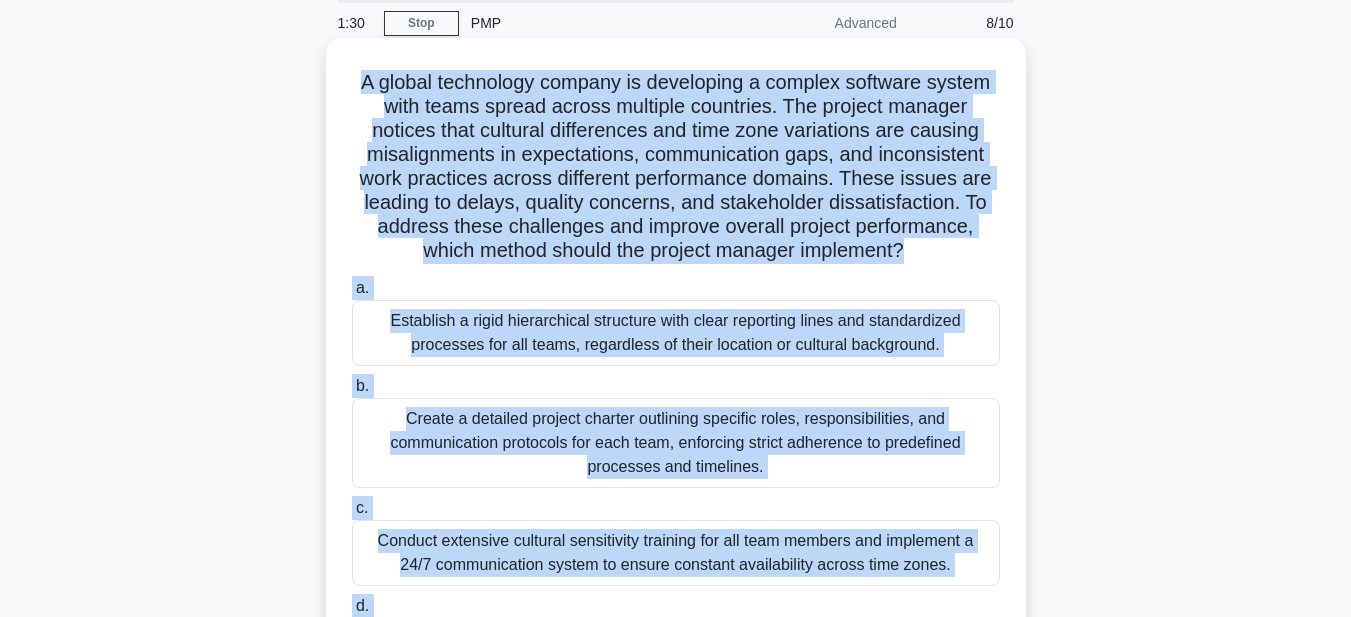 scroll, scrollTop: 200, scrollLeft: 0, axis: vertical 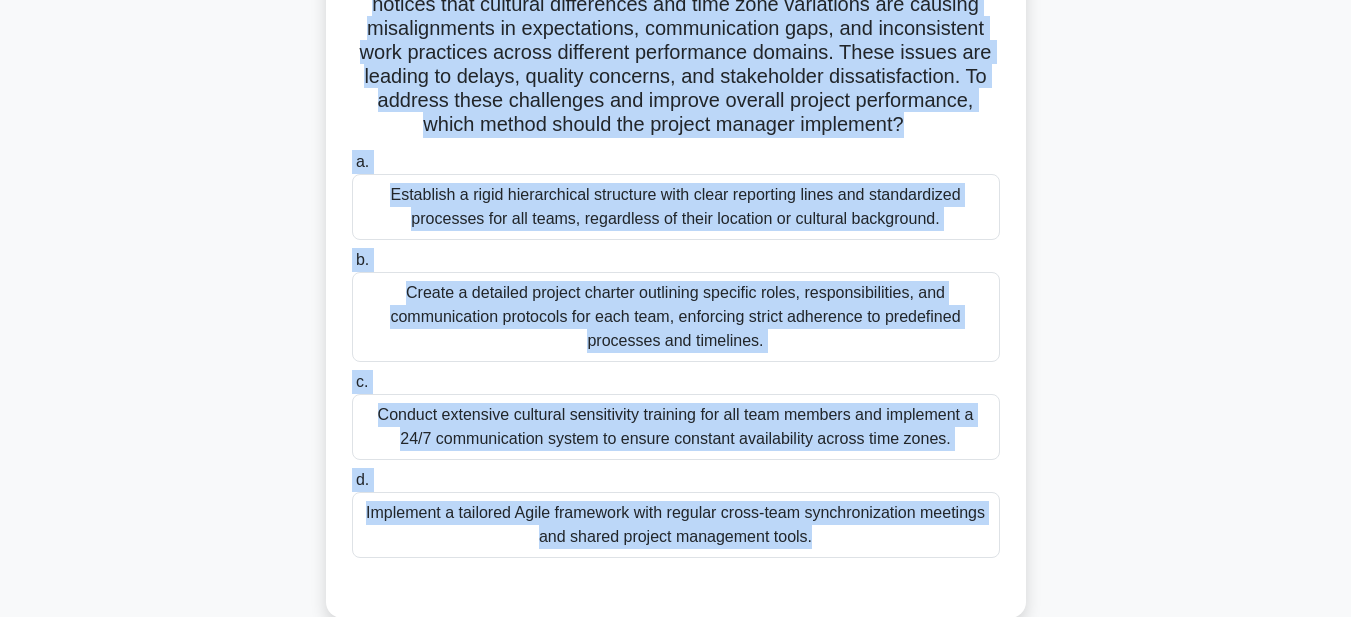 click on "Conduct extensive cultural sensitivity training for all team members and implement a 24/7 communication system to ensure constant availability across time zones." at bounding box center (676, 427) 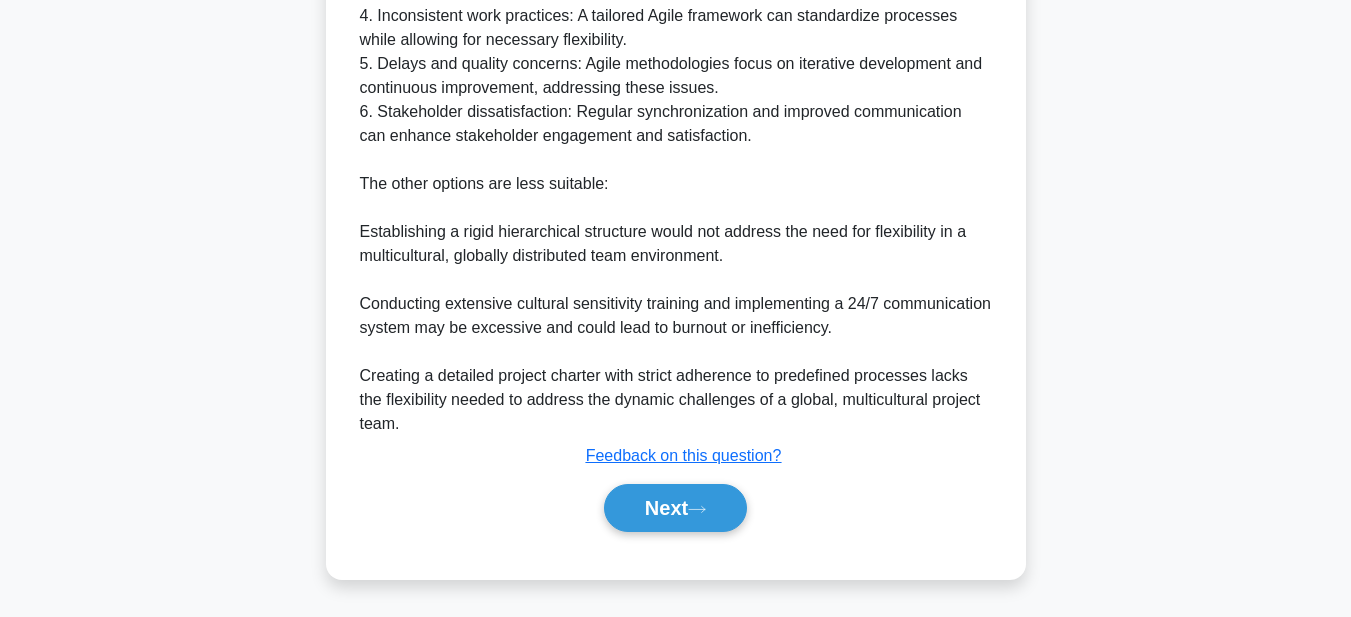 scroll, scrollTop: 1099, scrollLeft: 0, axis: vertical 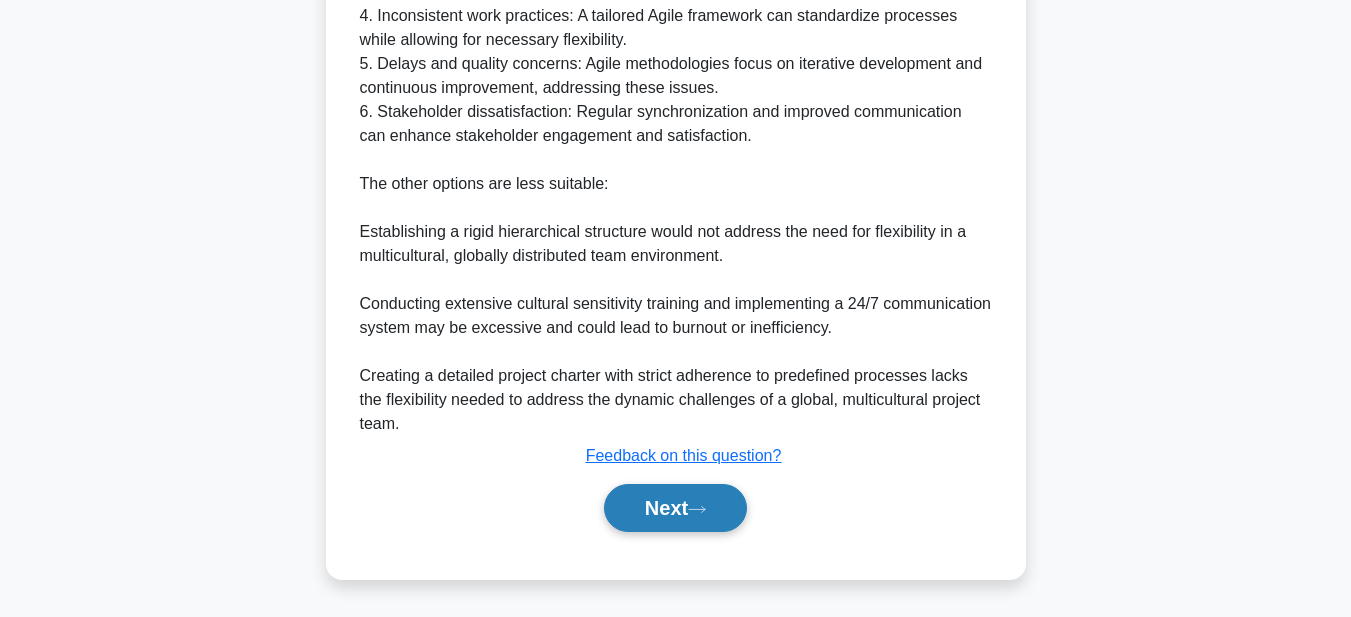 click on "Next" at bounding box center (675, 508) 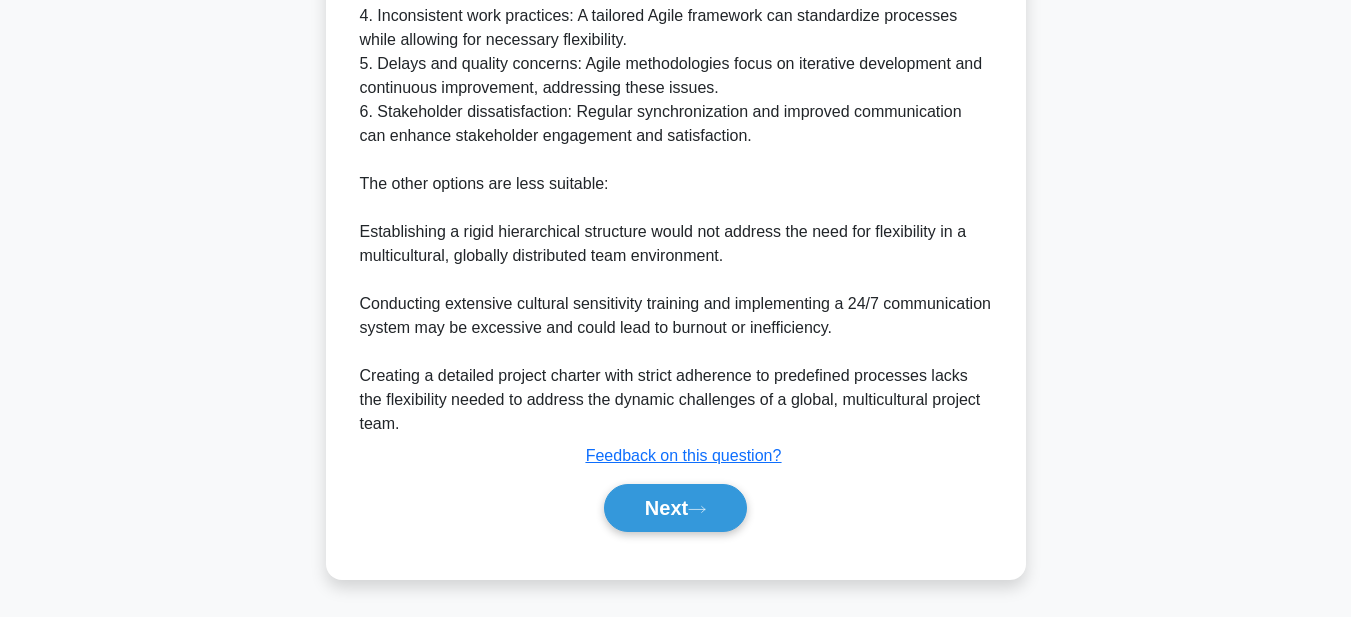 scroll, scrollTop: 1025, scrollLeft: 0, axis: vertical 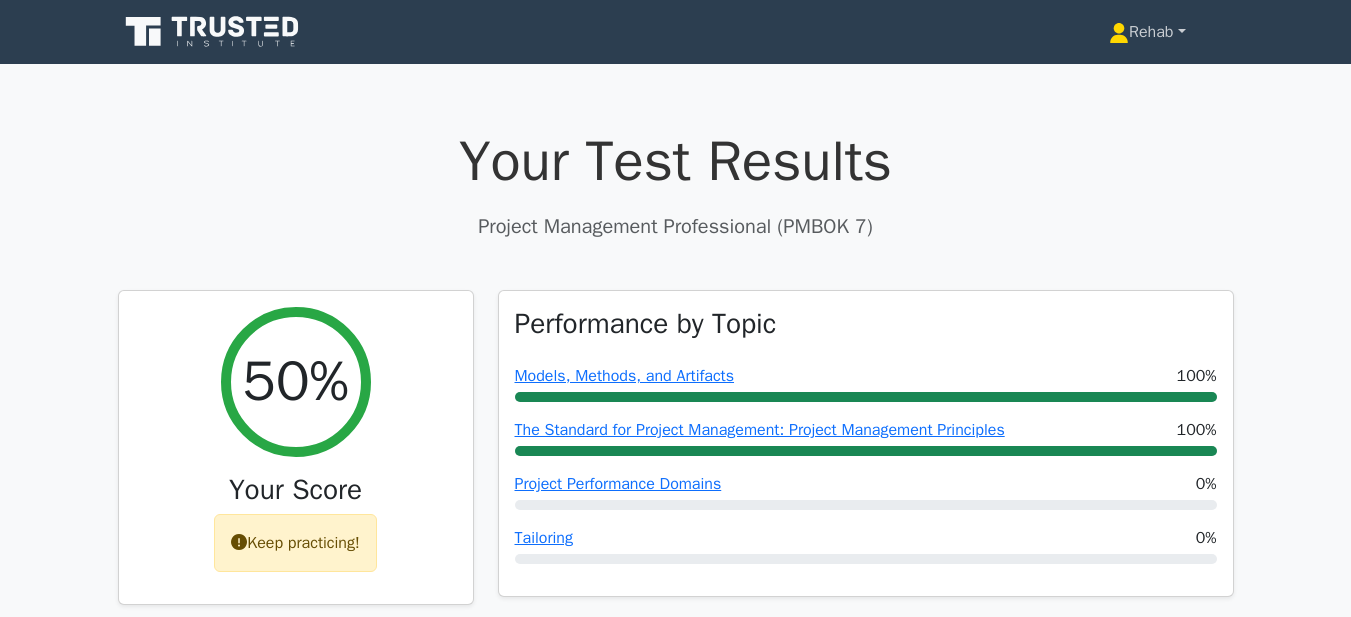 click on "Rehab" at bounding box center (1147, 32) 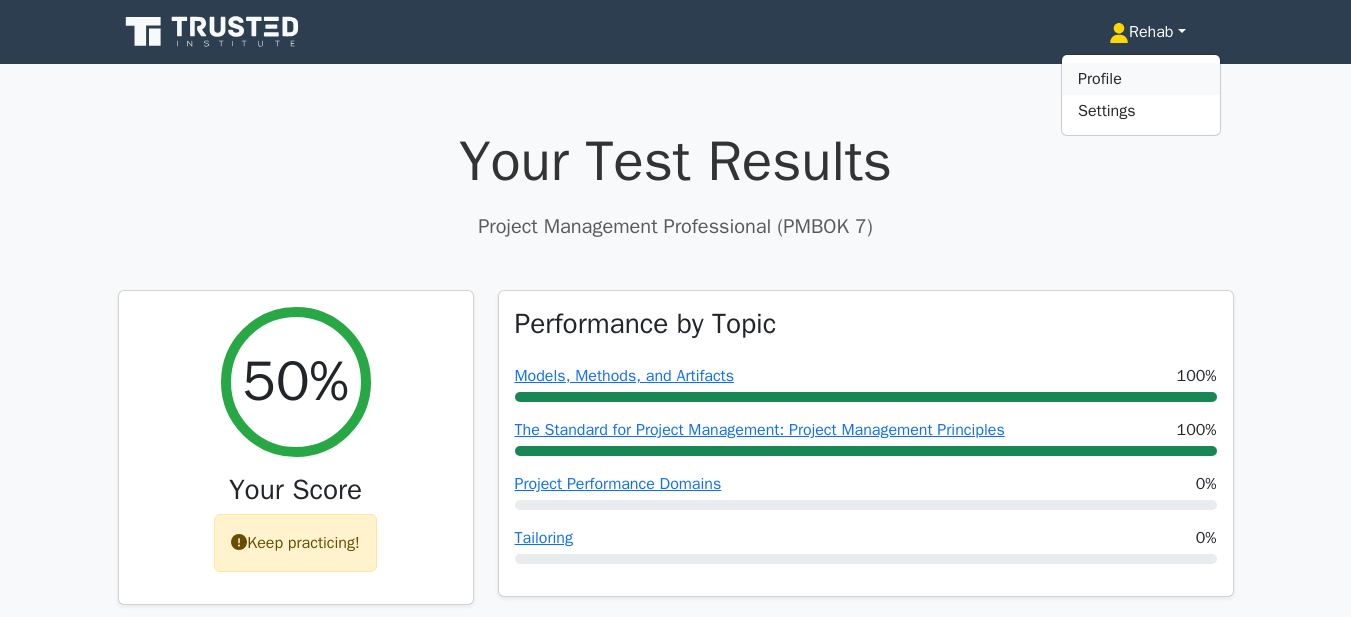 click on "Profile" at bounding box center [1141, 79] 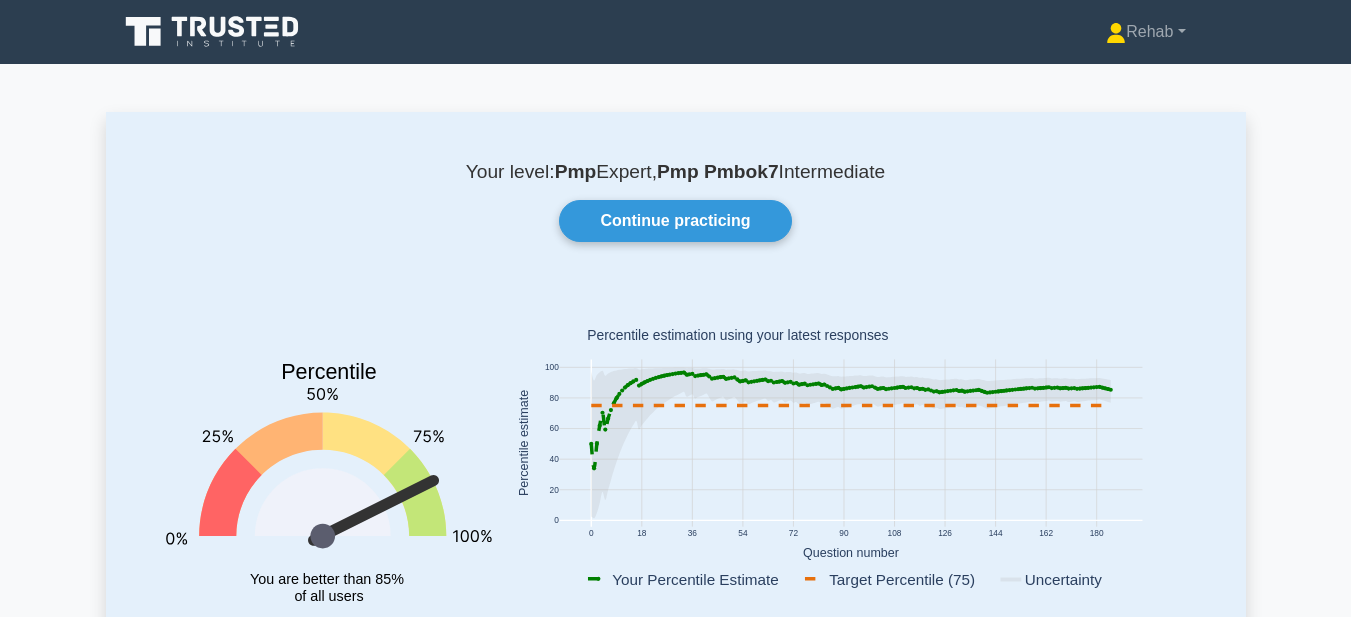 scroll, scrollTop: 0, scrollLeft: 0, axis: both 